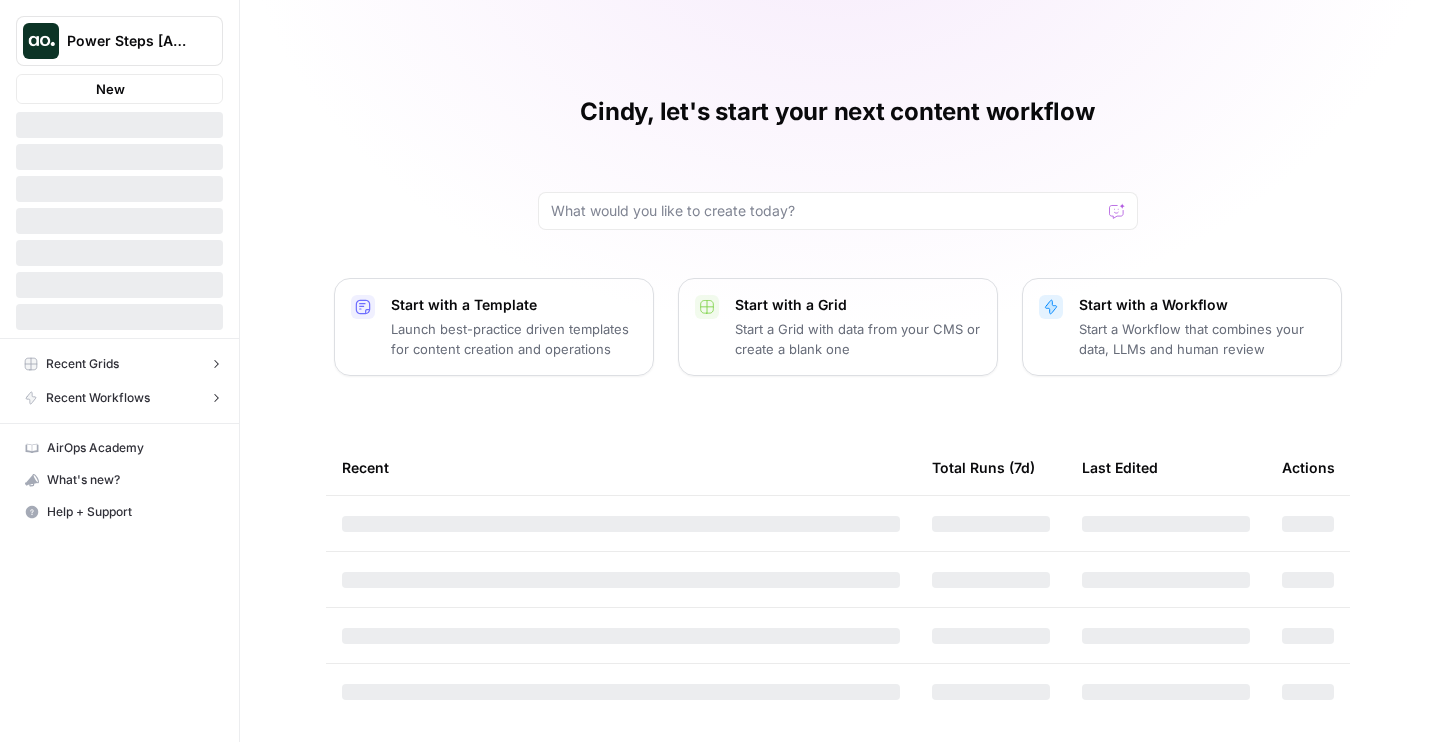 scroll, scrollTop: 0, scrollLeft: 0, axis: both 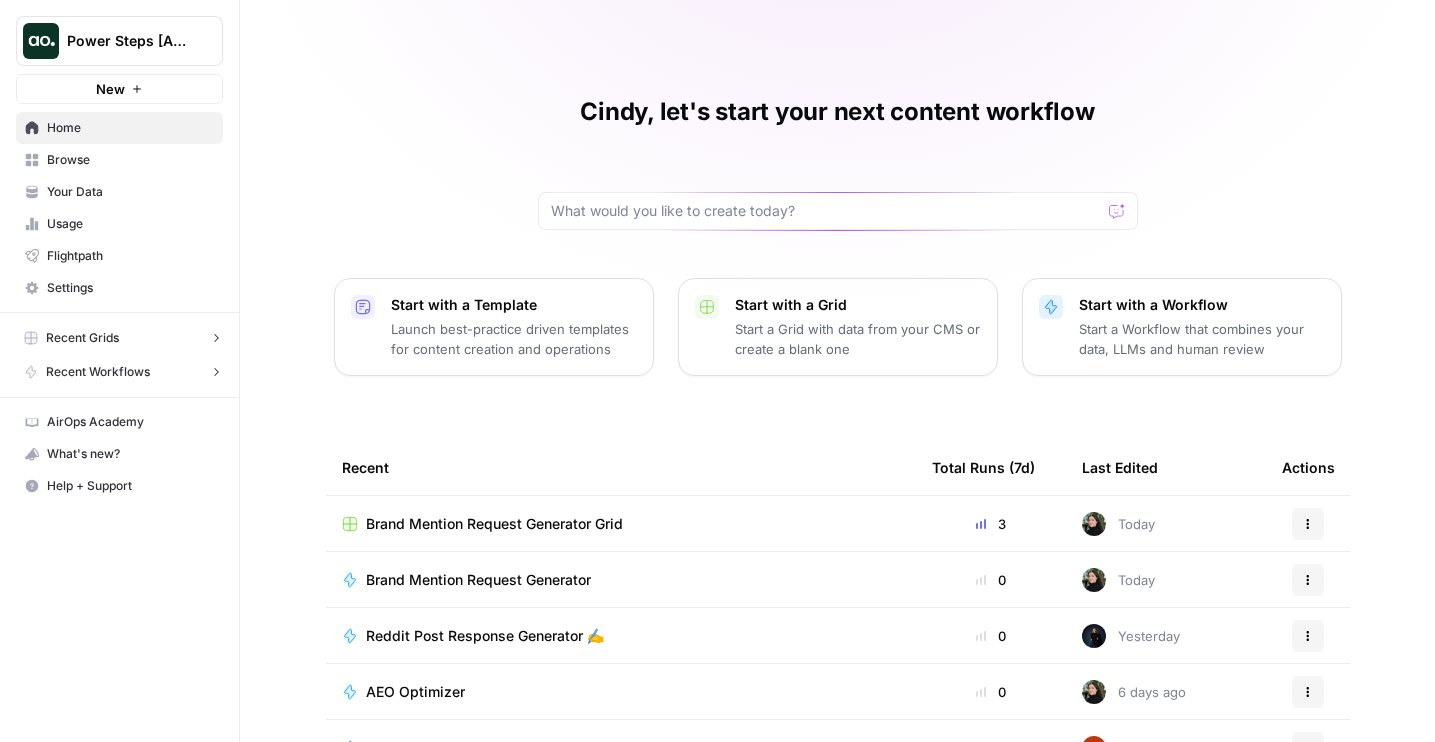 click on "Browse" at bounding box center (130, 160) 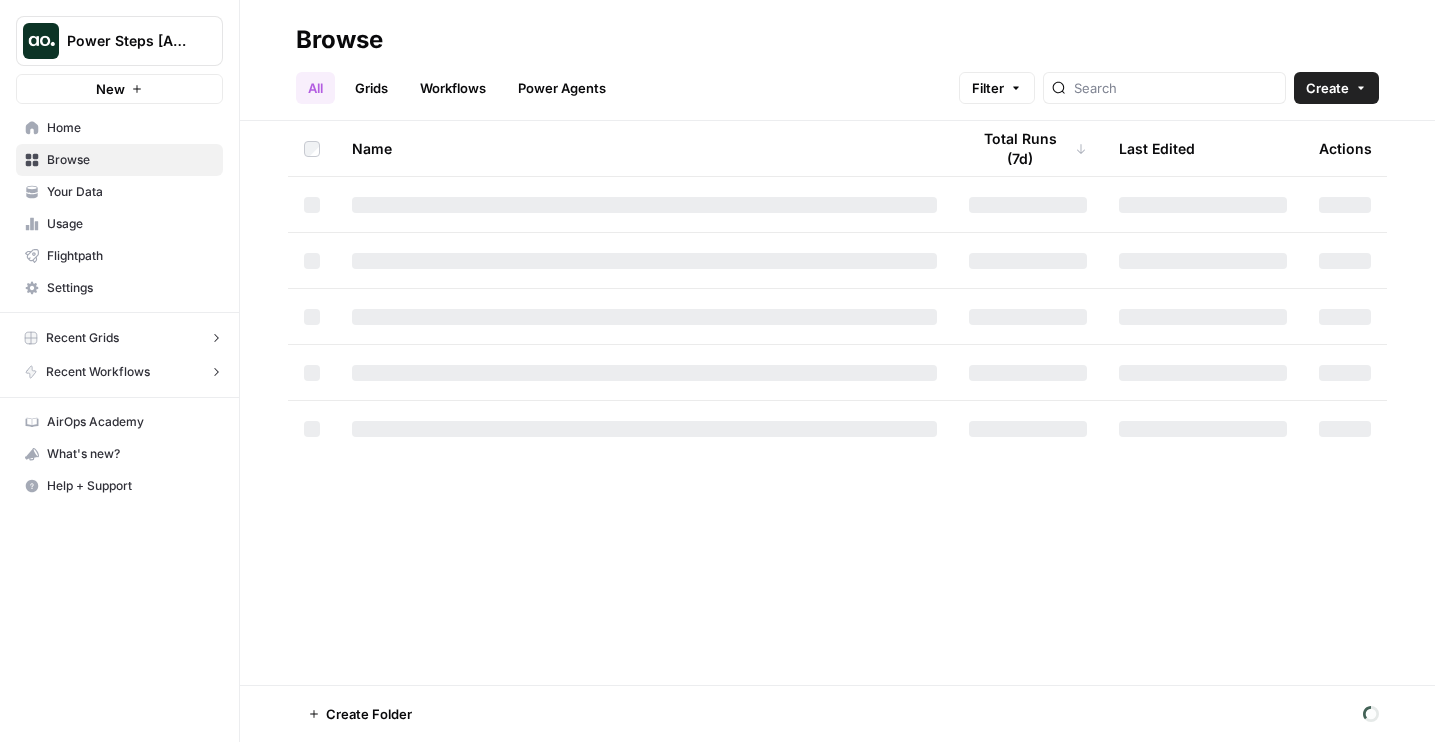 click on "Workflows" at bounding box center (453, 88) 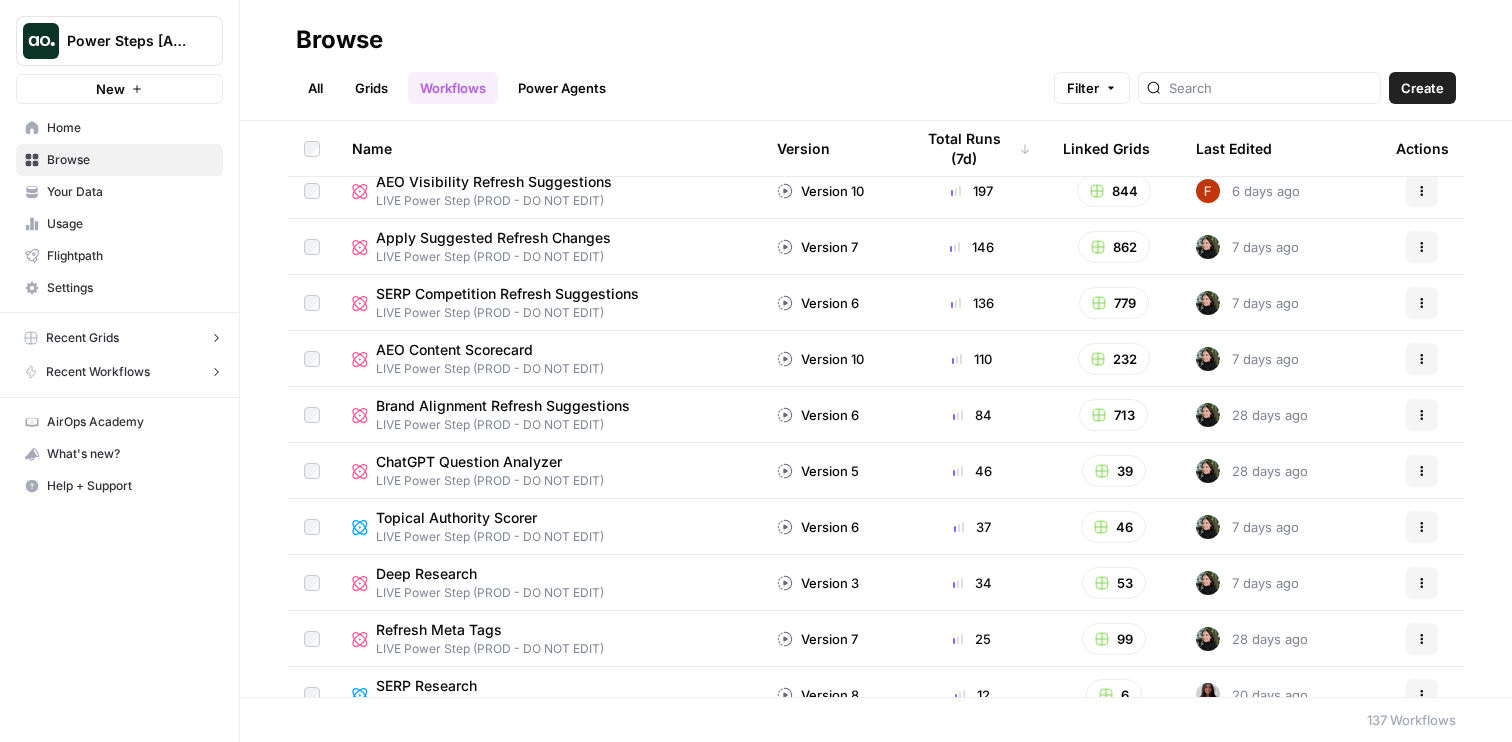 scroll, scrollTop: 0, scrollLeft: 0, axis: both 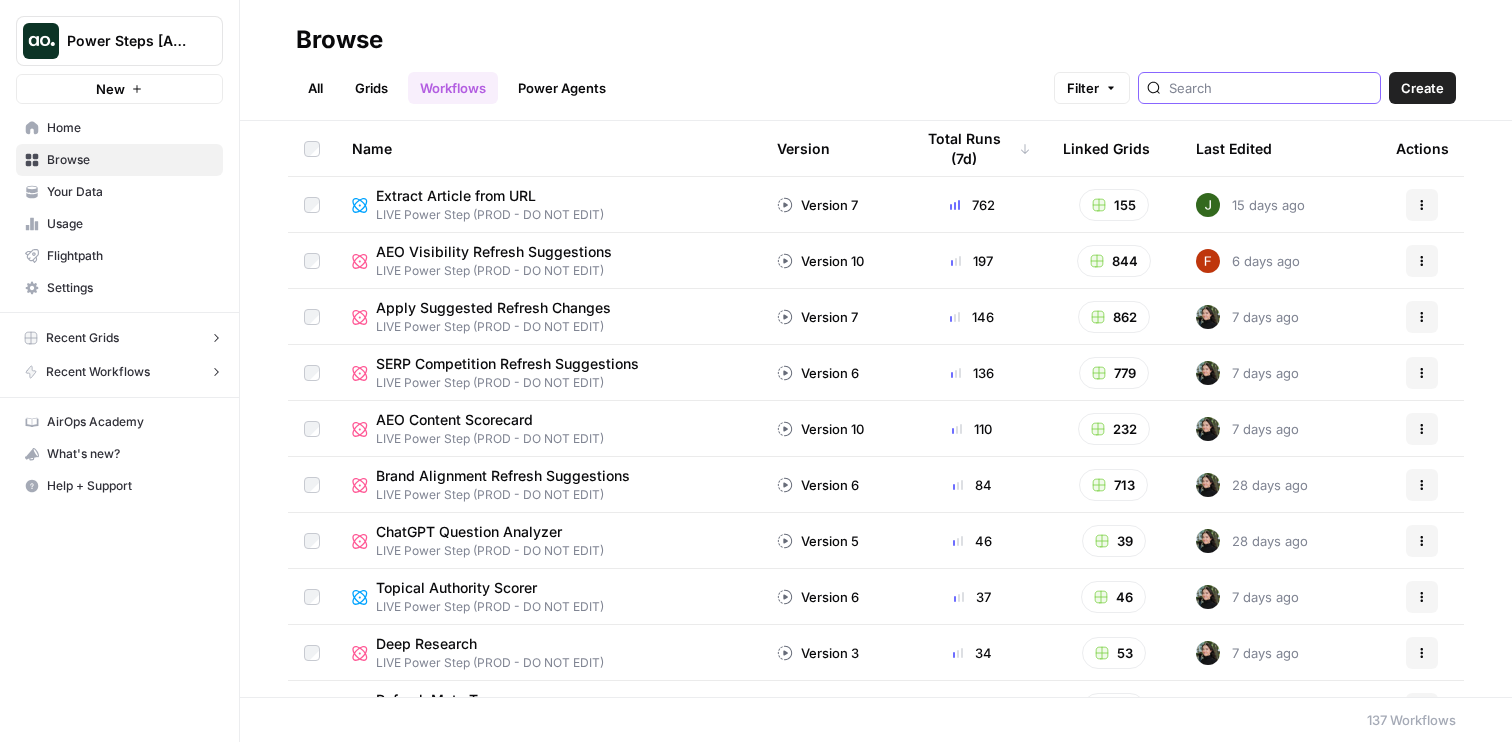 click at bounding box center [1270, 88] 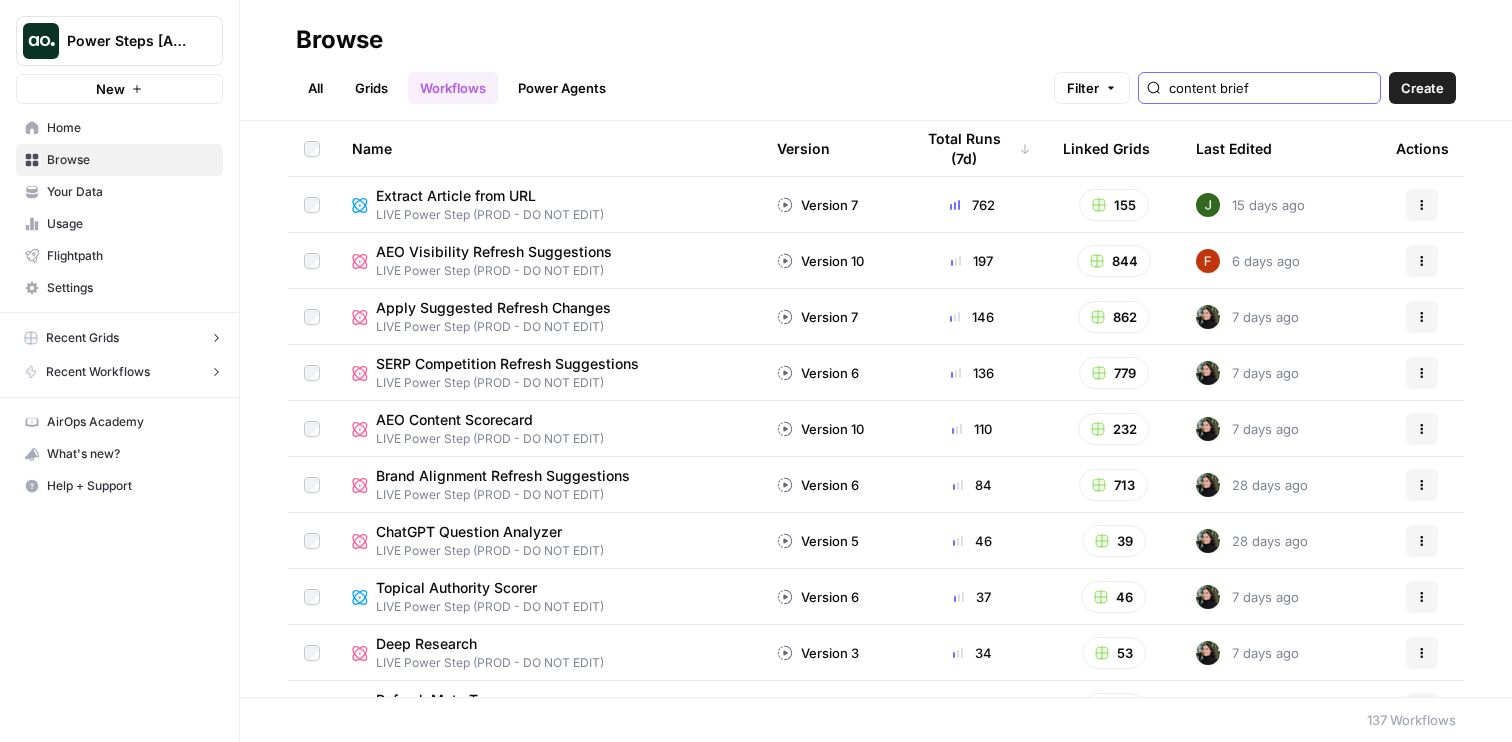 type on "content brief" 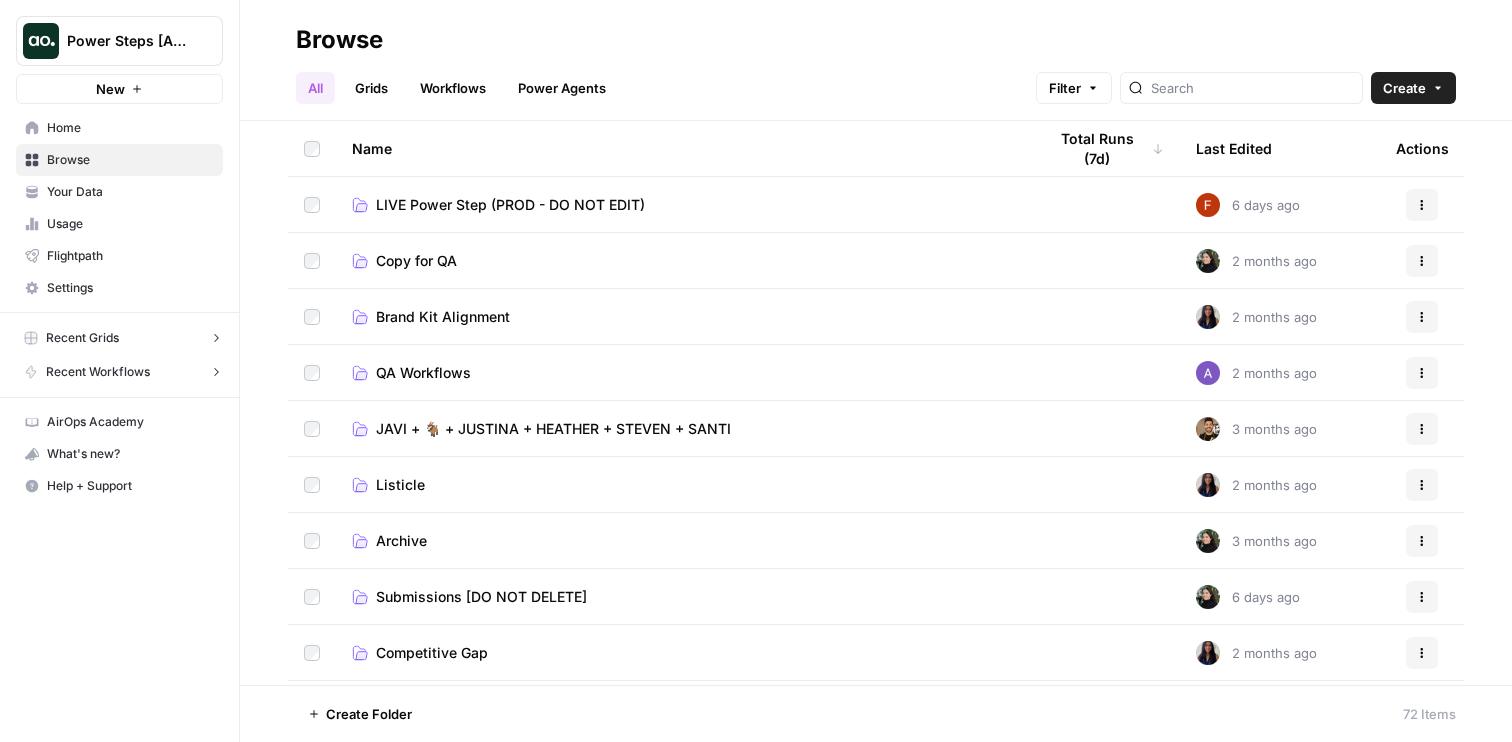click on "LIVE Power Step (PROD - DO NOT EDIT)" at bounding box center [510, 205] 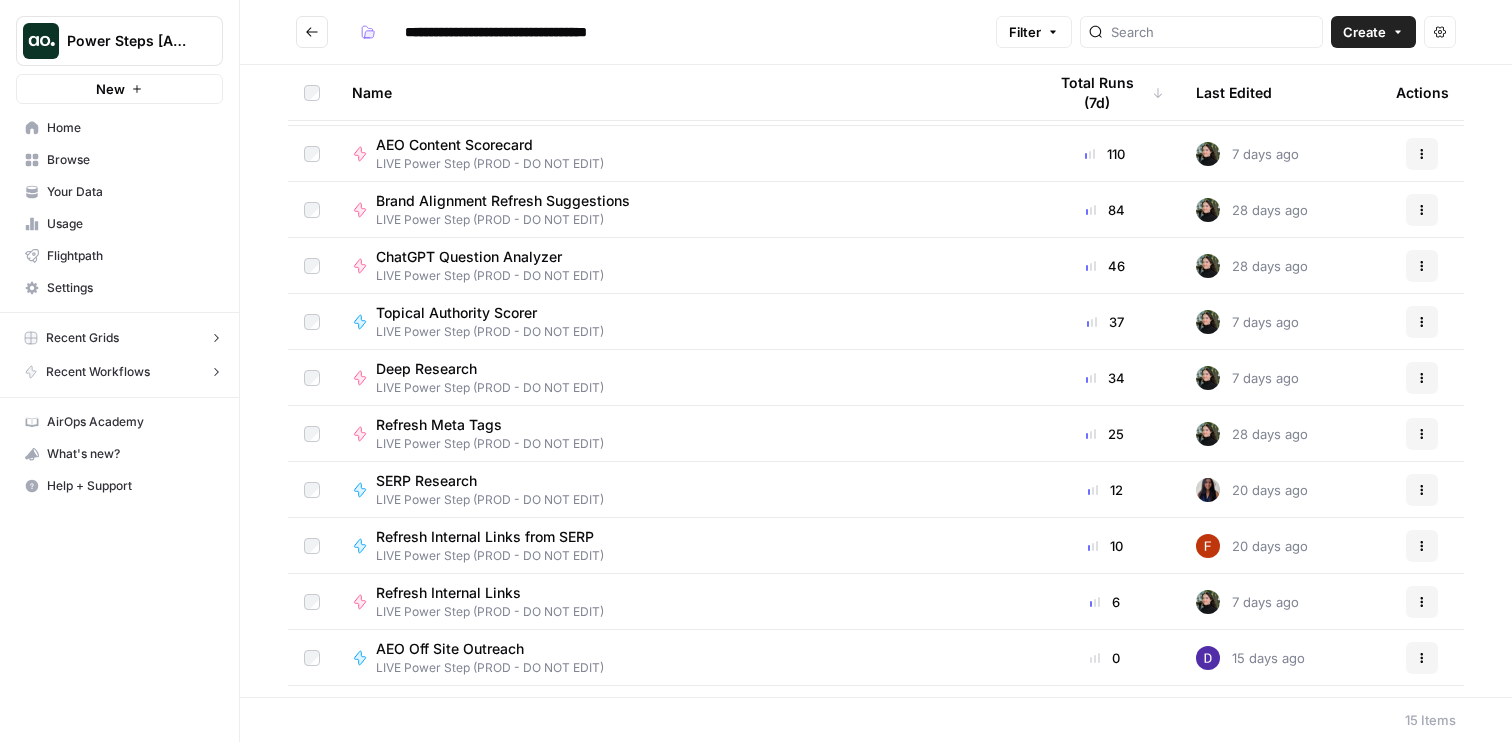 scroll, scrollTop: 264, scrollLeft: 0, axis: vertical 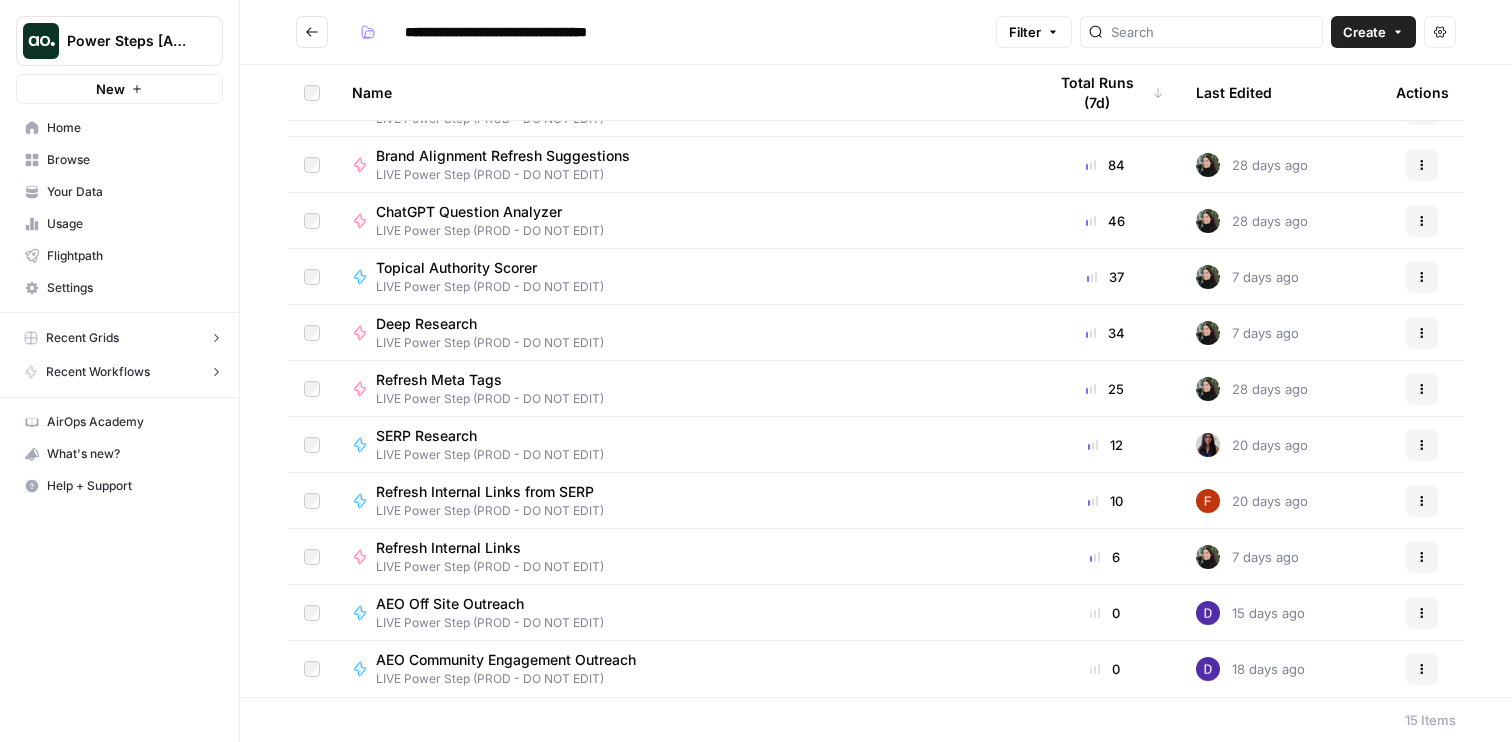 click at bounding box center [312, 32] 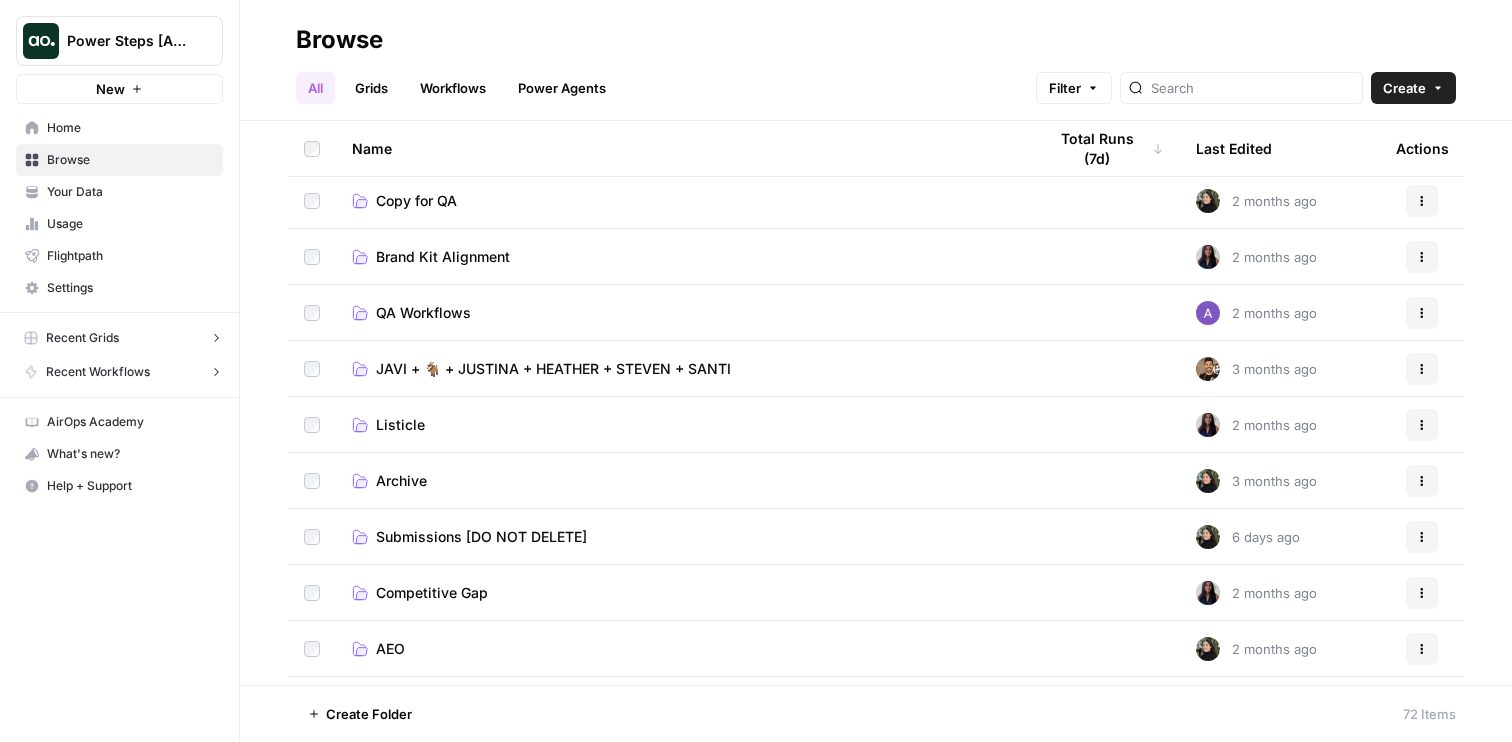 scroll, scrollTop: 0, scrollLeft: 0, axis: both 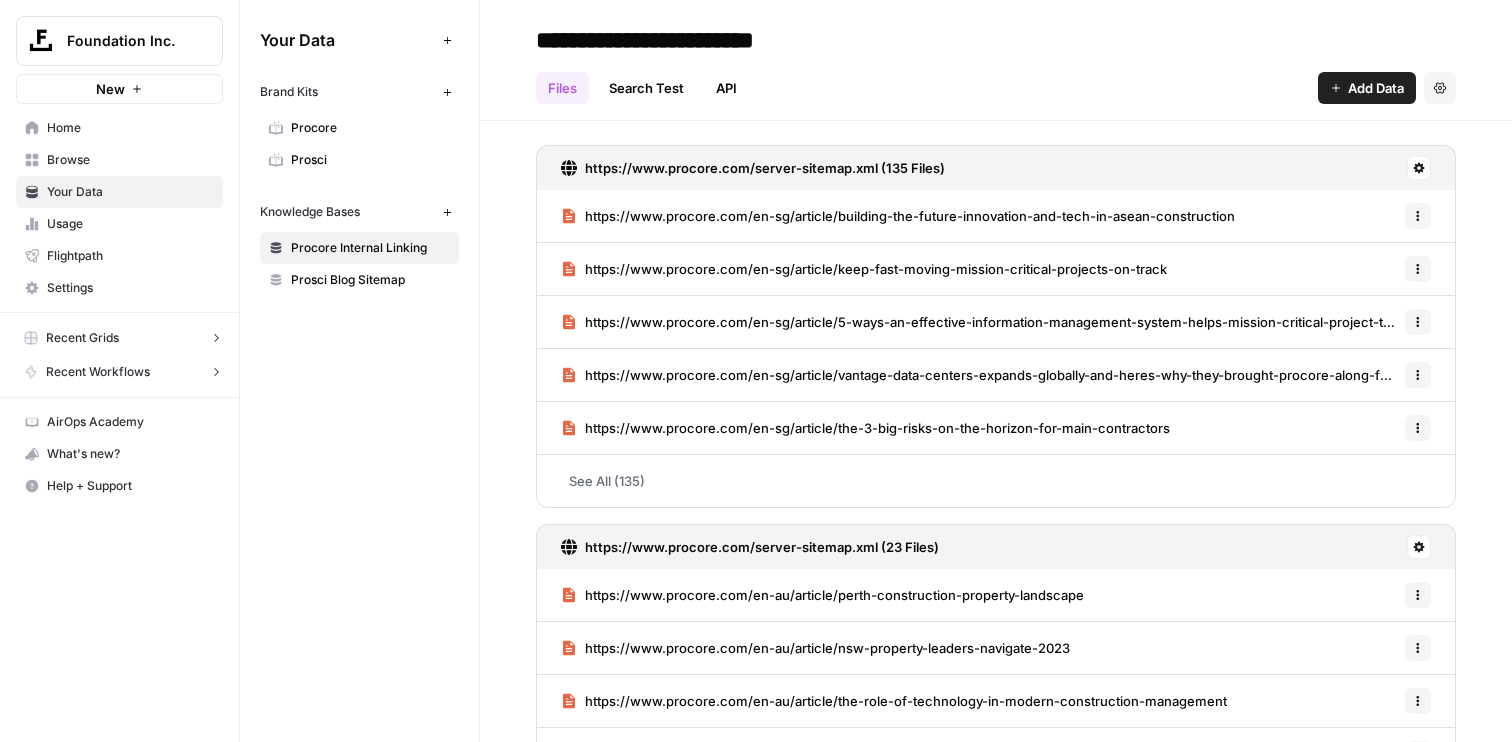 click 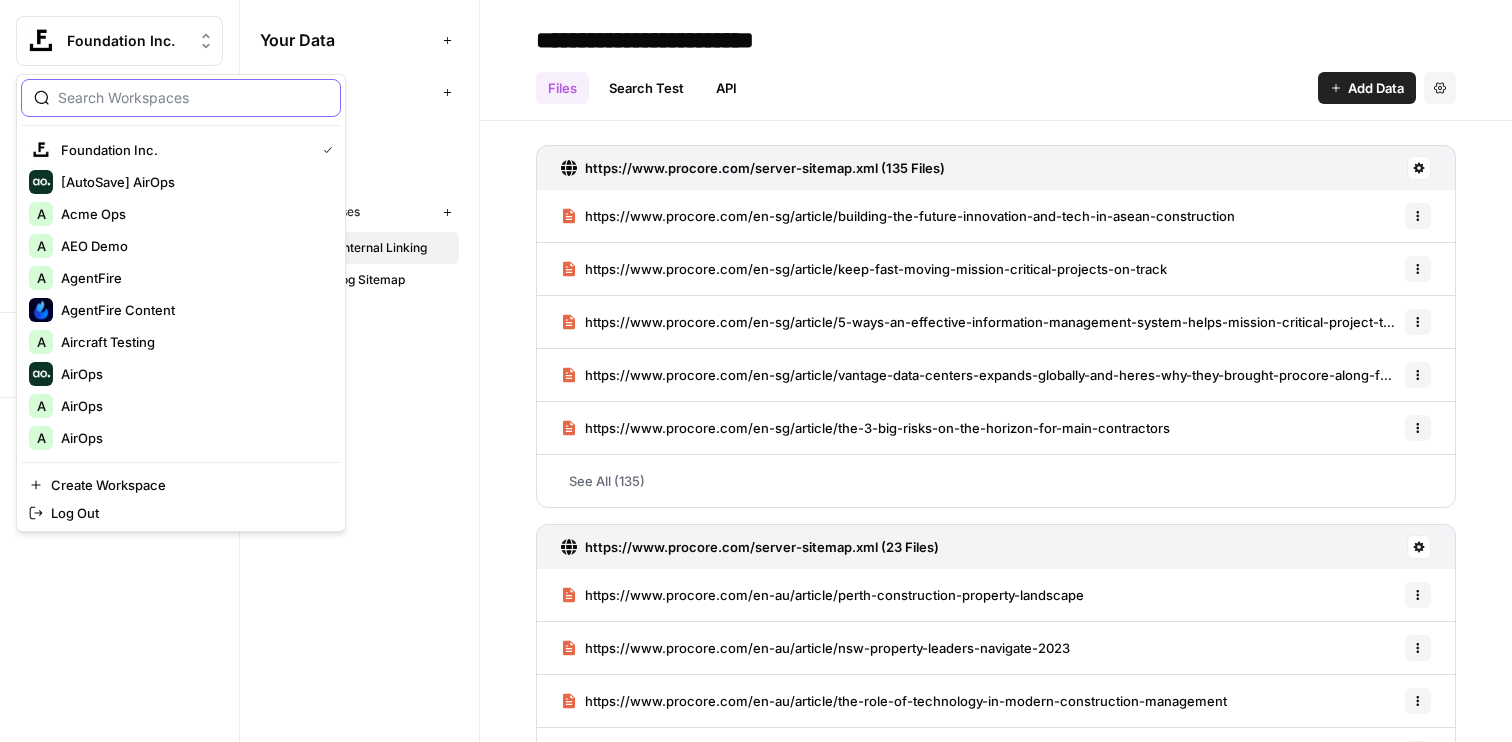 click at bounding box center [193, 98] 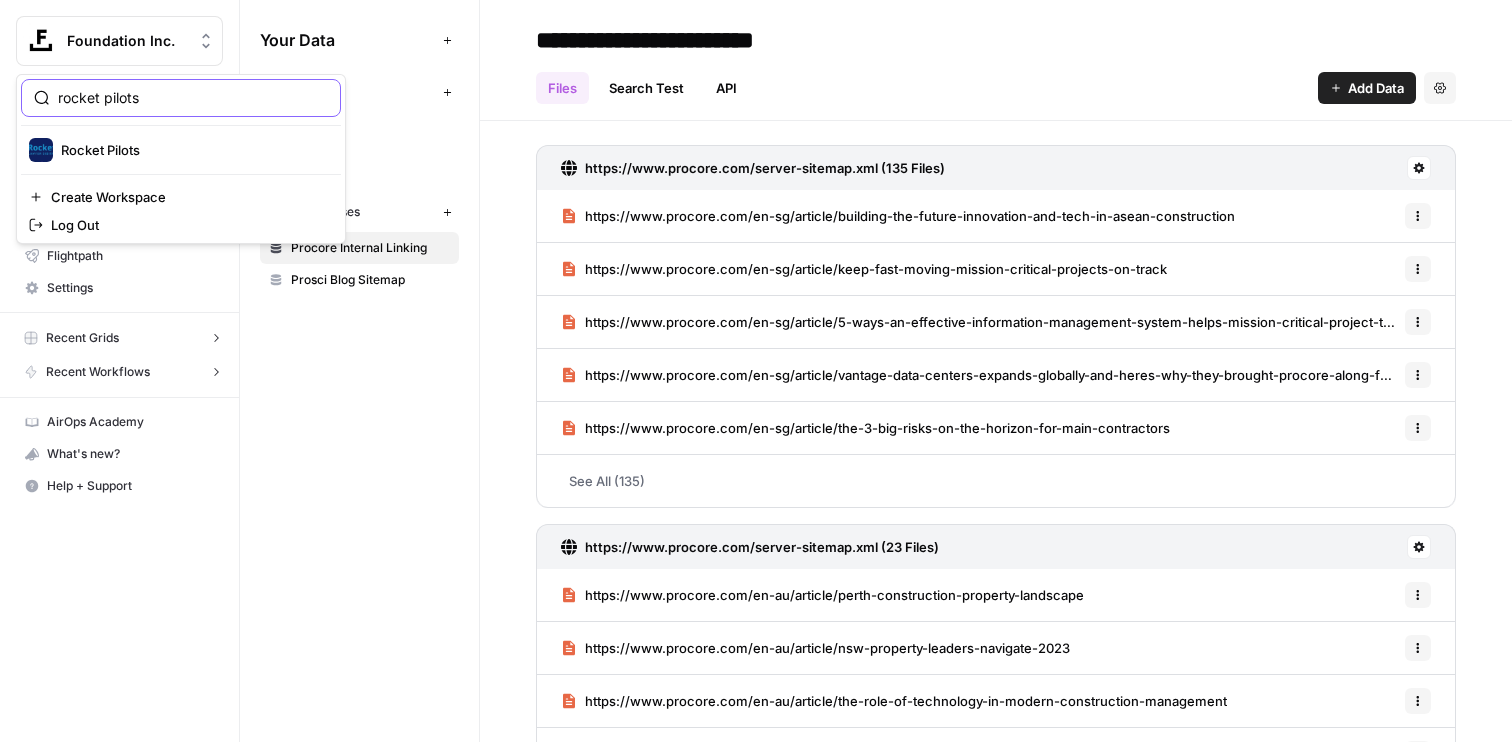 type on "rocket pilots" 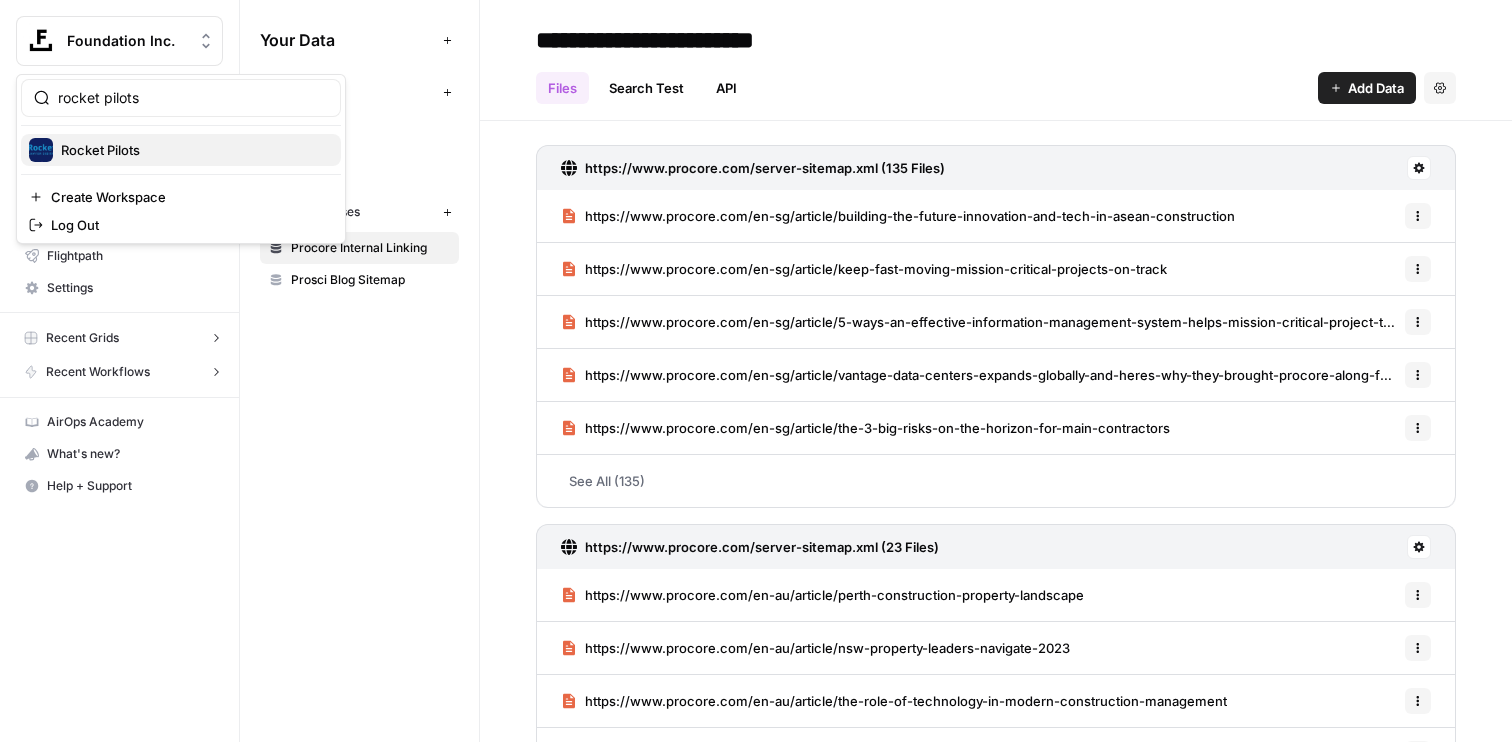 click on "Rocket Pilots" at bounding box center [193, 150] 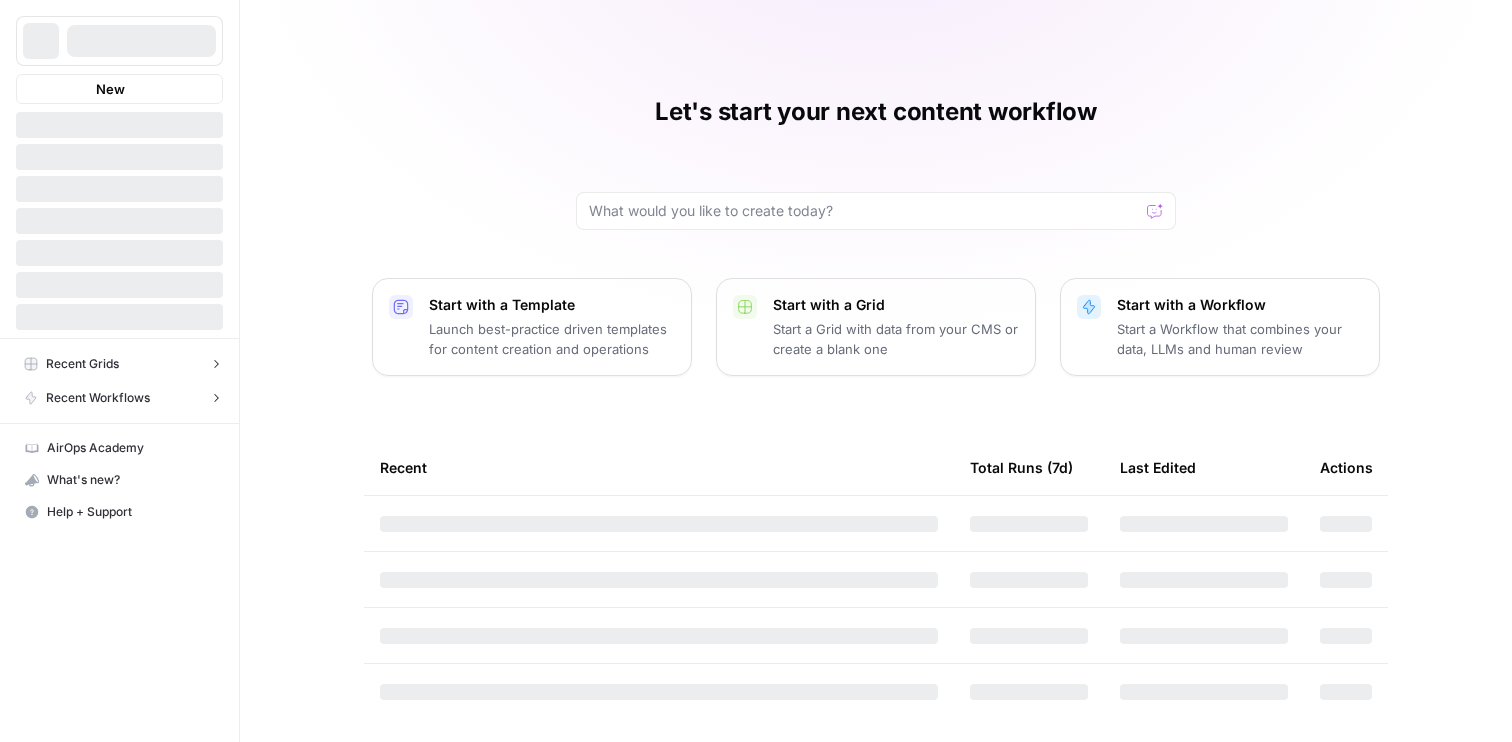 scroll, scrollTop: 0, scrollLeft: 0, axis: both 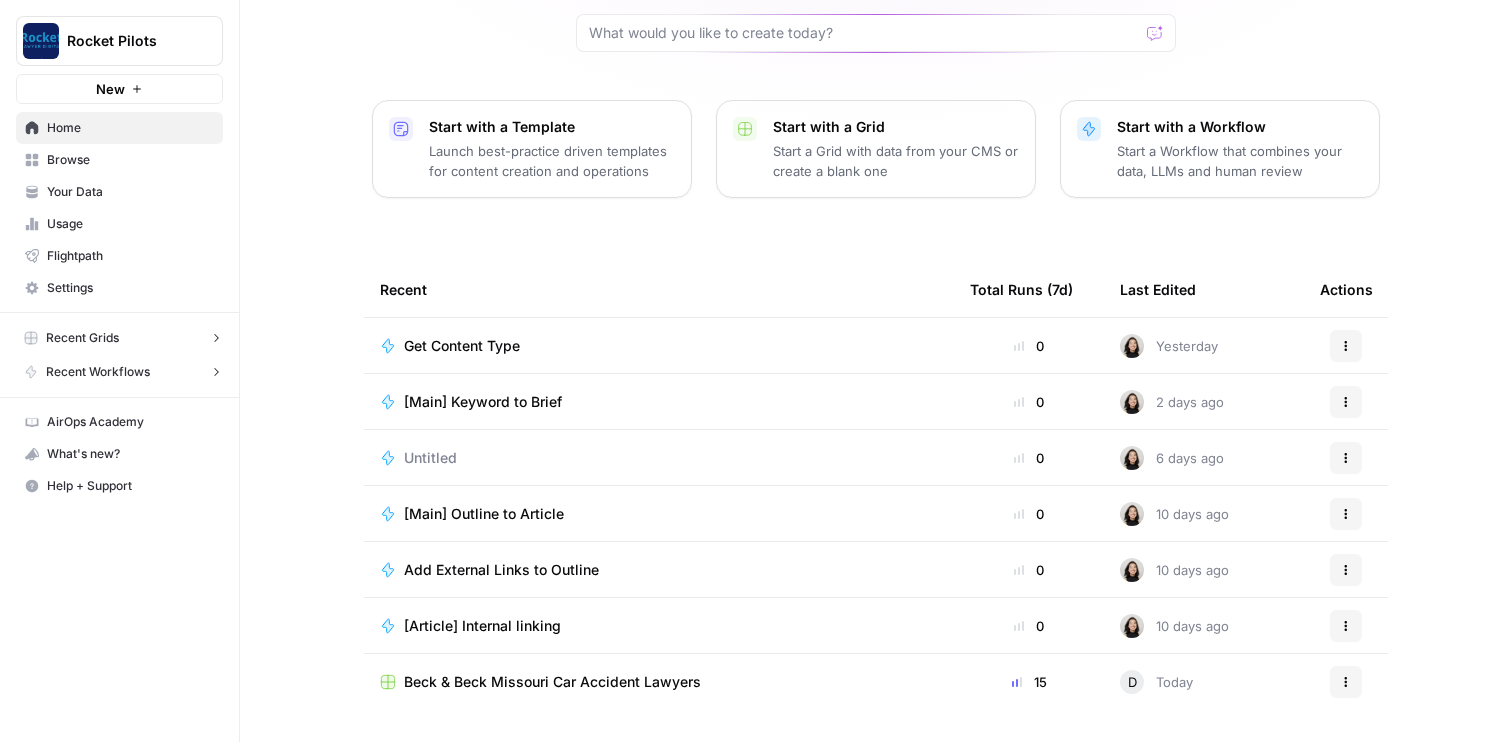 click on "Browse" at bounding box center (130, 160) 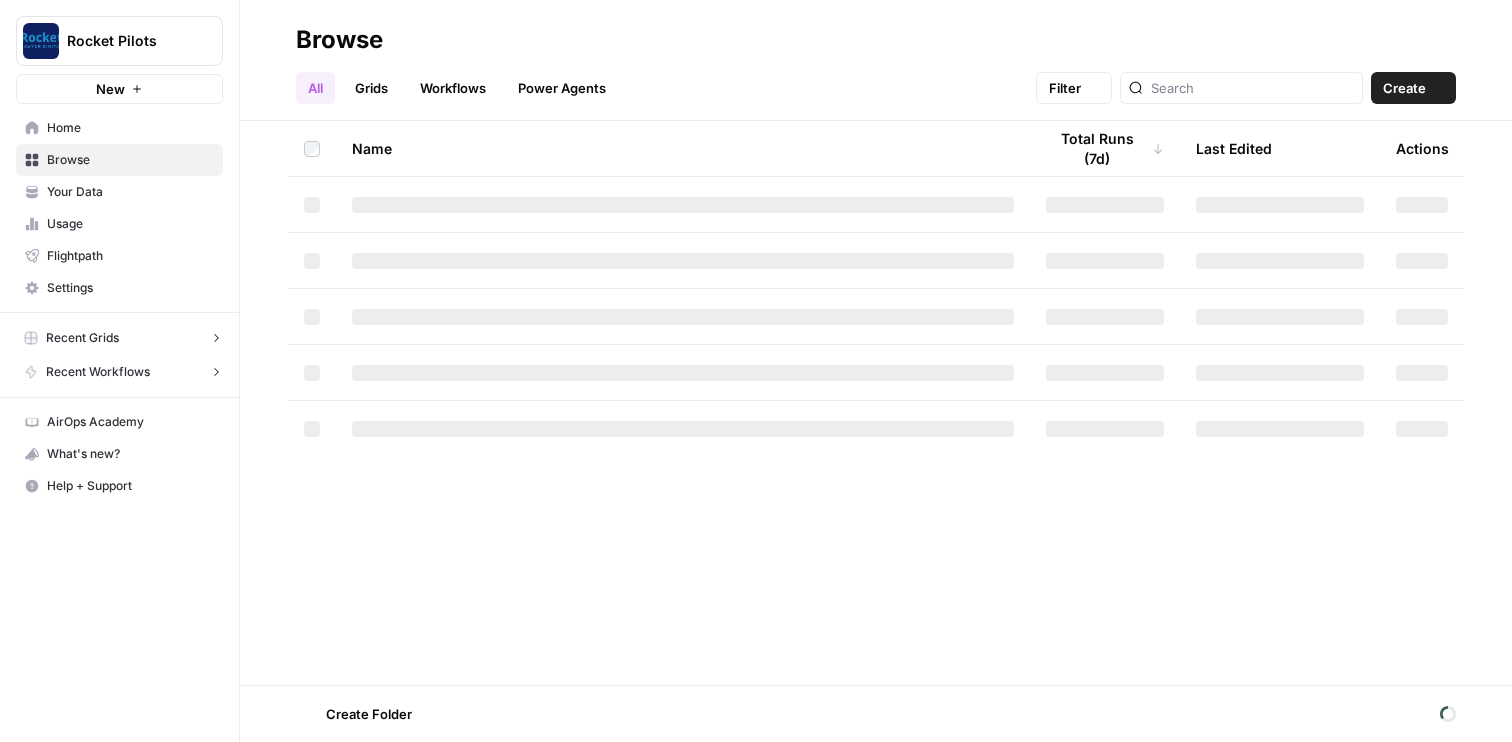 scroll, scrollTop: 0, scrollLeft: 0, axis: both 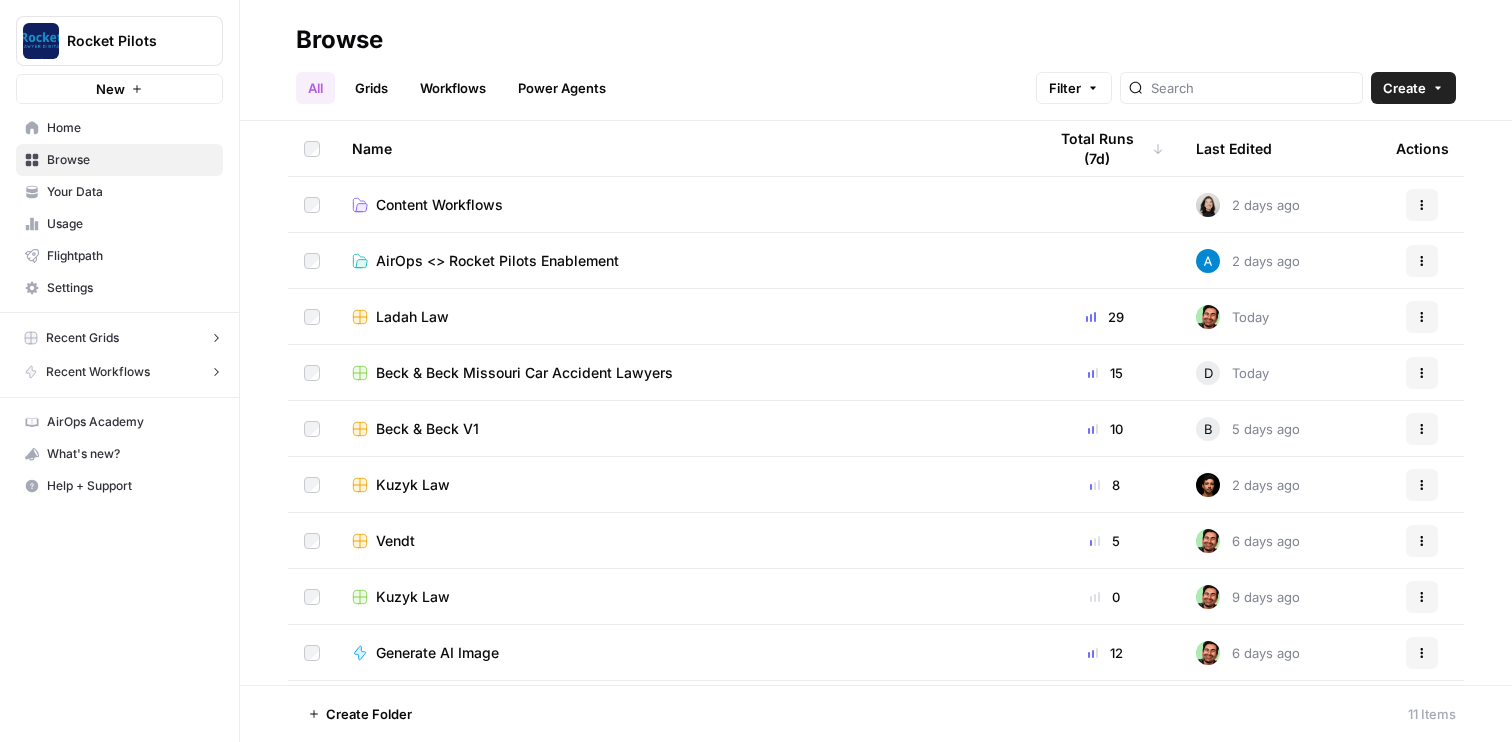 click on "Workflows" at bounding box center (453, 88) 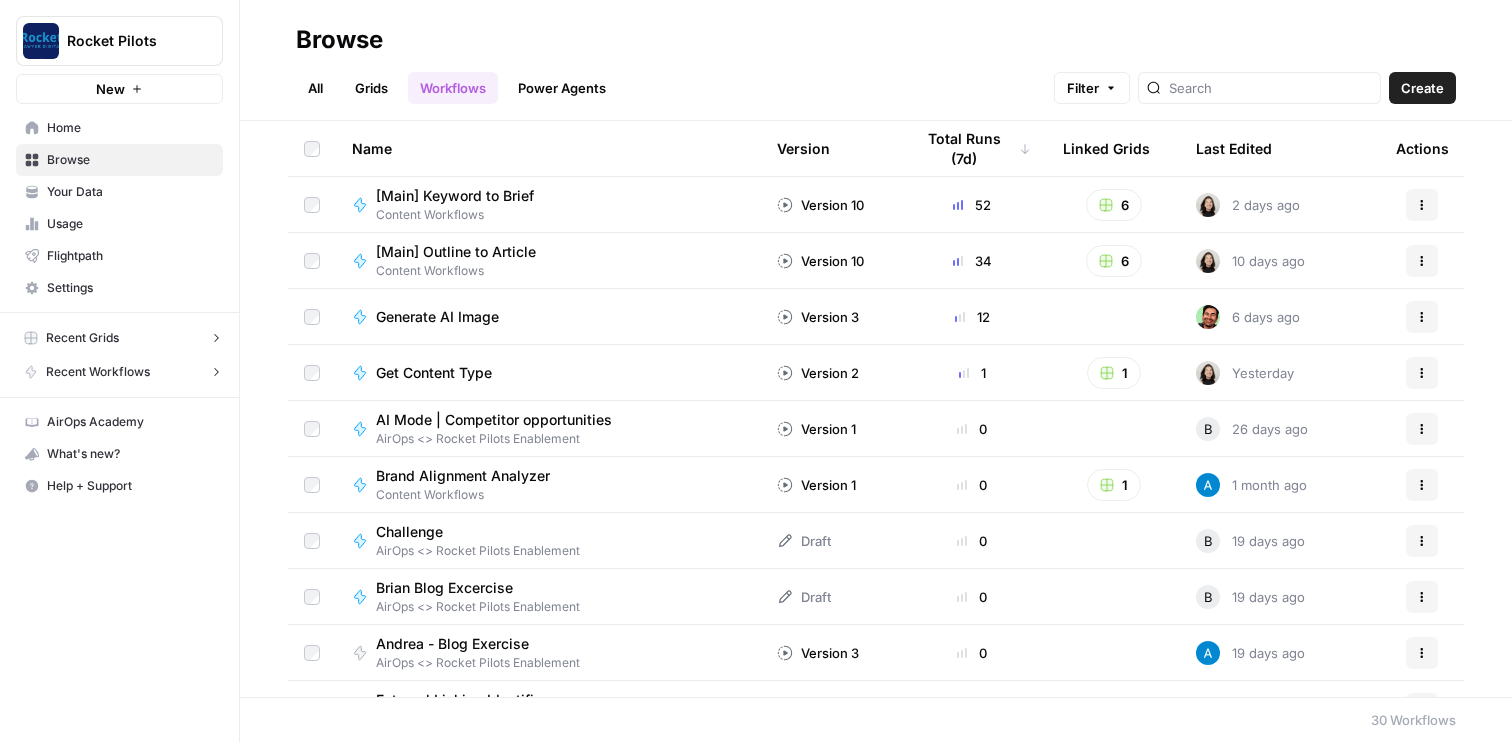 click on "All" at bounding box center [315, 88] 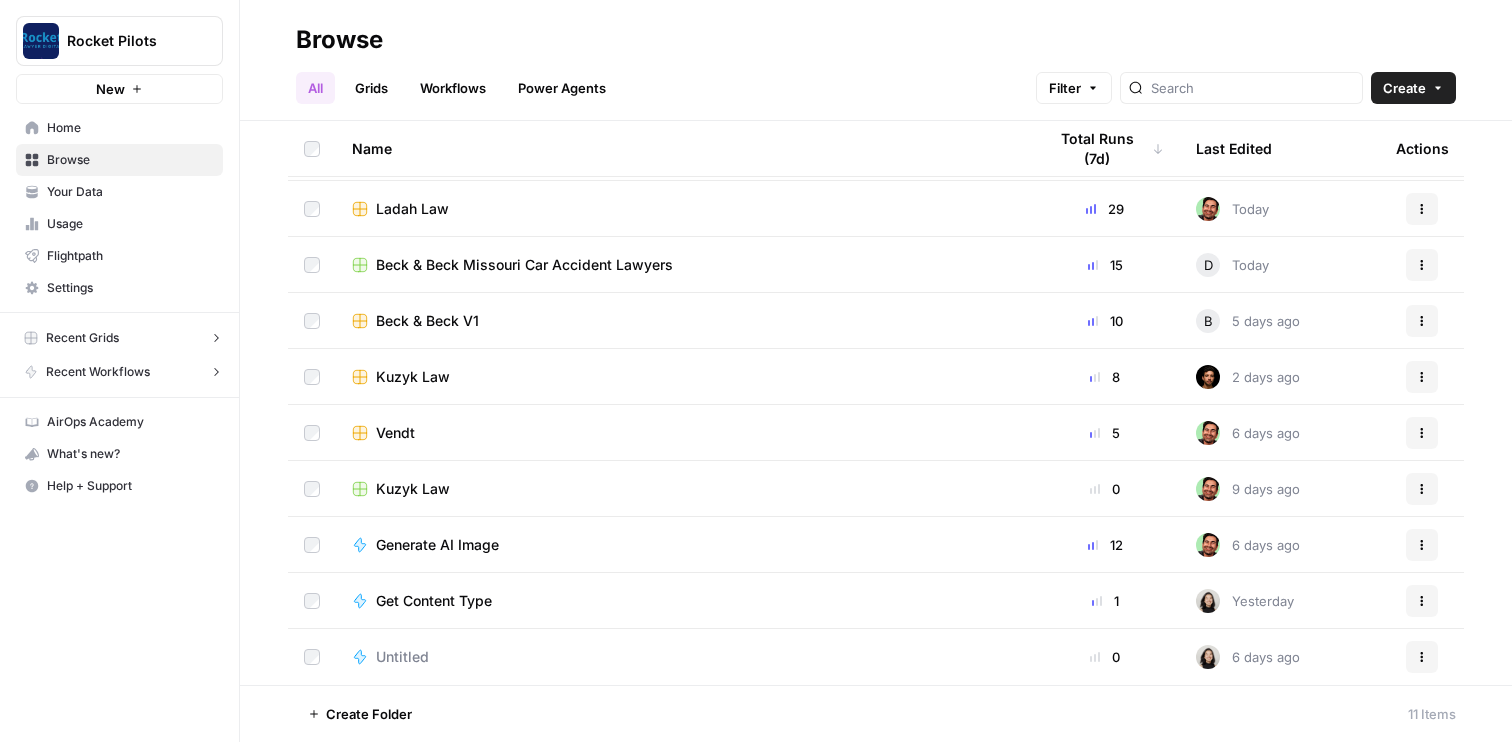 scroll, scrollTop: 0, scrollLeft: 0, axis: both 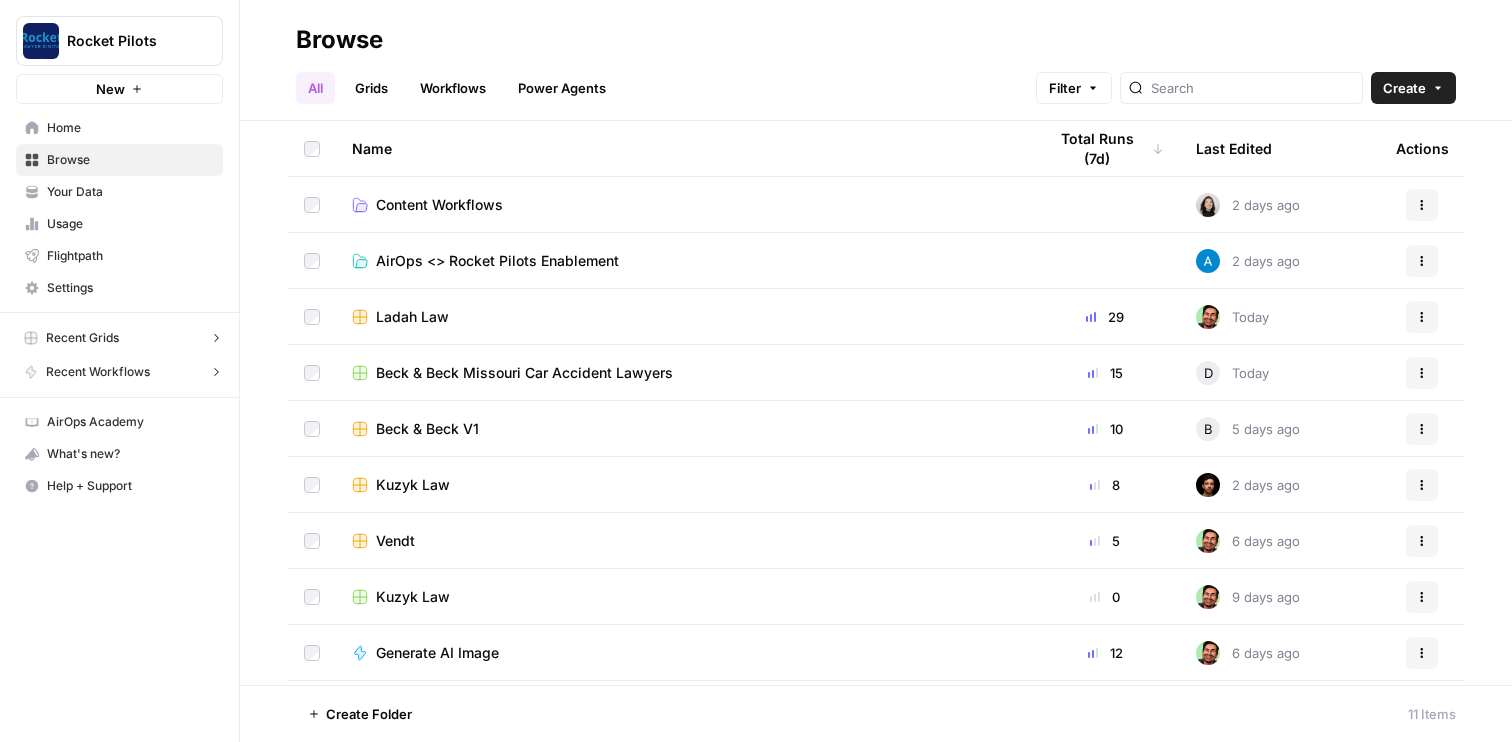 click on "Content Workflows" at bounding box center (439, 205) 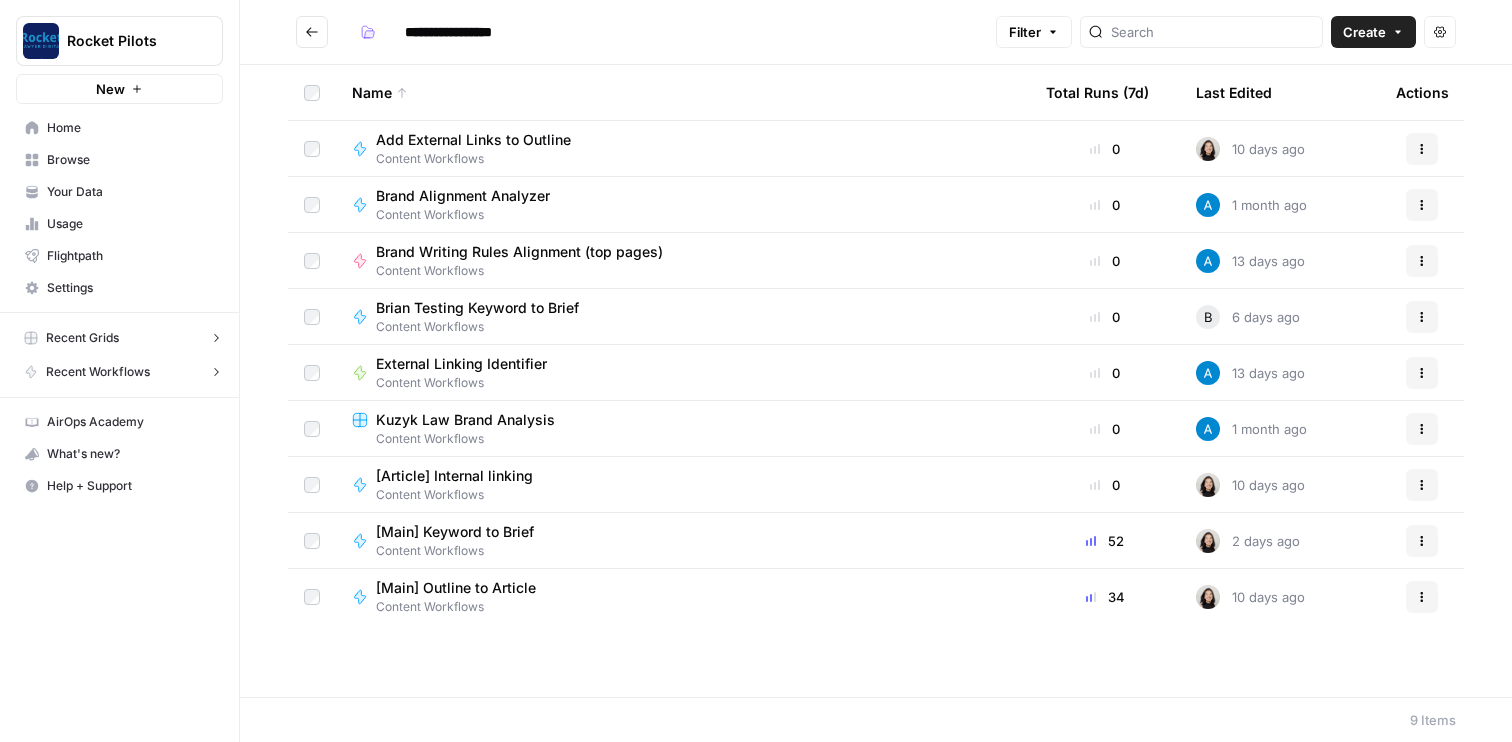 click on "Create" at bounding box center [1373, 32] 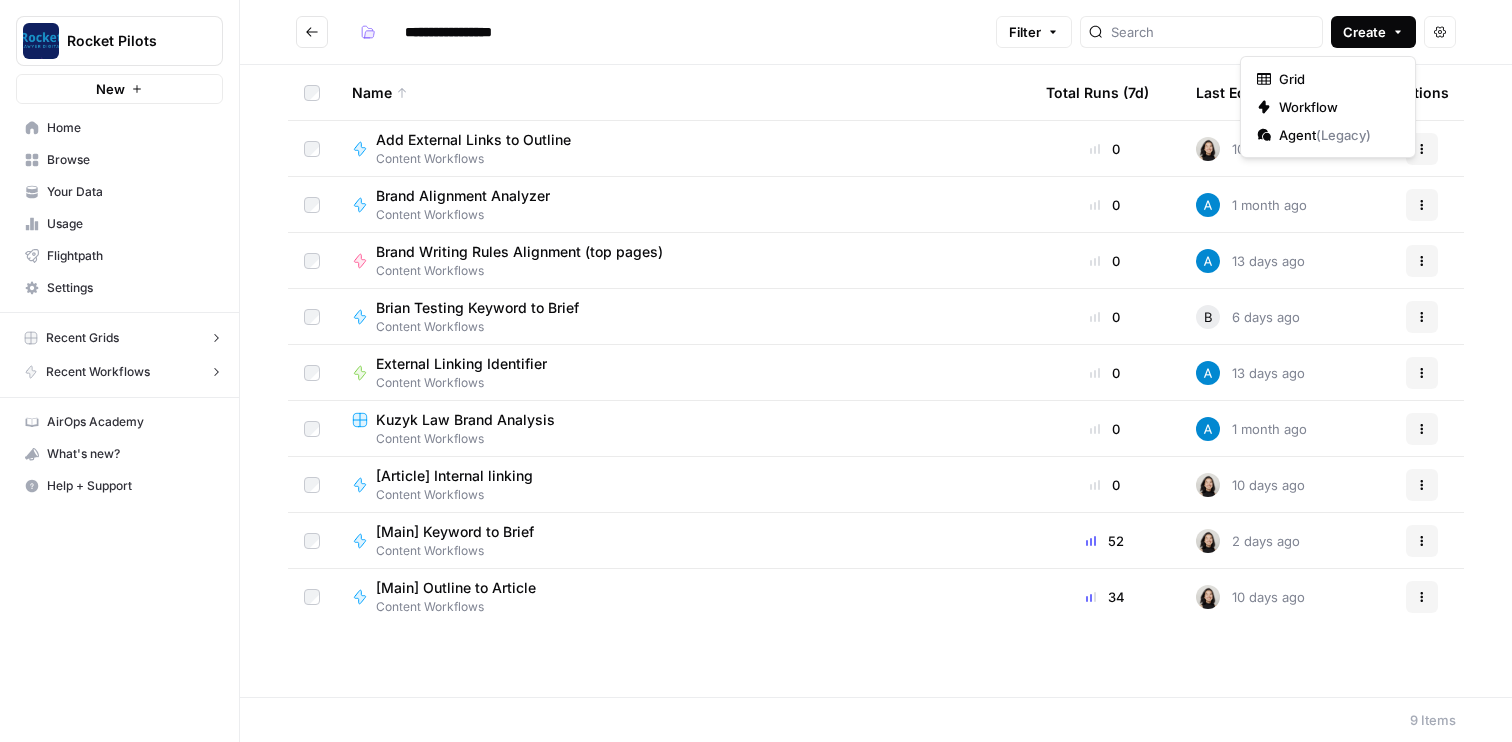 click on "Name" at bounding box center [683, 92] 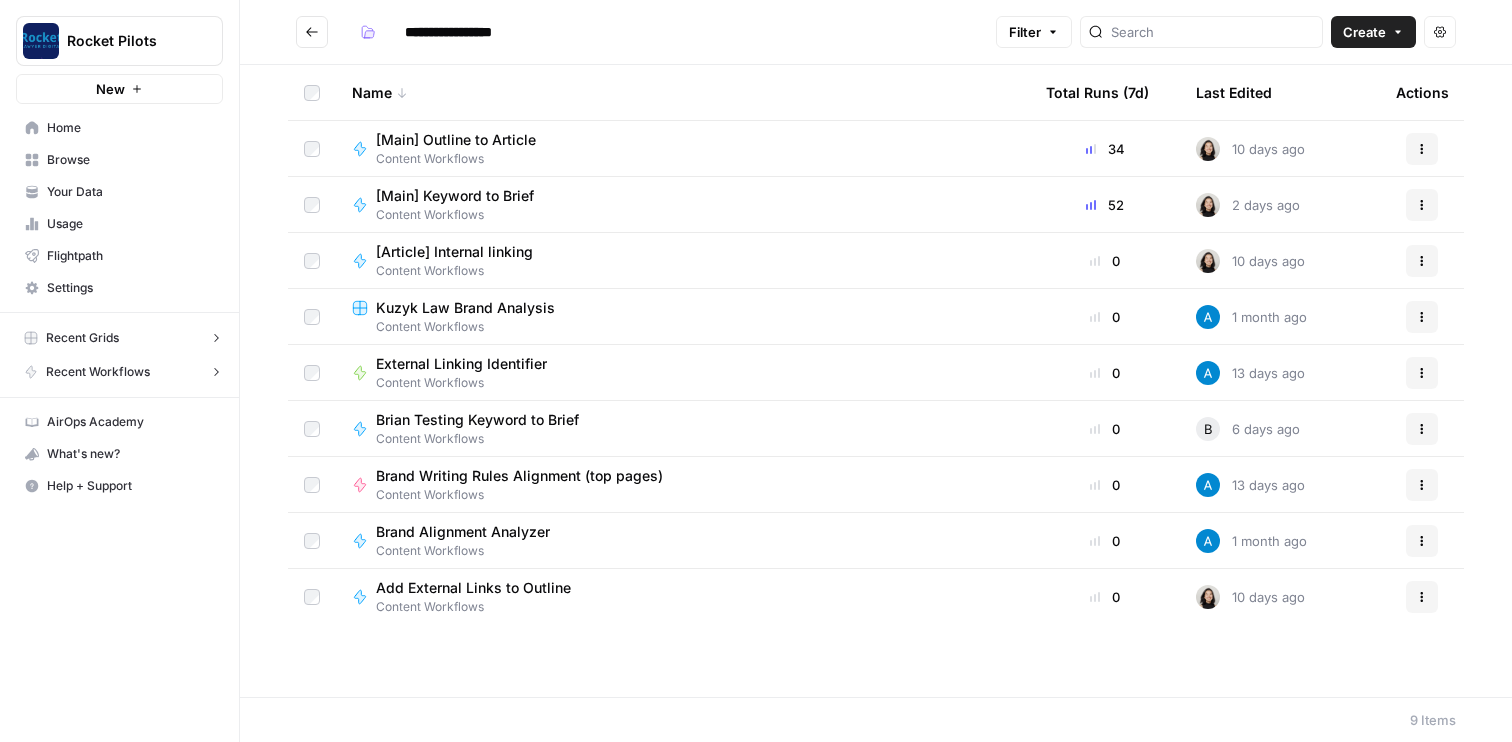 click on "[Main] Keyword to Brief" at bounding box center (455, 196) 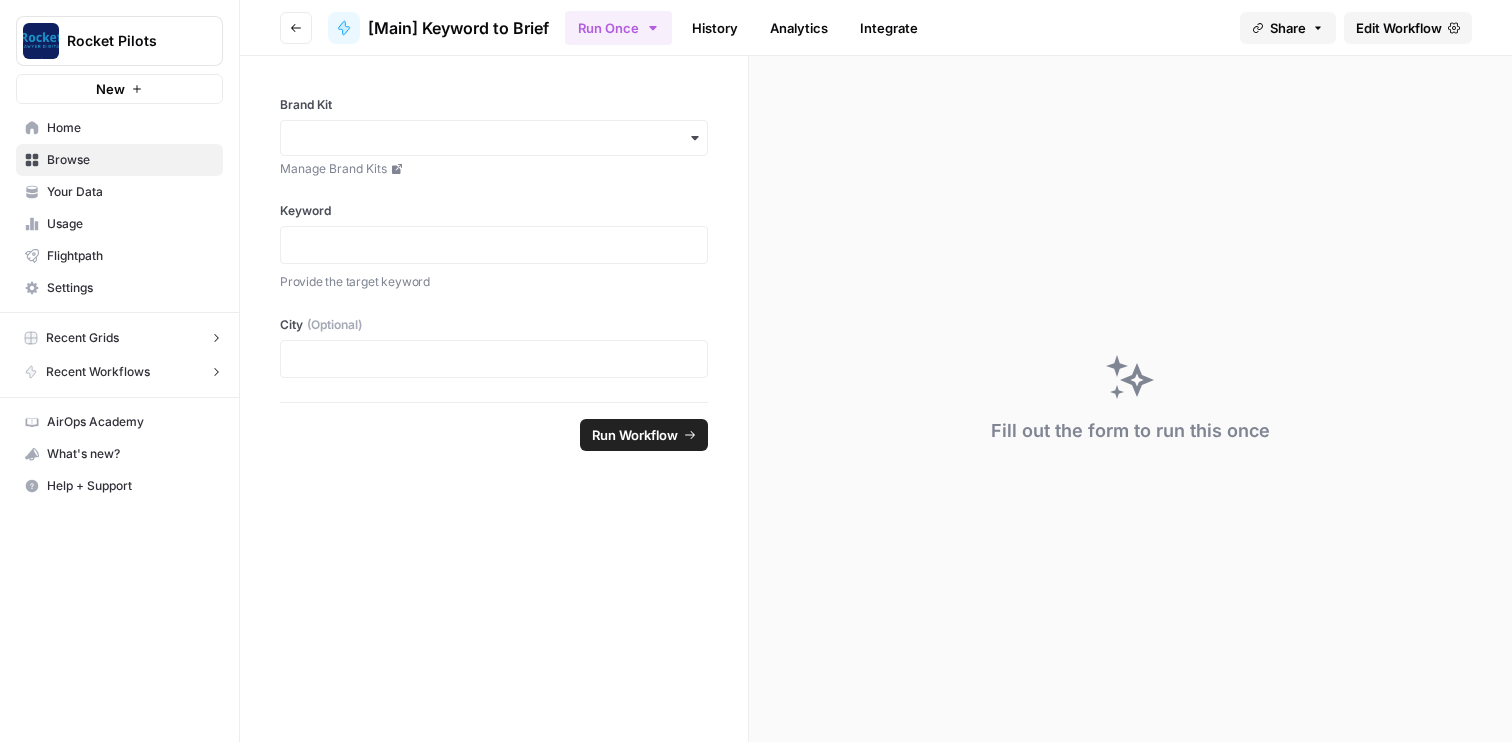 click on "Edit Workflow" at bounding box center (1399, 28) 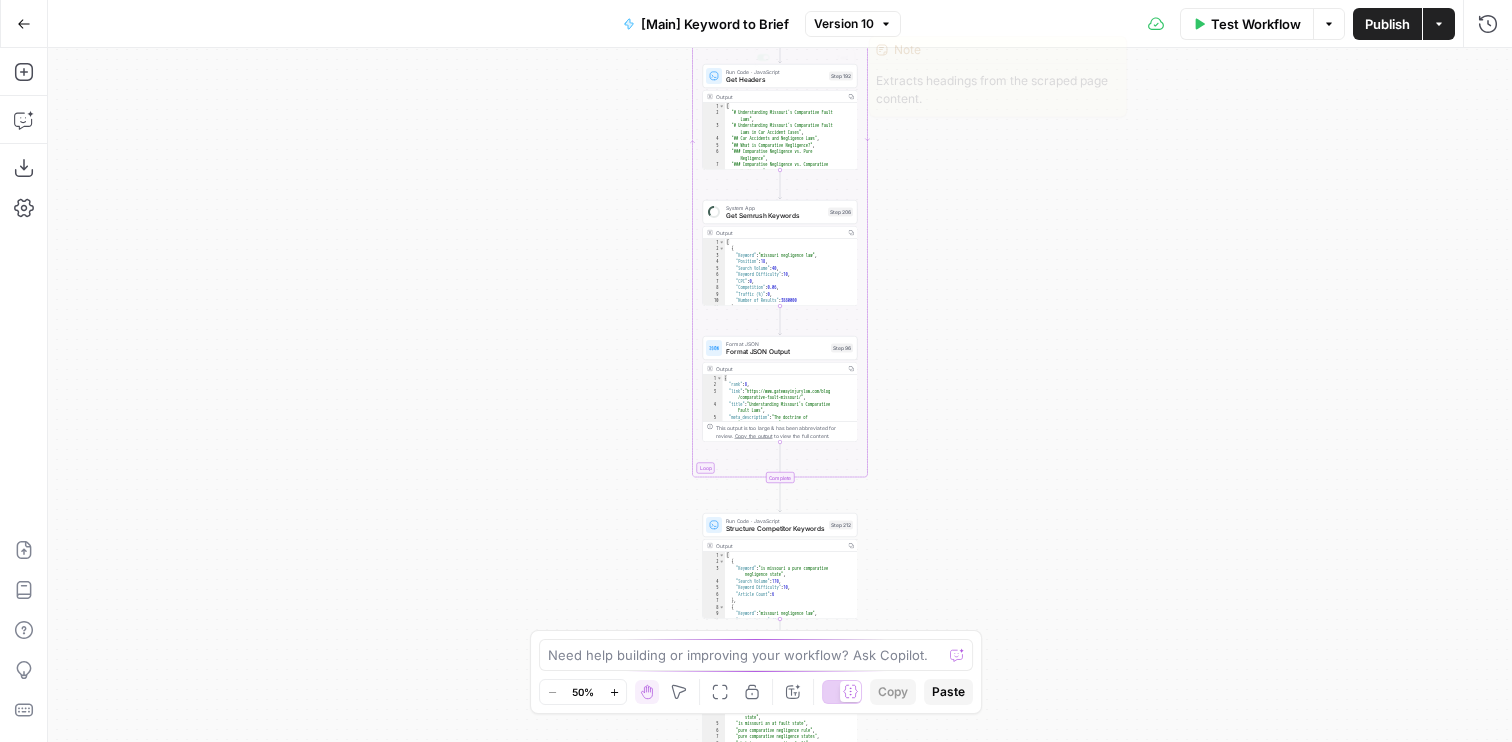 click on "[Main] Keyword to Brief" at bounding box center [715, 24] 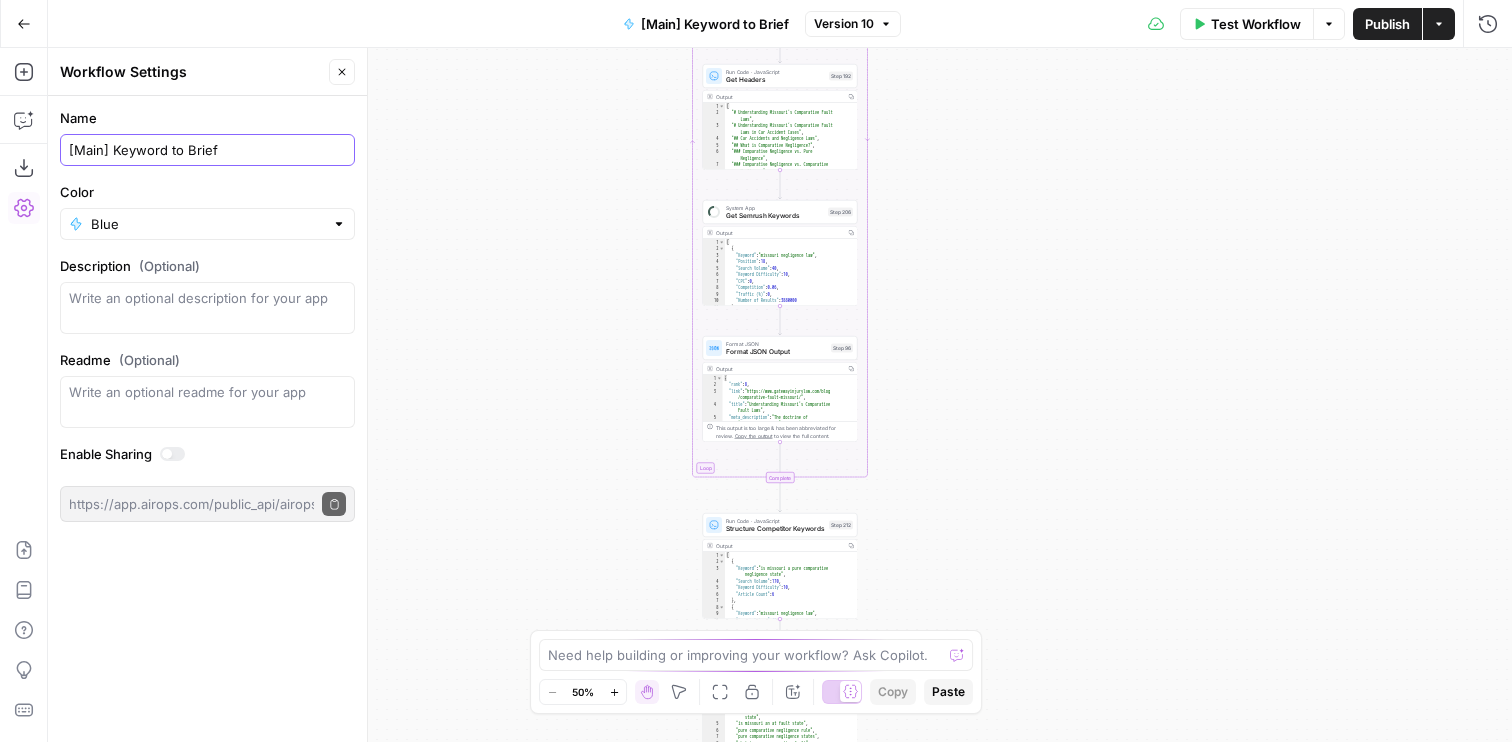 click on "[Main] Keyword to Brief" at bounding box center [207, 150] 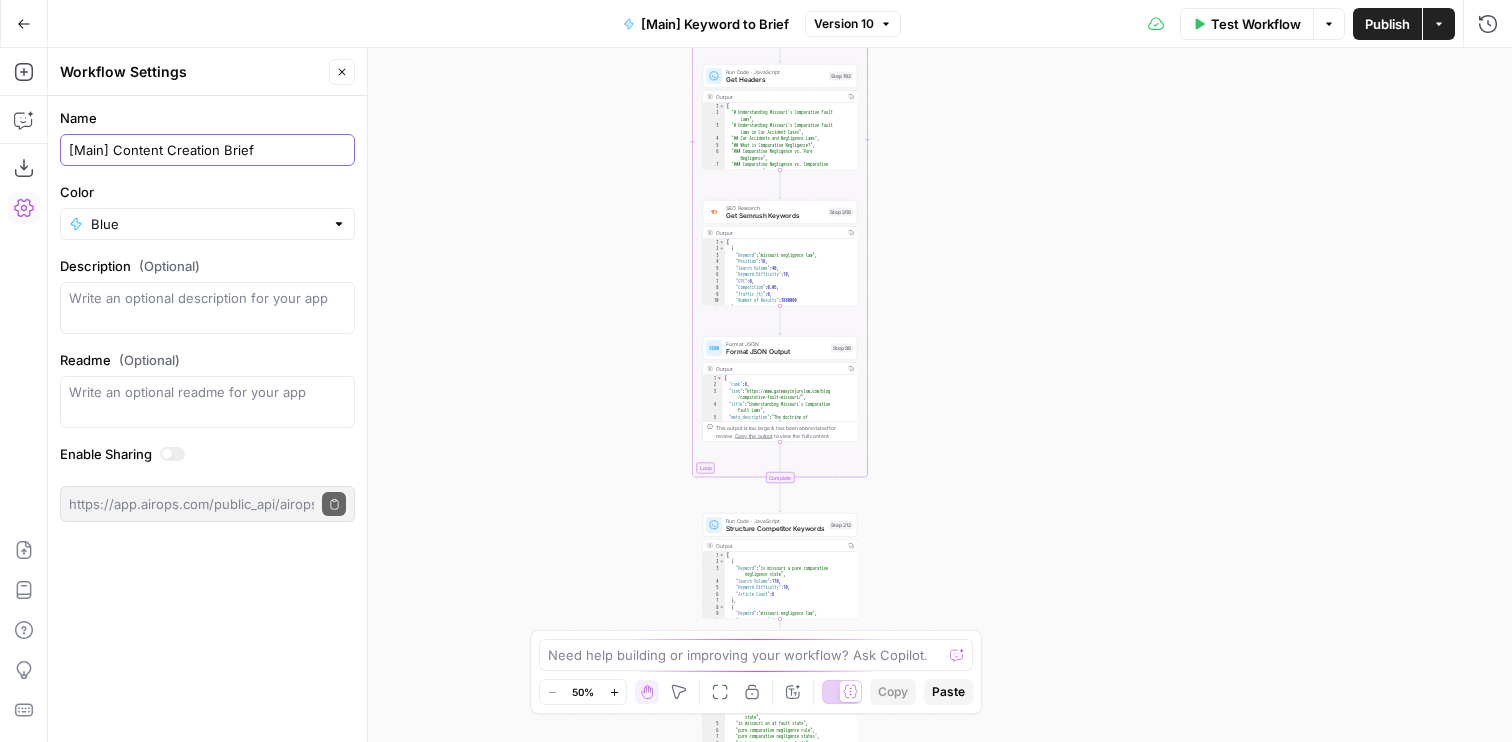 type on "[Main] Content Creation Brief" 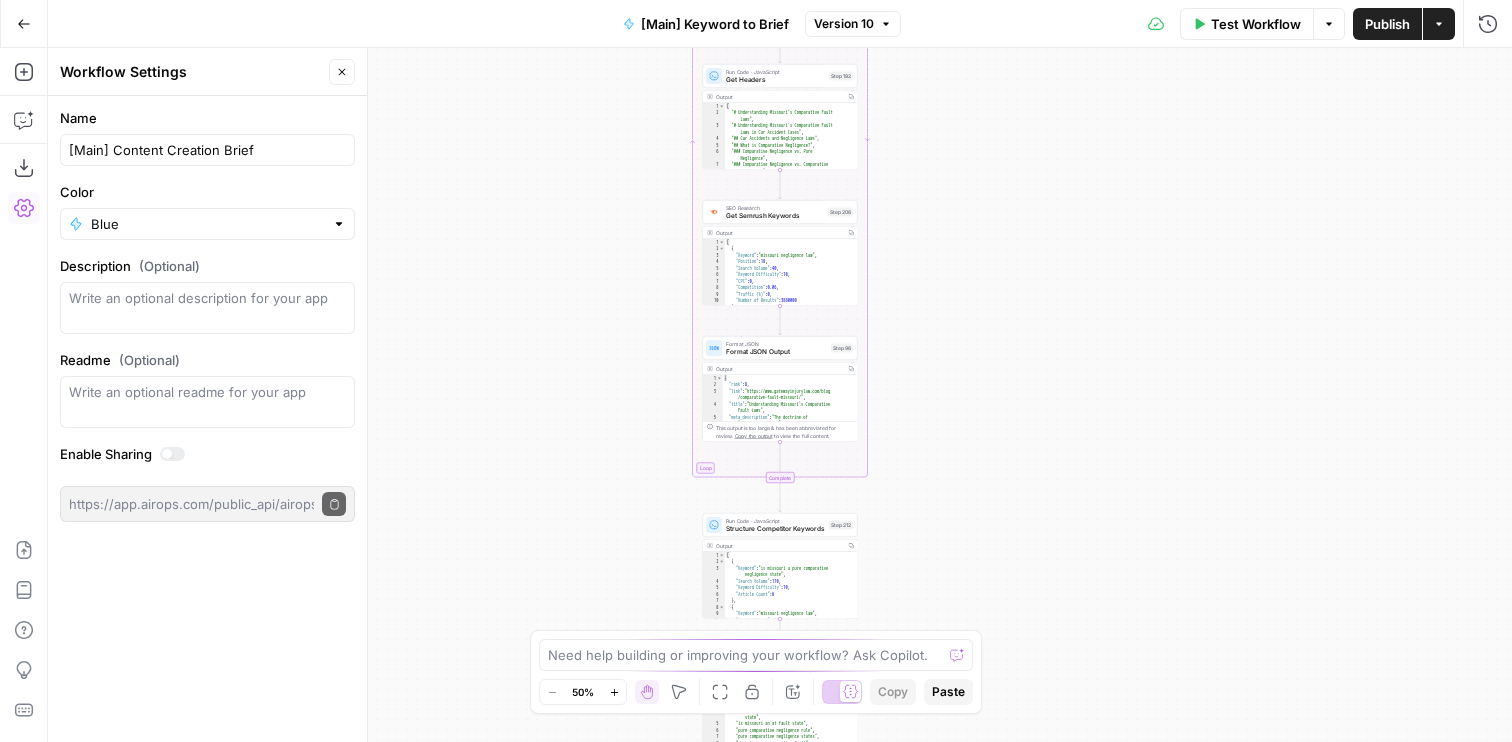 click on "Go Back" at bounding box center [24, 24] 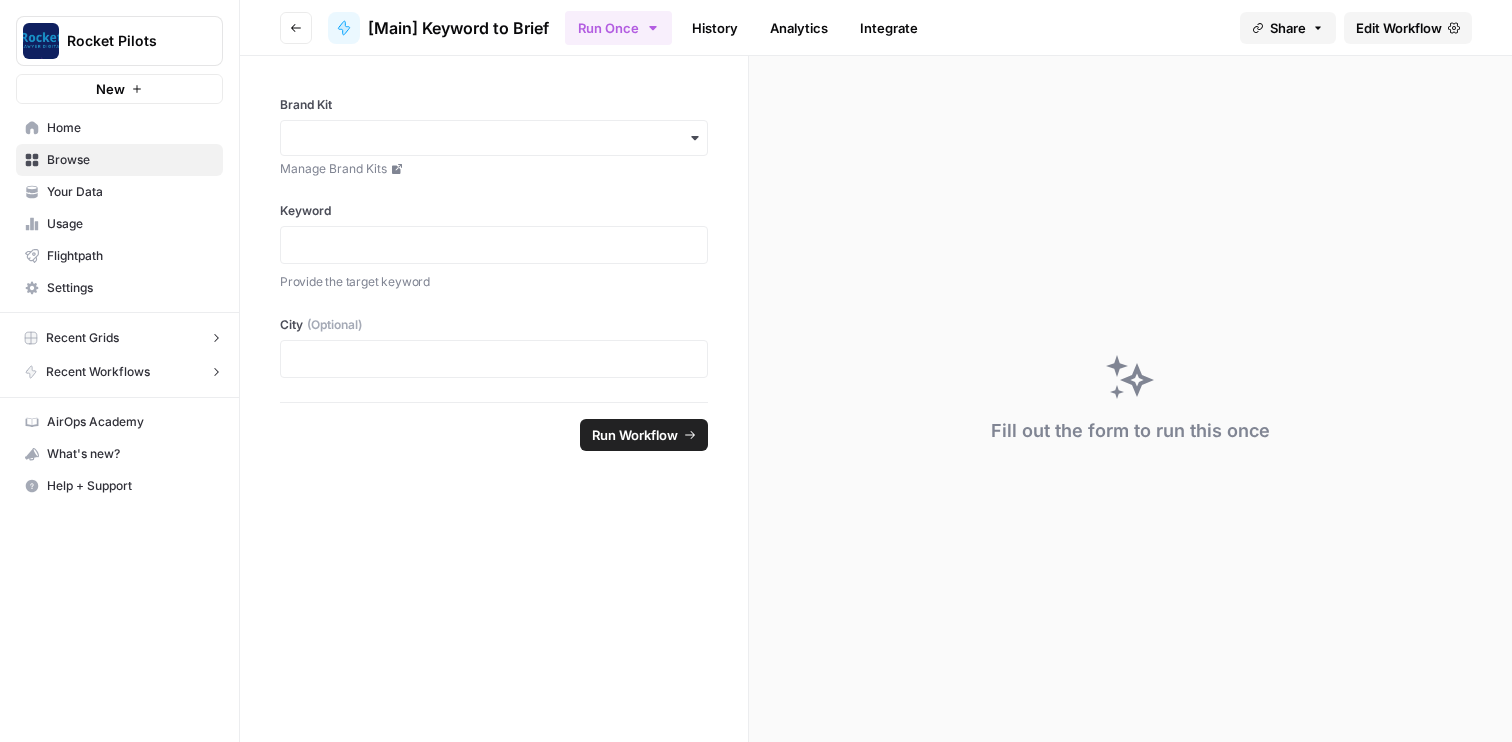 click on "Edit Workflow" at bounding box center (1399, 28) 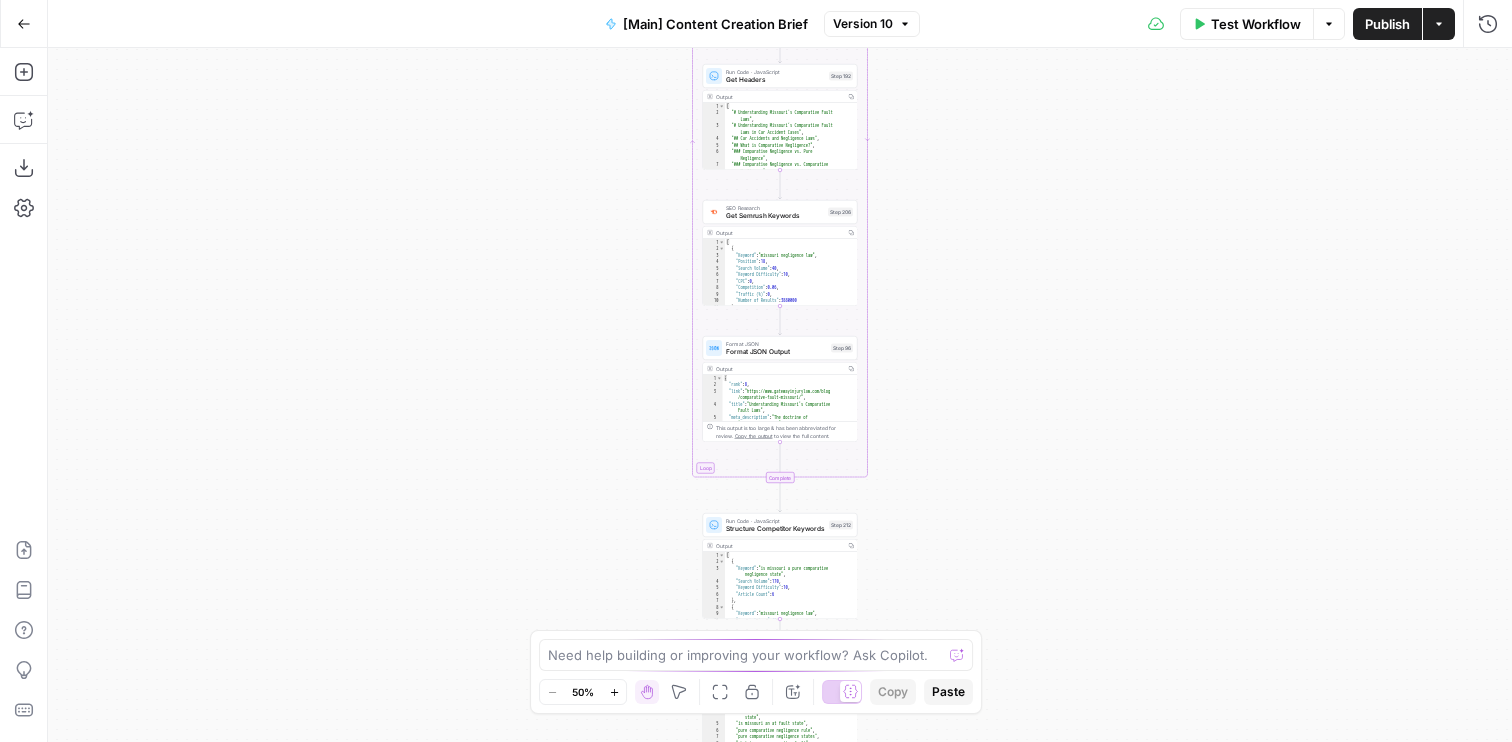 click on "[Main] Content Creation Brief" at bounding box center (715, 24) 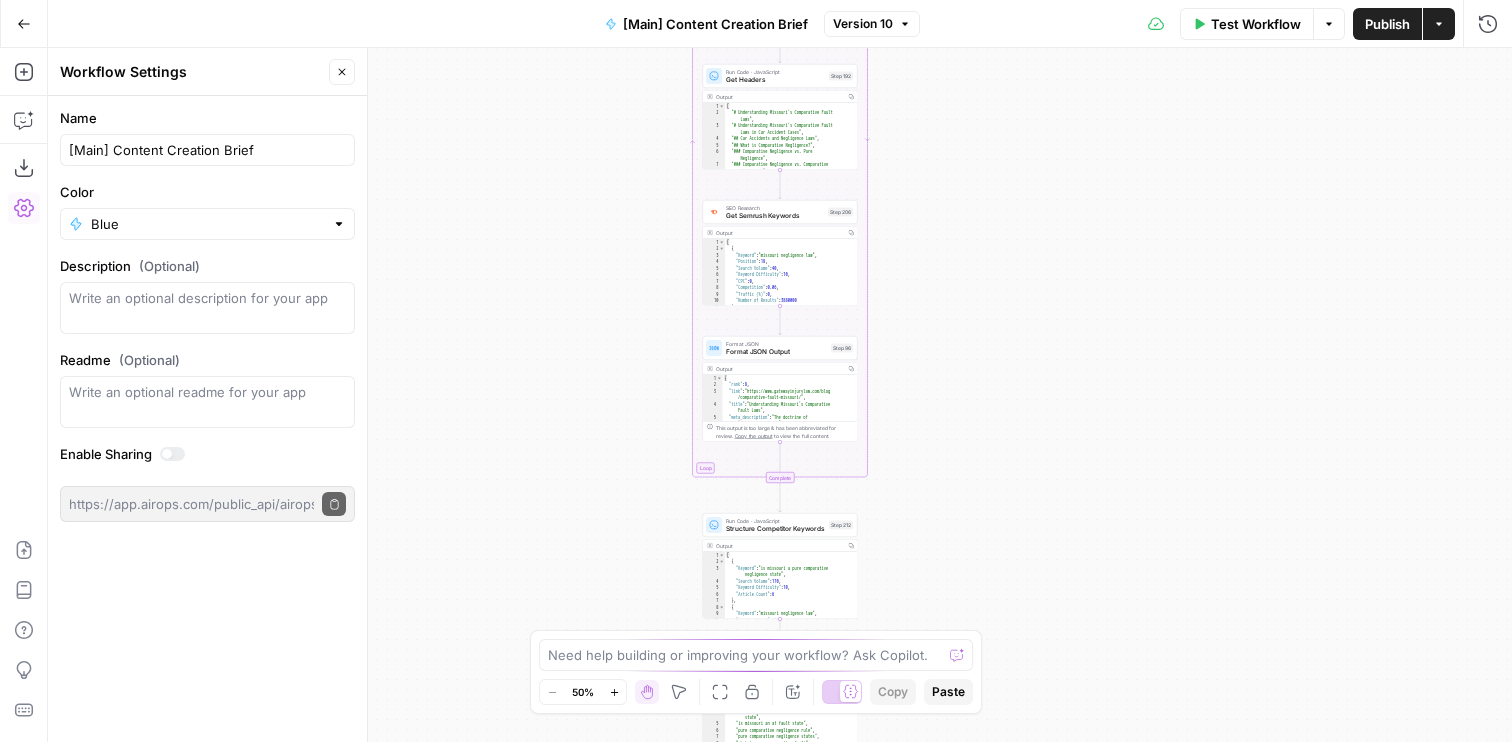 click 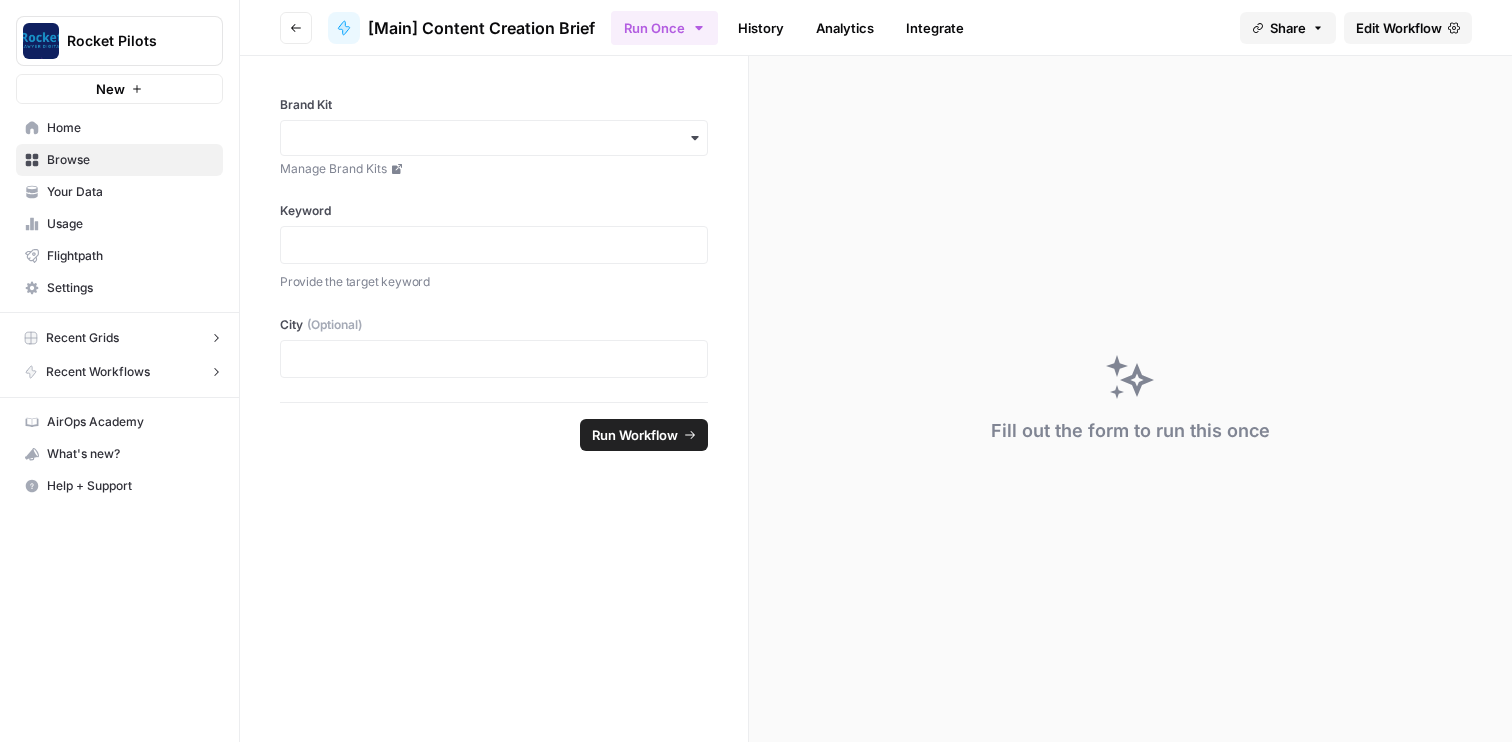 click 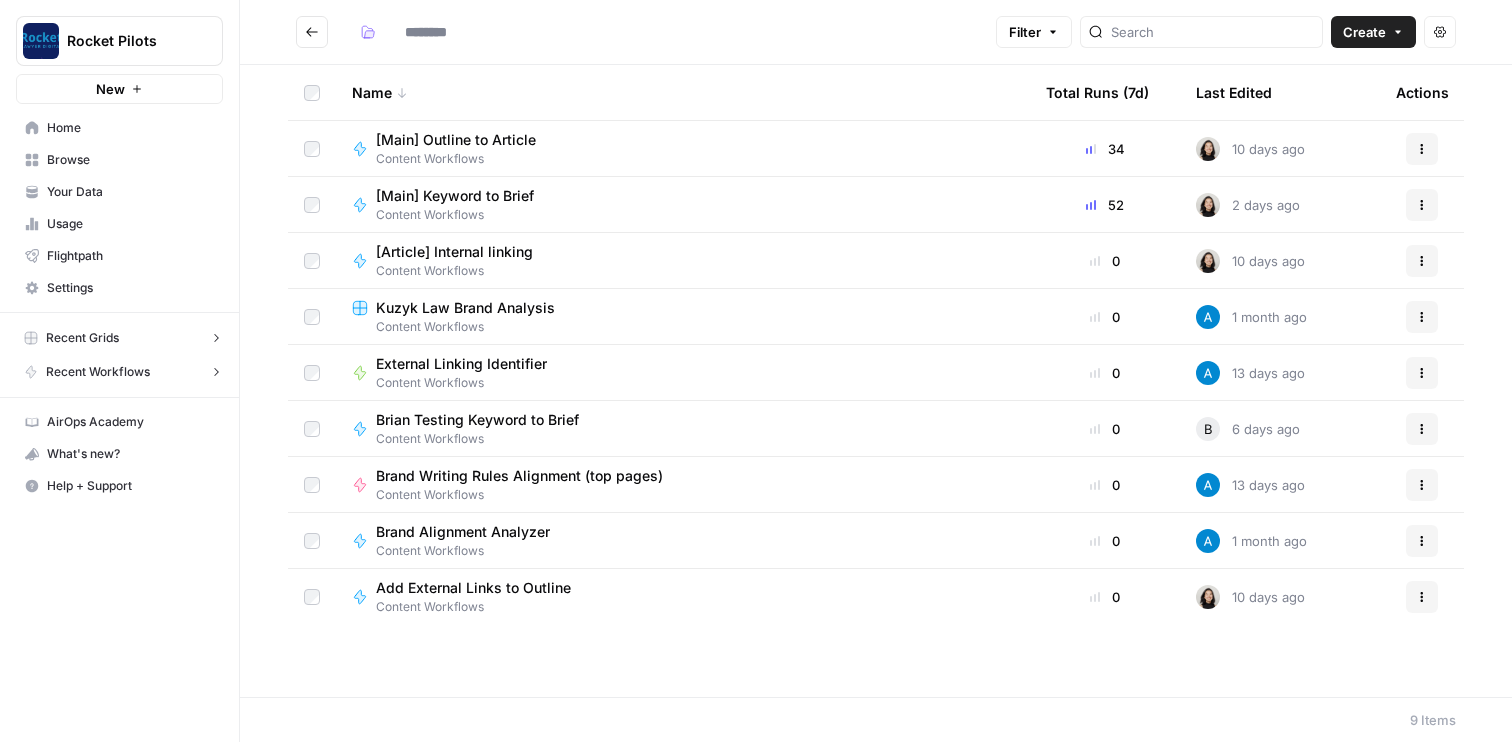 type on "**********" 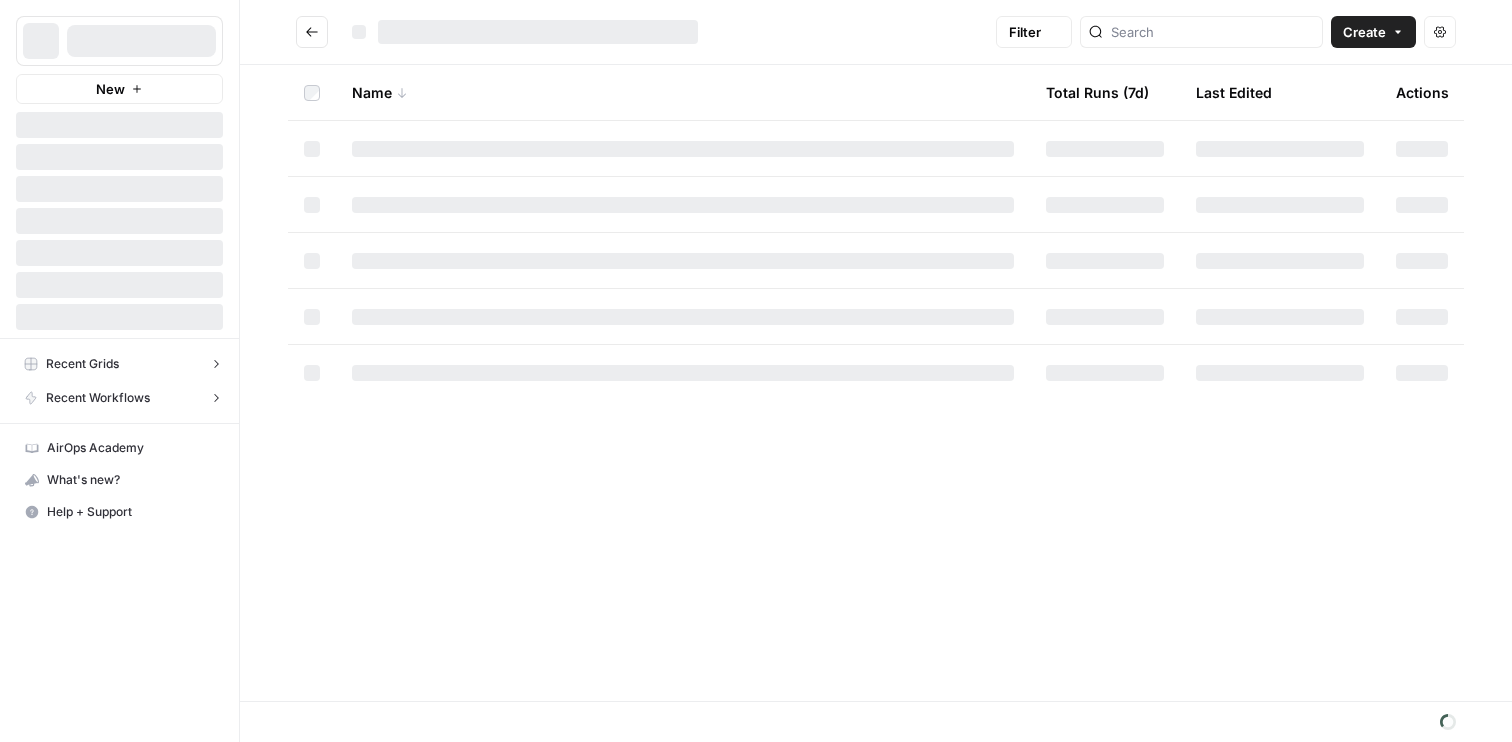 scroll, scrollTop: 0, scrollLeft: 0, axis: both 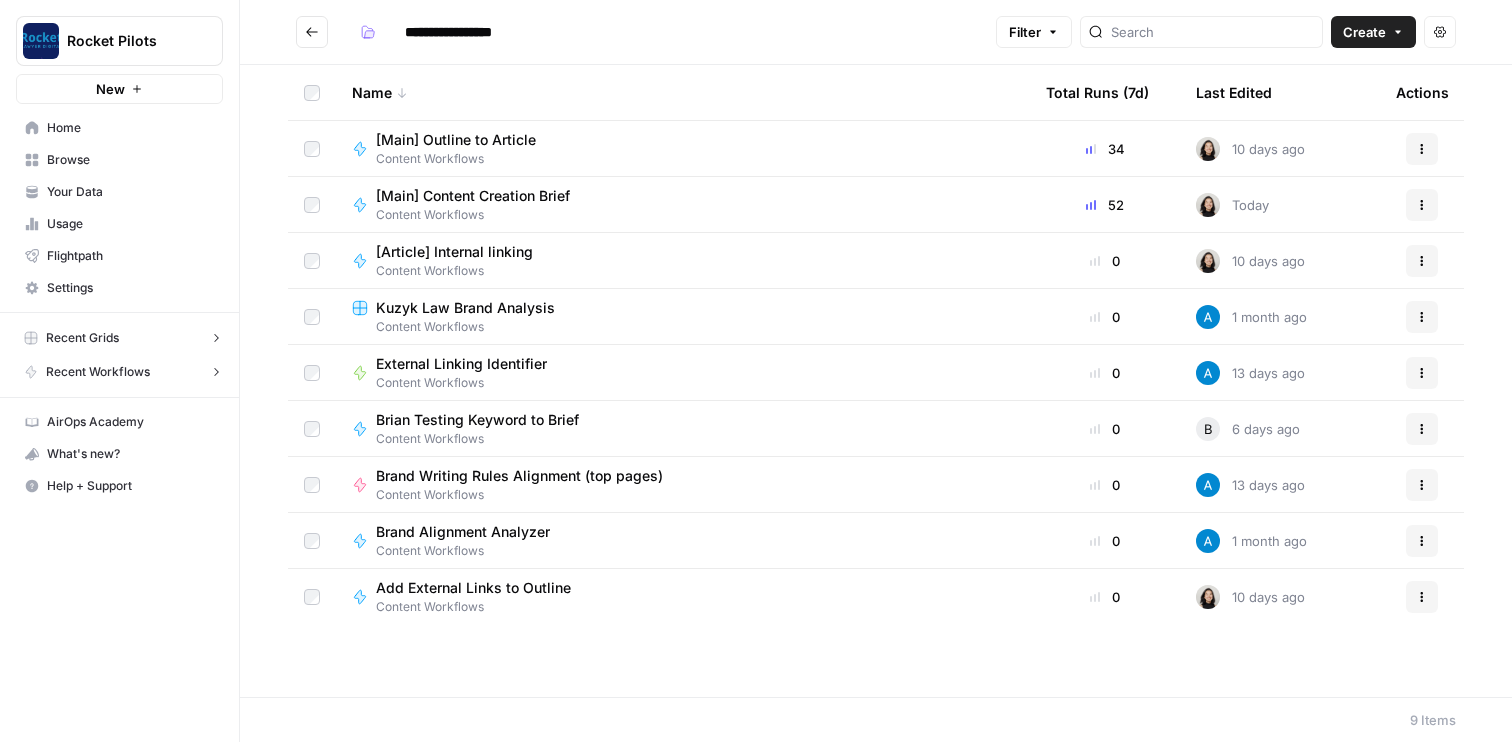 click on "[Main] Outline to Article" at bounding box center [456, 140] 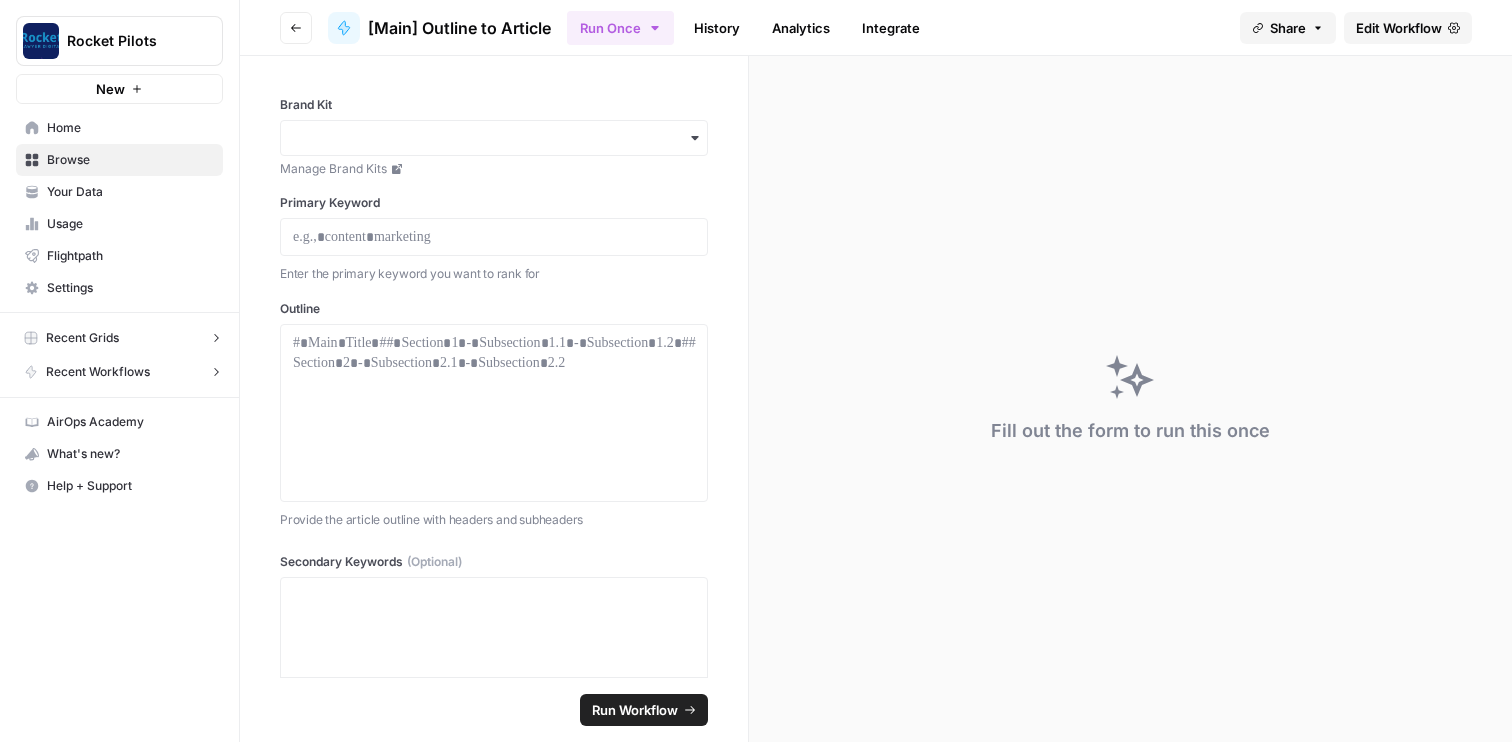 click on "Edit Workflow" at bounding box center [1408, 28] 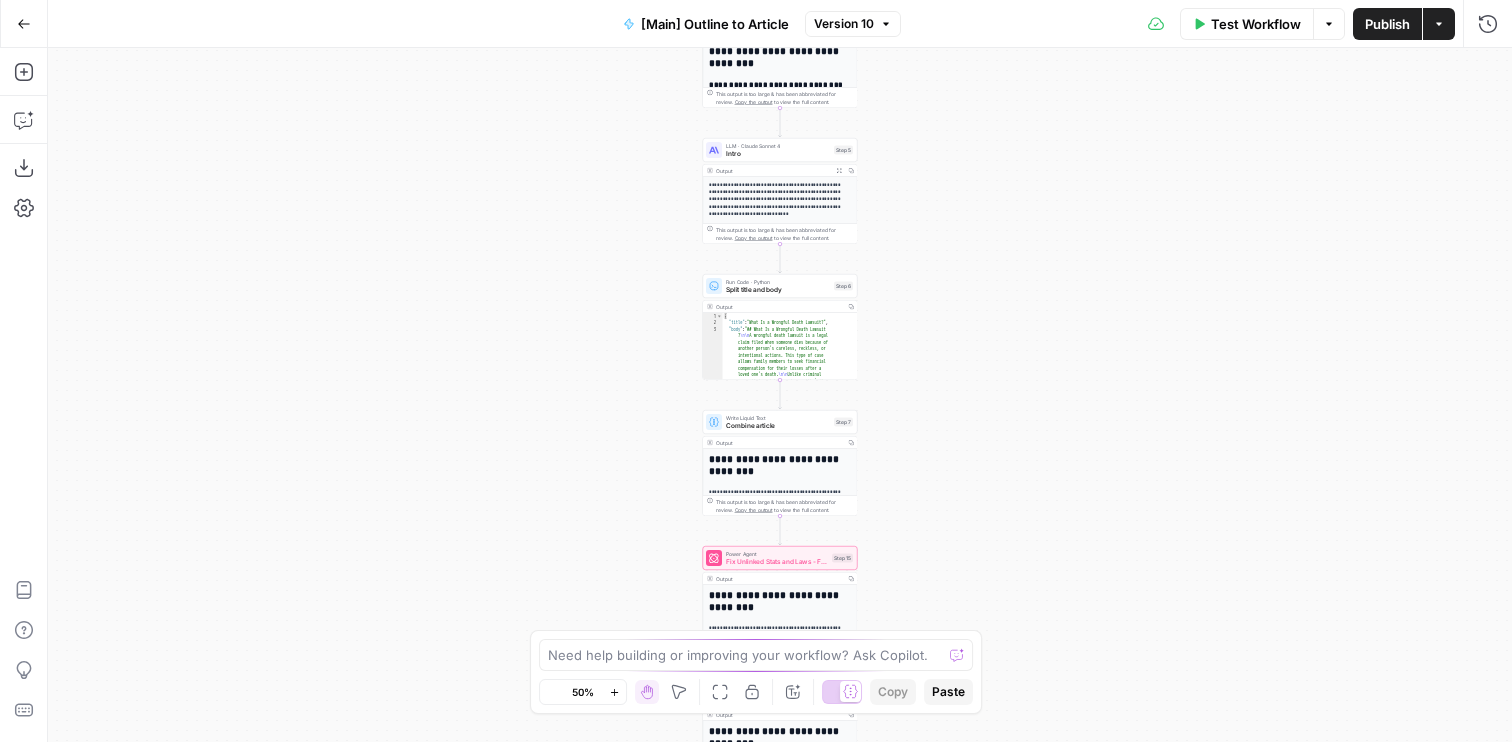 click on "[Main] Outline to Article" at bounding box center [715, 24] 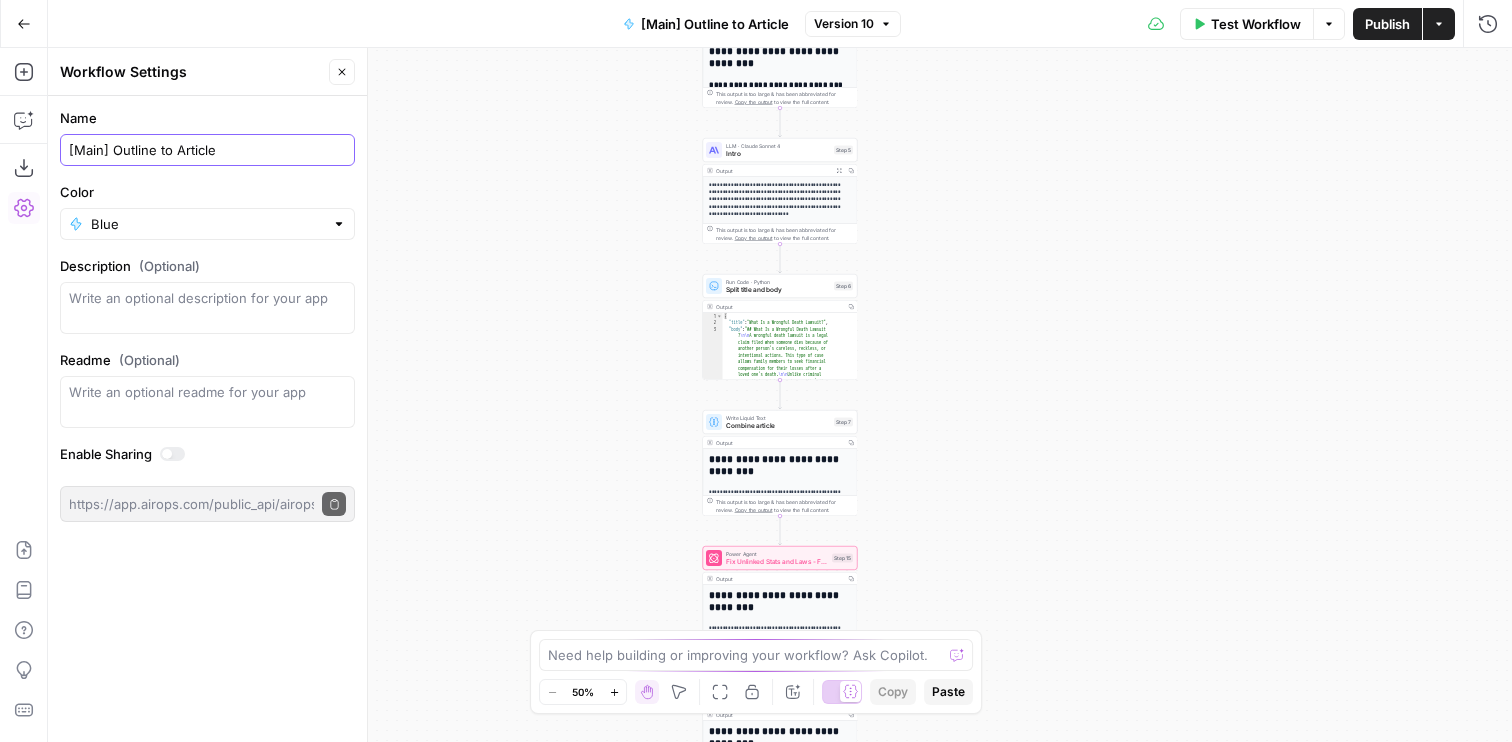 click on "[Main] Outline to Article" at bounding box center (207, 150) 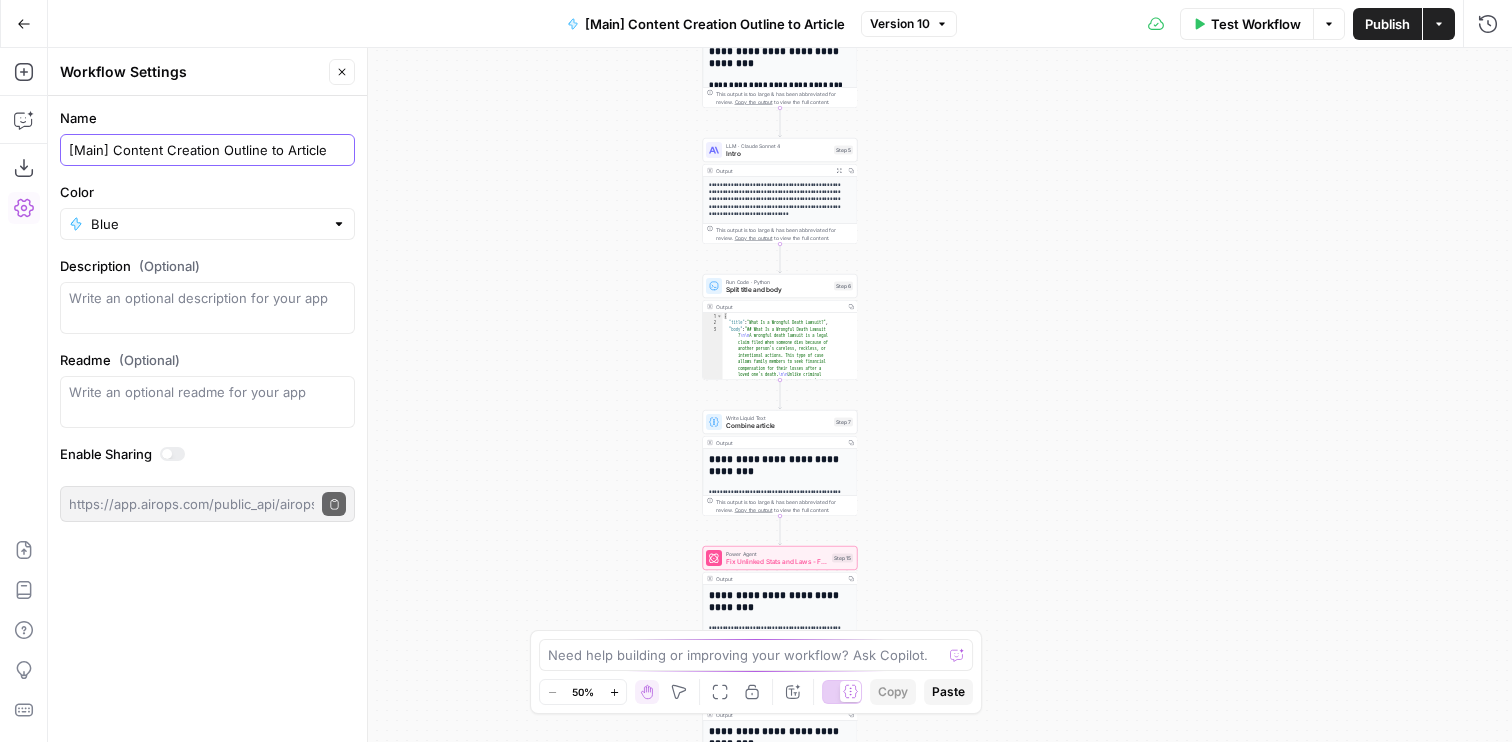 click on "[Main] Content Creation Outline to Article" at bounding box center [207, 150] 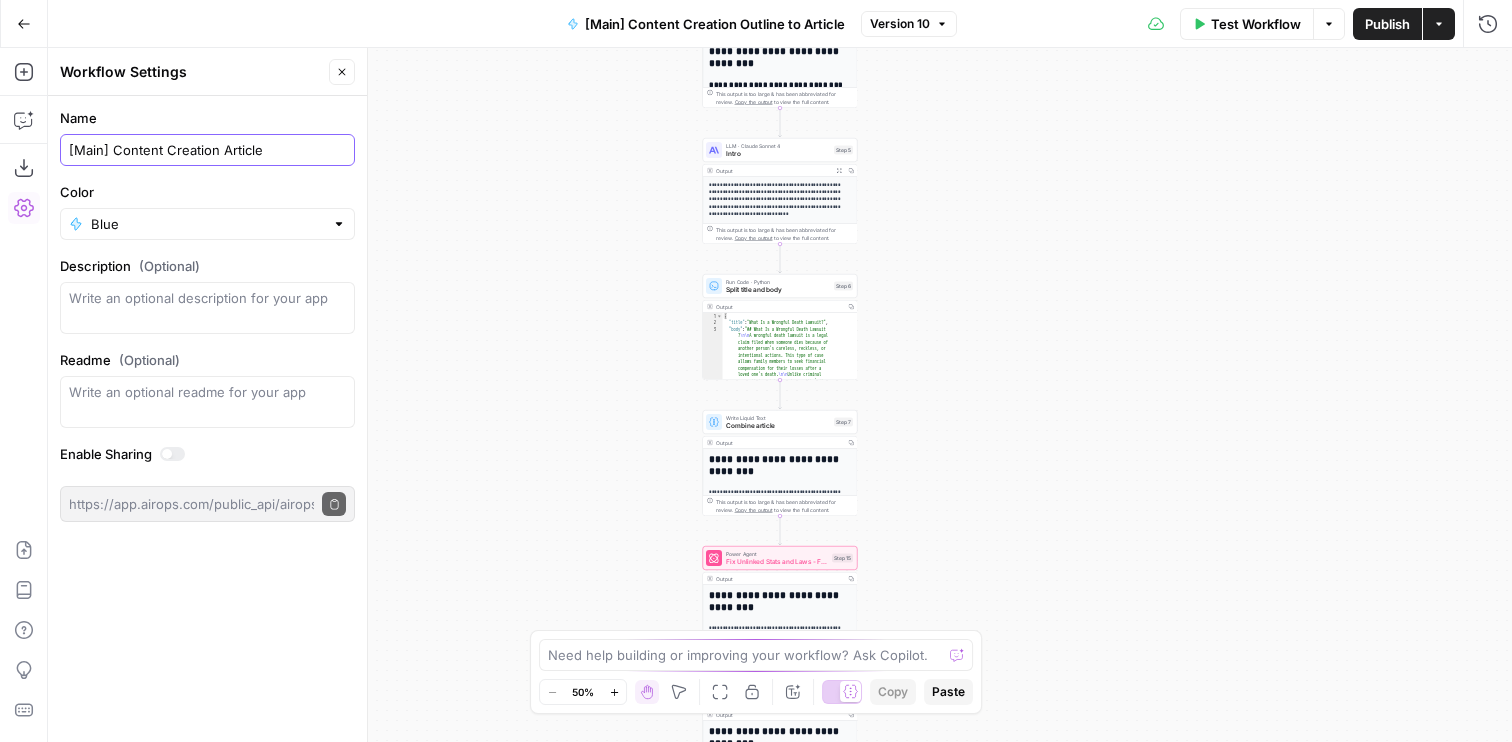 type on "[Main] Content Creation Article" 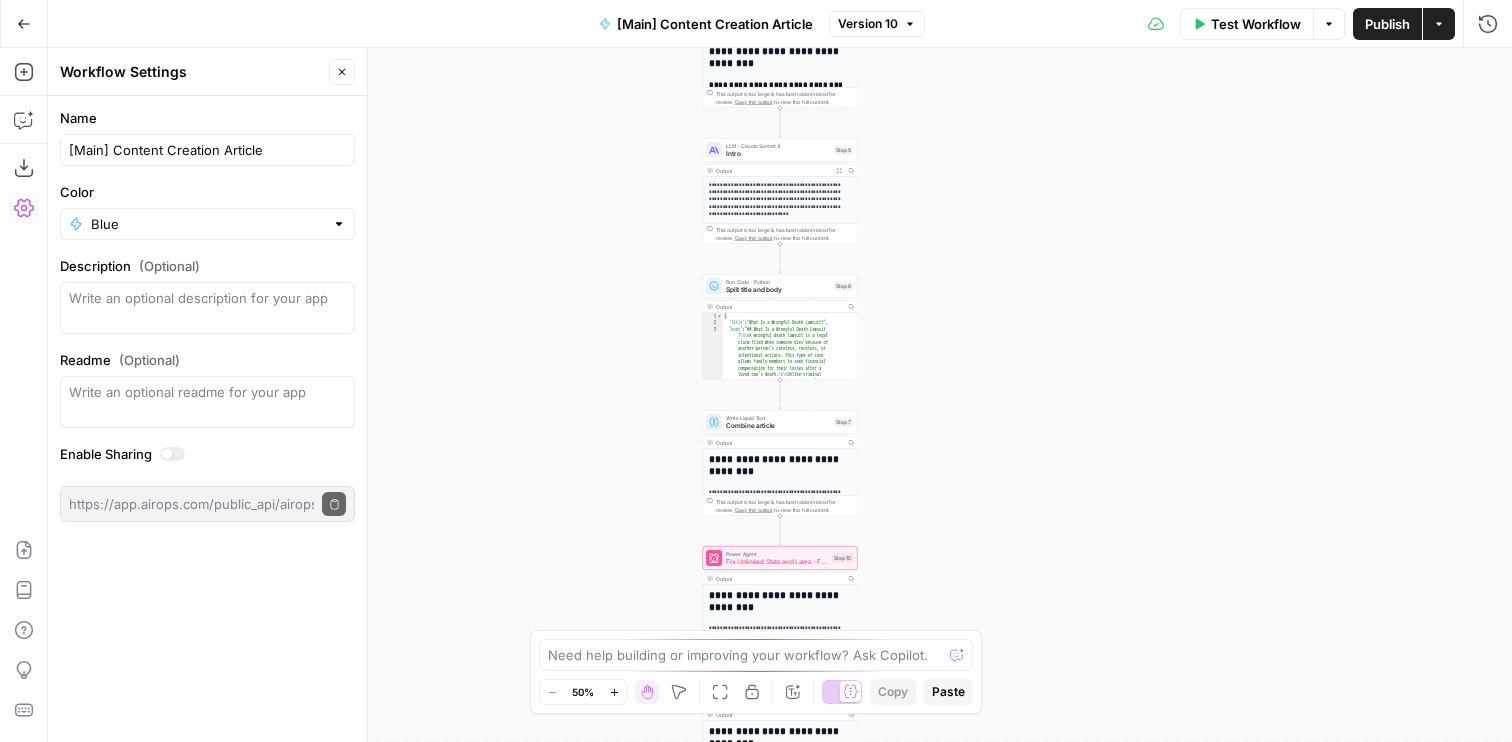 click on "Close" at bounding box center (342, 72) 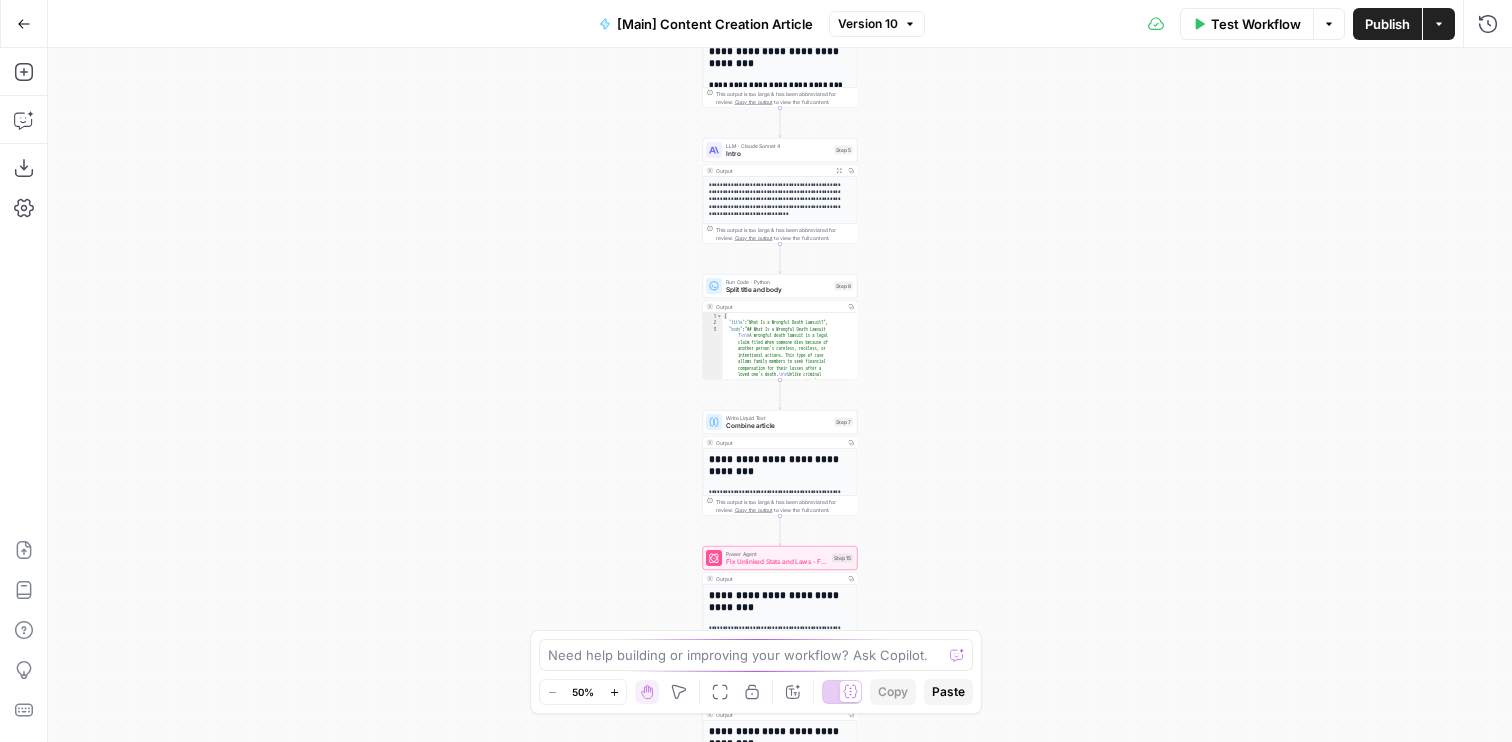 click 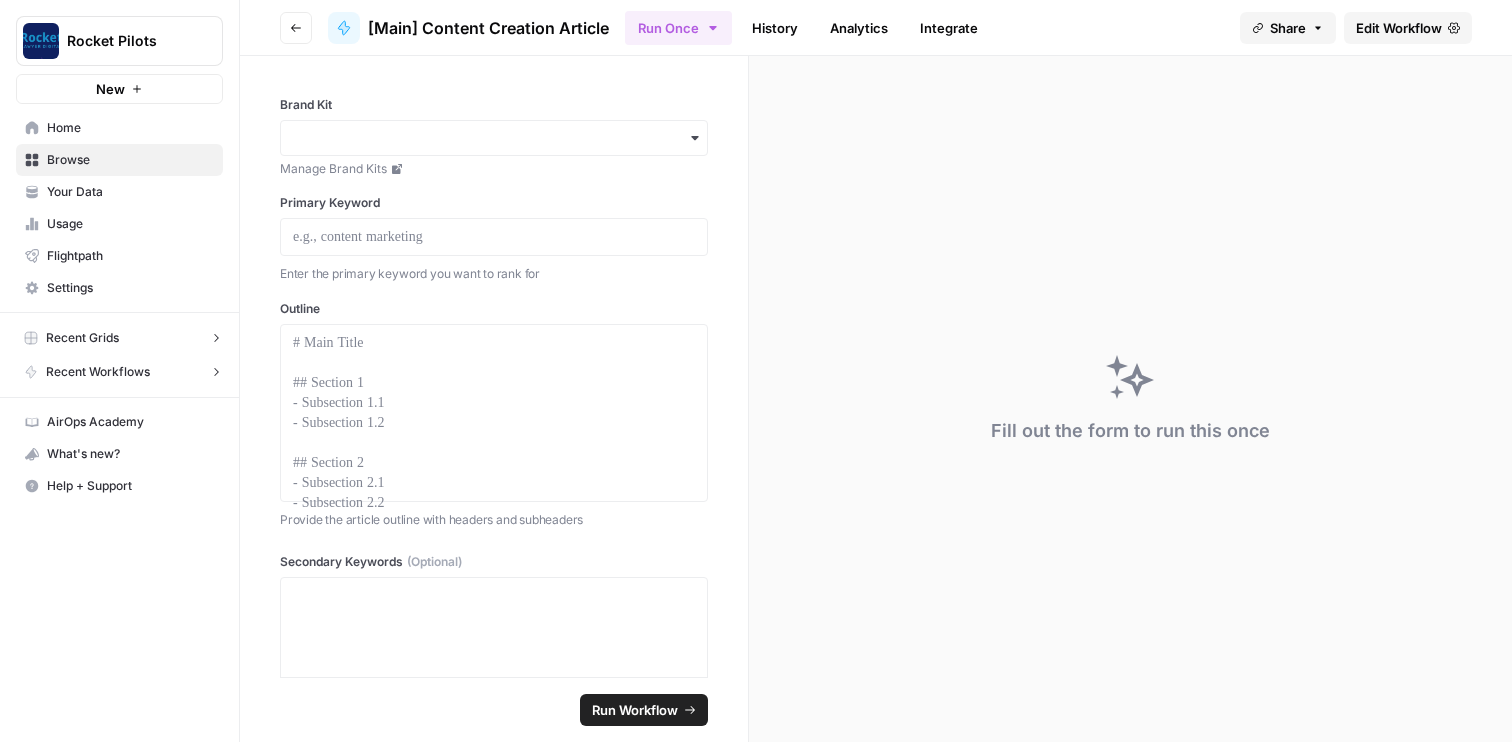 click 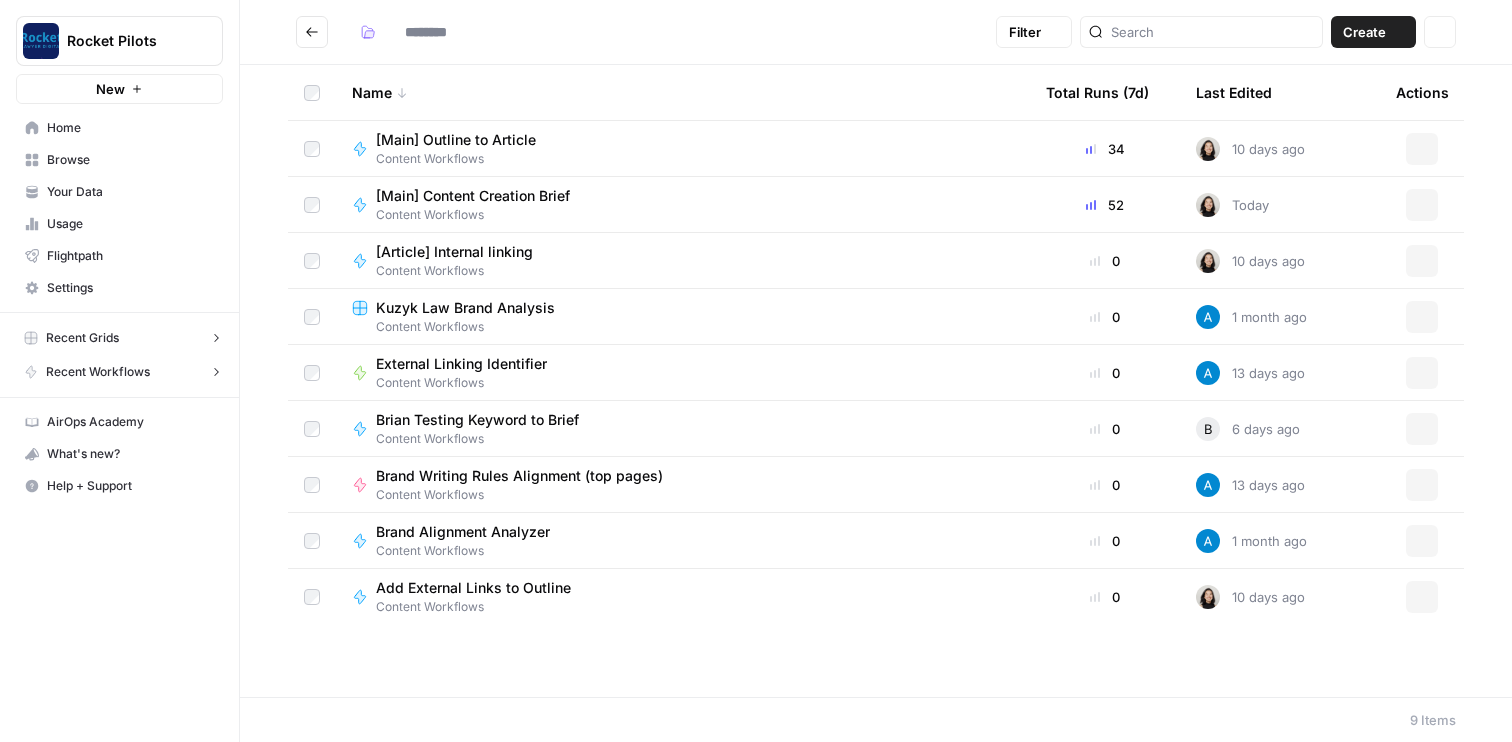 type on "**********" 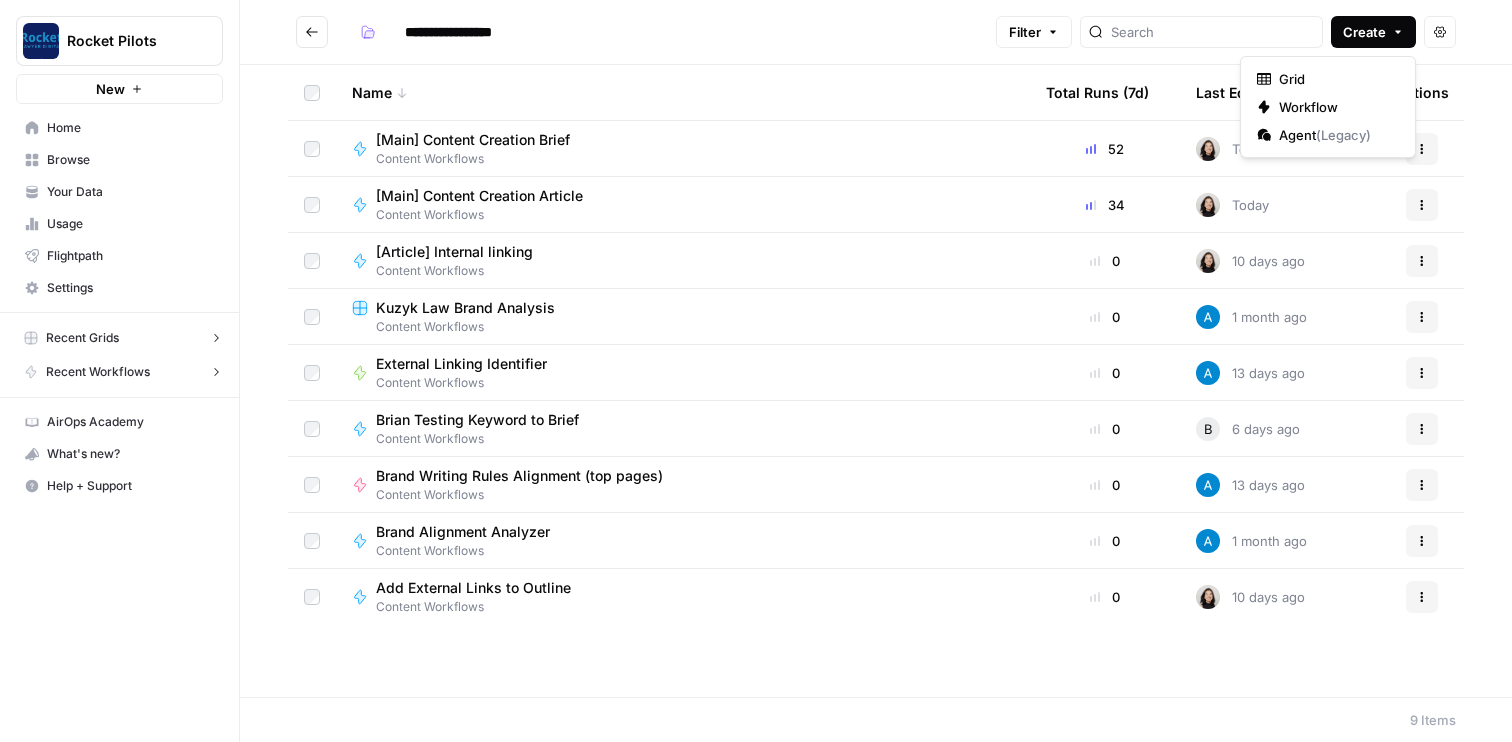 click on "Create" at bounding box center (1373, 32) 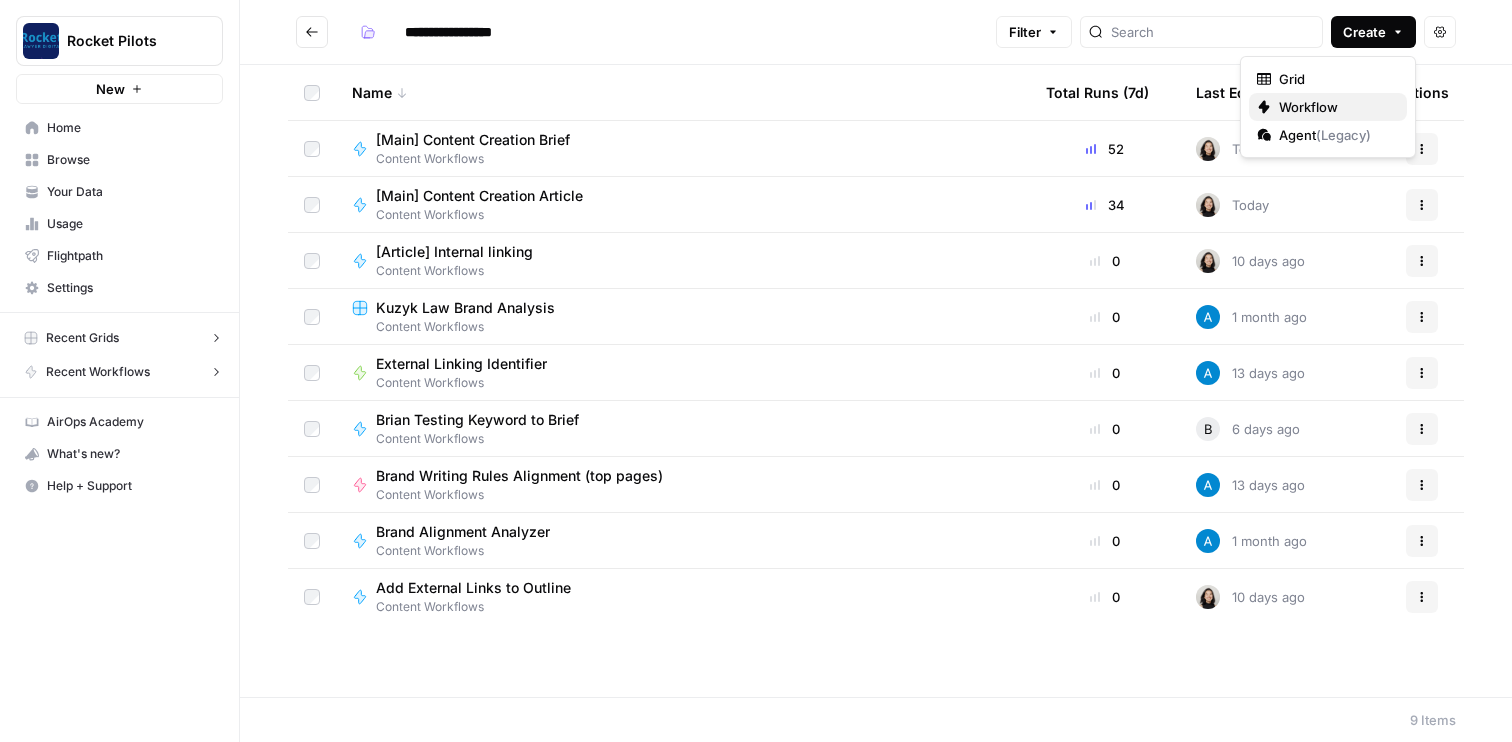 click on "Workflow" at bounding box center [1335, 107] 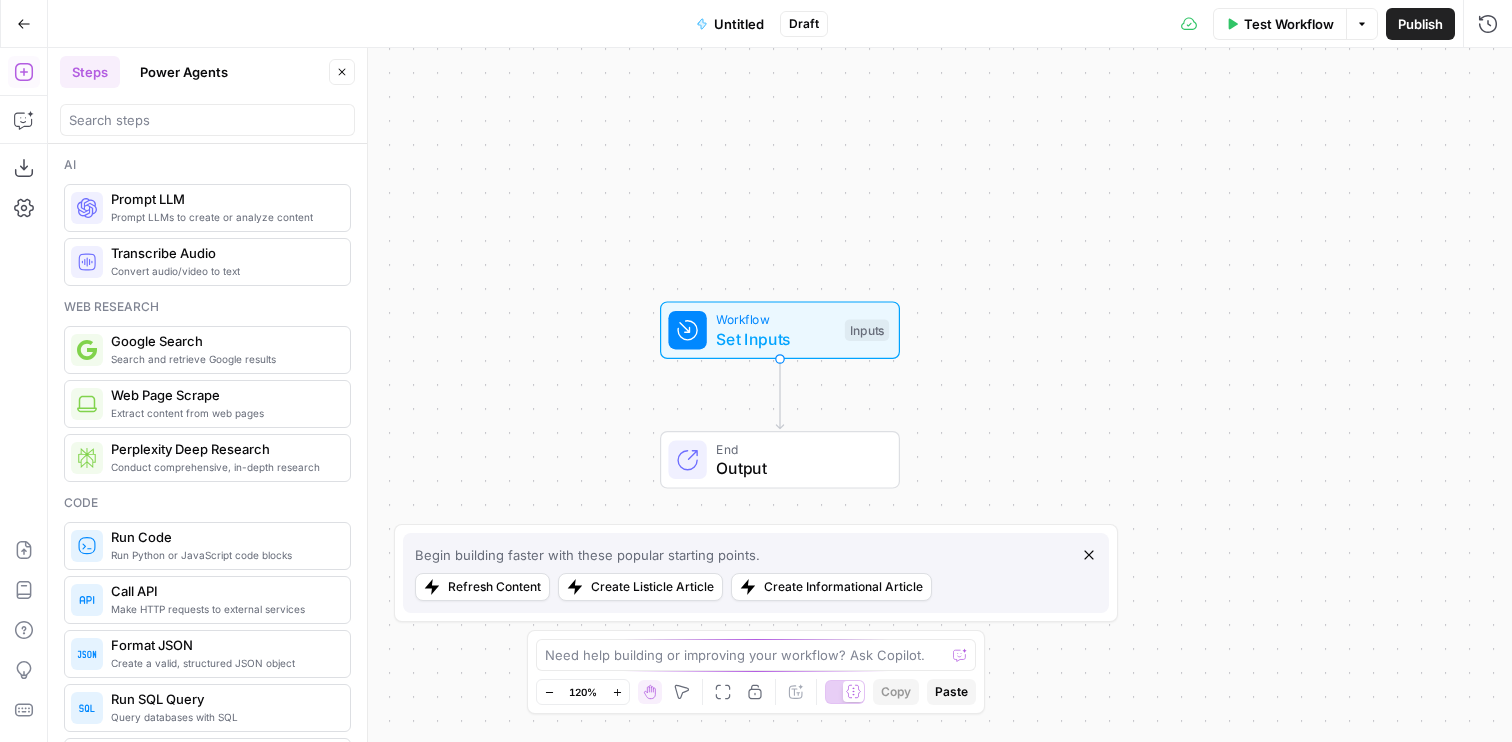 click on "Untitled" at bounding box center [739, 24] 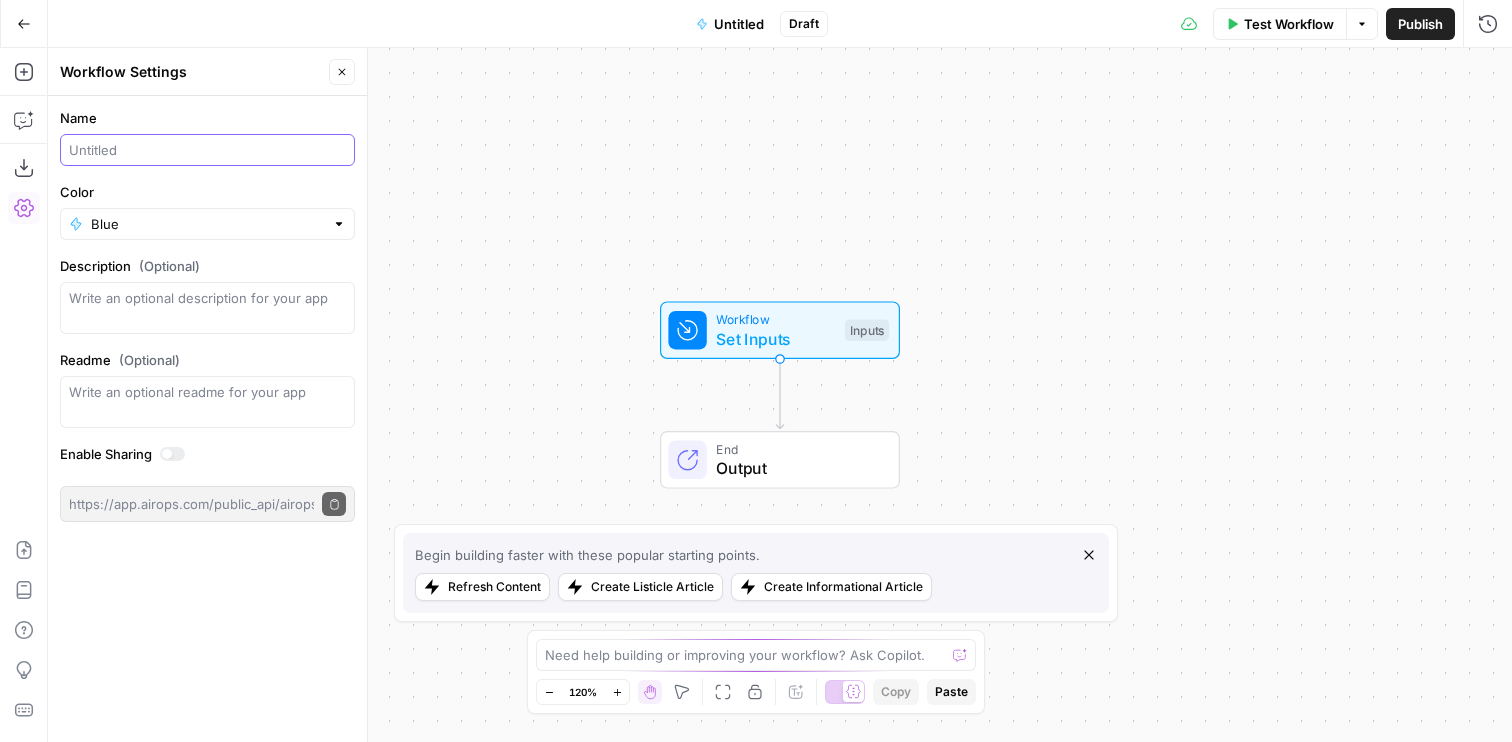 click on "Name" at bounding box center (207, 150) 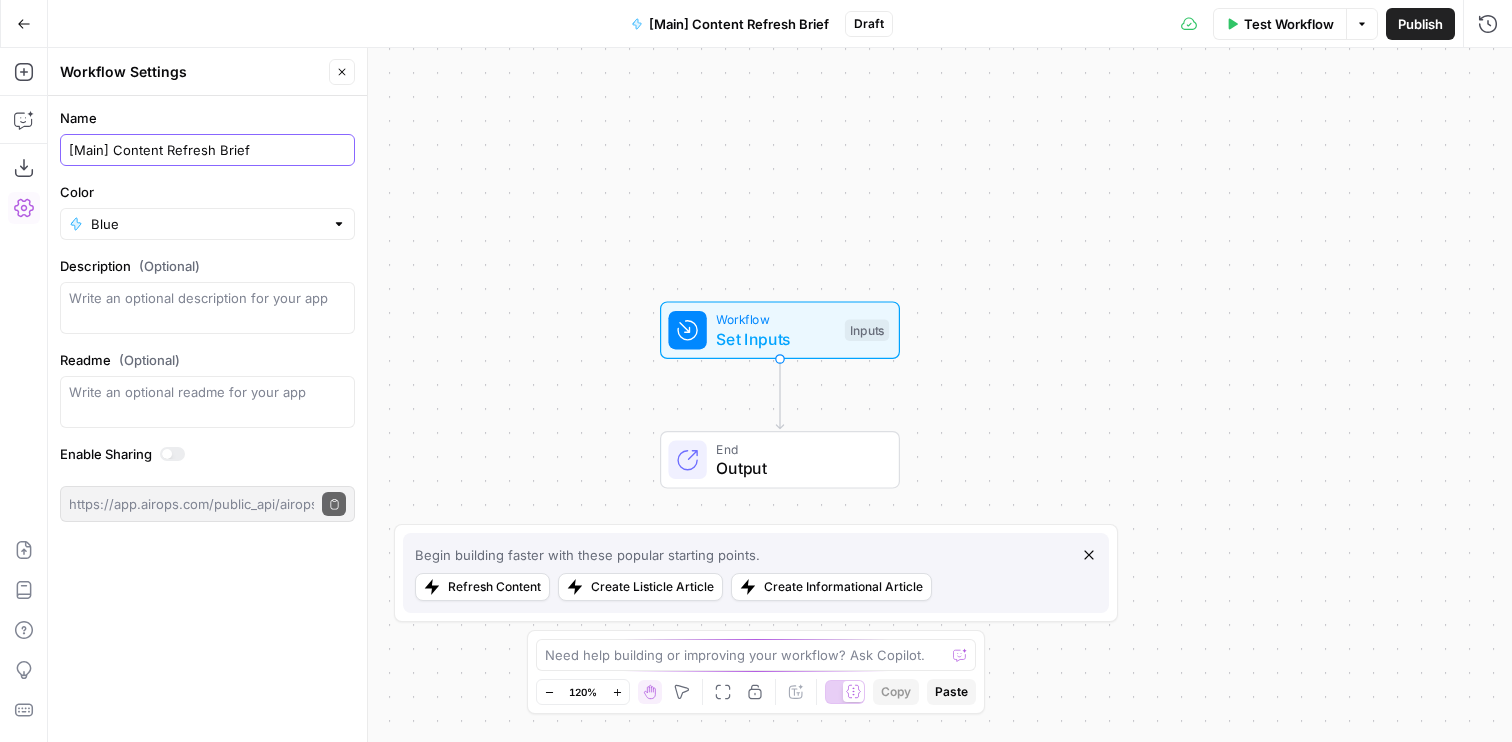 type on "[Main] Content Refresh Brief" 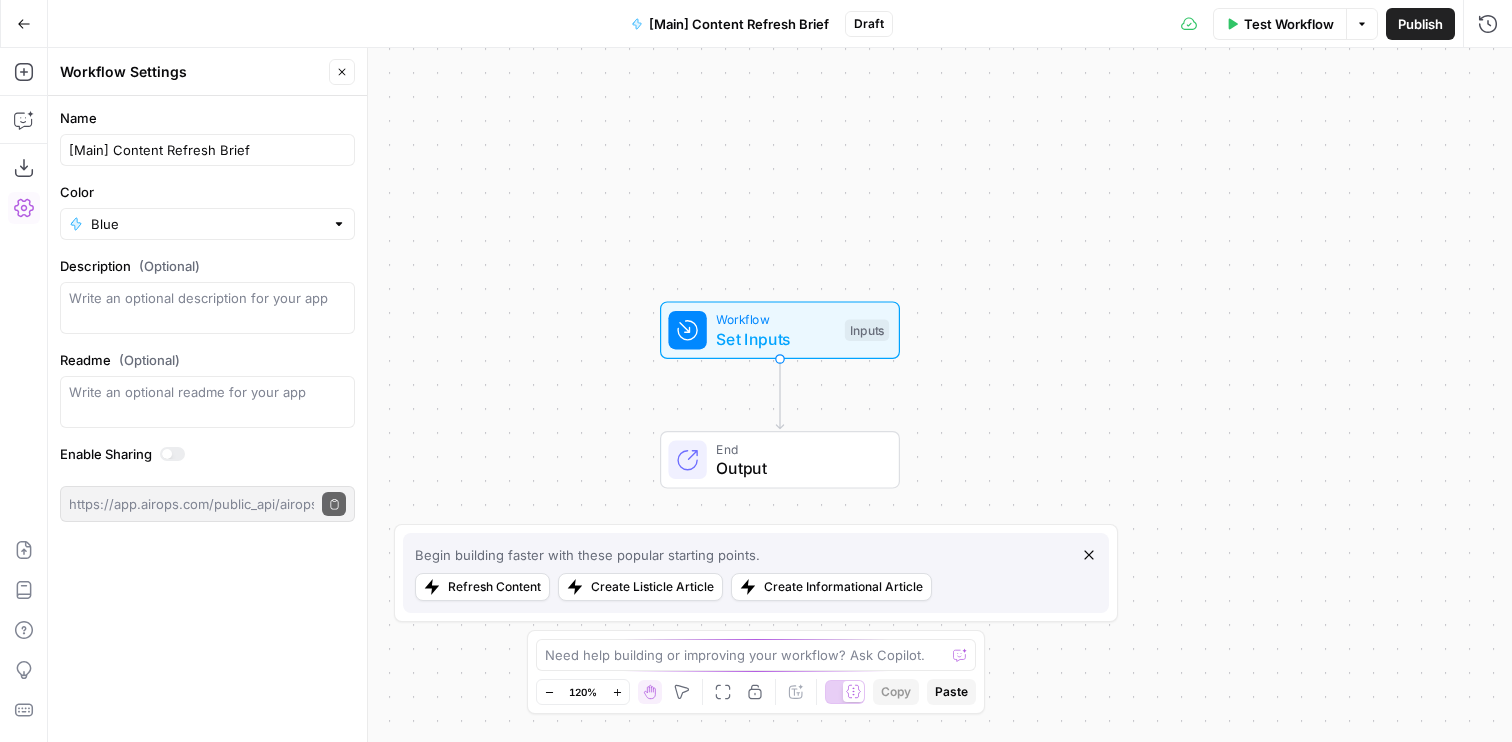 click 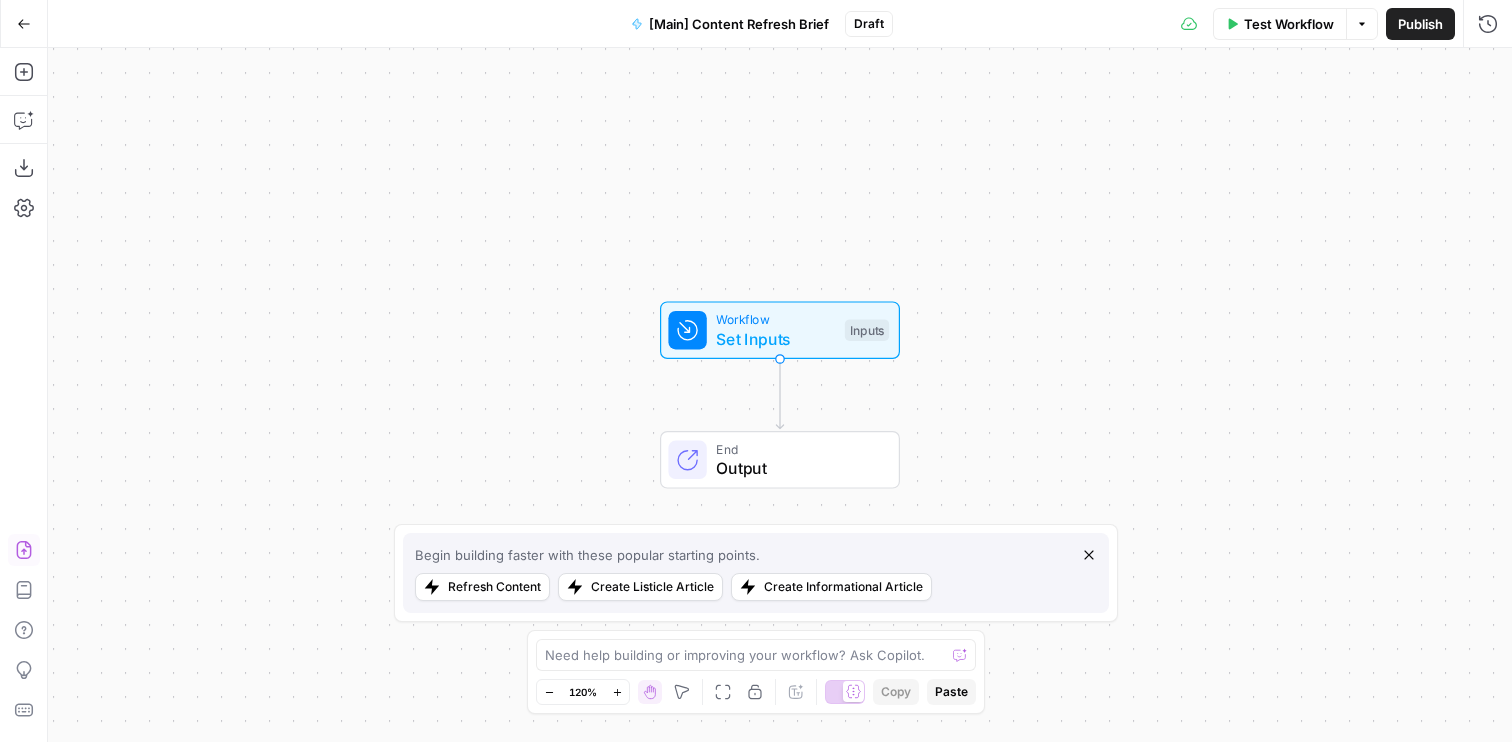 click 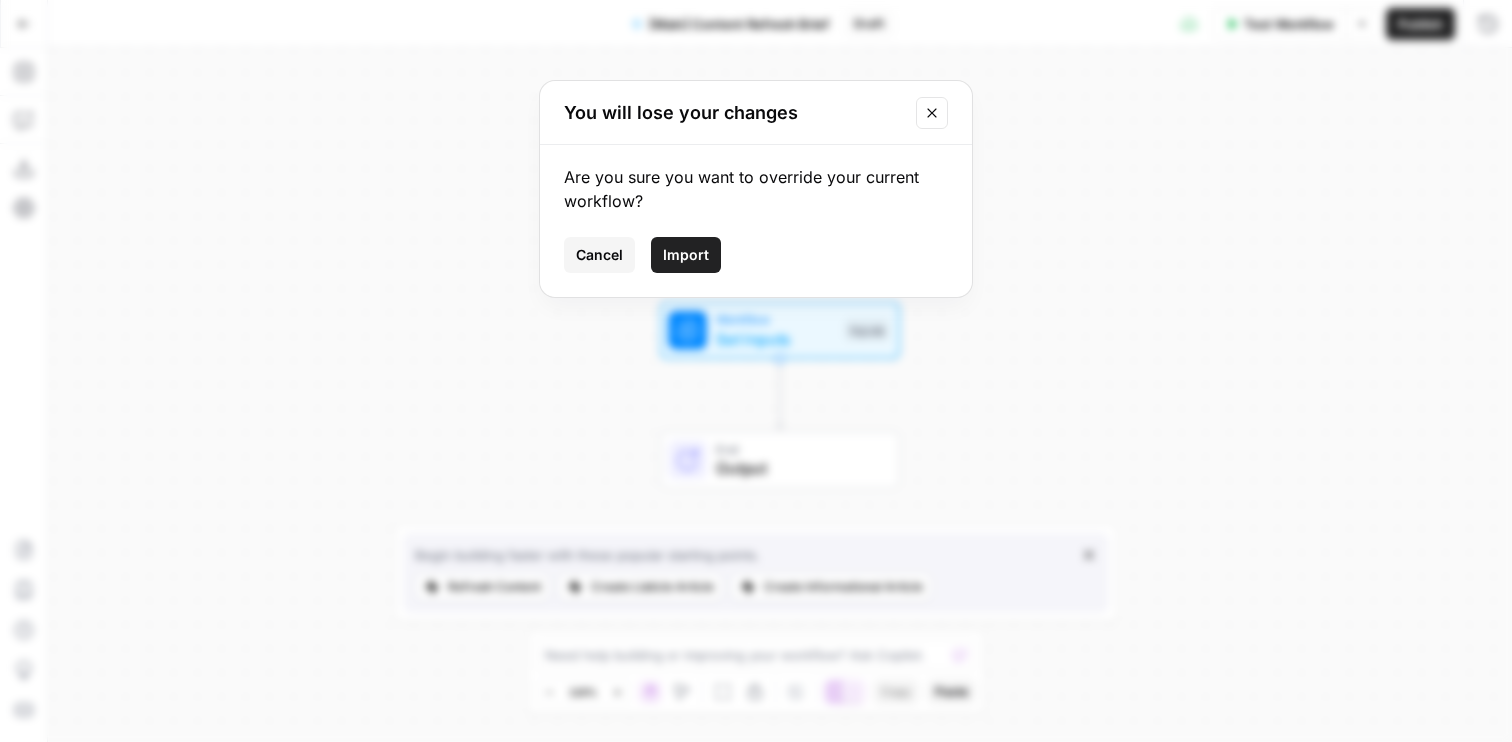 click on "Import" at bounding box center (686, 255) 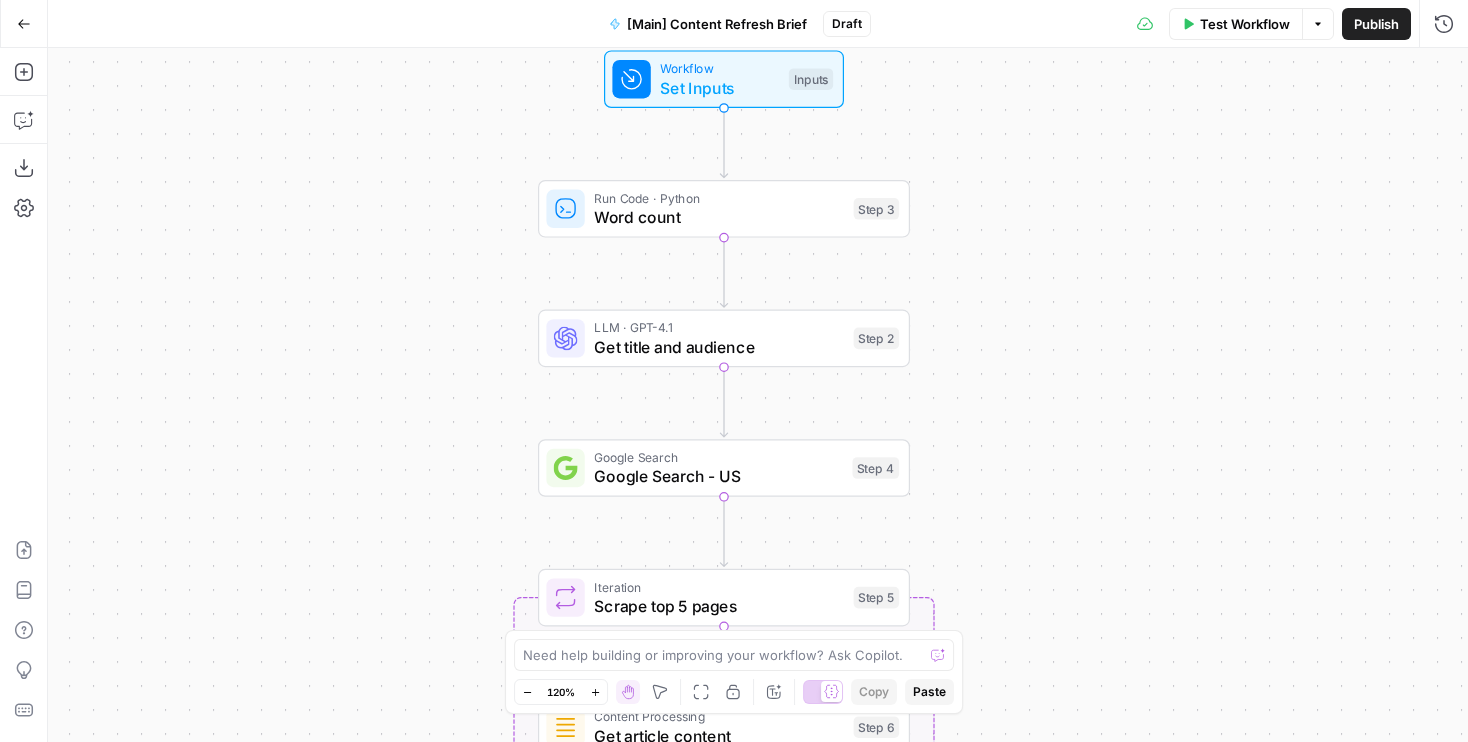 drag, startPoint x: 372, startPoint y: 304, endPoint x: 345, endPoint y: 161, distance: 145.52663 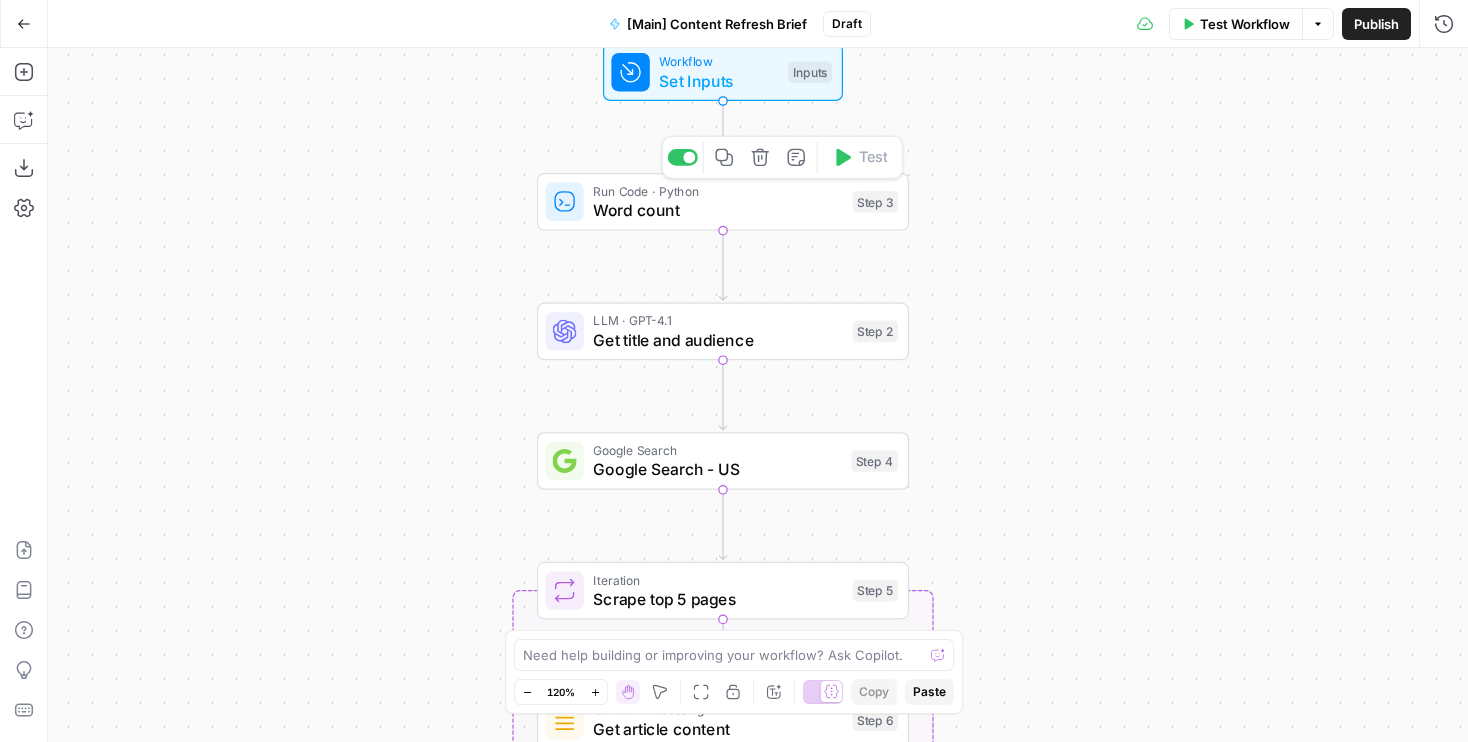 drag, startPoint x: 396, startPoint y: 142, endPoint x: 434, endPoint y: 301, distance: 163.47783 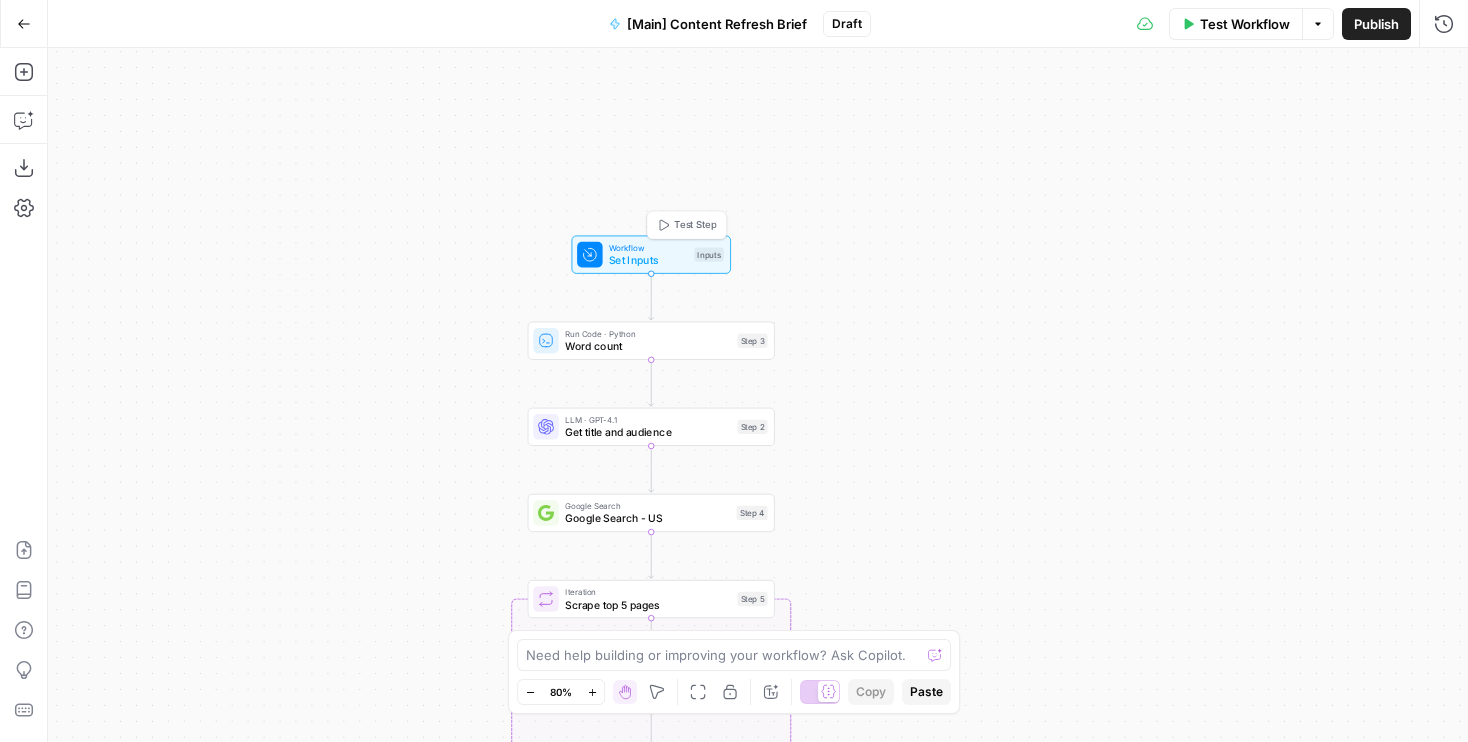 click on "Test Step" at bounding box center (695, 225) 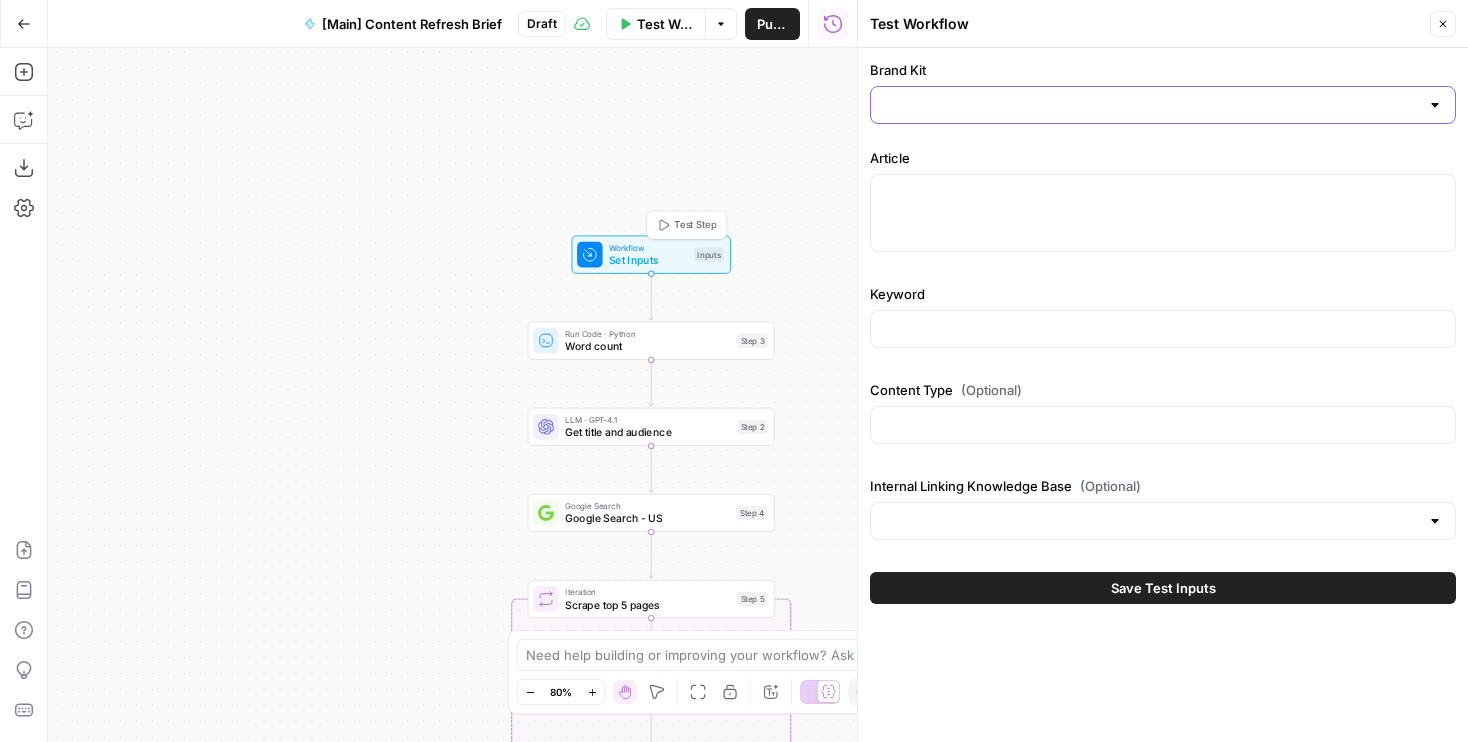 click on "Brand Kit" at bounding box center (1151, 105) 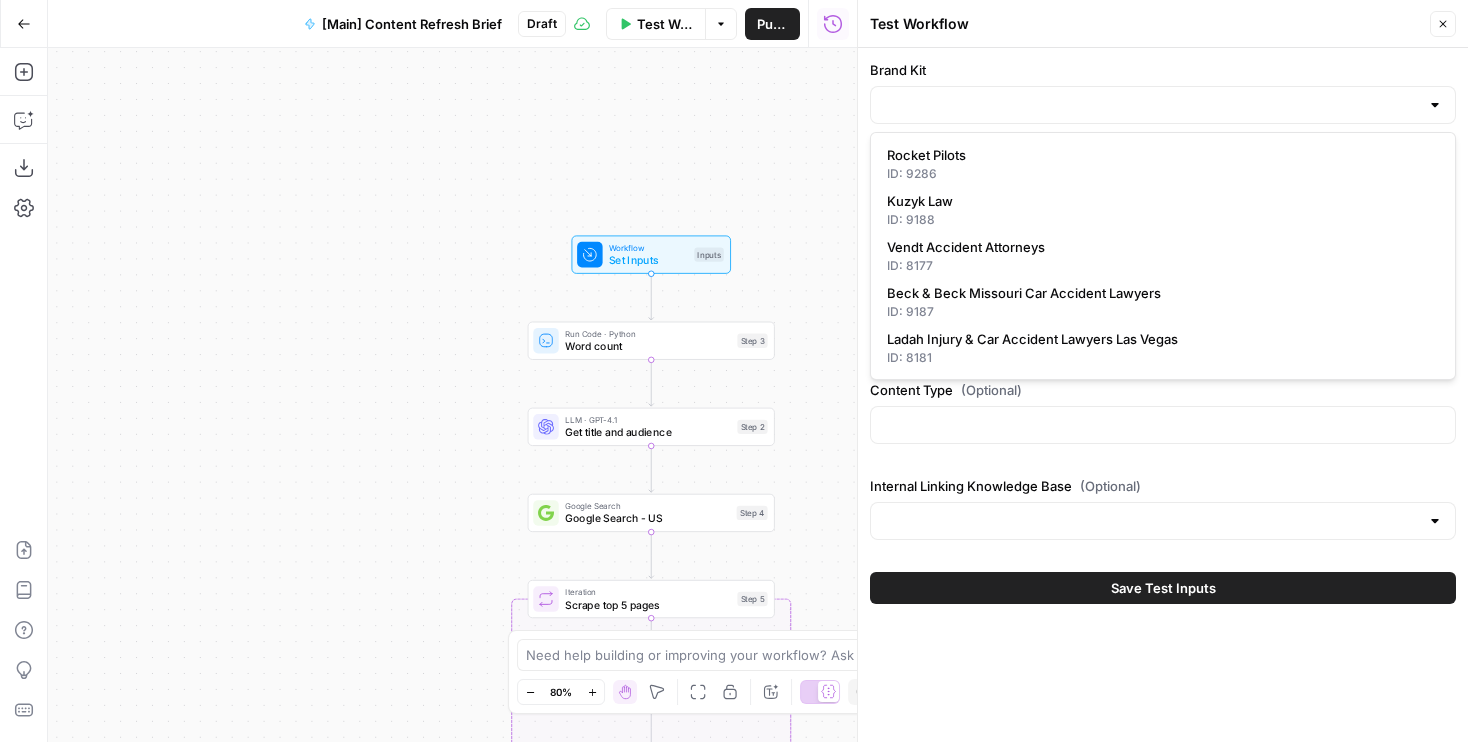 click on "Workflow Set Inputs Inputs Run Code · Python Word count Step 3 LLM · GPT-4.1 Get title and audience Step 2 Google Search Google Search - US Step 4 Loop Iteration Scrape top 5 pages Step 5 Content Processing Get article content Step 6 SEO Research Semrush URL Organic Search Keywords Step 8 LLM · GPT-4.1 Prompt LLM Step 11 Format JSON Format JSON Step 7 Complete LLM · Claude Sonnet 4 AI overview Step 13 LLM · Claude Opus 4 Top-ranking pages Step 12 Run Code · Python List of pages to analyze (filter where content doesn't match) Step 14 LLM · Claude Opus 4 SERP Analysis Step 9 LLM · Claude Sonnet 4 External links Step 16 LLM · Gemini 2.5 Pro Extract external links Step 17 Search Knowledge Base Search for internal links Step 15 LLM · Gemini 2.5 Pro Extract internal links Step 18 LLM · Claude Sonnet 4 SERP Analysis Step 10 LLM · Claude Sonnet 4 SERP Analysis Step 19 Write Liquid Text Write Liquid Text Step 1 End Output" at bounding box center [452, 395] 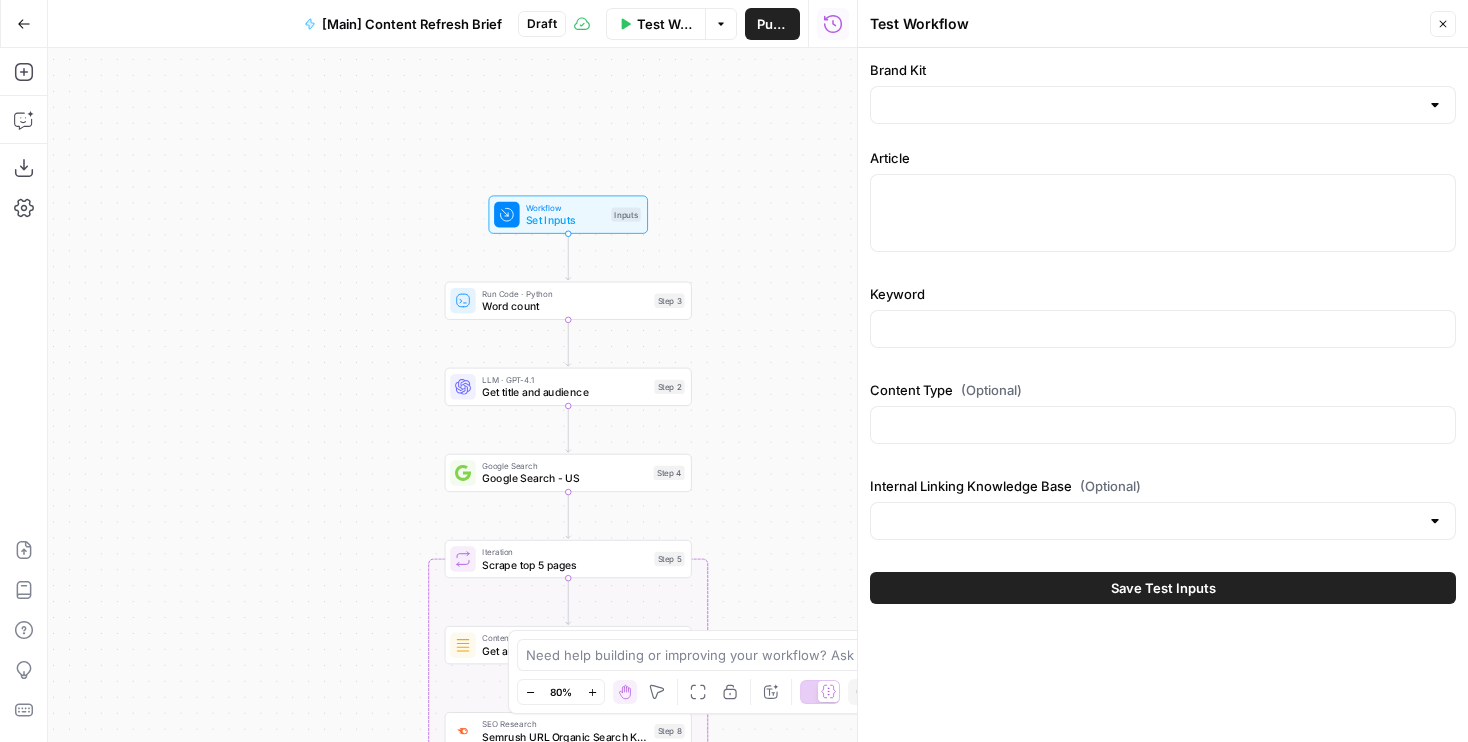 drag, startPoint x: 580, startPoint y: 192, endPoint x: 404, endPoint y: 86, distance: 205.4556 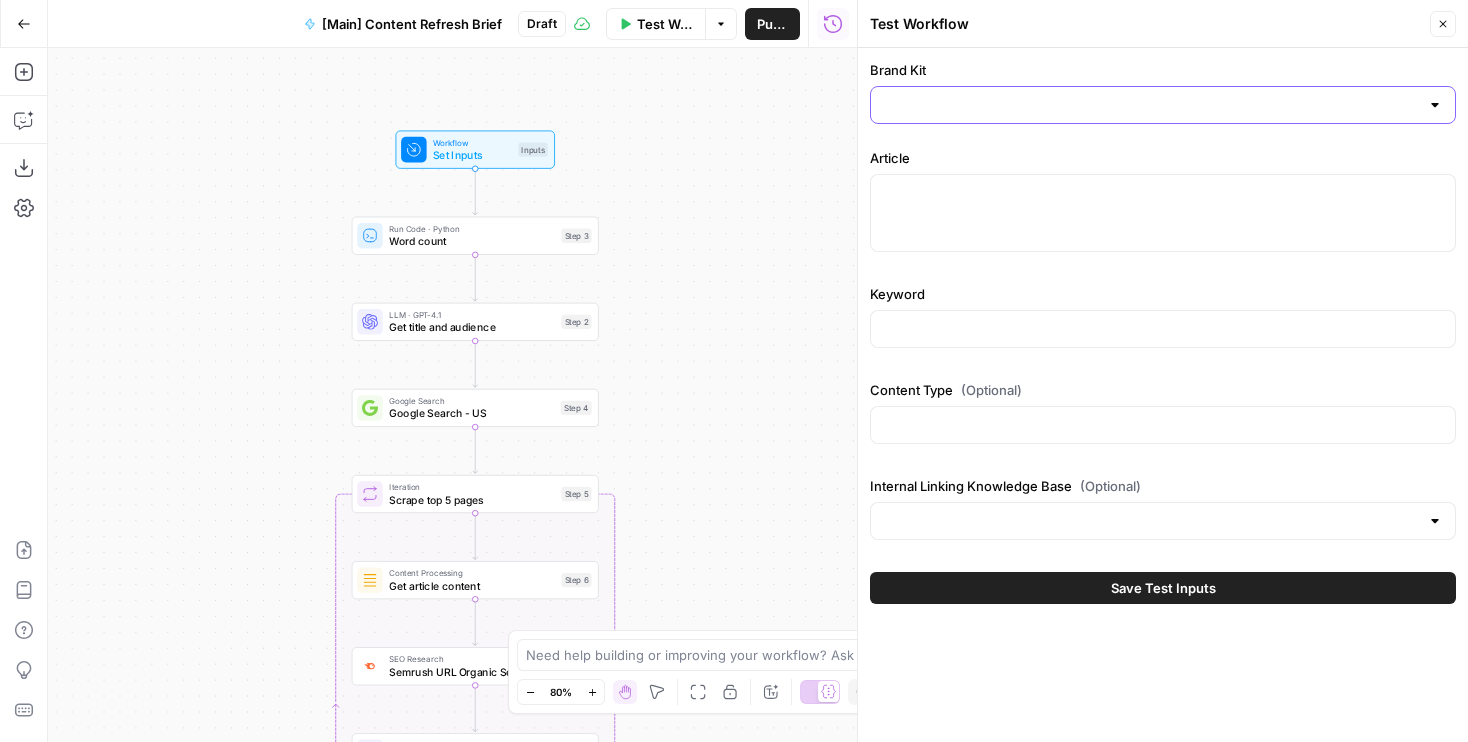 click on "Brand Kit" at bounding box center [1151, 105] 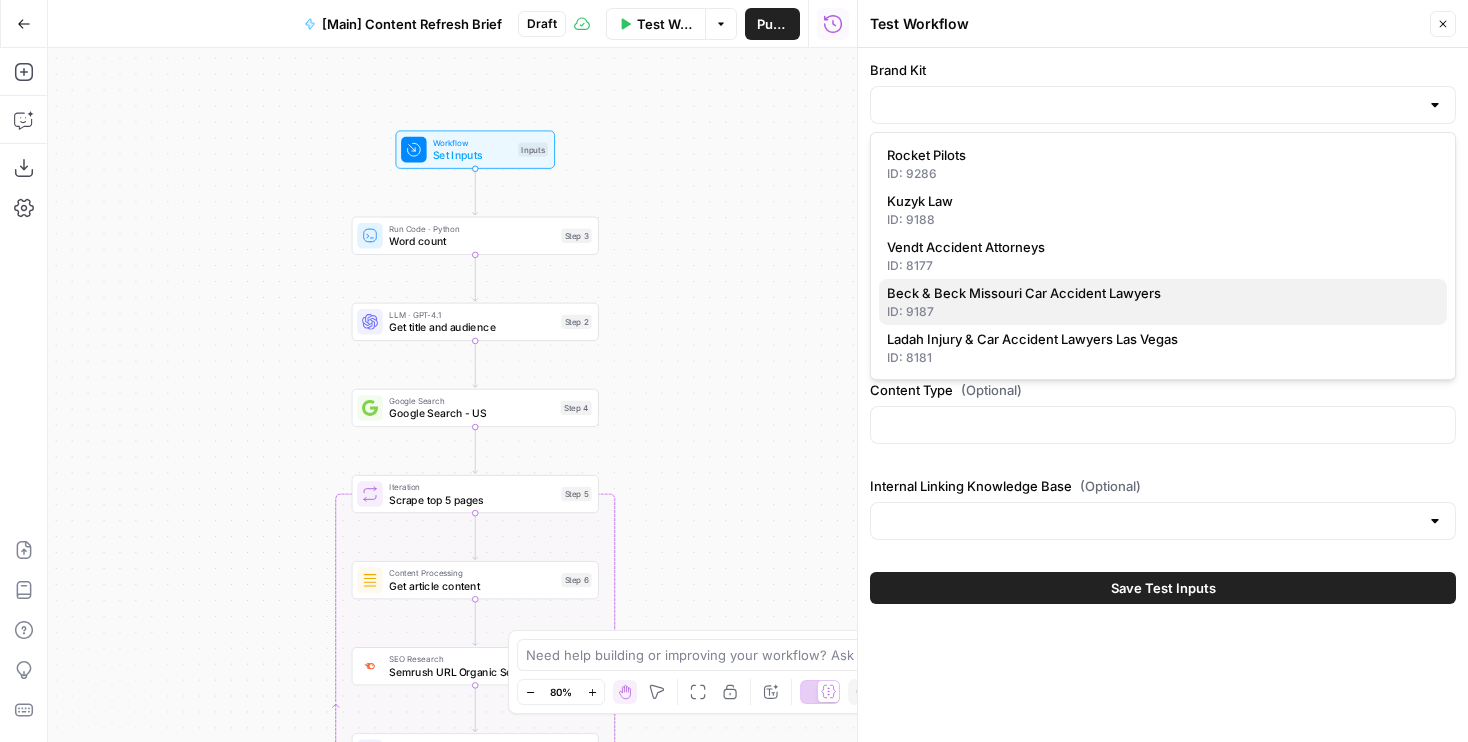 click on "Beck & Beck Missouri Car Accident Lawyers ID: 9187" at bounding box center [1163, 302] 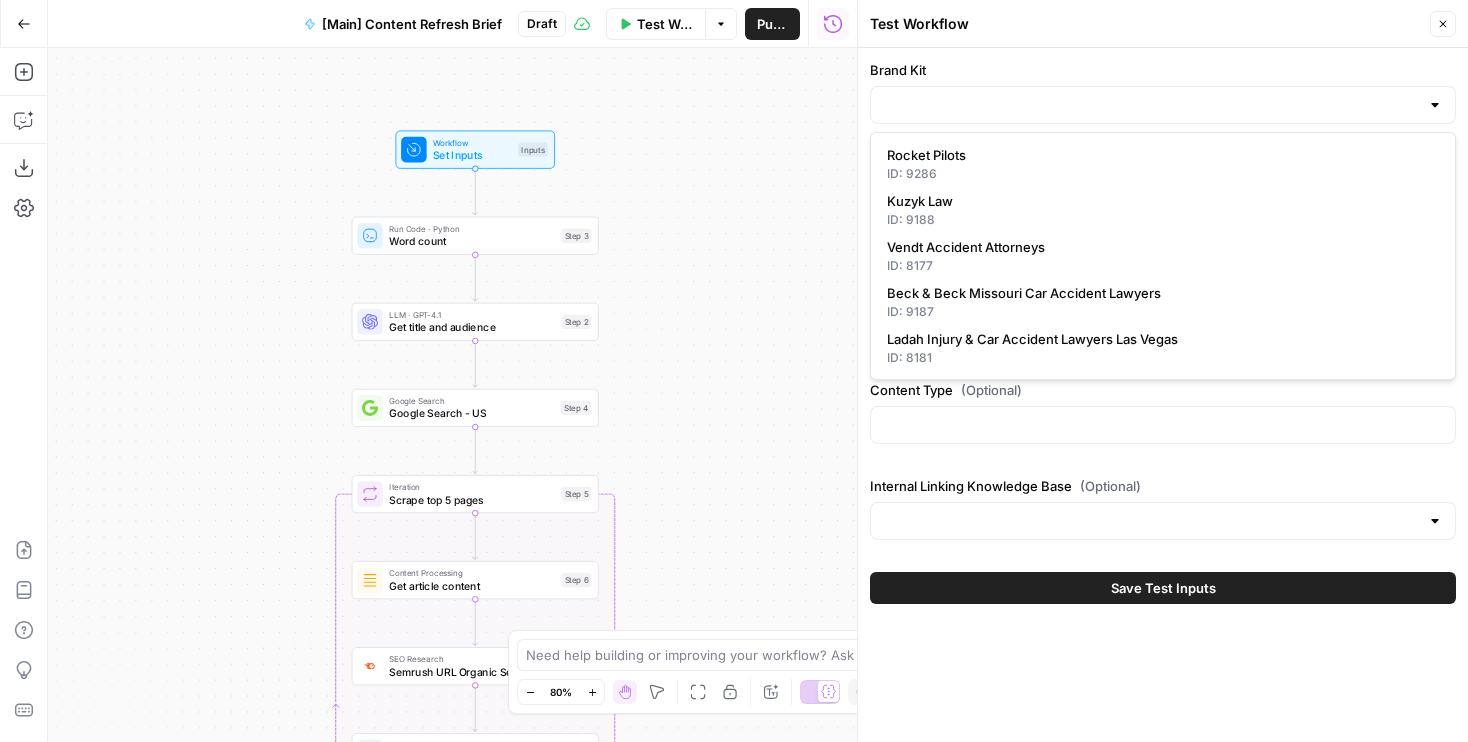 type on "Beck & Beck Missouri Car Accident Lawyers" 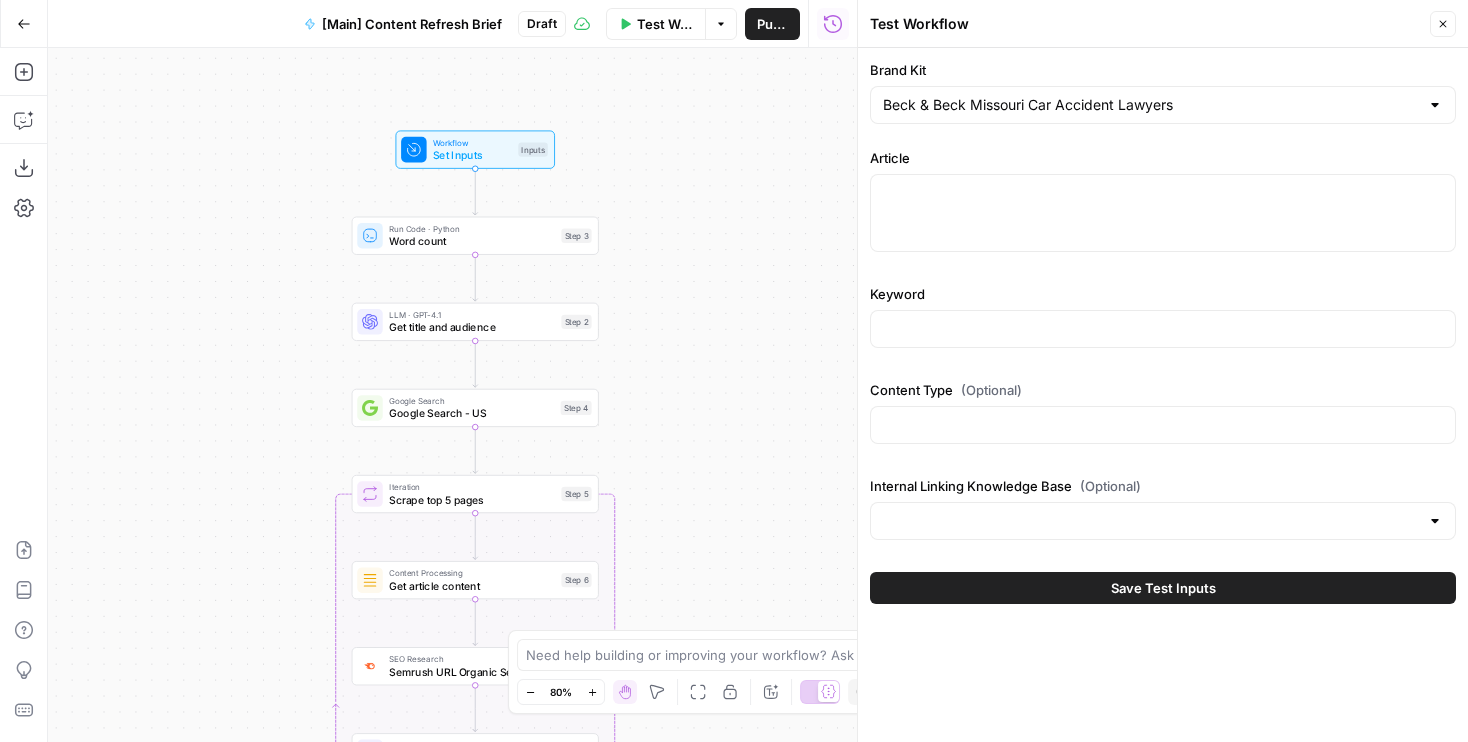 click at bounding box center [1163, 213] 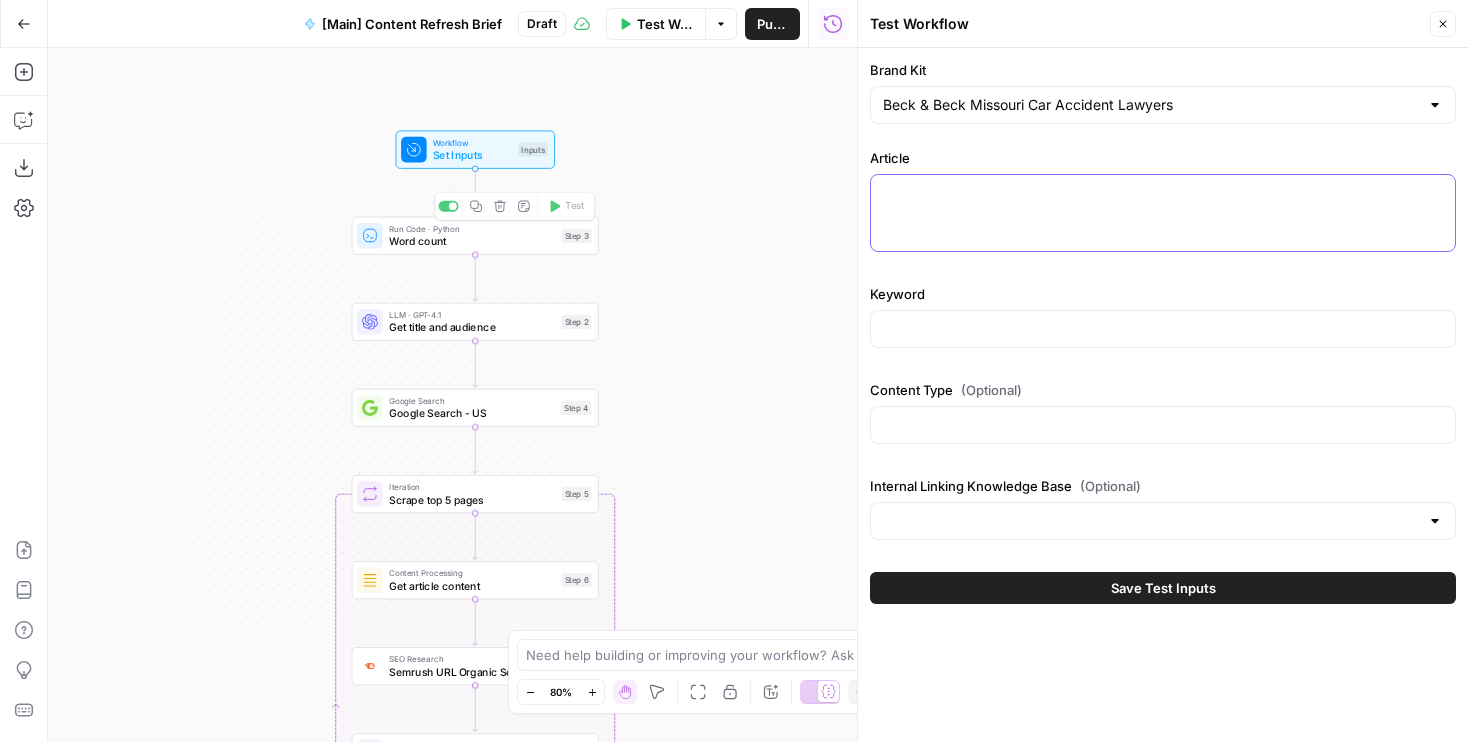 click on "Article" at bounding box center (1163, 193) 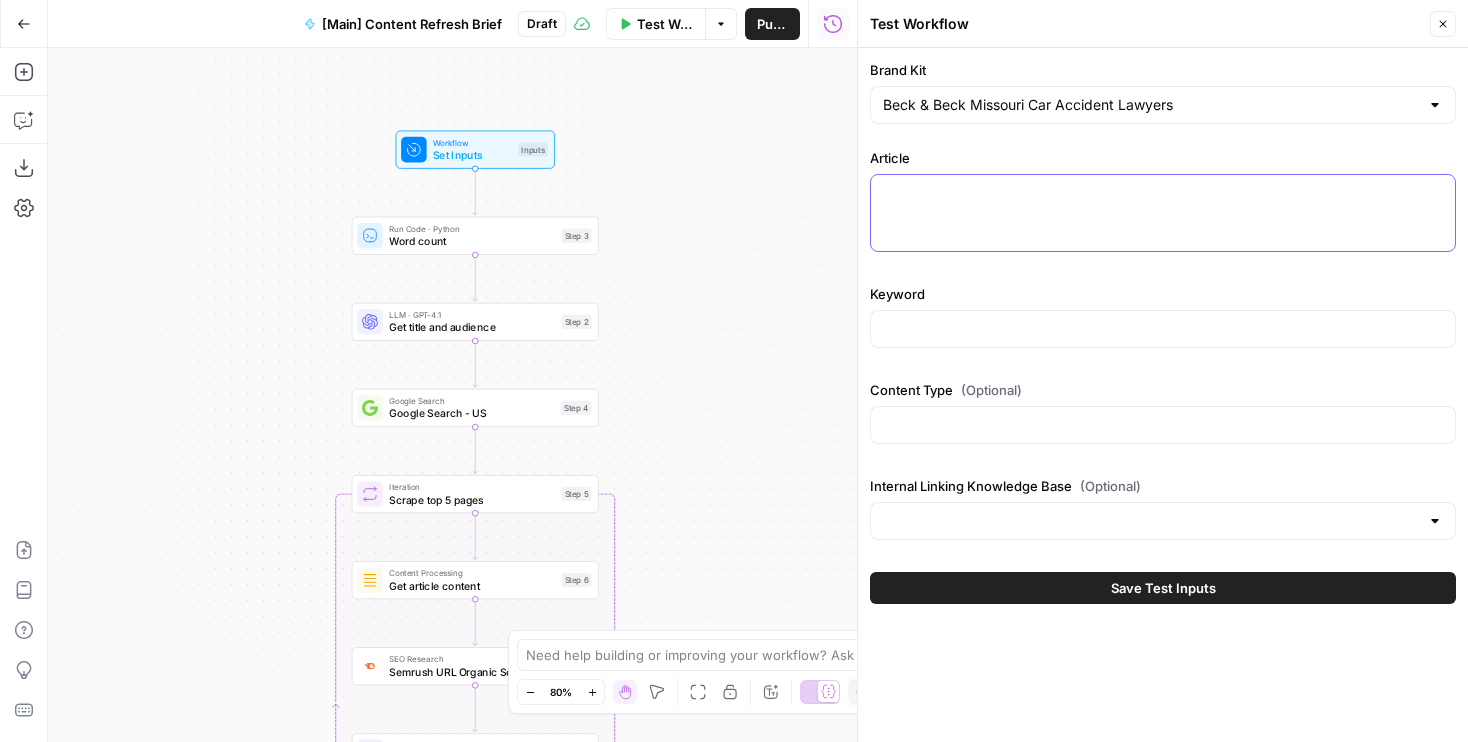 paste on "# Can I Sue My Apartment Complex for Injuries?
Jul 5, 2025 • [Premises Liability Lawyer](https://www.ladahlaw.com/blog/category/premises-liability/)
Yes, you can sue your apartment complex for injuries if their negligence caused your harm. Common reasons include unsafe conditions, lack of repairs, or failure to follow safety laws. You must prove the complex knew or should have known about the hazard and did not fix it.
![Can I Sue My Apartment Complex for Injuries? Ladah Injury & Car Accident Lawyers Las Vegas](https://www.ladahlaw.com/wp-content/uploads/2025/08/Can-I-Sue-My-Apartment-Complex-for-Injuries-Ladah-Injury-Car-Accident-Lawyers-Las-Vegas.png)
Living in an apartment complex should provide a safe and comfortable home, but what happens when that safety is compromised?
Whether it’s broken locks, poor lighting, or neglected maintenance, unsafe conditions can lead to serious injuries and distress. Many tenants find themselves wondering what legal options they have when their living environment be..." 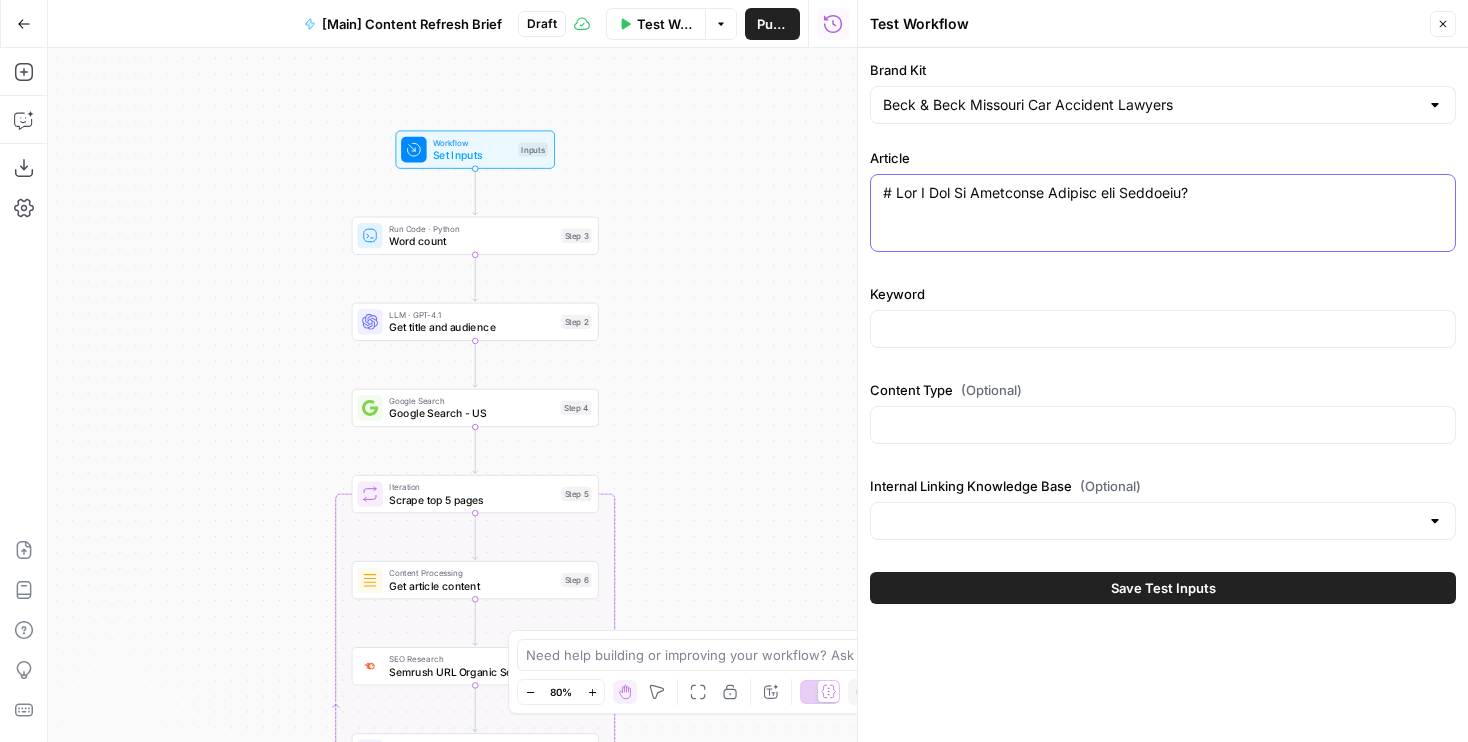 scroll, scrollTop: 5172, scrollLeft: 0, axis: vertical 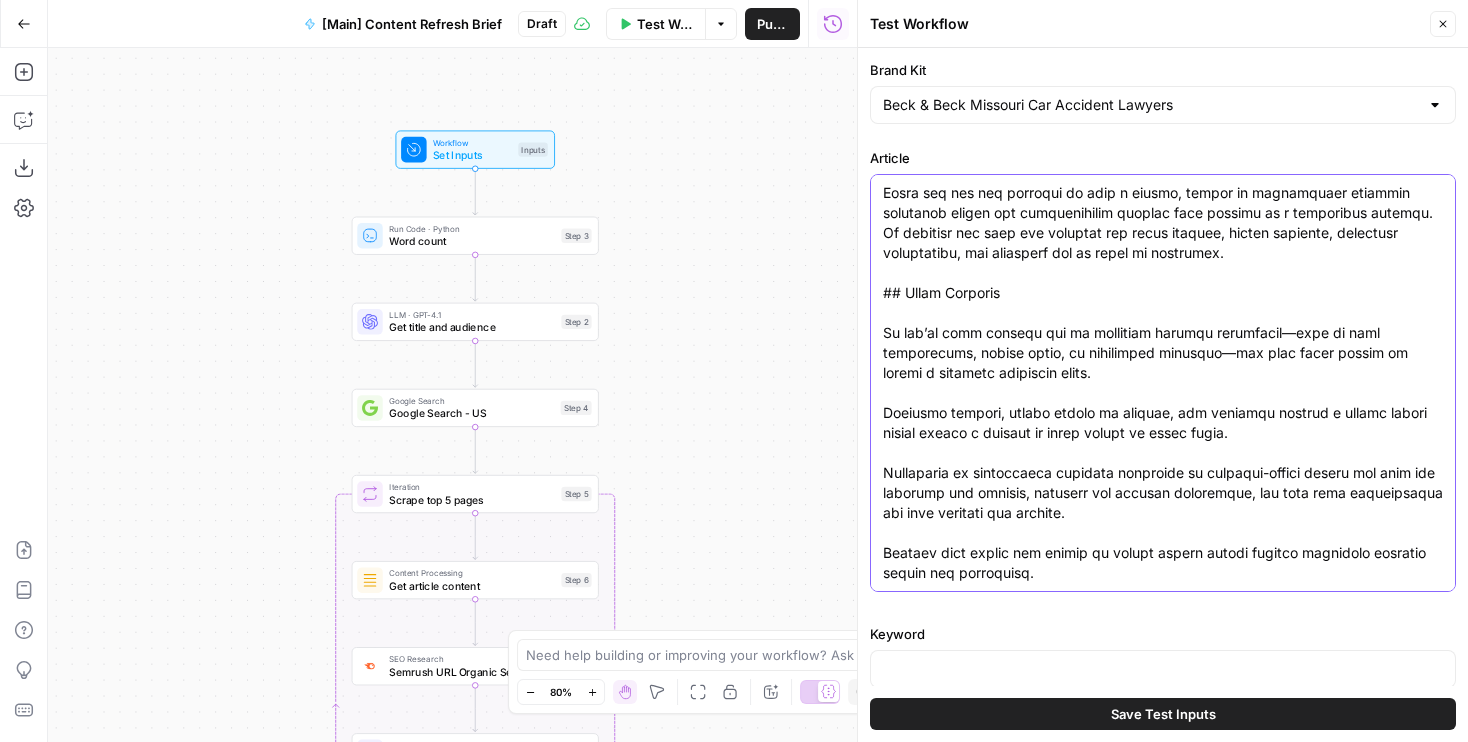 type on "# Can I Sue My Apartment Complex for Injuries?
Jul 5, 2025 • [Premises Liability Lawyer](https://www.ladahlaw.com/blog/category/premises-liability/)
Yes, you can sue your apartment complex for injuries if their negligence caused your harm. Common reasons include unsafe conditions, lack of repairs, or failure to follow safety laws. You must prove the complex knew or should have known about the hazard and did not fix it.
![Can I Sue My Apartment Complex for Injuries? Ladah Injury & Car Accident Lawyers Las Vegas](https://www.ladahlaw.com/wp-content/uploads/2025/08/Can-I-Sue-My-Apartment-Complex-for-Injuries-Ladah-Injury-Car-Accident-Lawyers-Las-Vegas.png)
Living in an apartment complex should provide a safe and comfortable home, but what happens when that safety is compromised?
Whether it’s broken locks, poor lighting, or neglected maintenance, unsafe conditions can lead to serious injuries and distress. Many tenants find themselves wondering what legal options they have when their living environment be..." 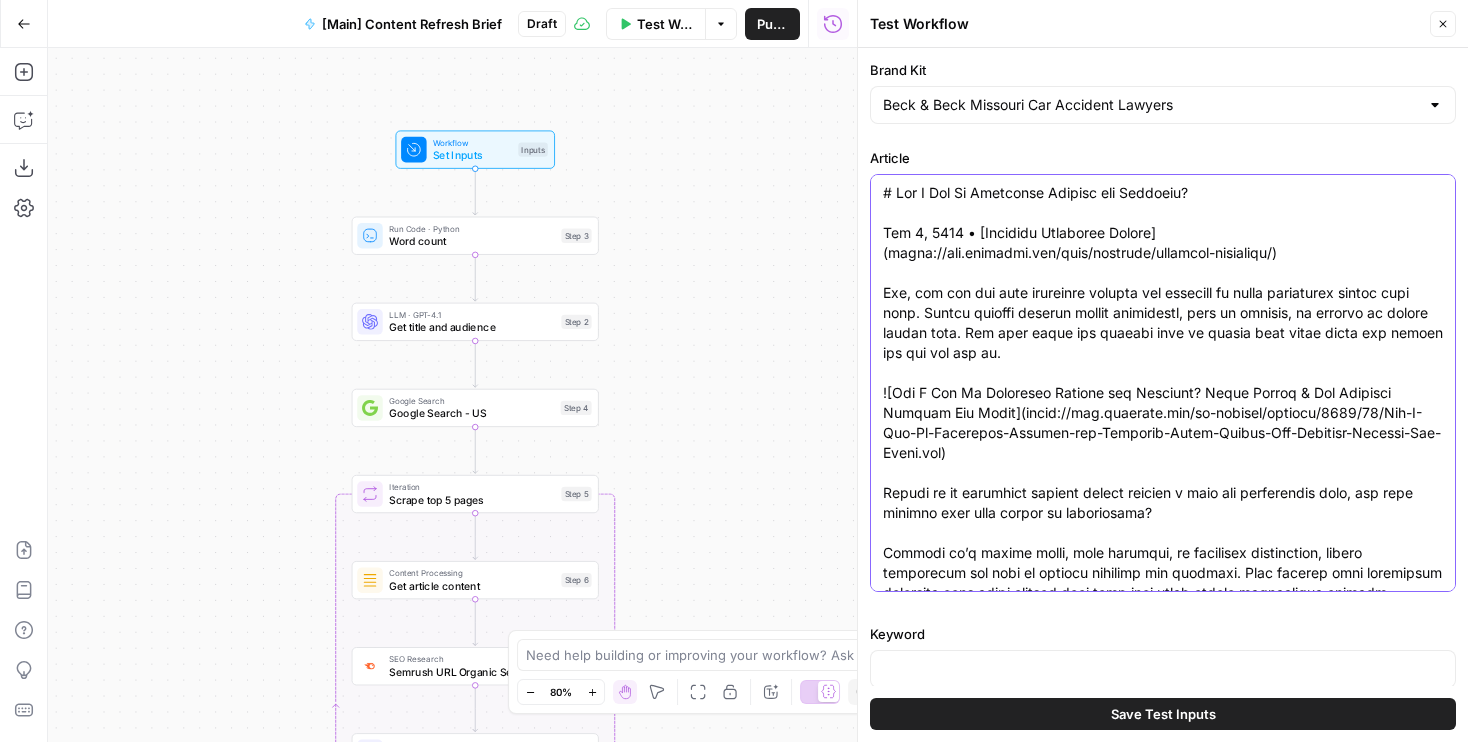 scroll, scrollTop: 186, scrollLeft: 0, axis: vertical 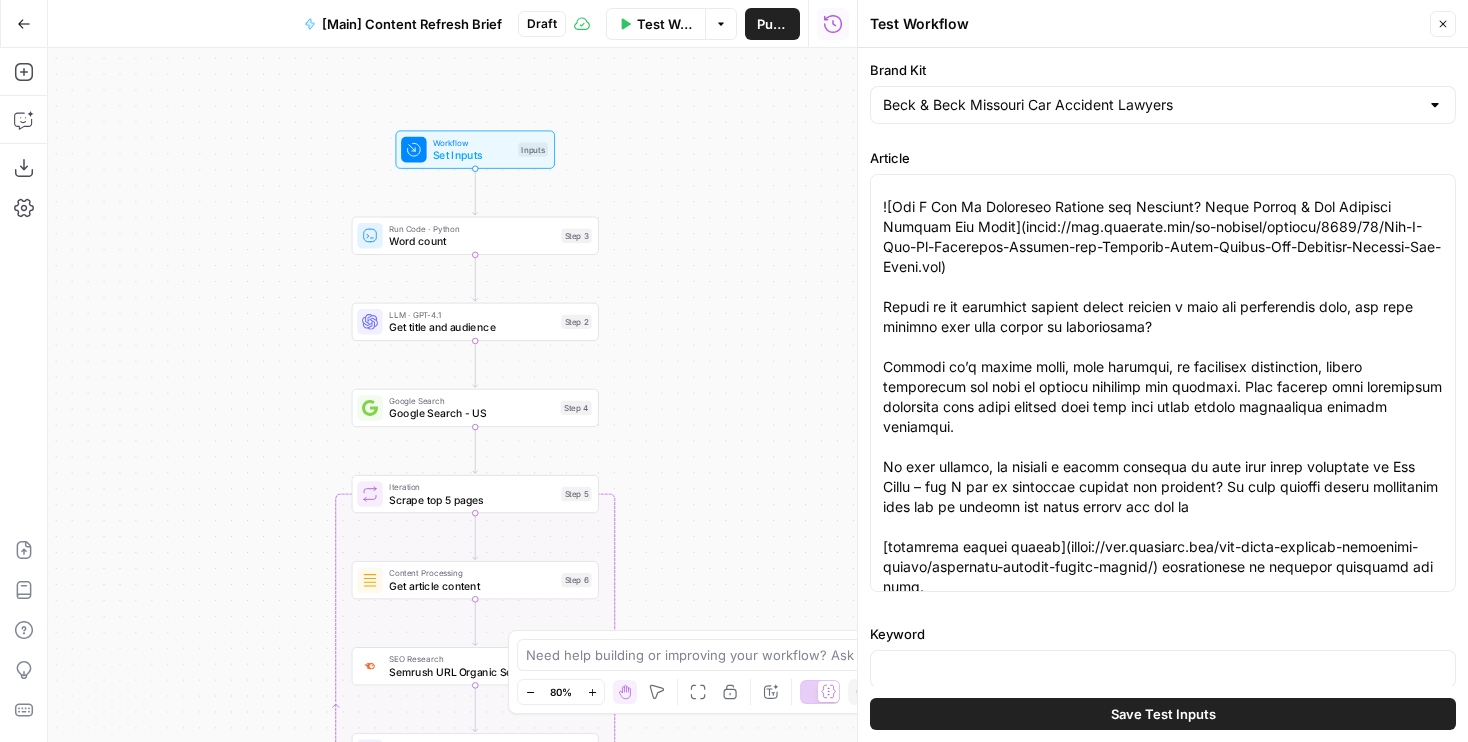 click at bounding box center [1163, 669] 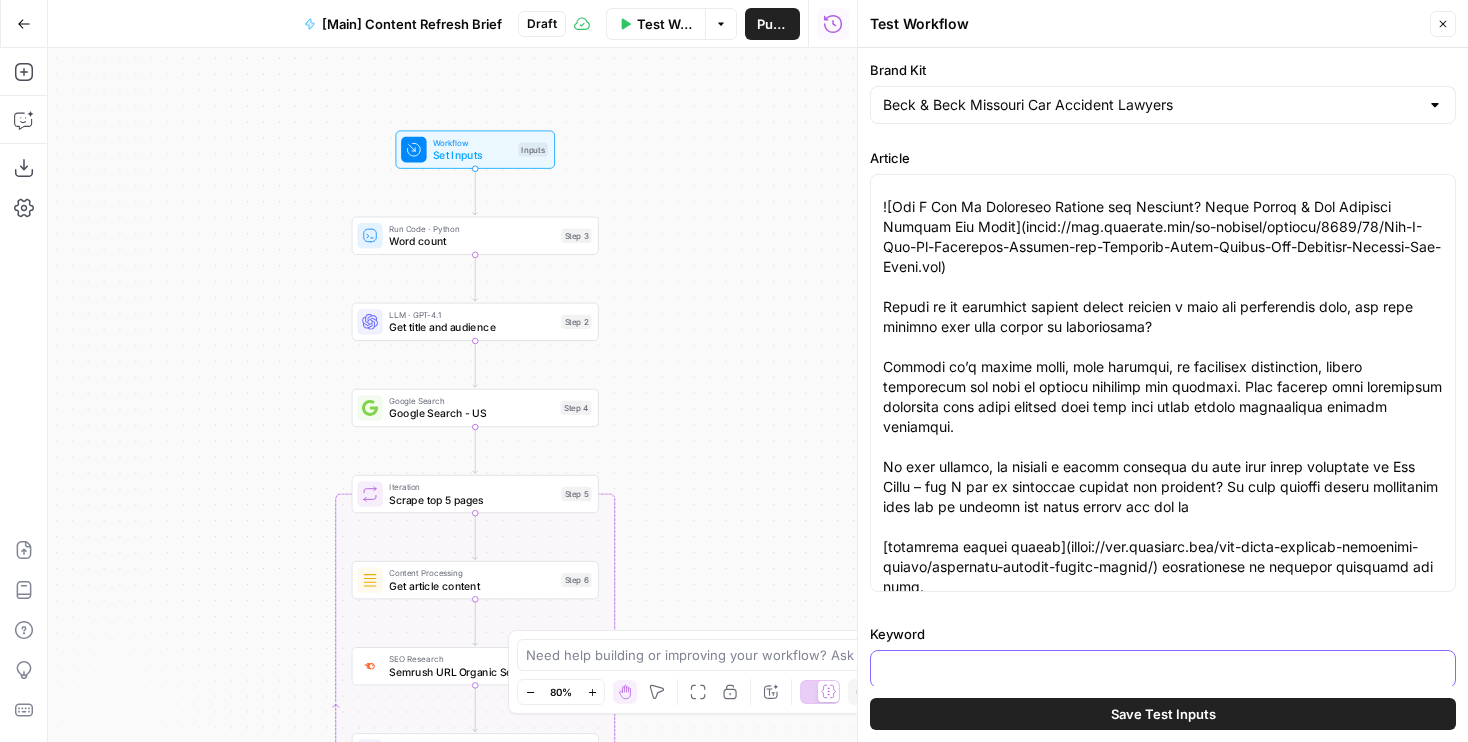 scroll, scrollTop: 0, scrollLeft: 0, axis: both 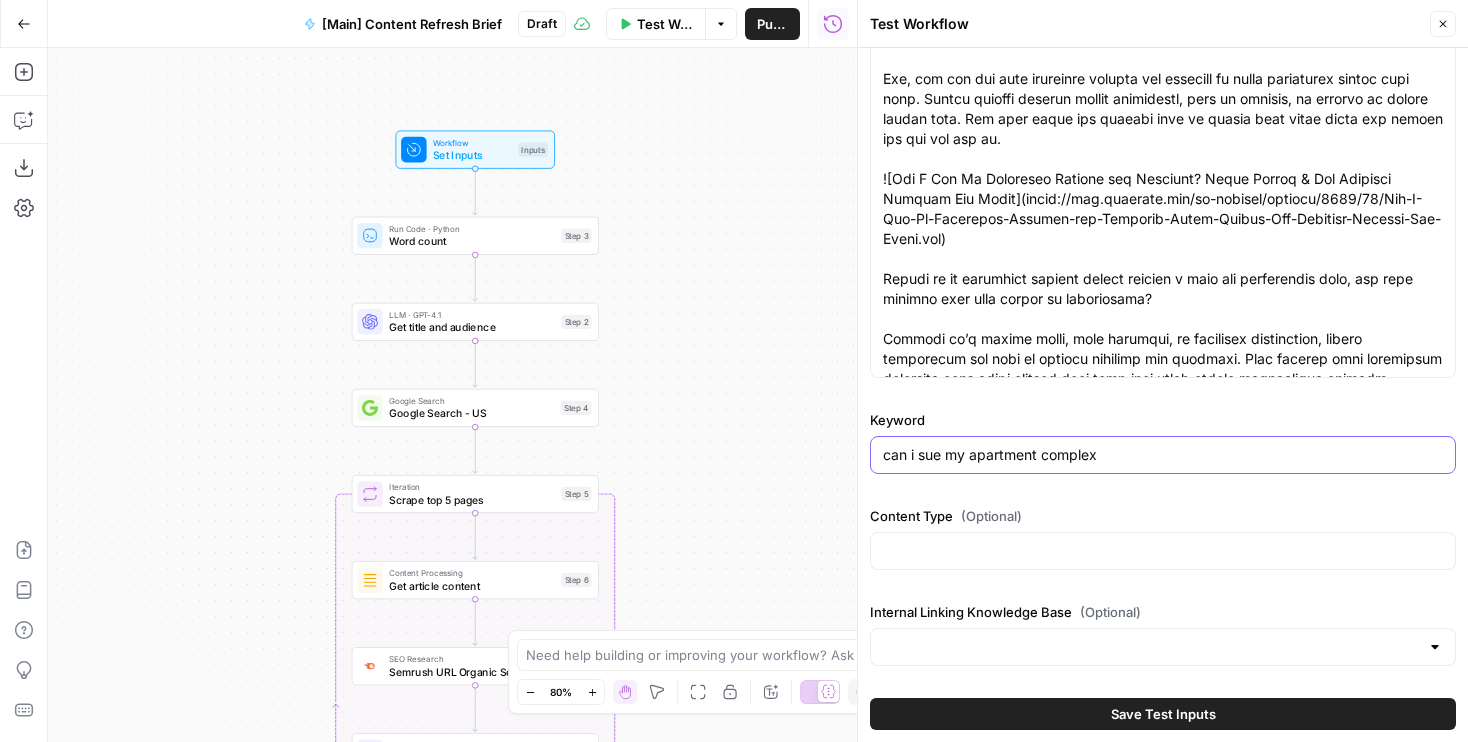 type on "can i sue my apartment complex" 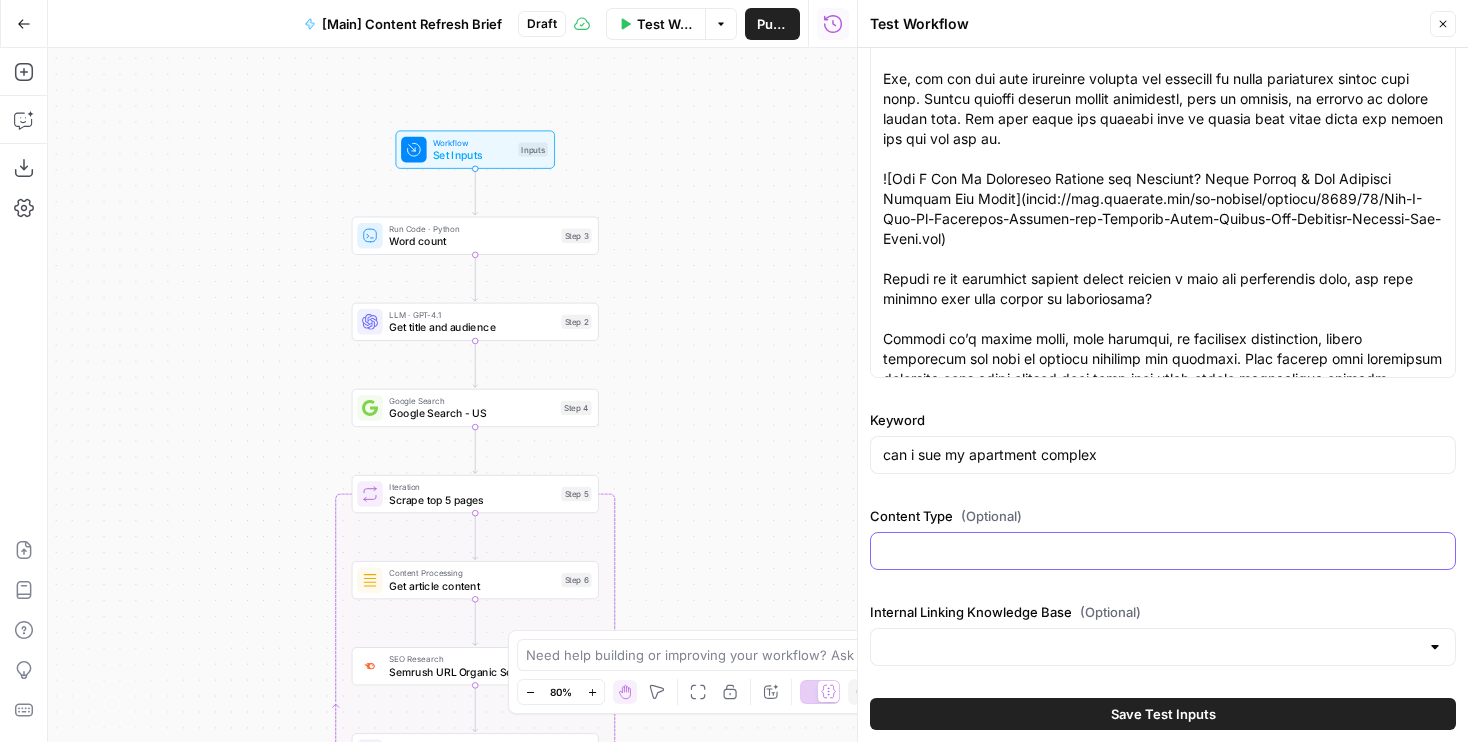 click on "Content Type   (Optional)" at bounding box center [1163, 551] 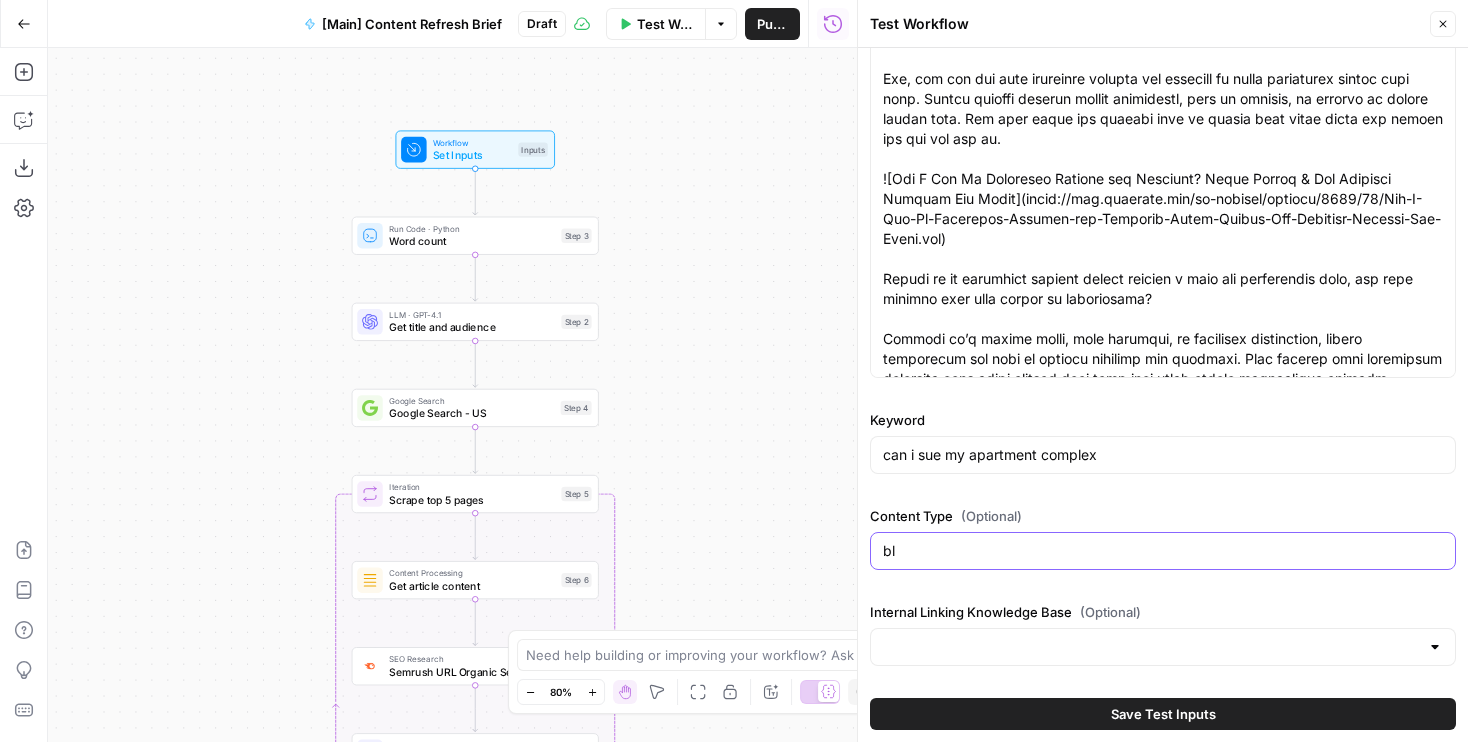 type on "b" 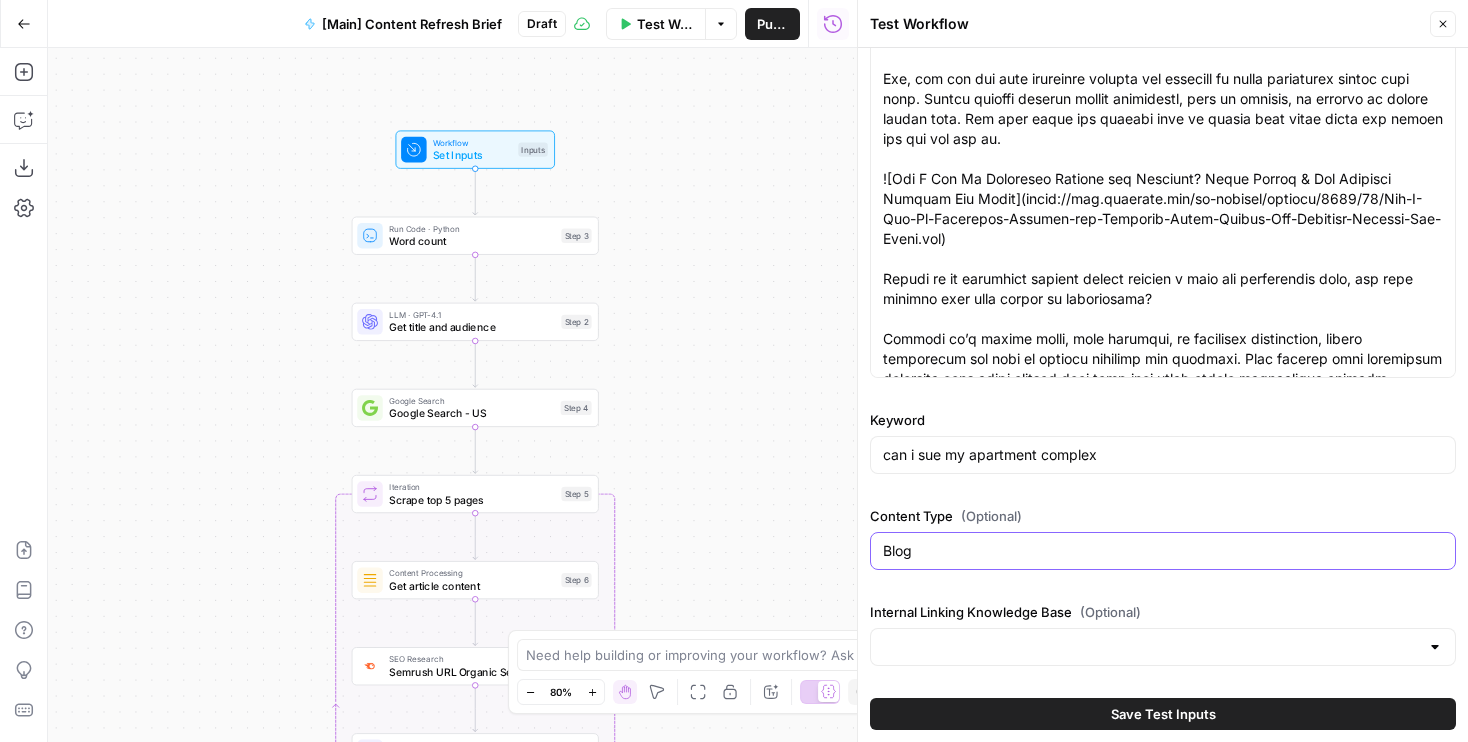 type on "Blog" 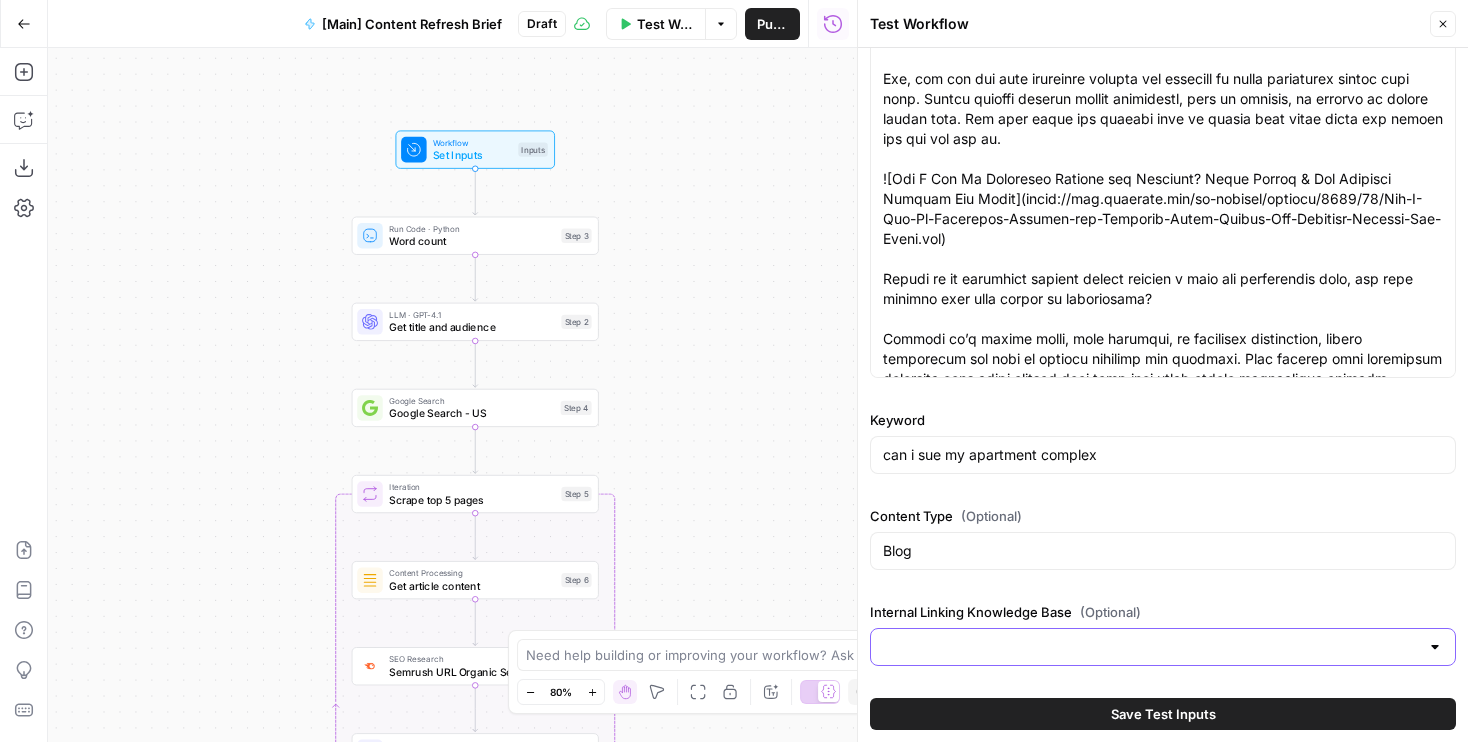 click on "Internal Linking Knowledge Base   (Optional)" at bounding box center (1151, 647) 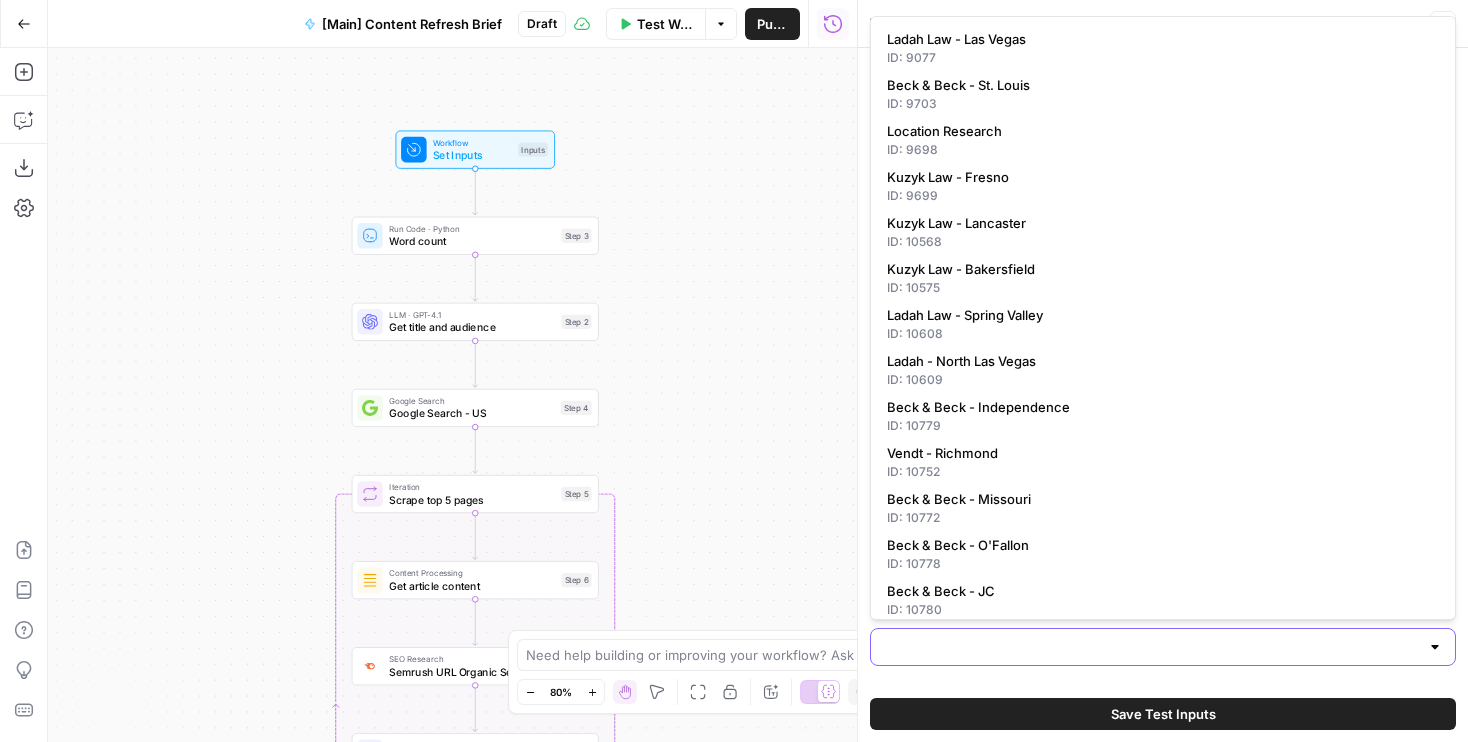 click on "Internal Linking Knowledge Base   (Optional)" at bounding box center (1151, 647) 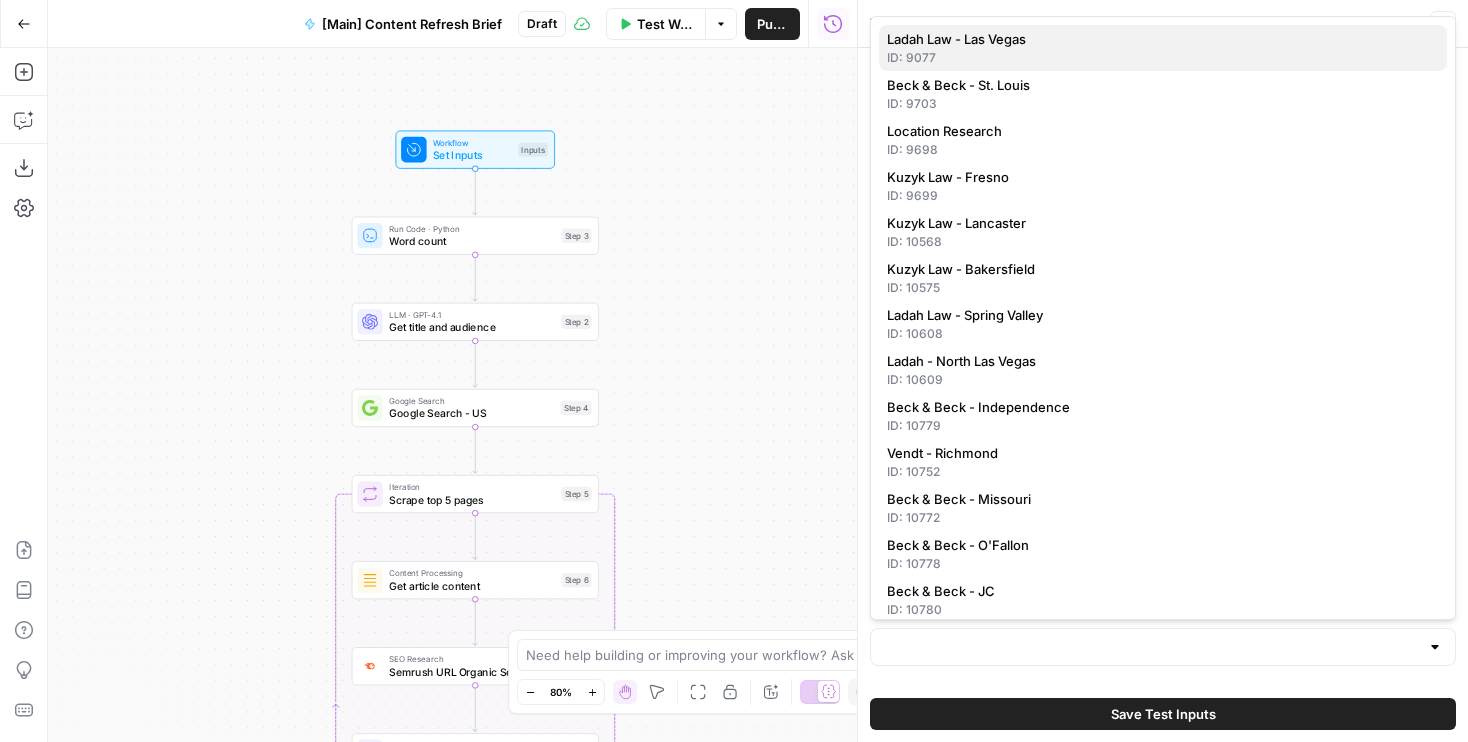 click on "Ladah Law - Las Vegas" at bounding box center (1159, 39) 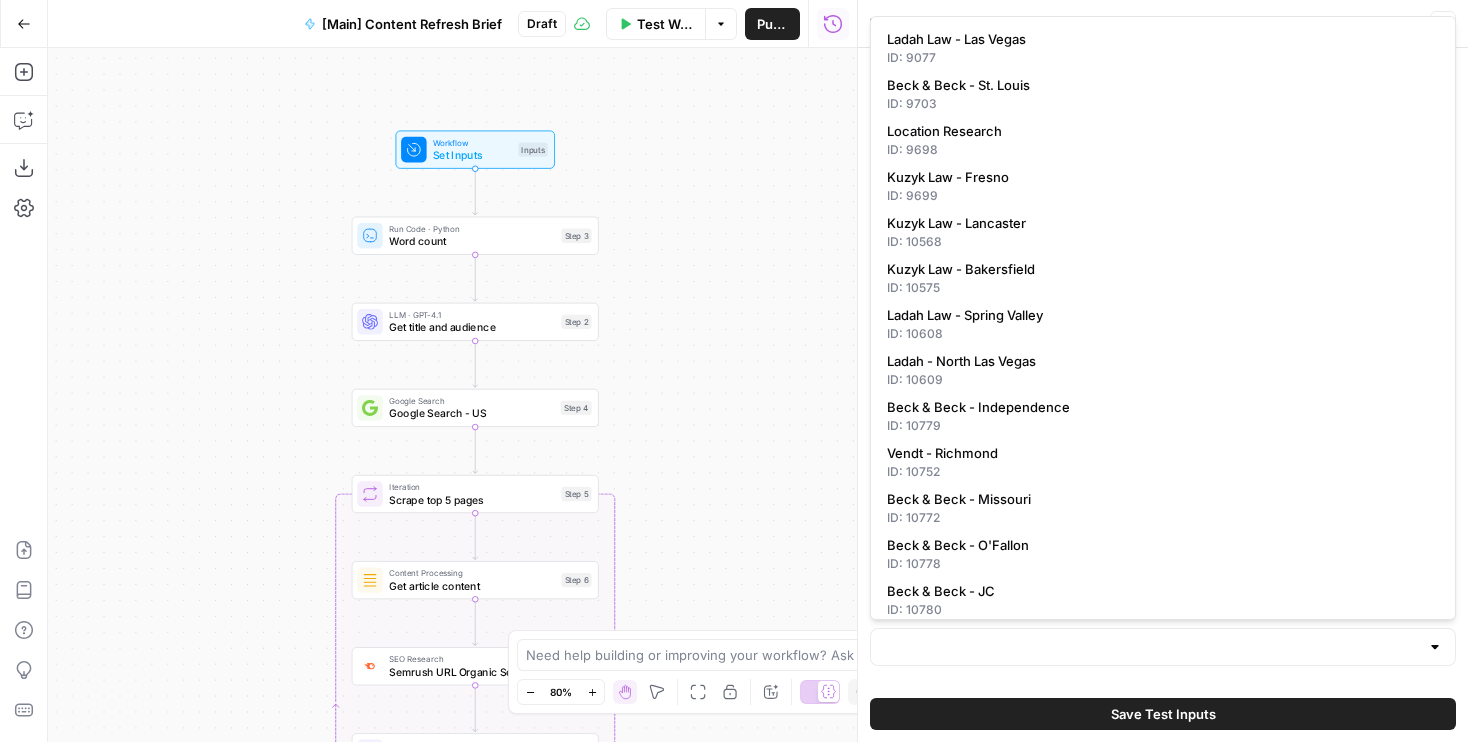 type on "Ladah Law - Las Vegas" 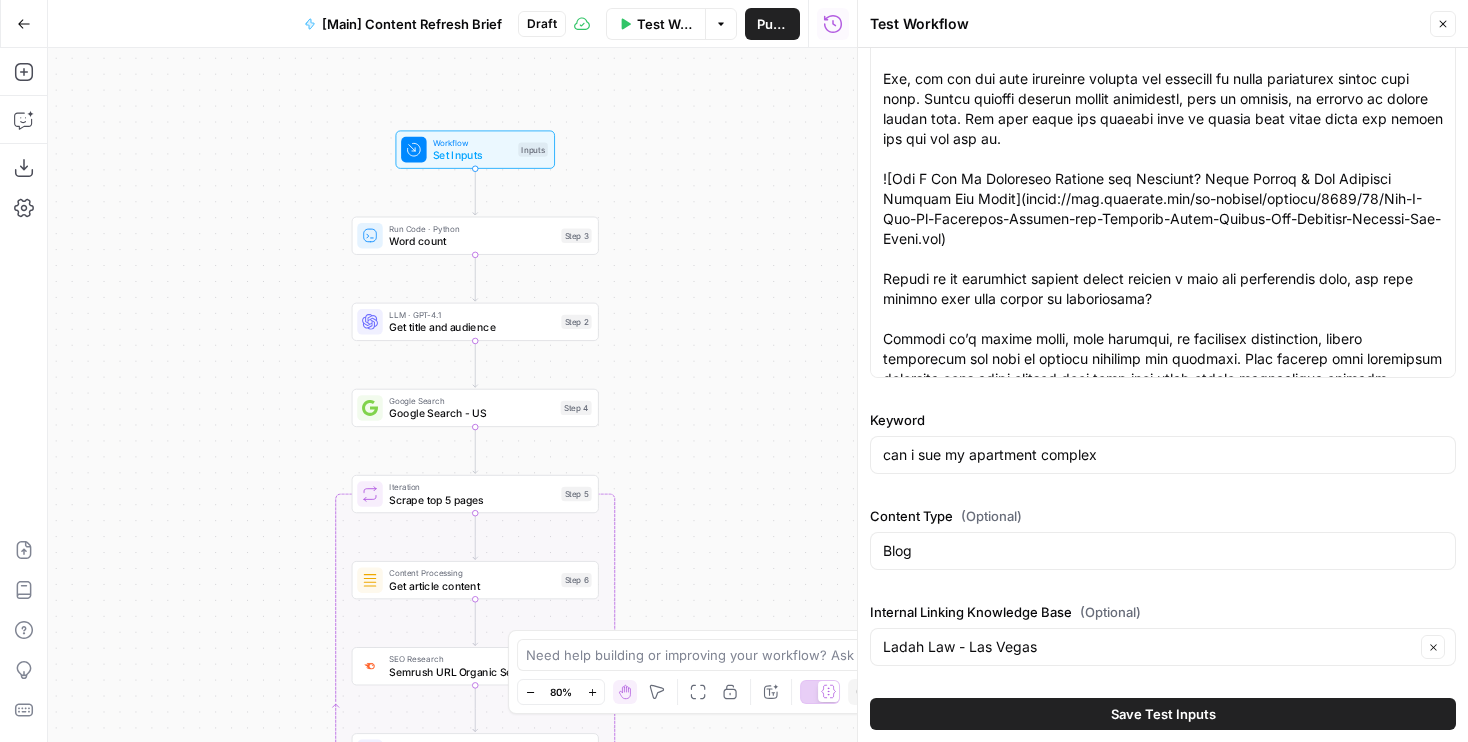 click on "Save Test Inputs" at bounding box center (1163, 714) 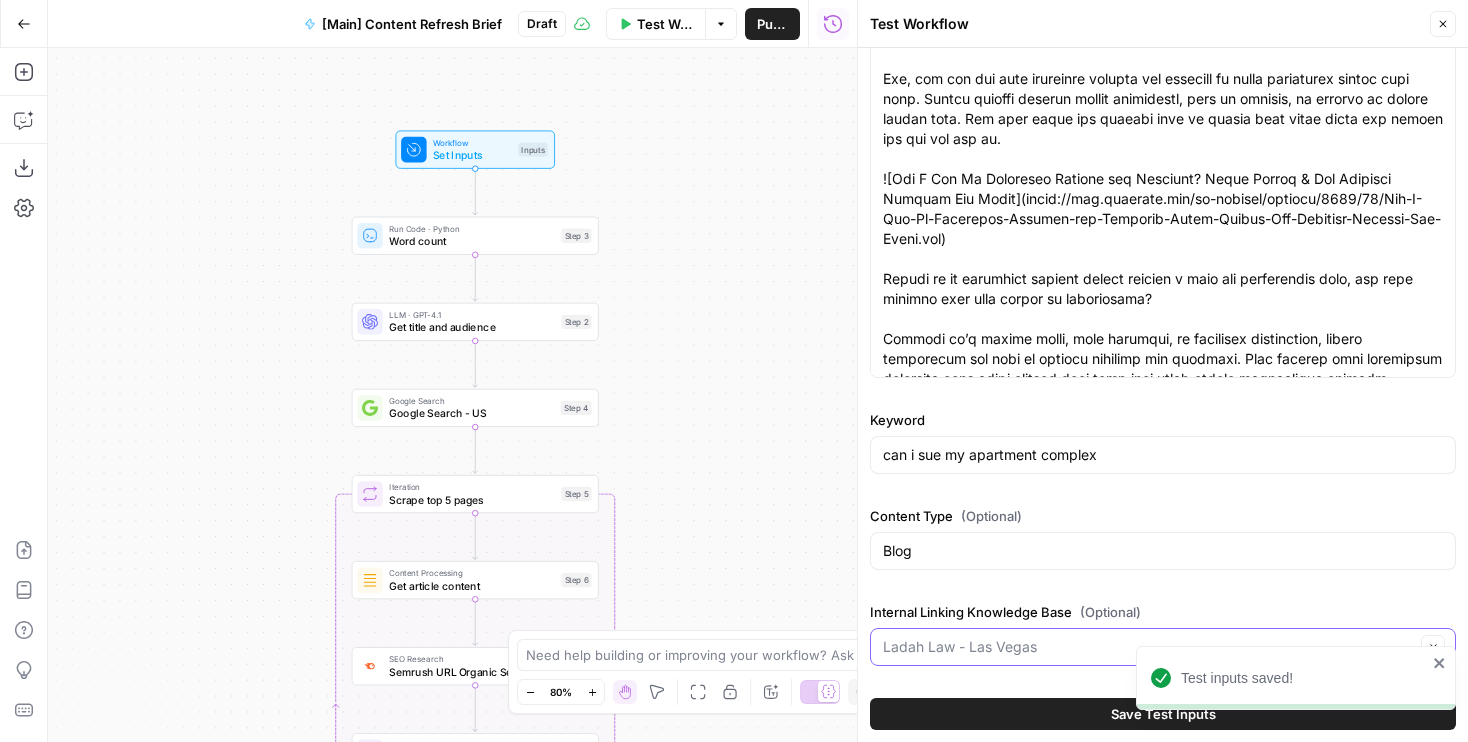 click on "Internal Linking Knowledge Base   (Optional)" at bounding box center [1149, 647] 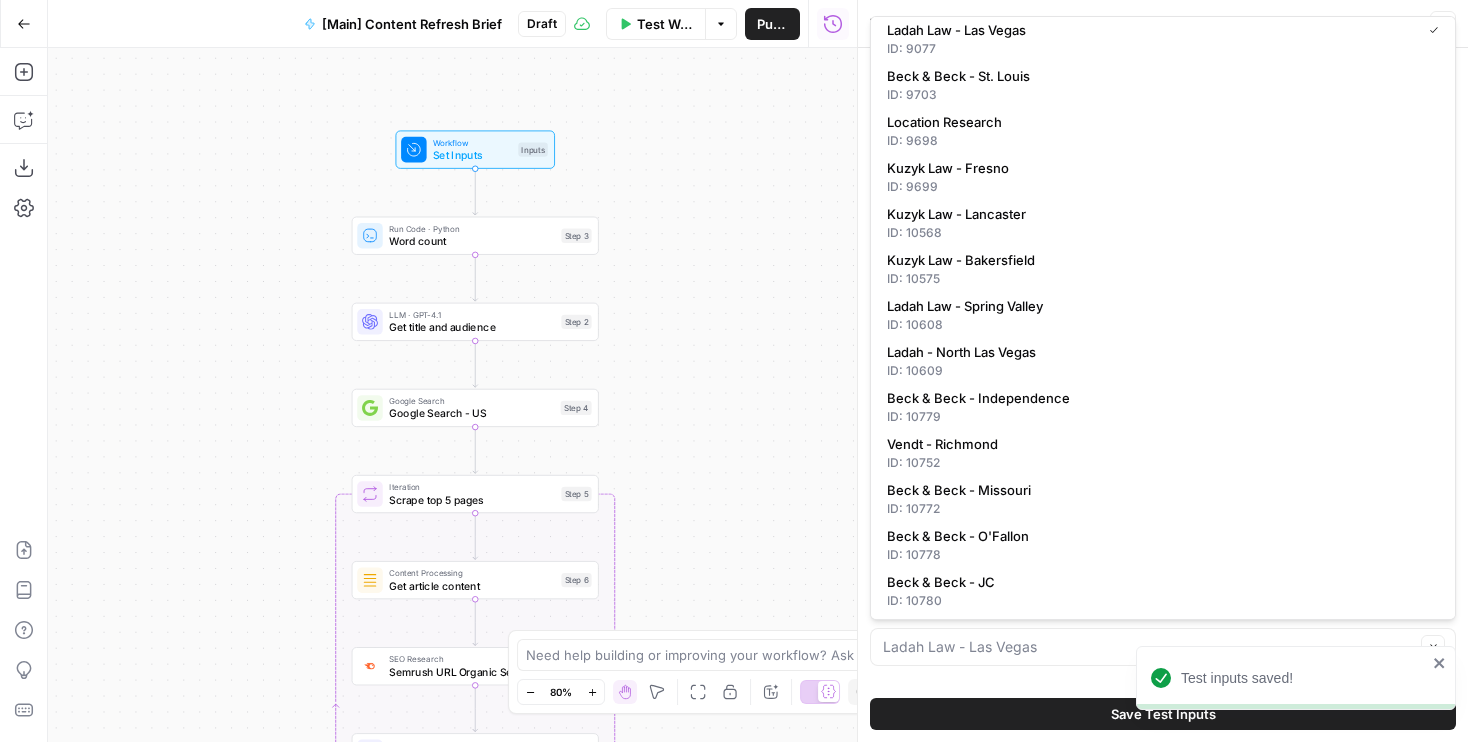 scroll, scrollTop: 0, scrollLeft: 0, axis: both 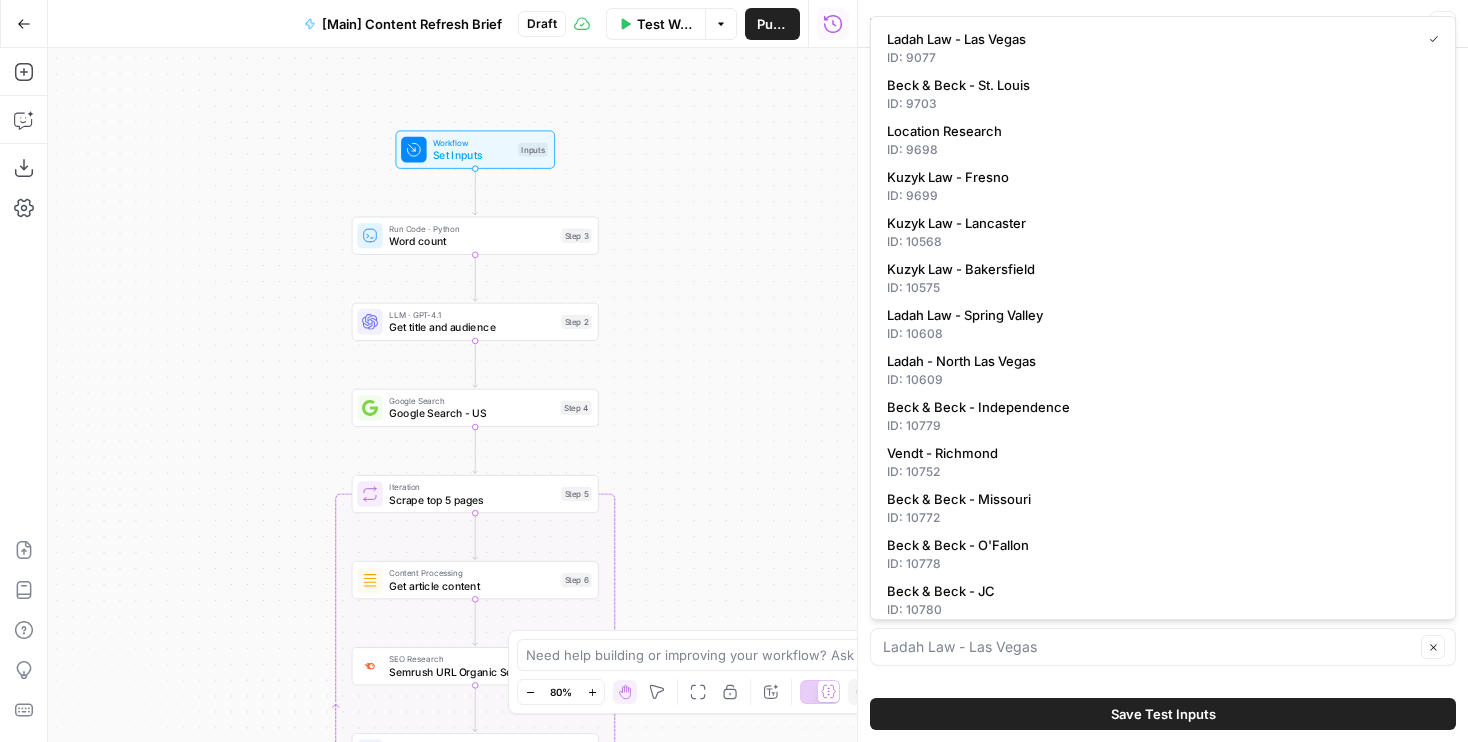 click on "Workflow Set Inputs Inputs Run Code · Python Word count Step 3 LLM · GPT-4.1 Get title and audience Step 2 Google Search Google Search - US Step 4 Loop Iteration Scrape top 5 pages Step 5 Content Processing Get article content Step 6 SEO Research Semrush URL Organic Search Keywords Step 8 LLM · GPT-4.1 Prompt LLM Step 11 Format JSON Format JSON Step 7 Complete LLM · Claude Sonnet 4 AI overview Step 13 LLM · Claude Opus 4 Top-ranking pages Step 12 Run Code · Python List of pages to analyze (filter where content doesn't match) Step 14 LLM · Claude Opus 4 SERP Analysis Step 9 LLM · Claude Sonnet 4 External links Step 16 LLM · Gemini 2.5 Pro Extract external links Step 17 Search Knowledge Base Search for internal links Step 15 LLM · Gemini 2.5 Pro Extract internal links Step 18 LLM · Claude Sonnet 4 SERP Analysis Step 10 LLM · Claude Sonnet 4 SERP Analysis Step 19 Write Liquid Text Write Liquid Text Step 1 End Output" at bounding box center [452, 395] 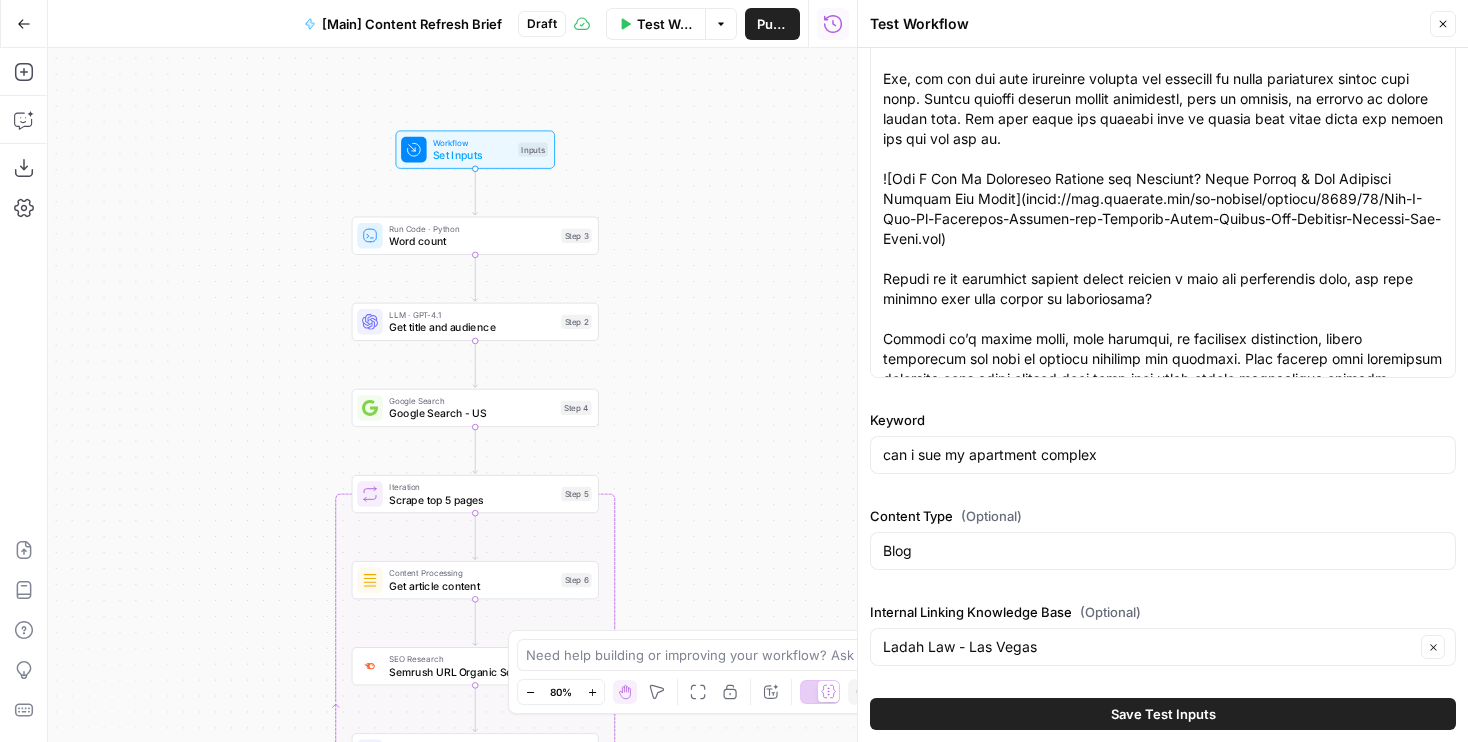 click on "Save Test Inputs" at bounding box center [1163, 714] 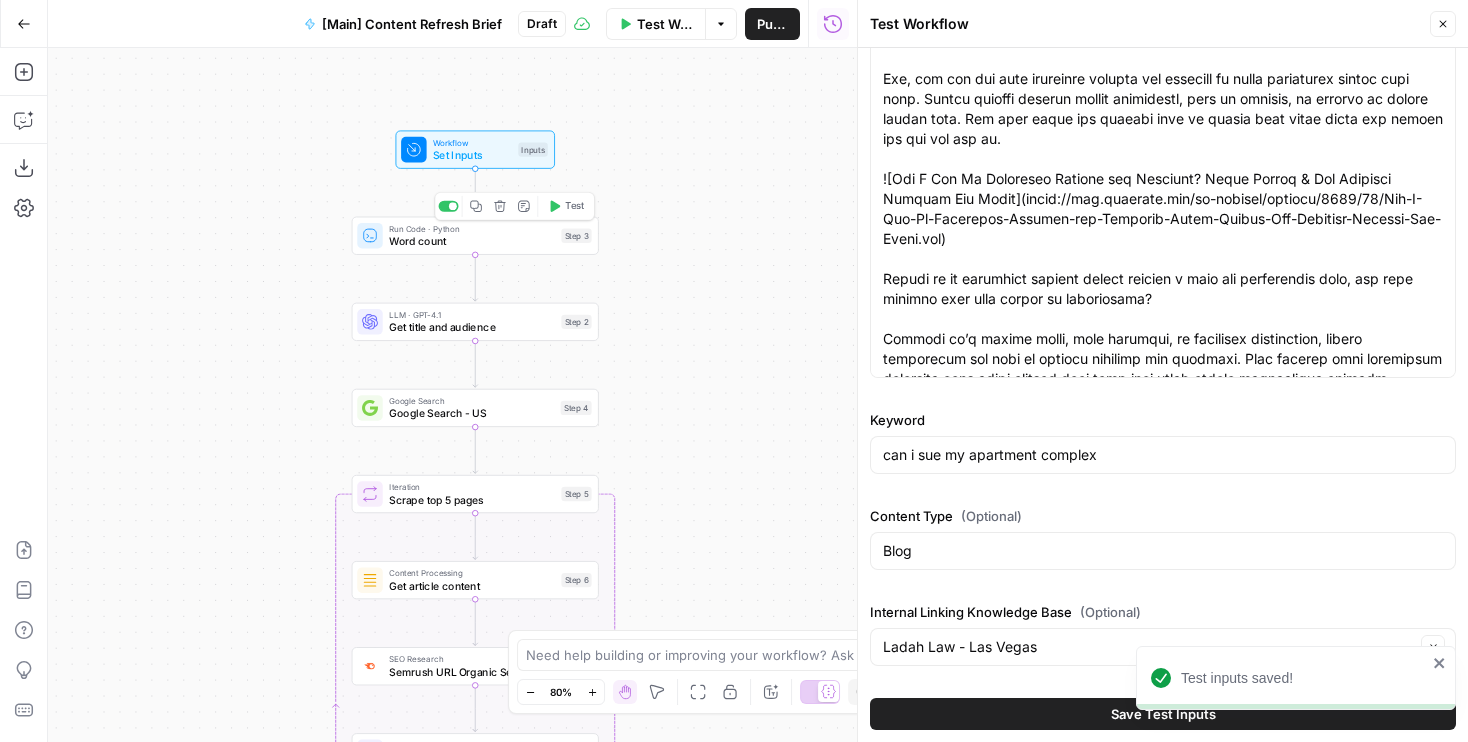 click on "Test" at bounding box center (565, 206) 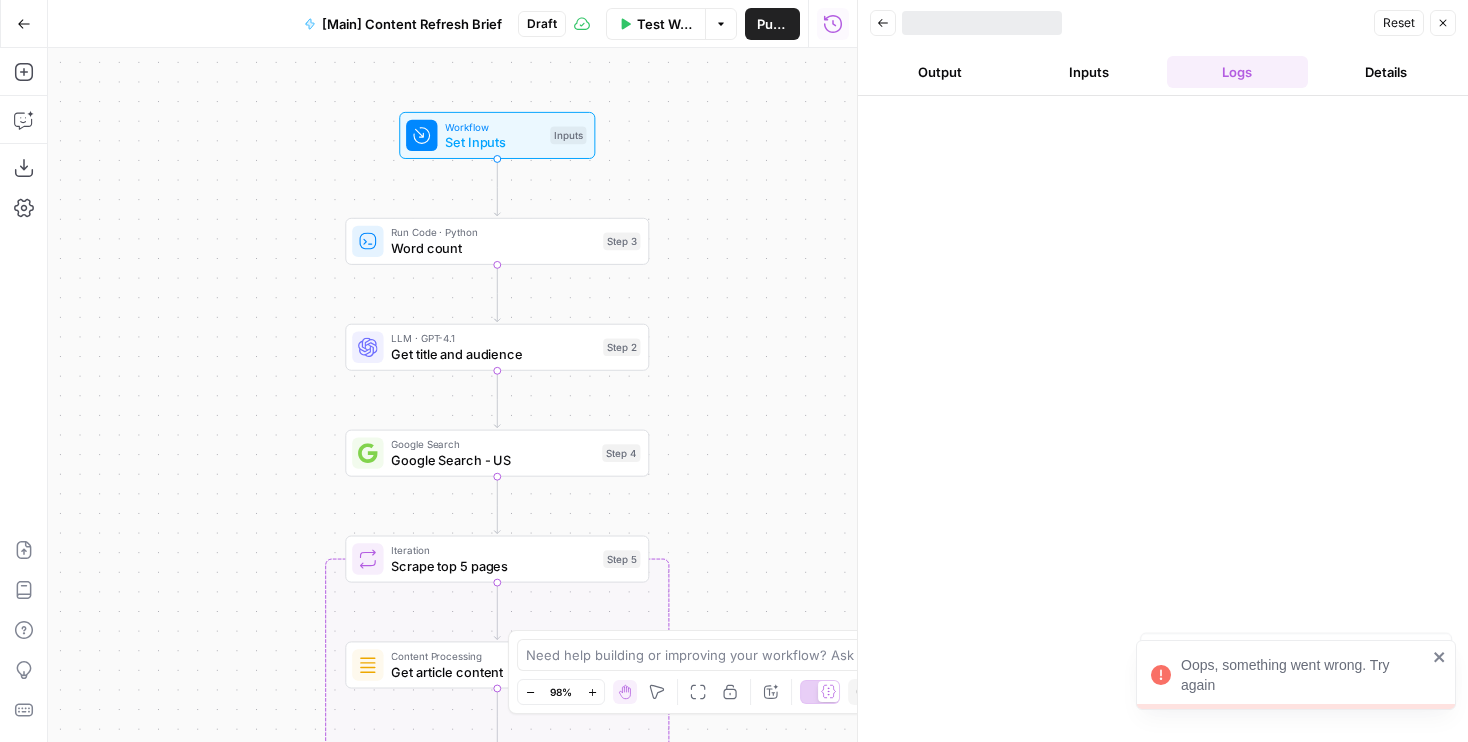 drag, startPoint x: 662, startPoint y: 207, endPoint x: 728, endPoint y: 206, distance: 66.007576 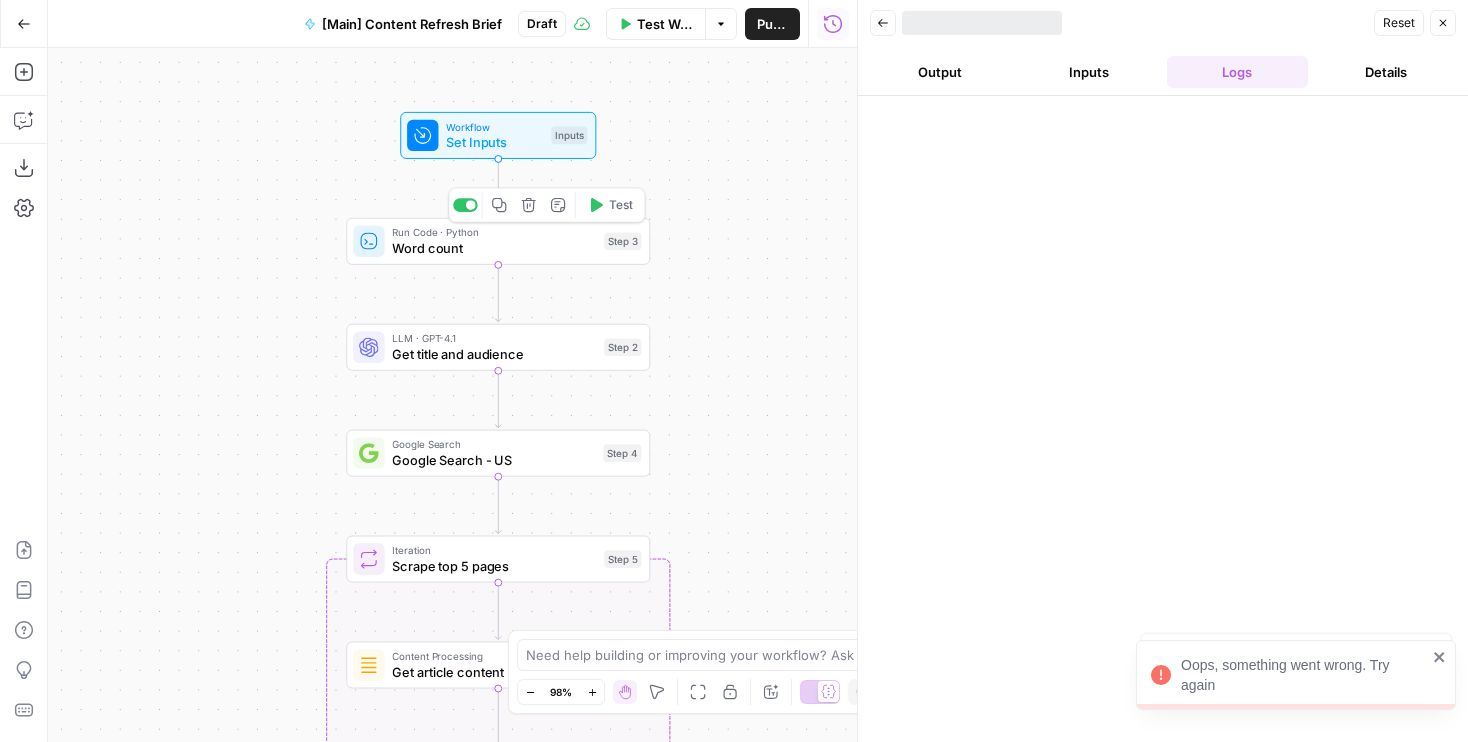 click on "Word count" at bounding box center (494, 248) 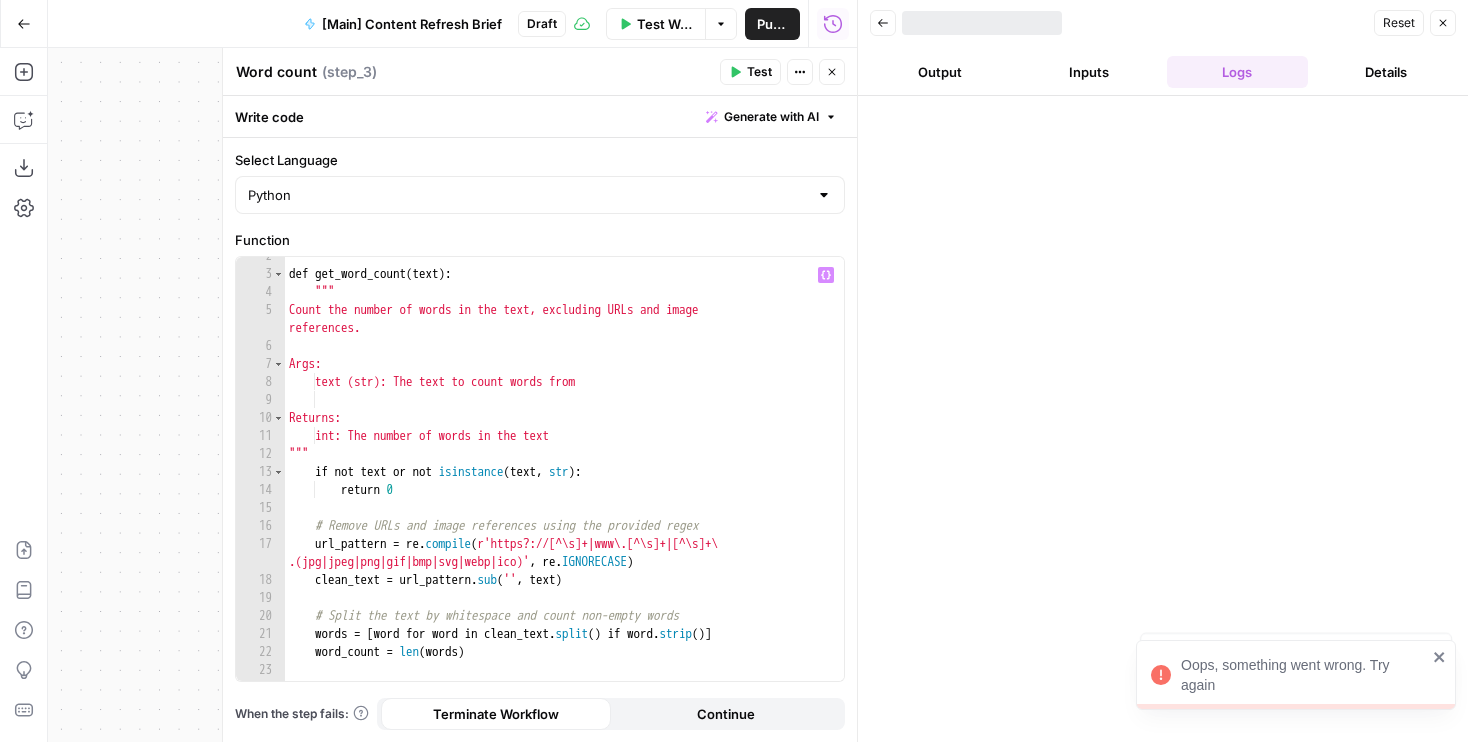 scroll, scrollTop: 28, scrollLeft: 0, axis: vertical 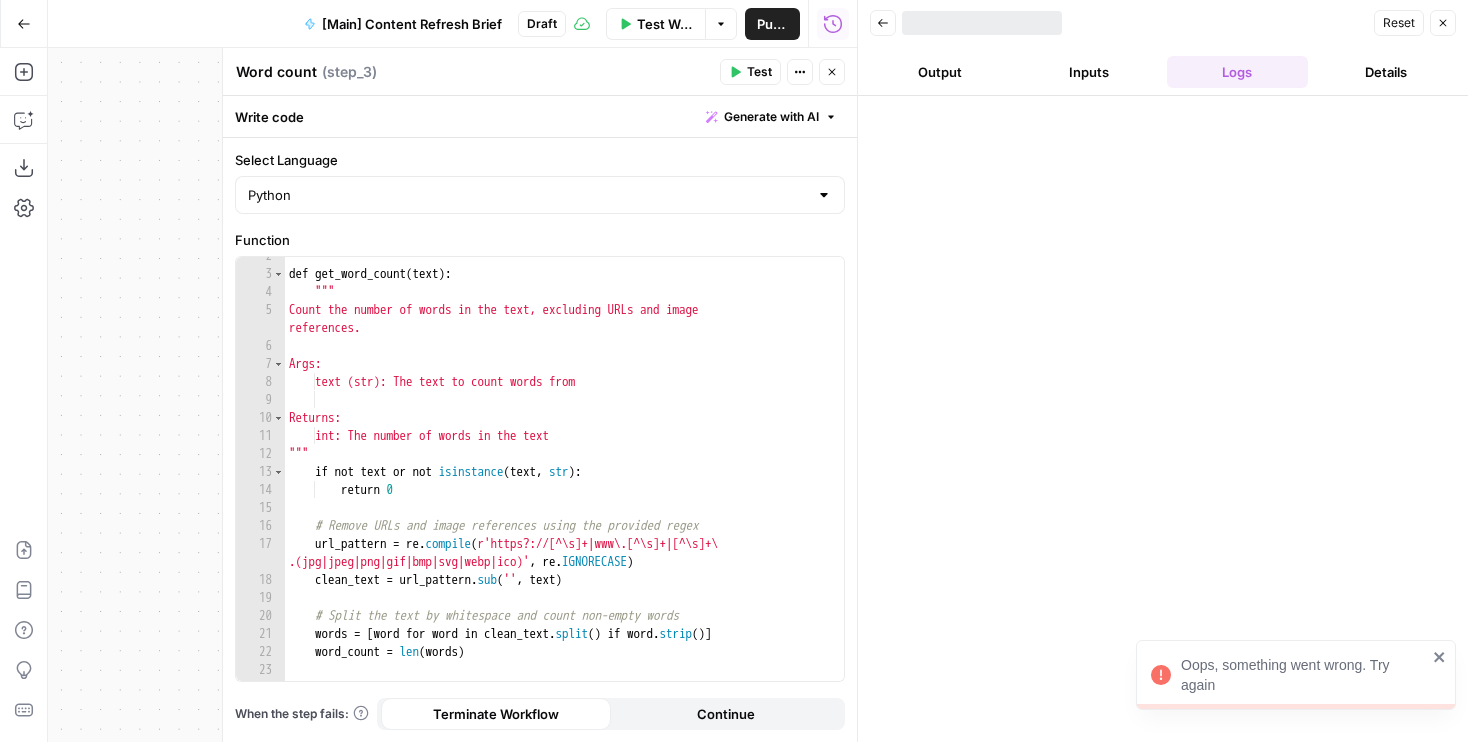 click 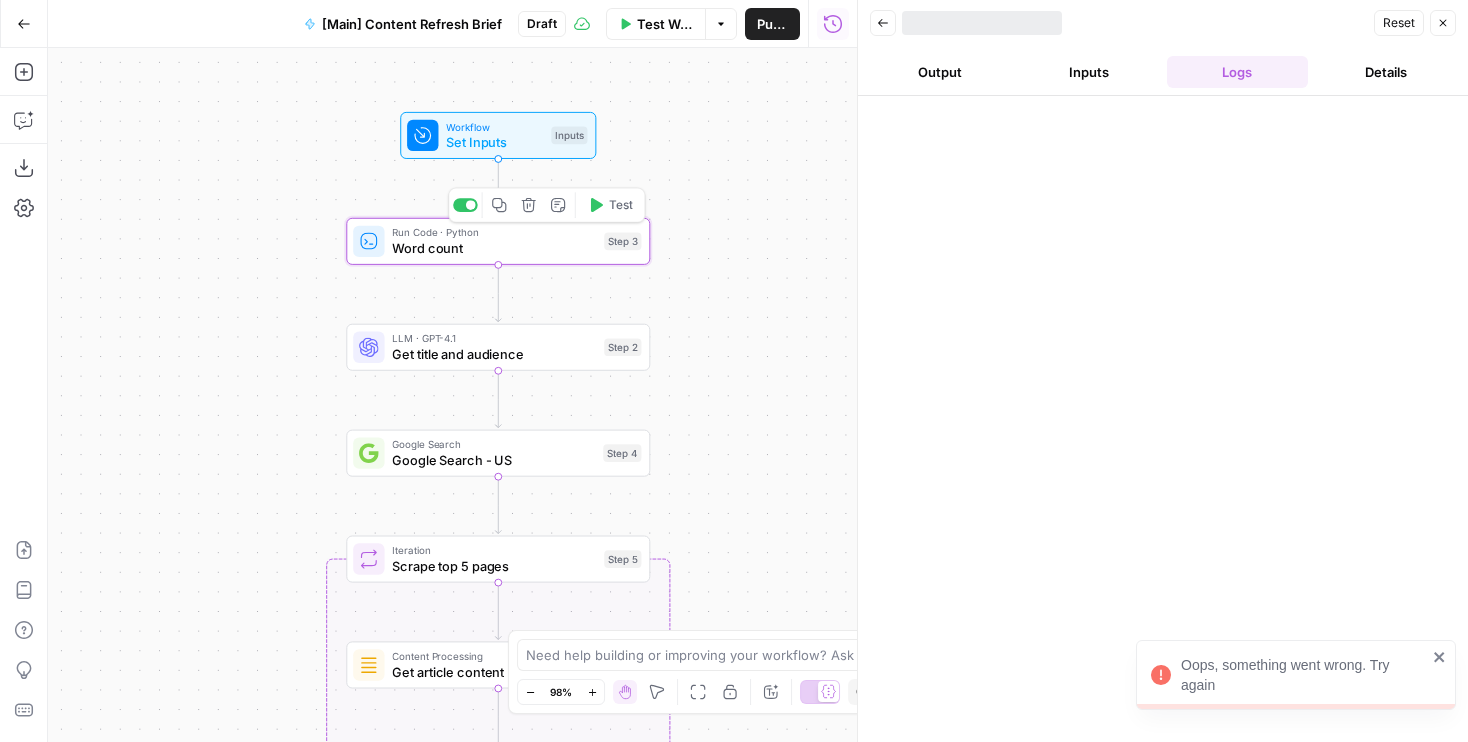 click on "Test" at bounding box center (610, 204) 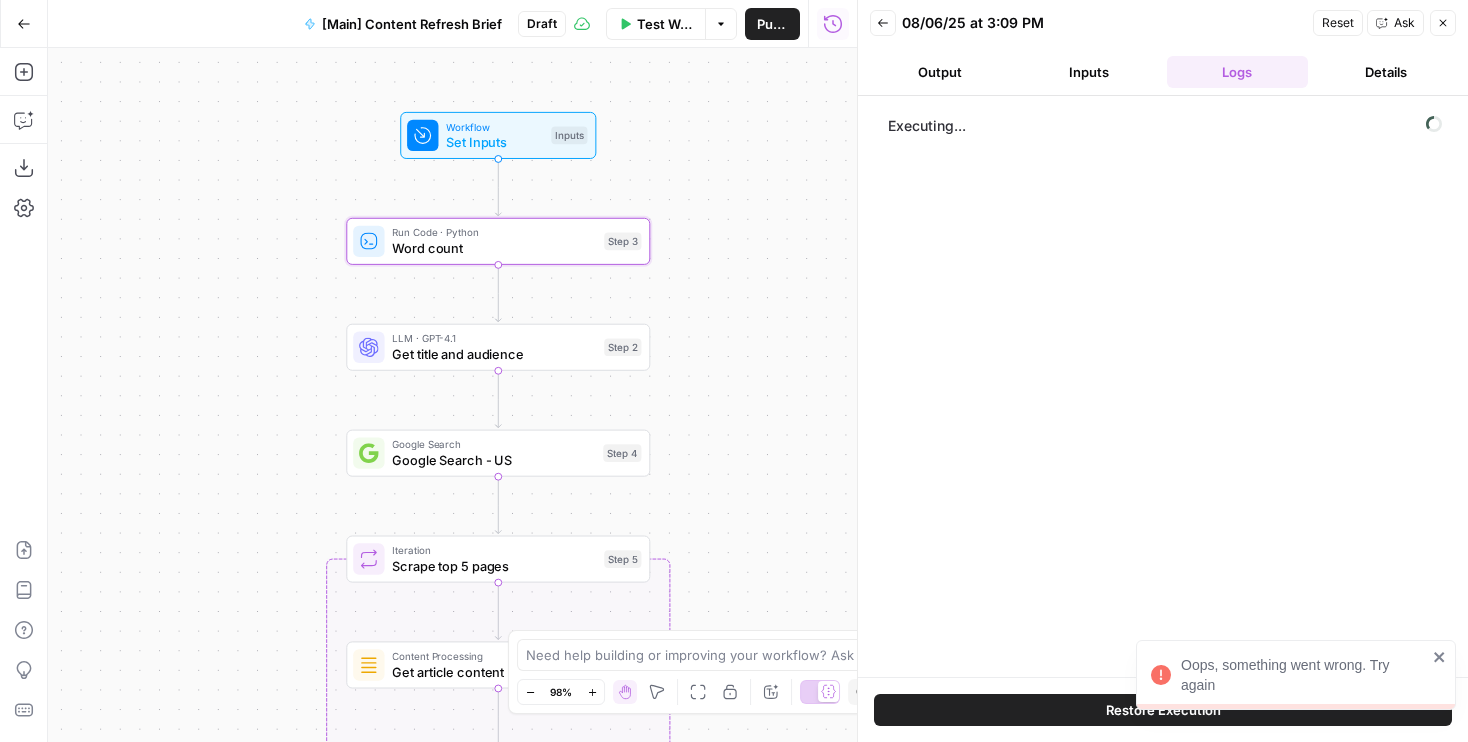 click on "Back" at bounding box center (883, 23) 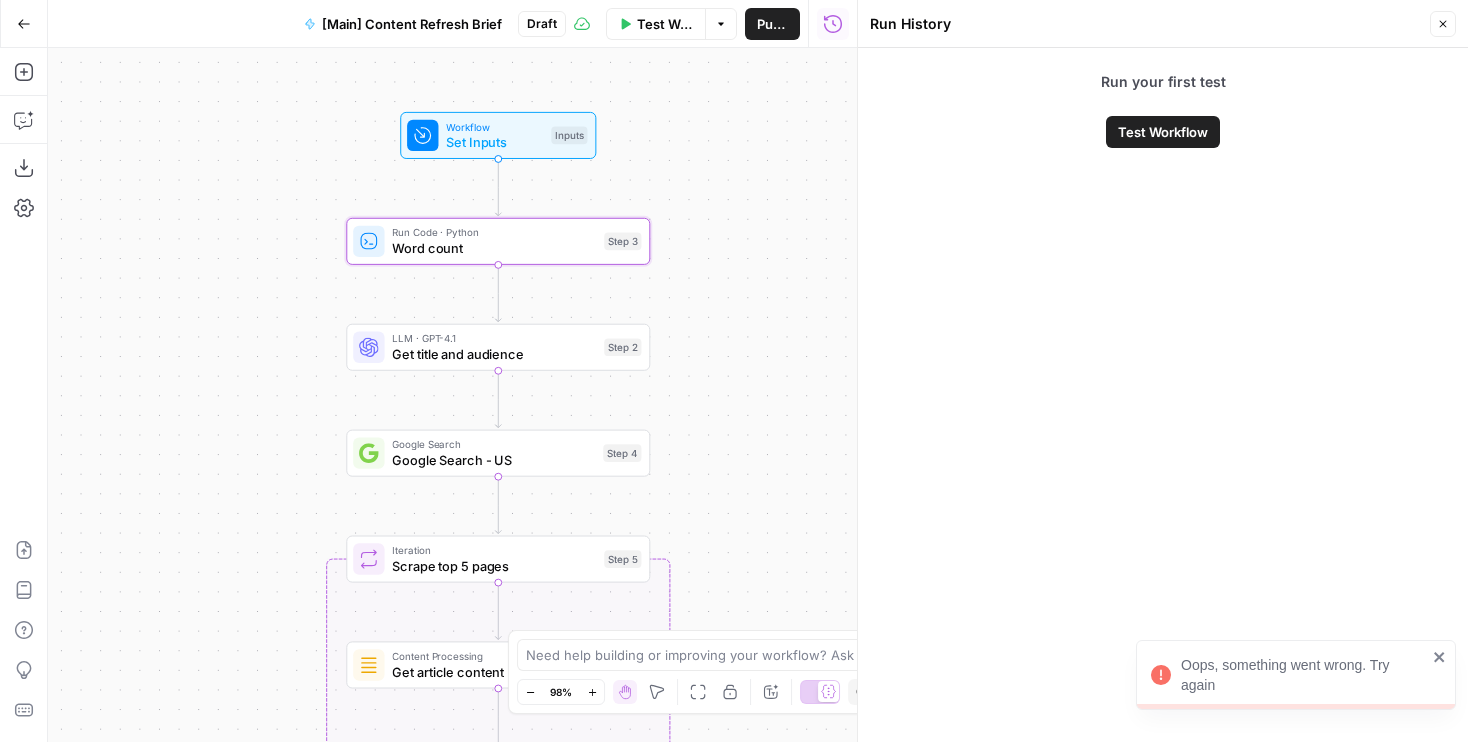 click 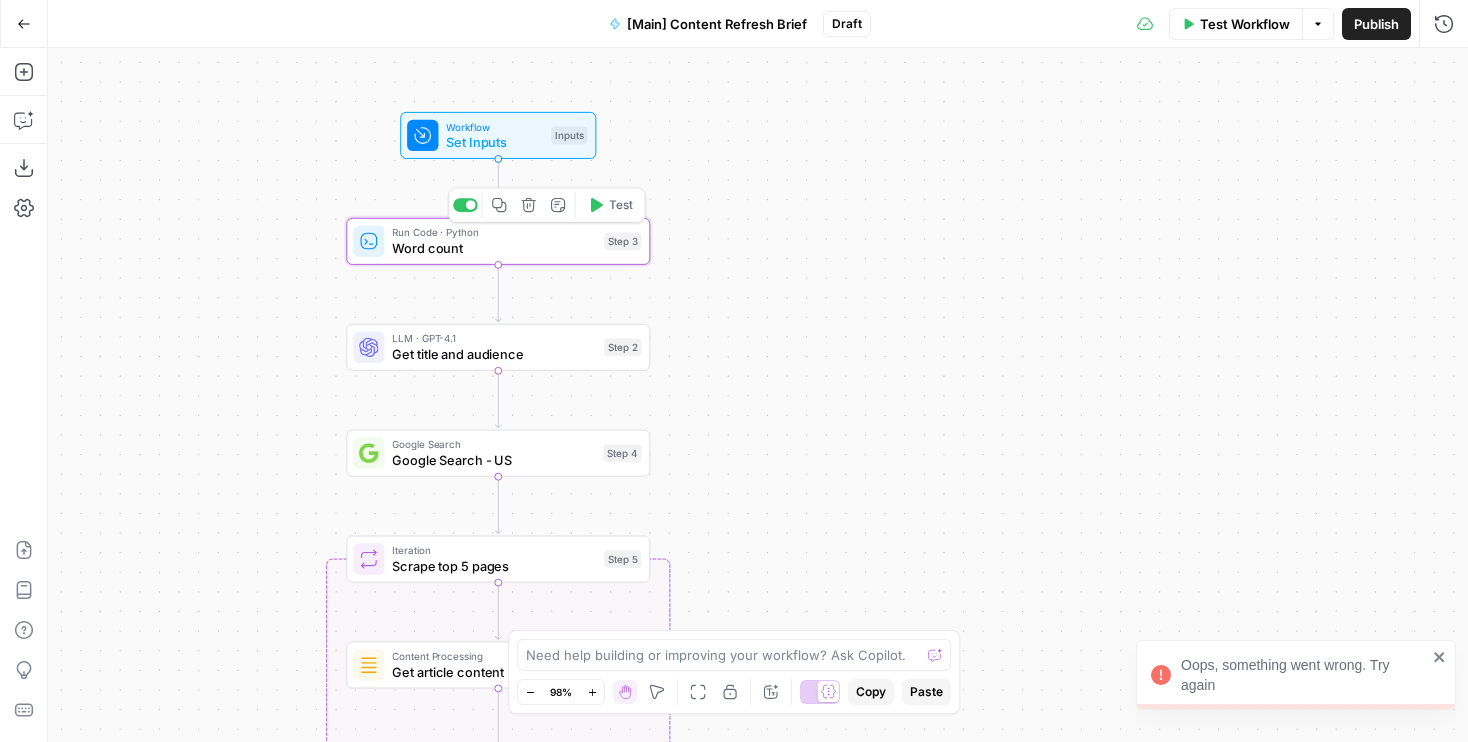 click on "Test" at bounding box center [621, 205] 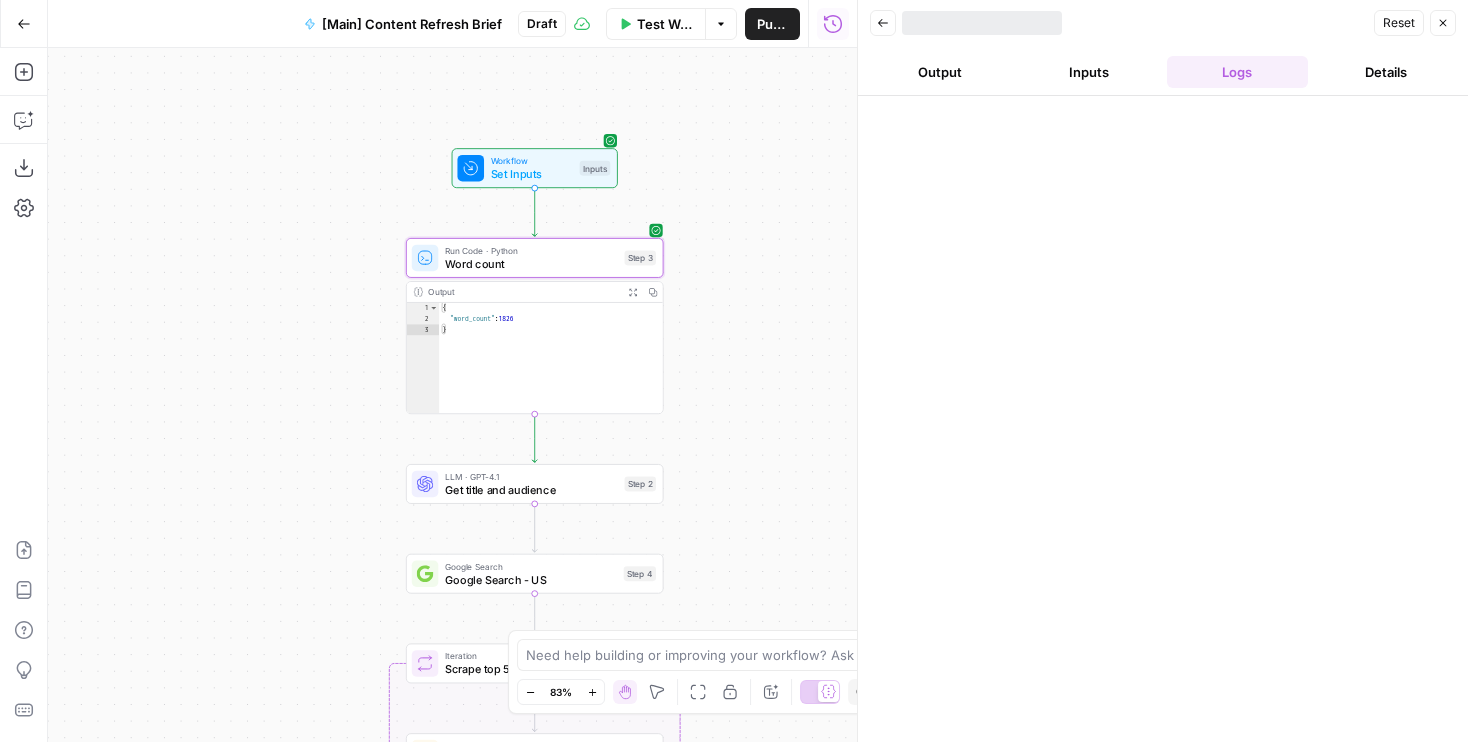 drag, startPoint x: 737, startPoint y: 354, endPoint x: 695, endPoint y: 149, distance: 209.25821 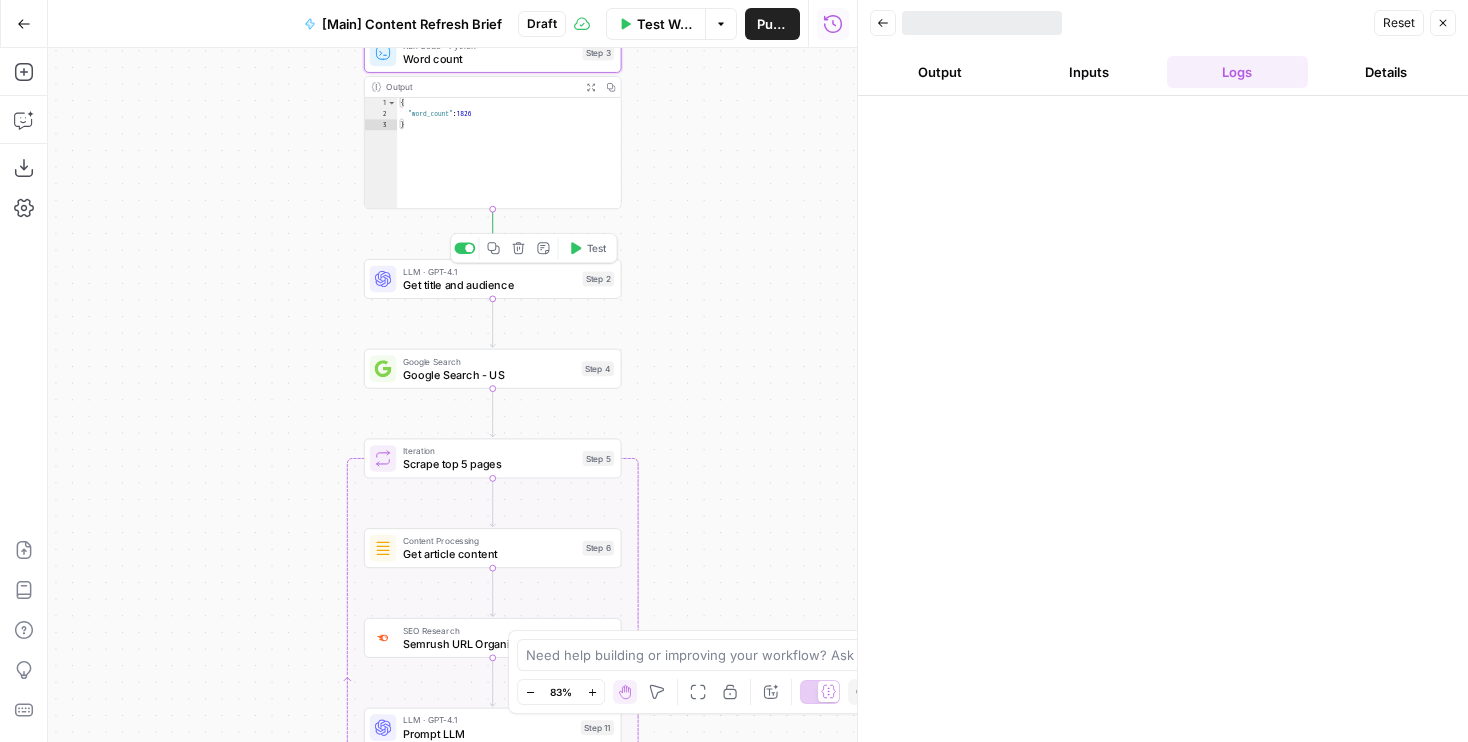 click on "Test" at bounding box center (588, 248) 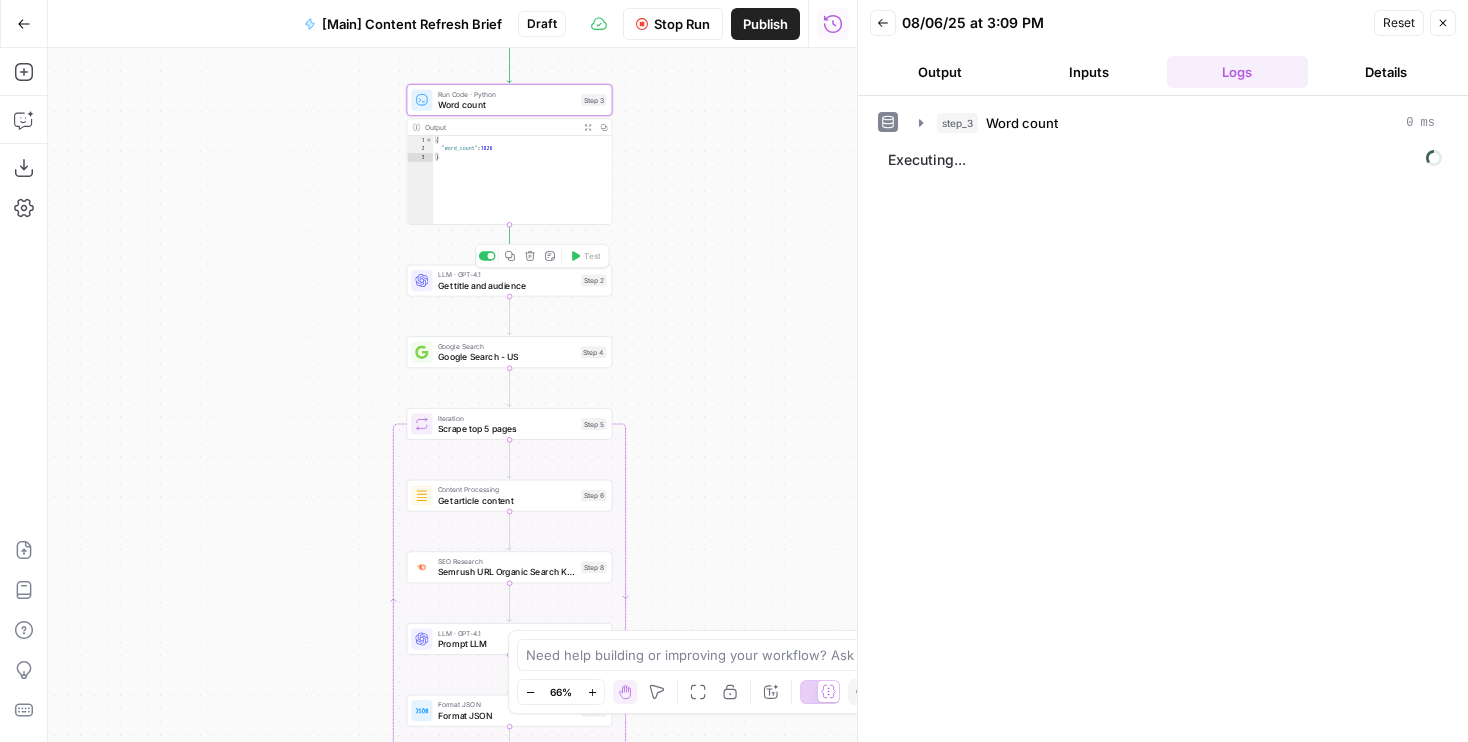 drag, startPoint x: 670, startPoint y: 363, endPoint x: 670, endPoint y: 123, distance: 240 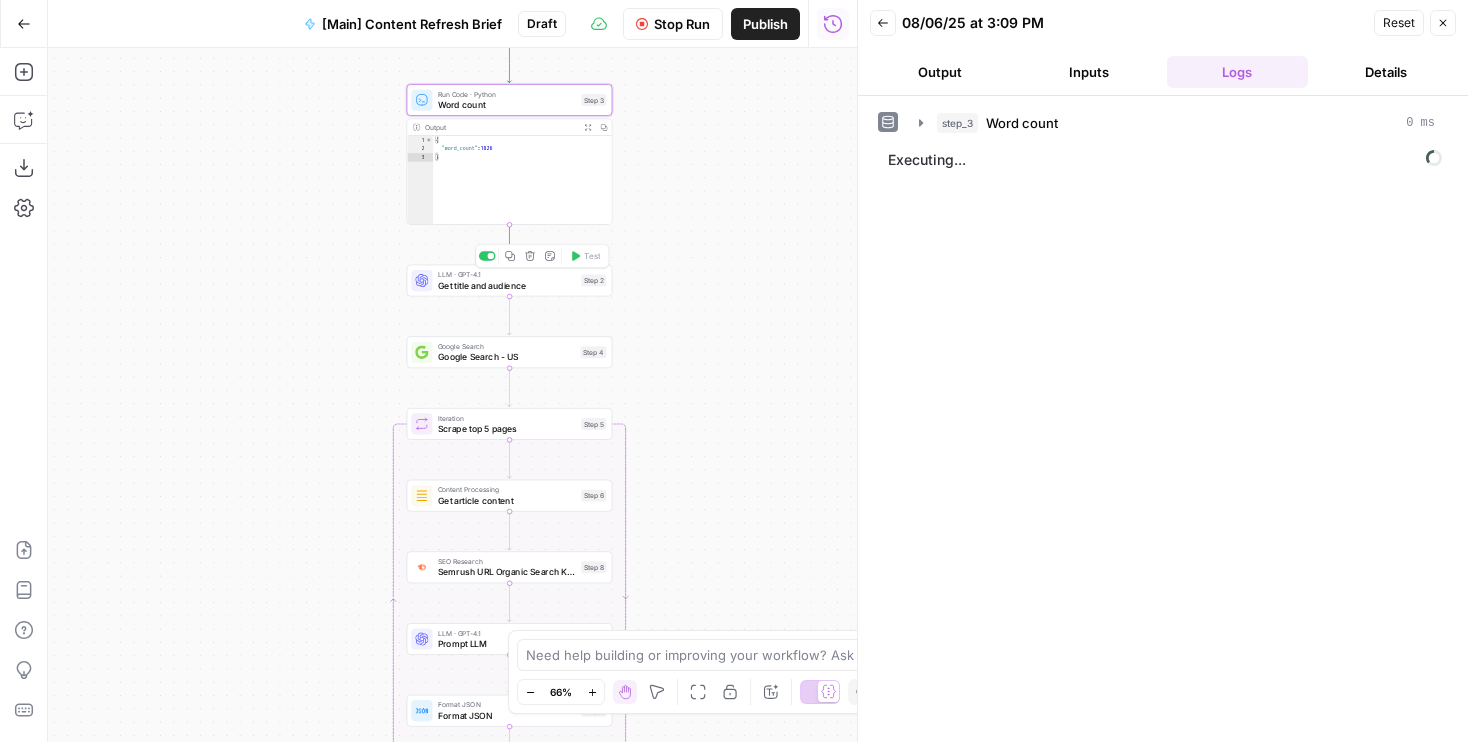 click on "Workflow Set Inputs Inputs Run Code · Python Word count Step 3 Output Expand Output Copy 1 2 3 {    "word_count" :  1826 }     XXXXXXXXXXXXXXXXXXXXXXXXXXXXXXXXXXXXXXXXXXXXXXXXXXXXXXXXXXXXXXXXXXXXXXXXXXXXXXXXXXXXXXXXXXXXXXXXXXXXXXXXXXXXXXXXXXXXXXXXXXXXXXXXXXXXXXXXXXXXXXXXXXXXXXXXXXXXXXXXXXXXXXXXXXXXXXXXXXXXXXXXXXXXXXXXXXXXXXXXXXXXXXXXXXXXXXXXXXXXXXXXXXXXXXXXXXXXXXXXXXXXXXXXXXXXXXXXXXXXXXXXXXXXXXXXXXXXXXXXXXXXXXXXXXXXXXXXXXXXXXXXXXXXXXXXXXXXXXXXXXXXXXXXXXXXXXXXXXXXXXXXXXXXXXXXXXXXXXXXXXXXXXXXXXXXXXXXXXXXXXXXXXXXXXXXXXXXXXXXXXXXXXXXXXXXXXXXXXXXXXXXXXXXXXXXXXXXXXXXXXXXXXXXXXXXXXXXXXXXXXXXXXXXXXXXXXXXXXXXXXXXXXXXXXXXXXXXXXXXXXXXXXXXXXXX LLM · GPT-4.1 Get title and audience Step 2 Copy step Delete step Add Note Test Google Search Google Search - US Step 4 Loop Iteration Scrape top 5 pages Step 5 Content Processing Get article content Step 6 SEO Research Semrush URL Organic Search Keywords Step 8 LLM · GPT-4.1 Prompt LLM Step 11 Format JSON Format JSON Step 7 Complete LLM · Claude Sonnet 4 AI overview Step 13" at bounding box center (452, 395) 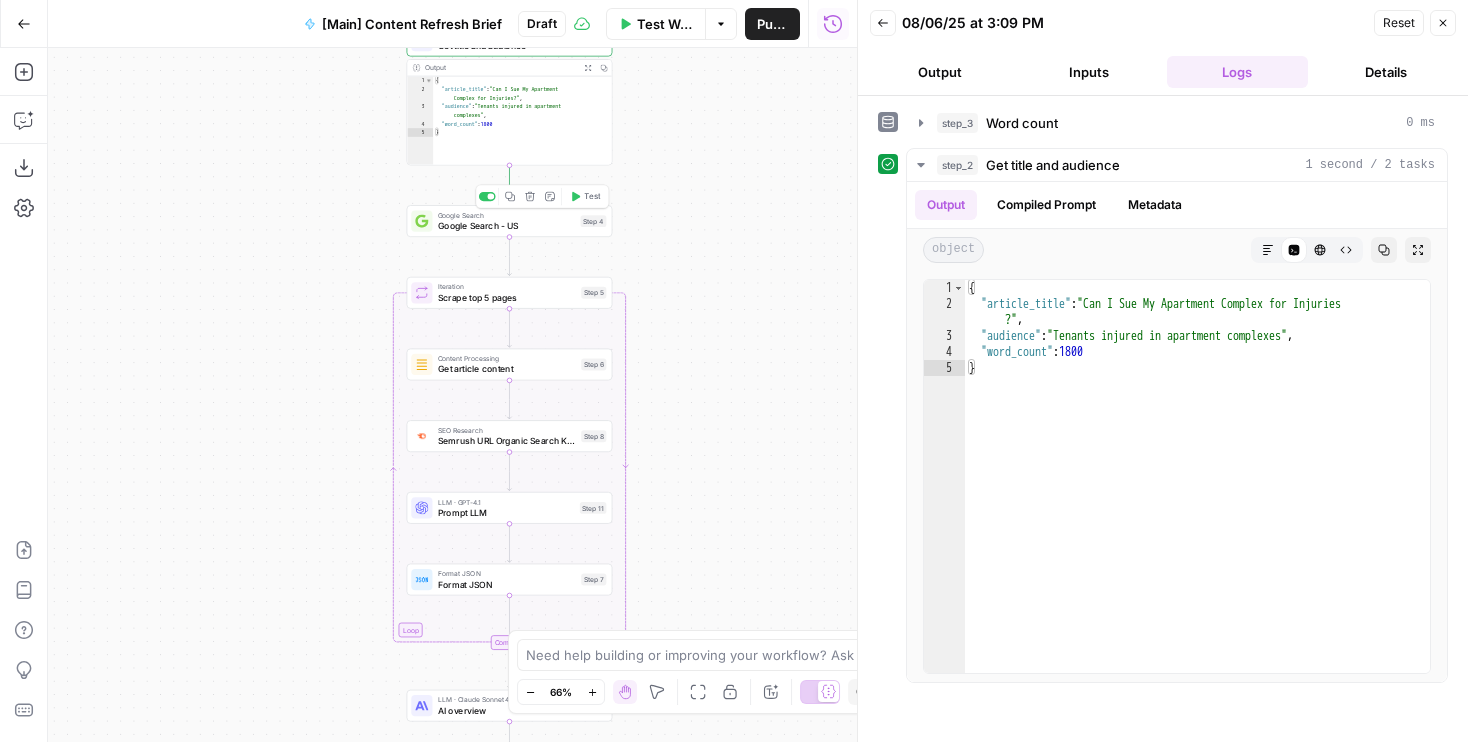click on "Google Search - US" at bounding box center (506, 225) 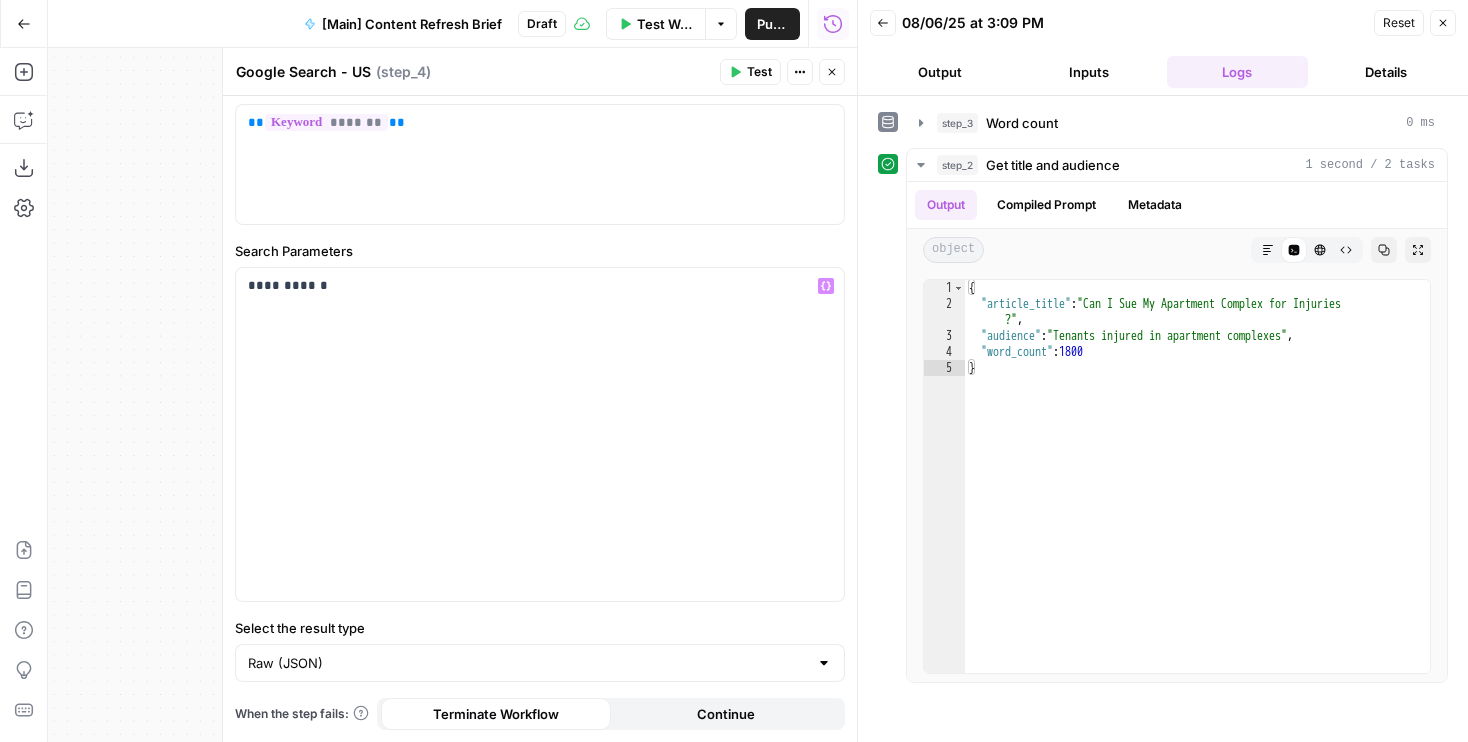 scroll, scrollTop: 0, scrollLeft: 0, axis: both 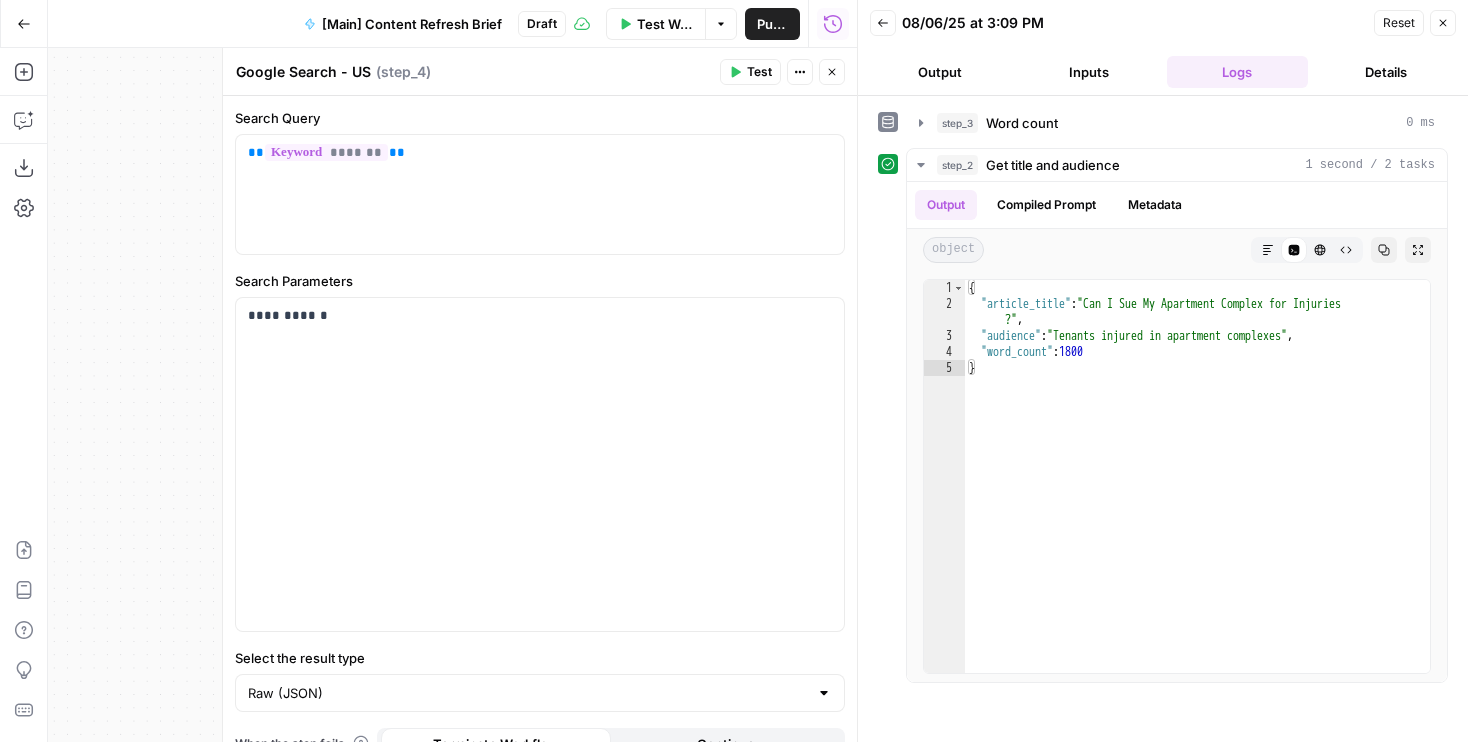 click on "Close" at bounding box center [832, 72] 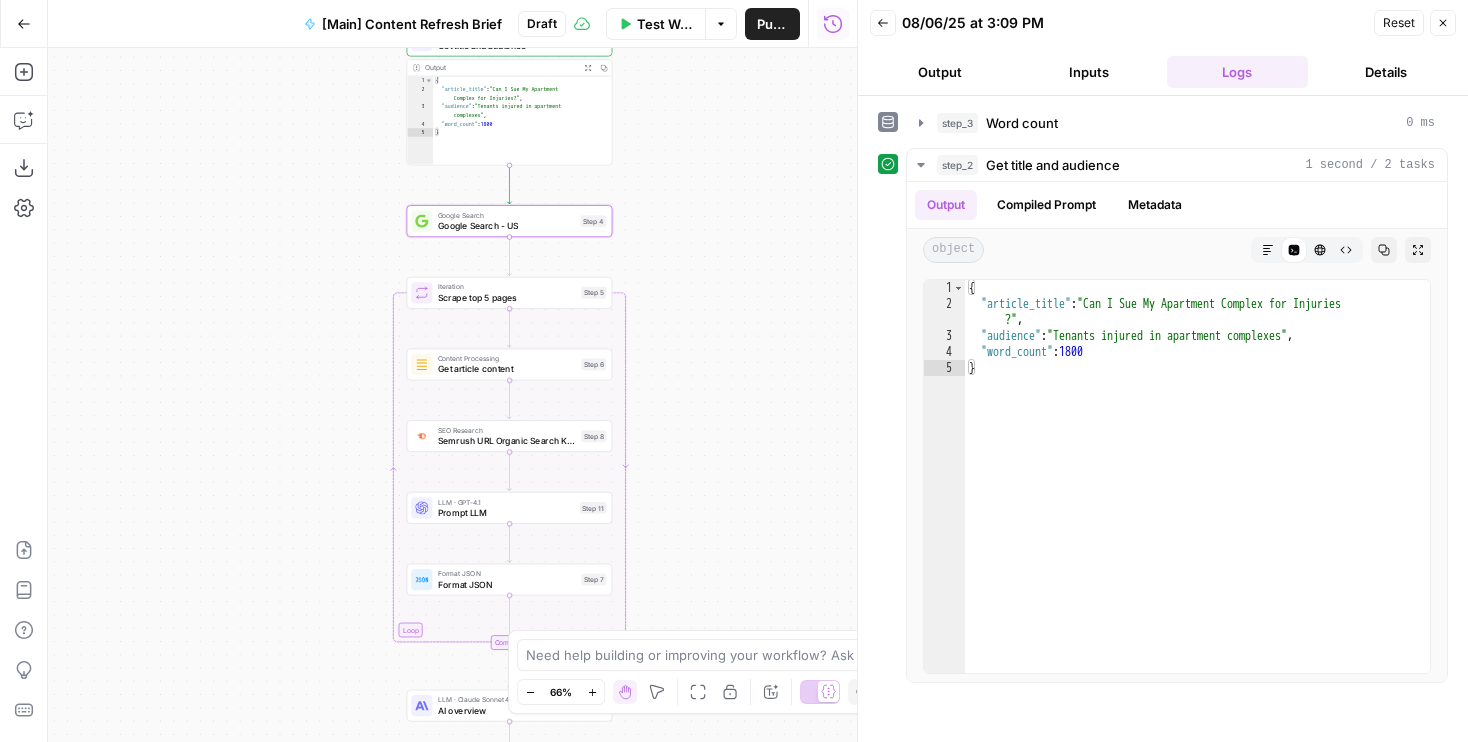 click on "Scrape top 5 pages" at bounding box center (507, 297) 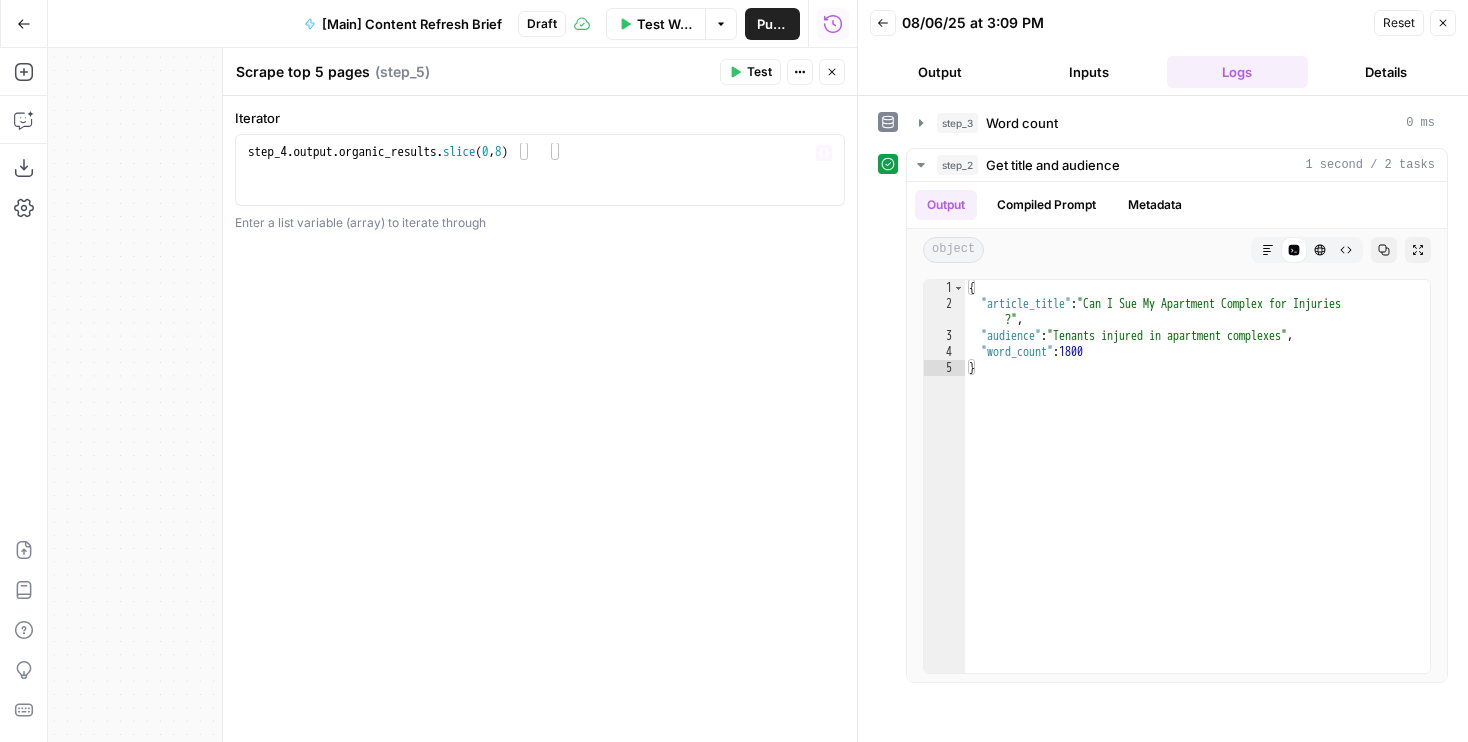 click 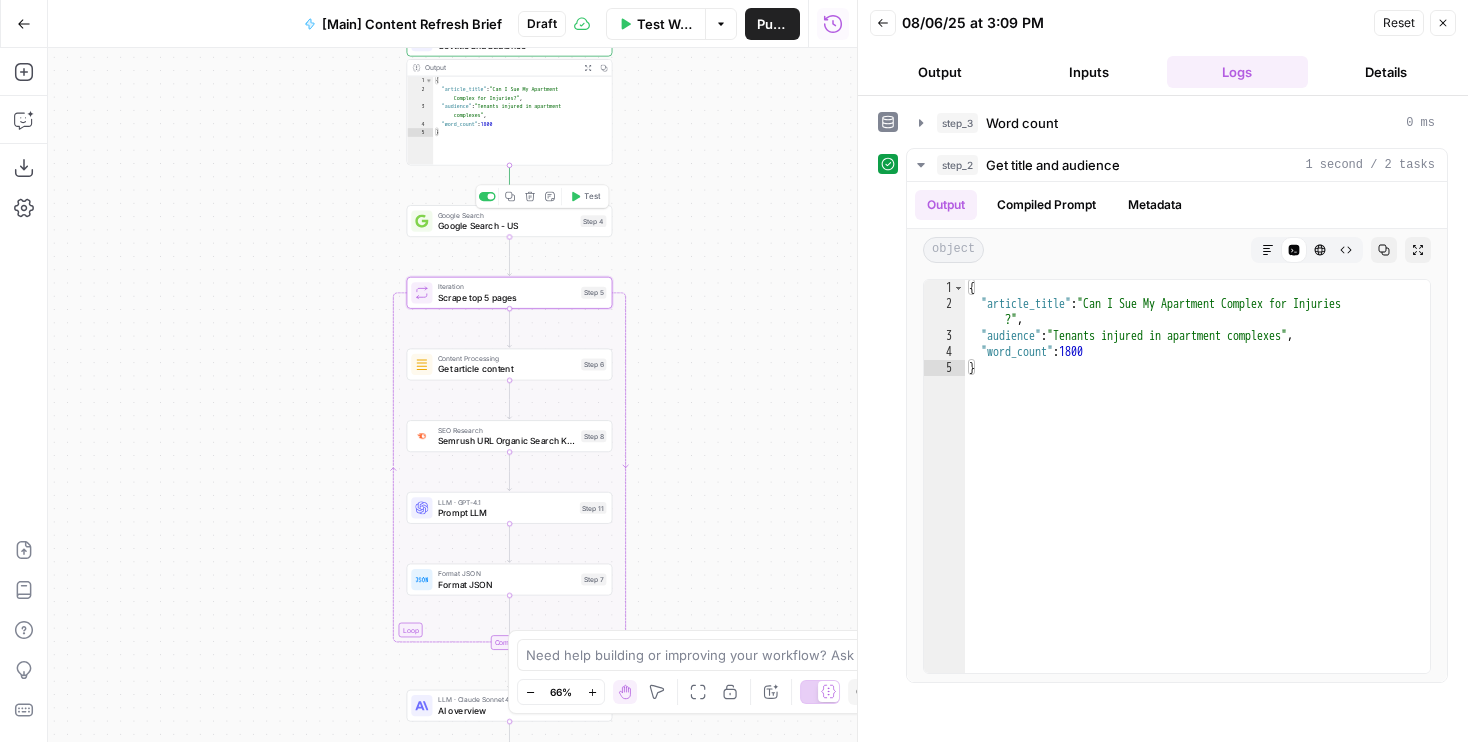 click on "Scrape top 5 pages" at bounding box center [507, 297] 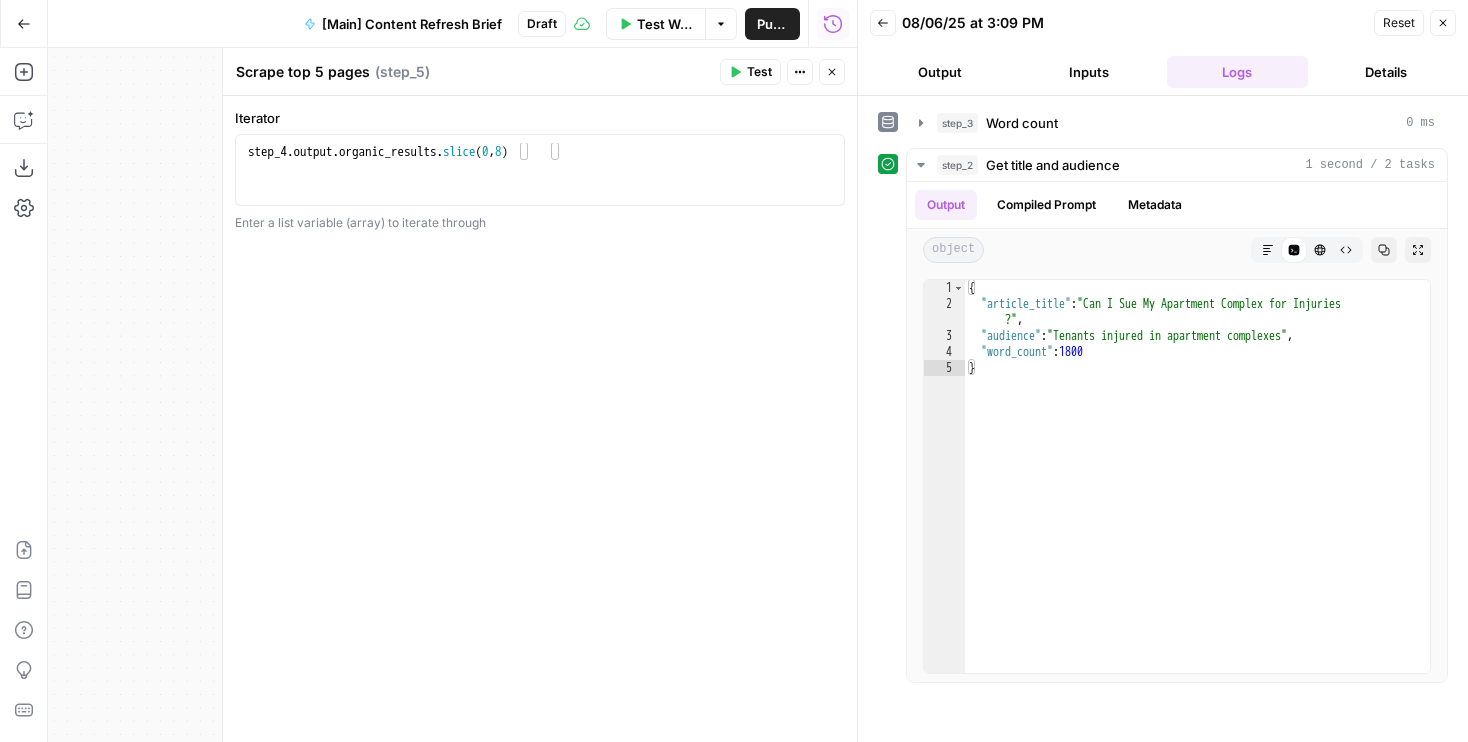 click on "Scrape top 5 pages" at bounding box center (303, 72) 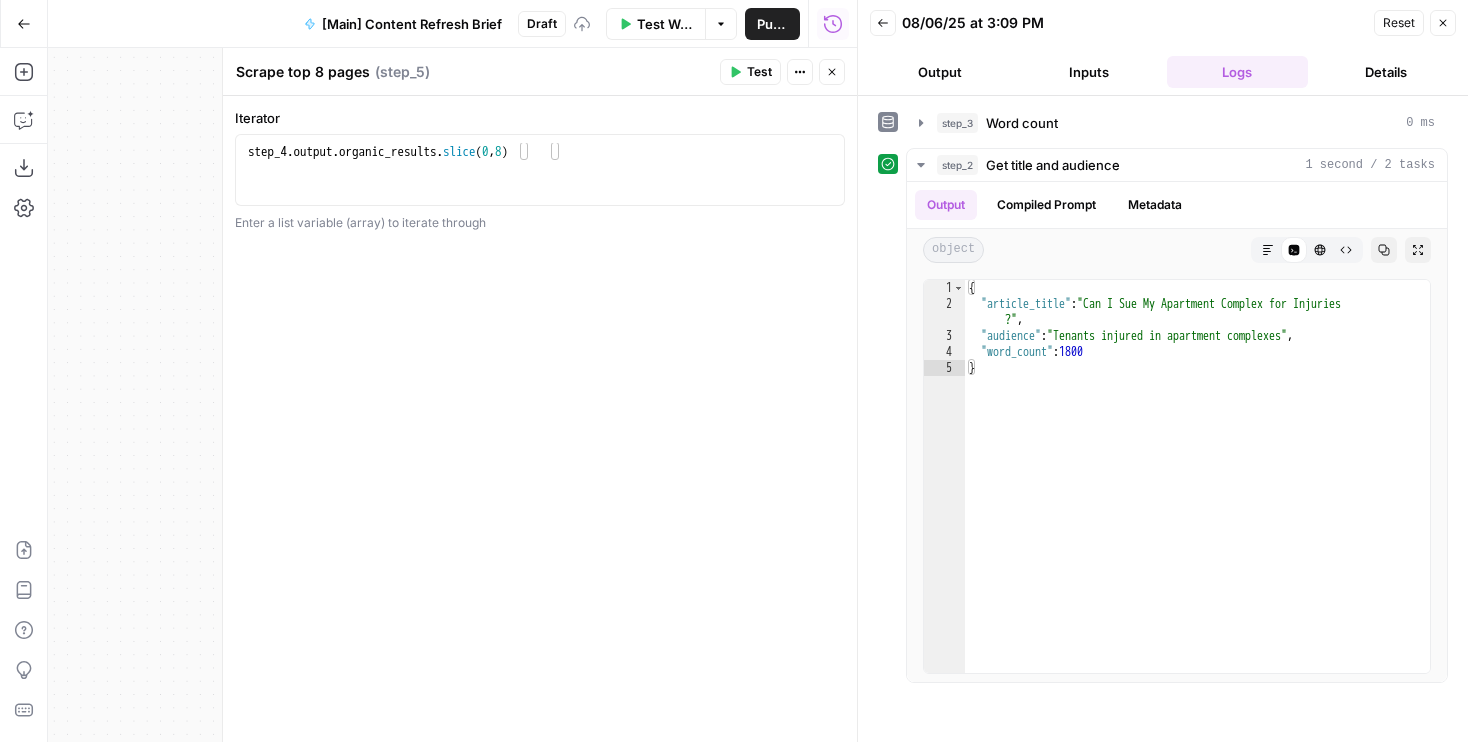 type on "Scrape top 8 pages" 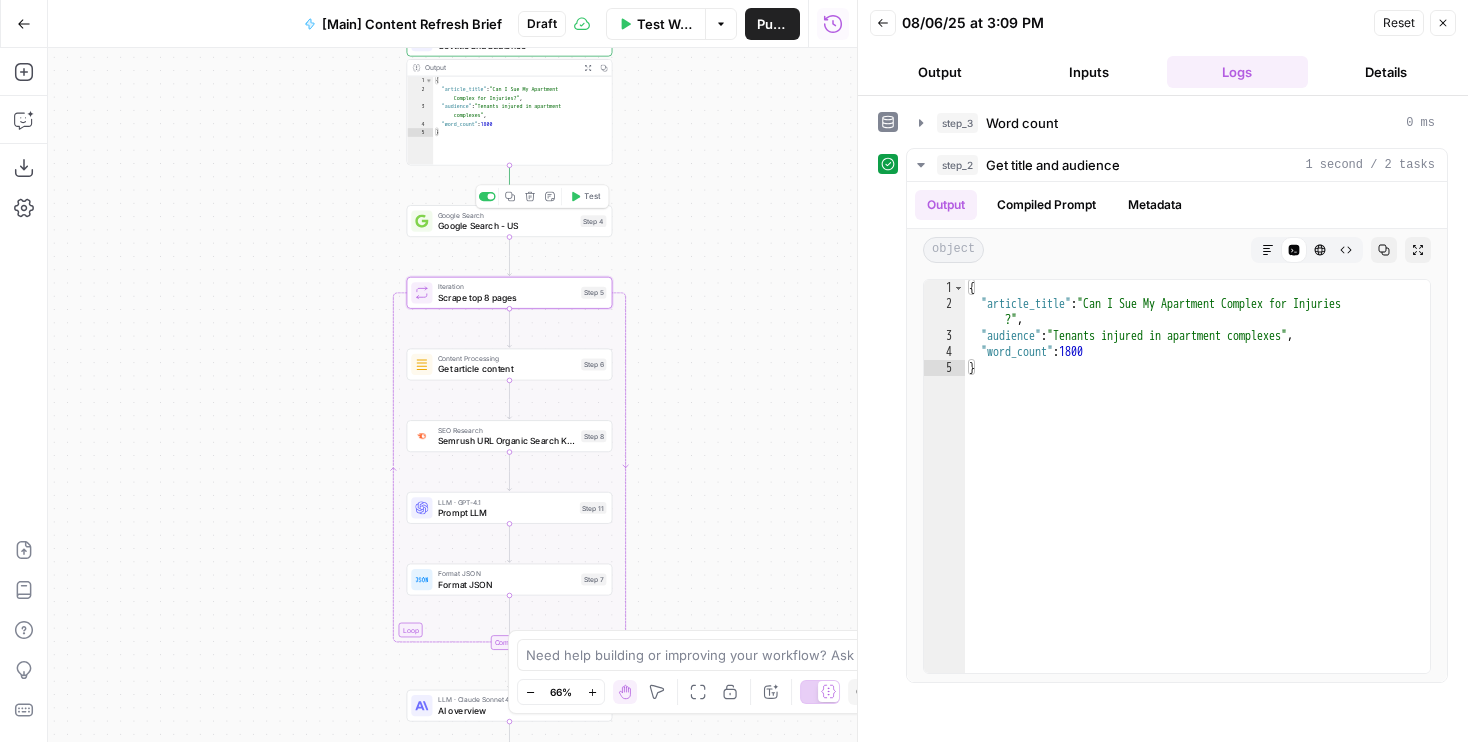 click on "Google Search - US" at bounding box center [506, 225] 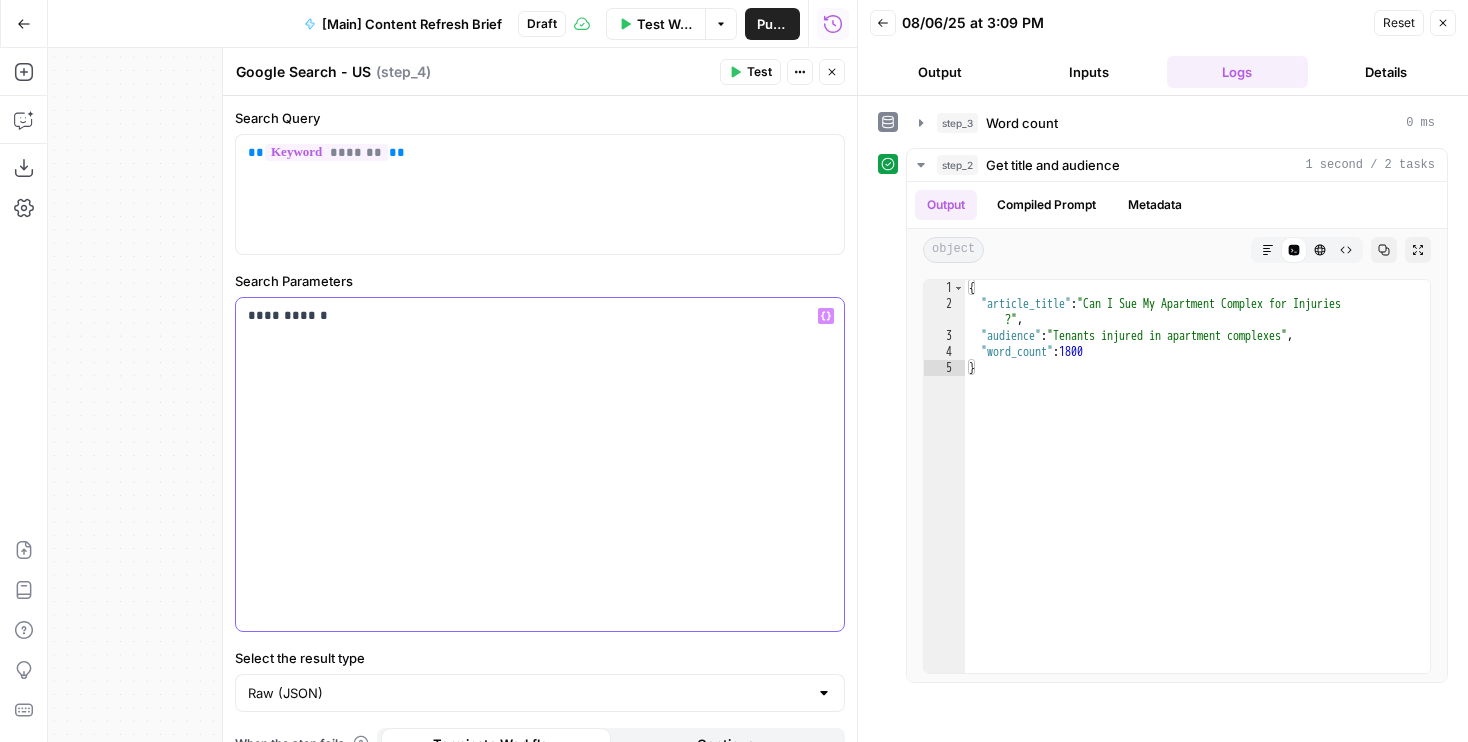 click on "**********" at bounding box center (540, 316) 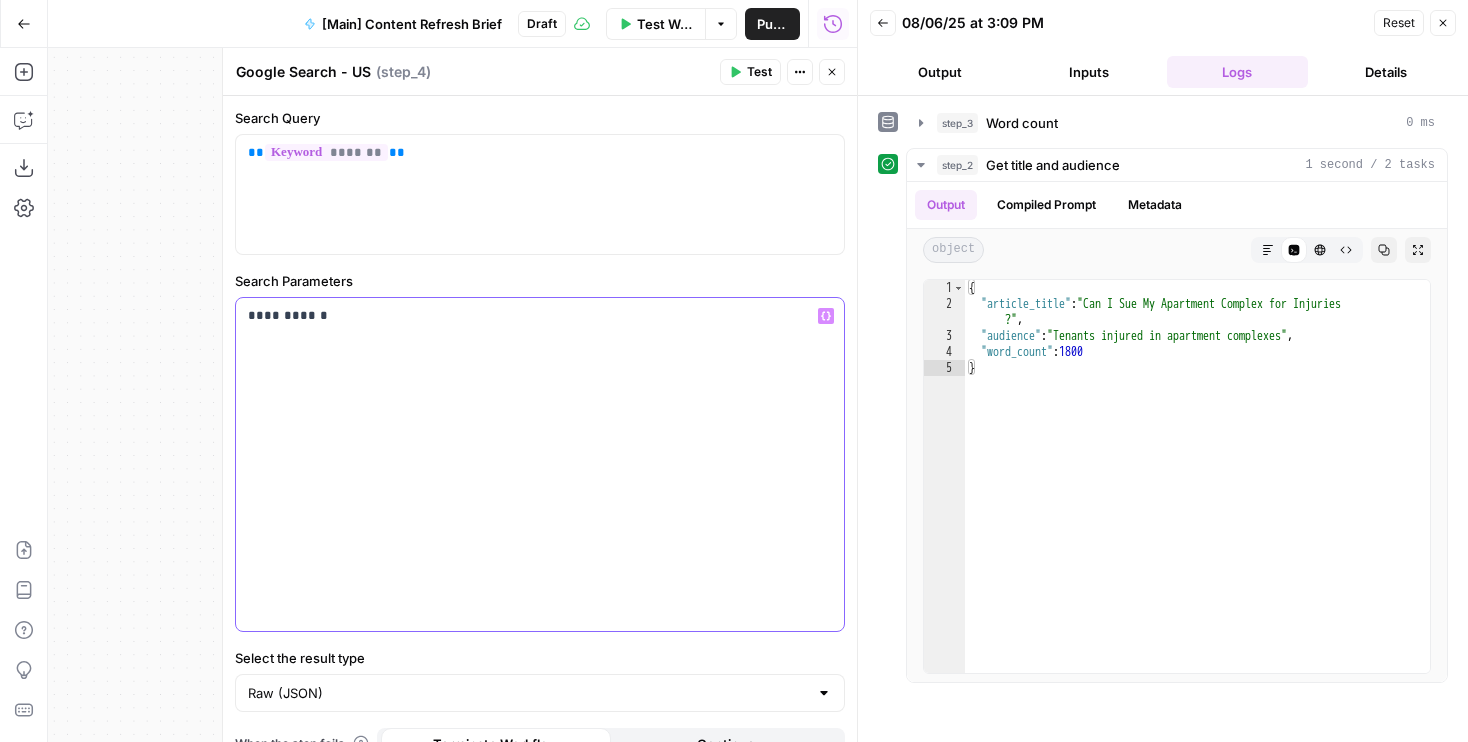 type 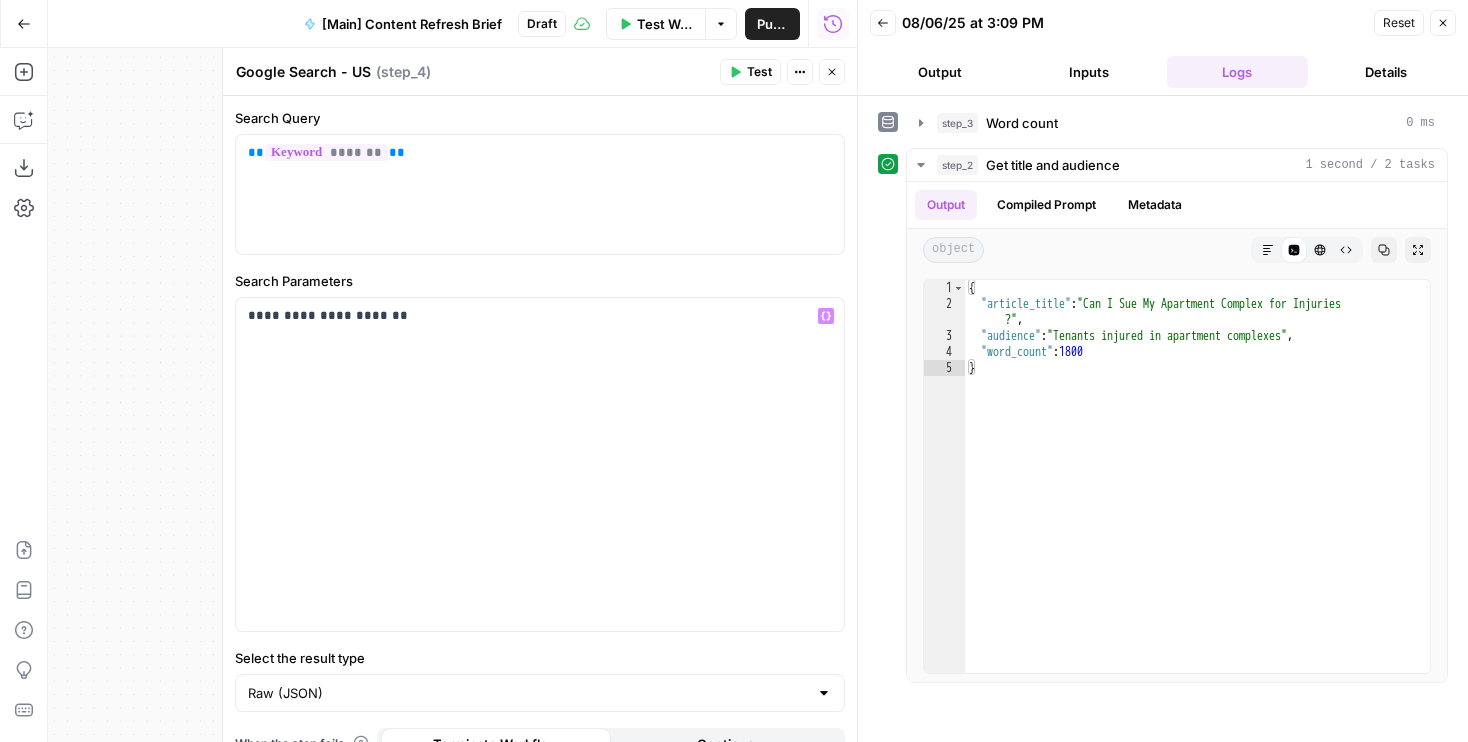 click on "Test" at bounding box center [750, 72] 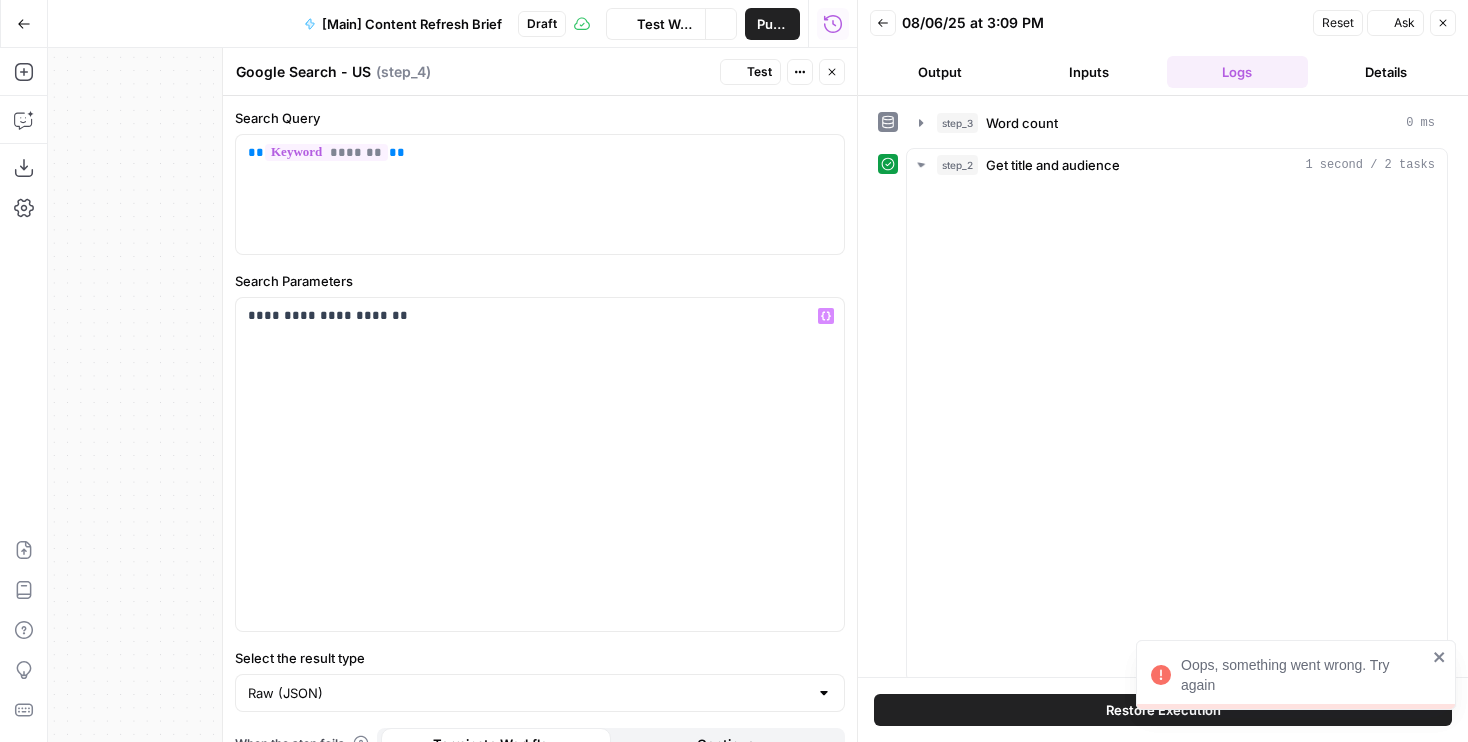 click 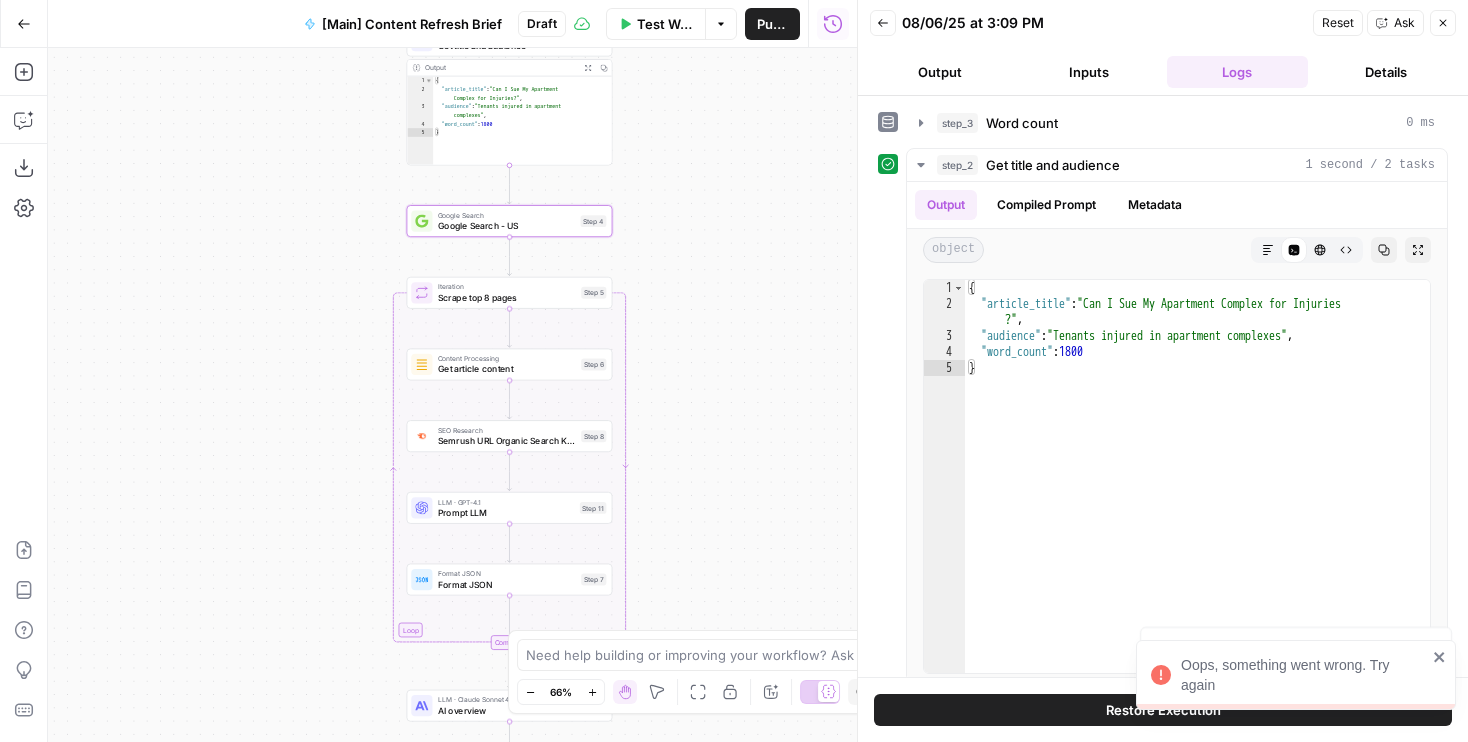 click on "Test" at bounding box center [592, 197] 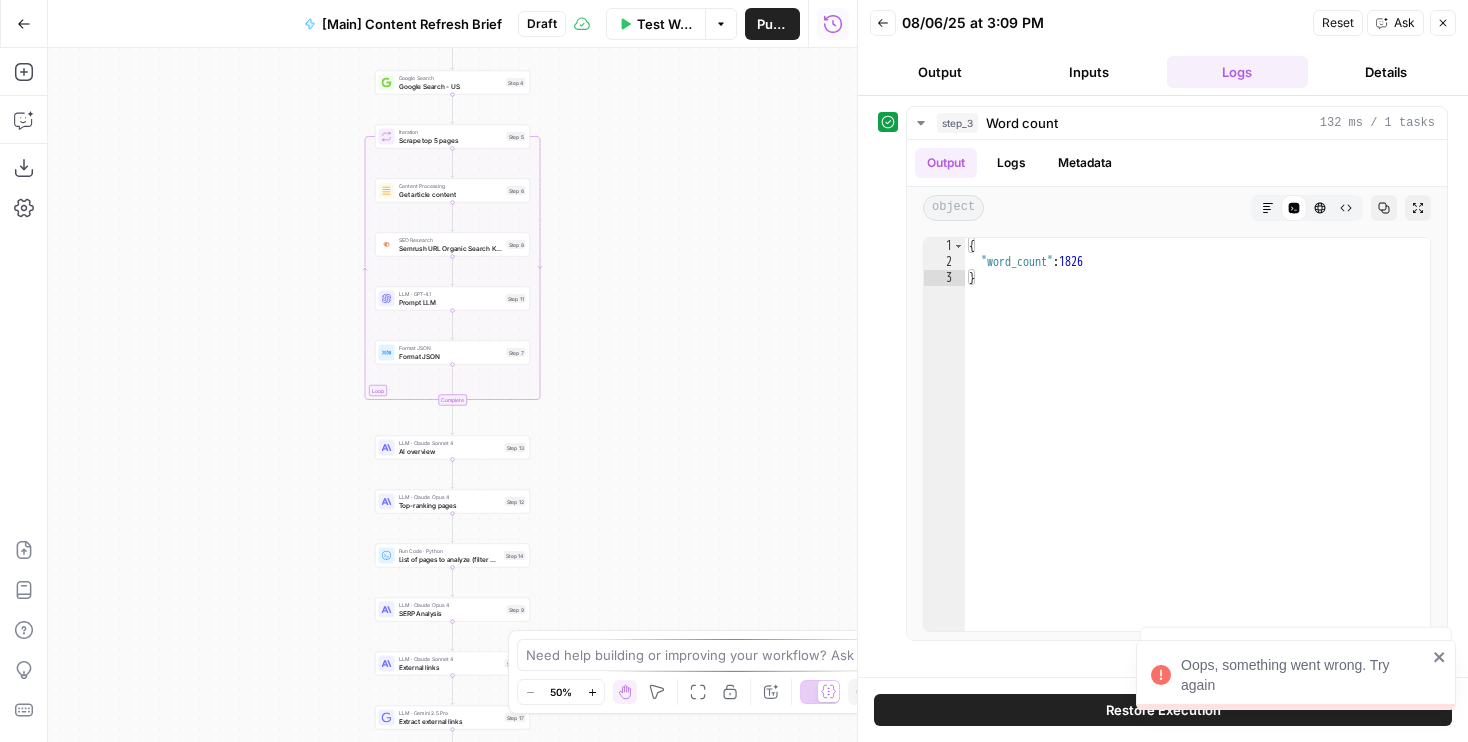 drag, startPoint x: 580, startPoint y: 183, endPoint x: 652, endPoint y: 484, distance: 309.49152 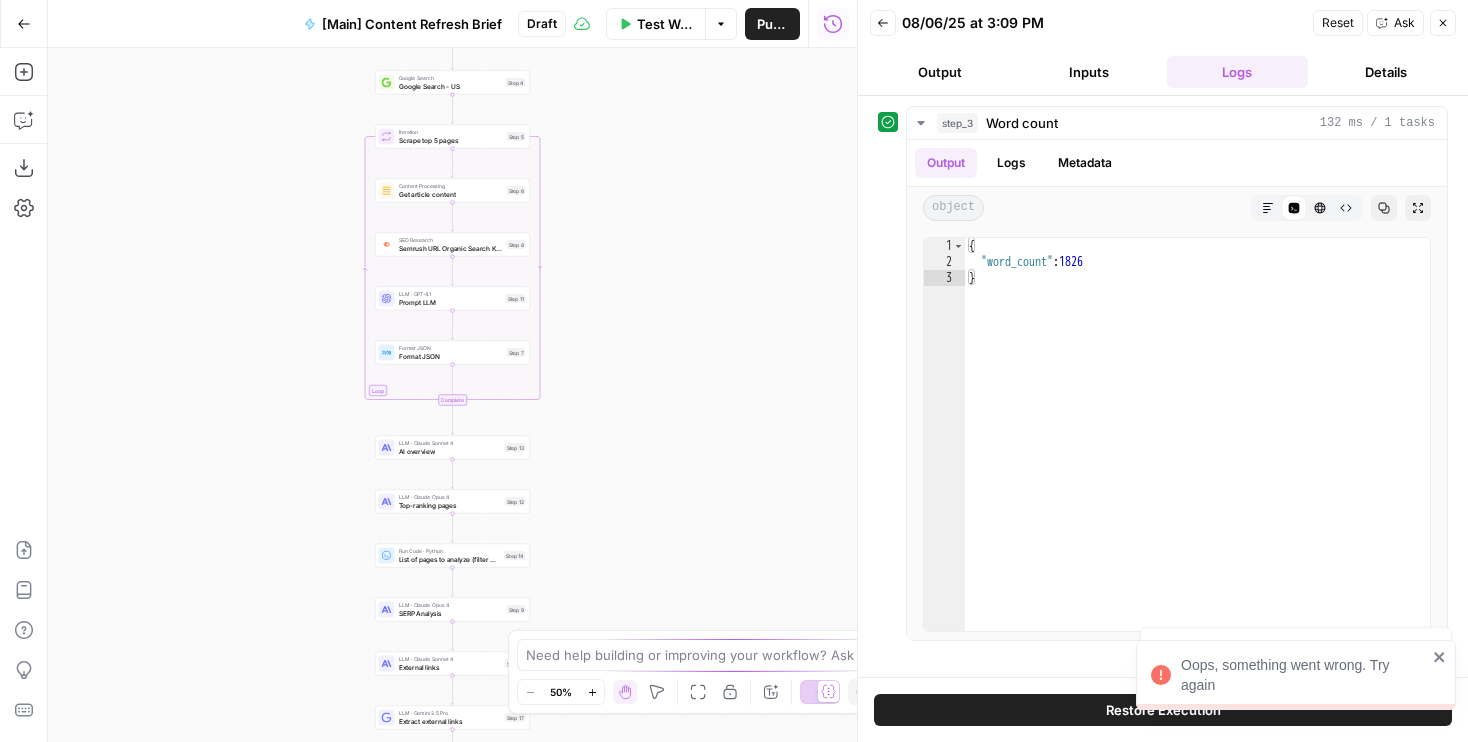 click on "Workflow Set Inputs Inputs Run Code · Python Word count Step 3 Output Expand Output Copy 1 2 3 {    "word_count" :  1826 }     XXXXXXXXXXXXXXXXXXXXXXXXXXXXXXXXXXXXXXXXXXXXXXXXXXXXXXXXXXXXXXXXXXXXXXXXXXXXXXXXXXXXXXXXXXXXXXXXXXXXXXXXXXXXXXXXXXXXXXXXXXXXXXXXXXXXXXXXXXXXXXXXXXXXXXXXXXXXXXXXXXXXXXXXXXXXXXXXXXXXXXXXXXXXXXXXXXXXXXXXXXXXXXXXXXXXXXXXXXXXXXXXXXXXXXXXXXXXXXXXXXXXXXXXXXXXXXXXXXXXXXXXXXXXXXXXXXXXXXXXXXXXXXXXXXXXXXXXXXXXXXXXXXXXXXXXXXXXXXXXXXXXXXXXXXXXXXXXXXXXXXXXXXXXXXXXXXXXXXXXXXXXXXXXXXXXXXXXXXXXXXXXXXXXXXXXXXXXXXXXXXXXXXXXXXXXXXXXXXXXXXXXXXXXXXXXXXXXXXXXXXXXXXXXXXXXXXXXXXXXXXXXXXXXXXXXXXXXXXXXXXXXXXXXXXXXXXXXXXXXXXXXXXXXXXXX LLM · GPT-4.1 Get title and audience Step 2 Output Expand Output Copy 1 2 3 4 5 {    "article_title" :  "Can I Sue My Apartment         Complex for Injuries?" ,    "audience" :  "Tenants injured in apartment         complexes" ,    "word_count" :  1800 }     Google Search Google Search - US Step 4 Loop Iteration Scrape top 5 pages Step 5 Content Processing Step 6" at bounding box center (452, 395) 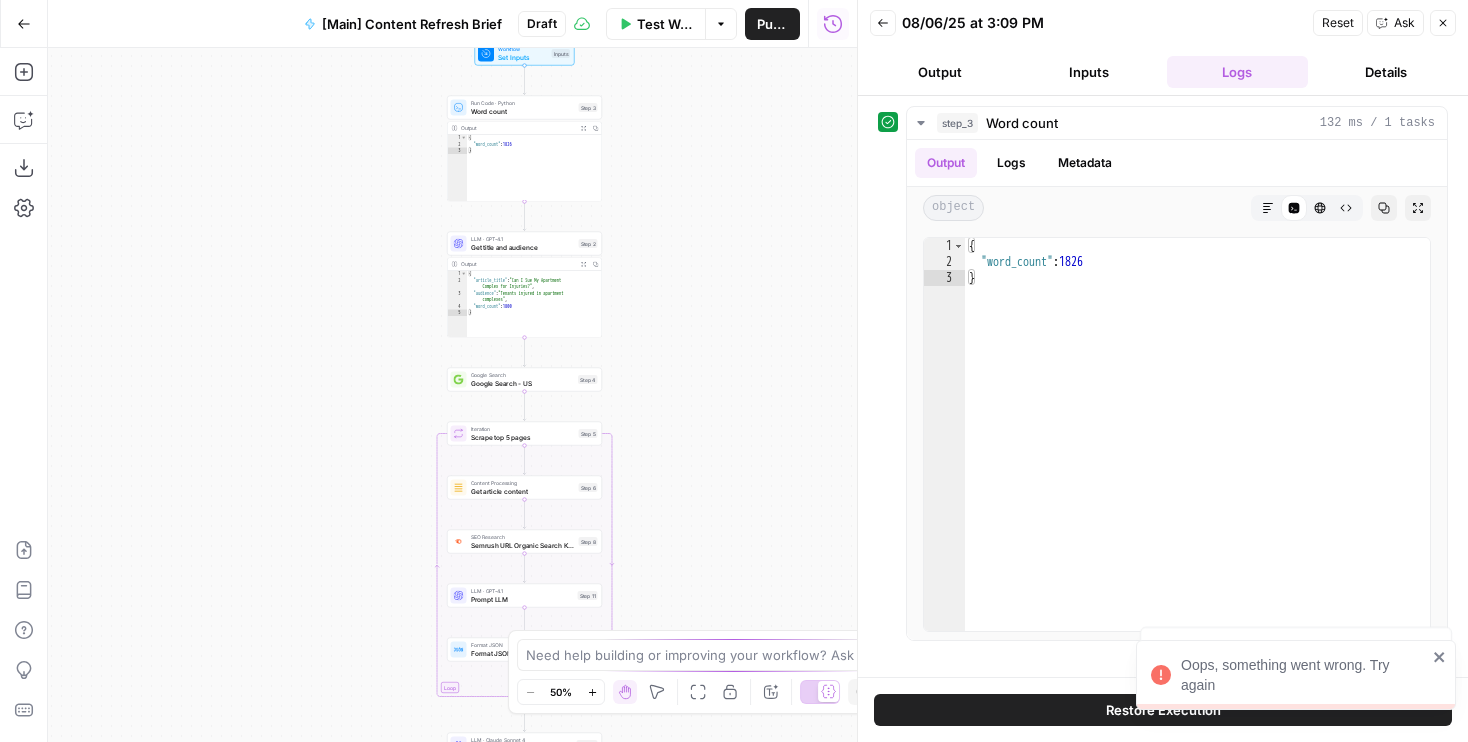 click on "Workflow Set Inputs Inputs Run Code · Python Word count Step 3 Output Expand Output Copy 1 2 3 {    "word_count" :  1826 }     XXXXXXXXXXXXXXXXXXXXXXXXXXXXXXXXXXXXXXXXXXXXXXXXXXXXXXXXXXXXXXXXXXXXXXXXXXXXXXXXXXXXXXXXXXXXXXXXXXXXXXXXXXXXXXXXXXXXXXXXXXXXXXXXXXXXXXXXXXXXXXXXXXXXXXXXXXXXXXXXXXXXXXXXXXXXXXXXXXXXXXXXXXXXXXXXXXXXXXXXXXXXXXXXXXXXXXXXXXXXXXXXXXXXXXXXXXXXXXXXXXXXXXXXXXXXXXXXXXXXXXXXXXXXXXXXXXXXXXXXXXXXXXXXXXXXXXXXXXXXXXXXXXXXXXXXXXXXXXXXXXXXXXXXXXXXXXXXXXXXXXXXXXXXXXXXXXXXXXXXXXXXXXXXXXXXXXXXXXXXXXXXXXXXXXXXXXXXXXXXXXXXXXXXXXXXXXXXXXXXXXXXXXXXXXXXXXXXXXXXXXXXXXXXXXXXXXXXXXXXXXXXXXXXXXXXXXXXXXXXXXXXXXXXXXXXXXXXXXXXXXXXXXXXXXXX LLM · GPT-4.1 Get title and audience Step 2 Output Expand Output Copy 1 2 3 4 5 {    "article_title" :  "Can I Sue My Apartment         Complex for Injuries?" ,    "audience" :  "Tenants injured in apartment         complexes" ,    "word_count" :  1800 }     Google Search Google Search - US Step 4 Loop Iteration Scrape top 5 pages Step 5 Content Processing Step 6" at bounding box center [452, 395] 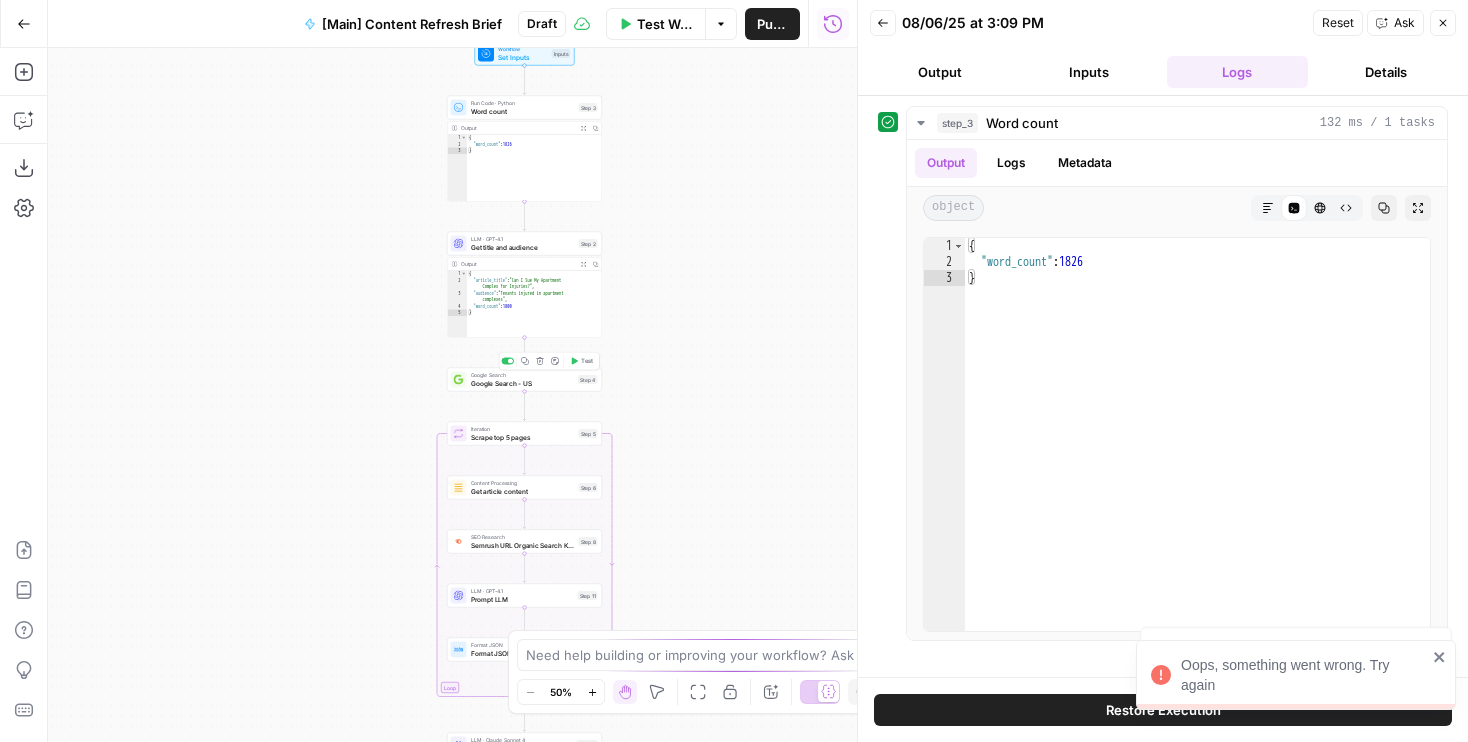 click on "Test" at bounding box center (581, 361) 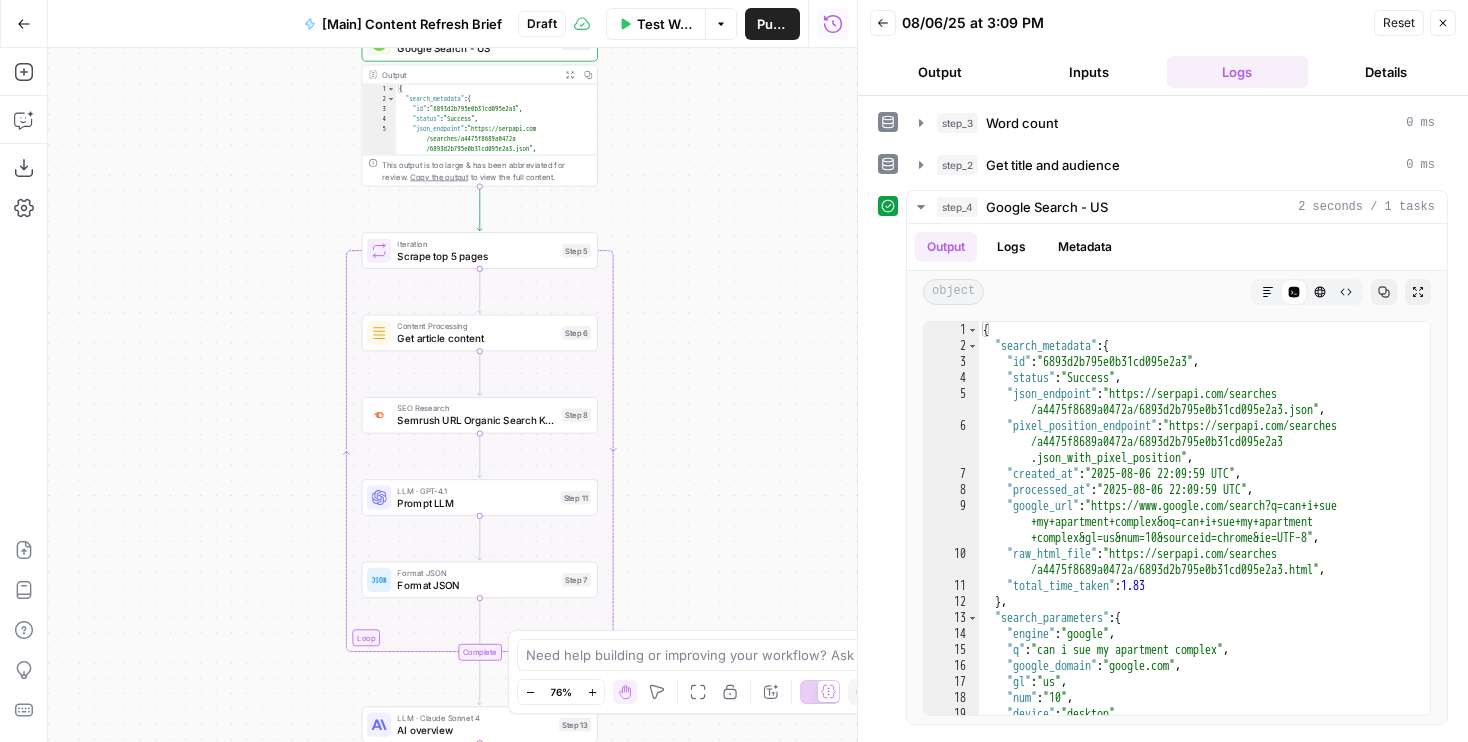 drag, startPoint x: 725, startPoint y: 540, endPoint x: 712, endPoint y: 196, distance: 344.24554 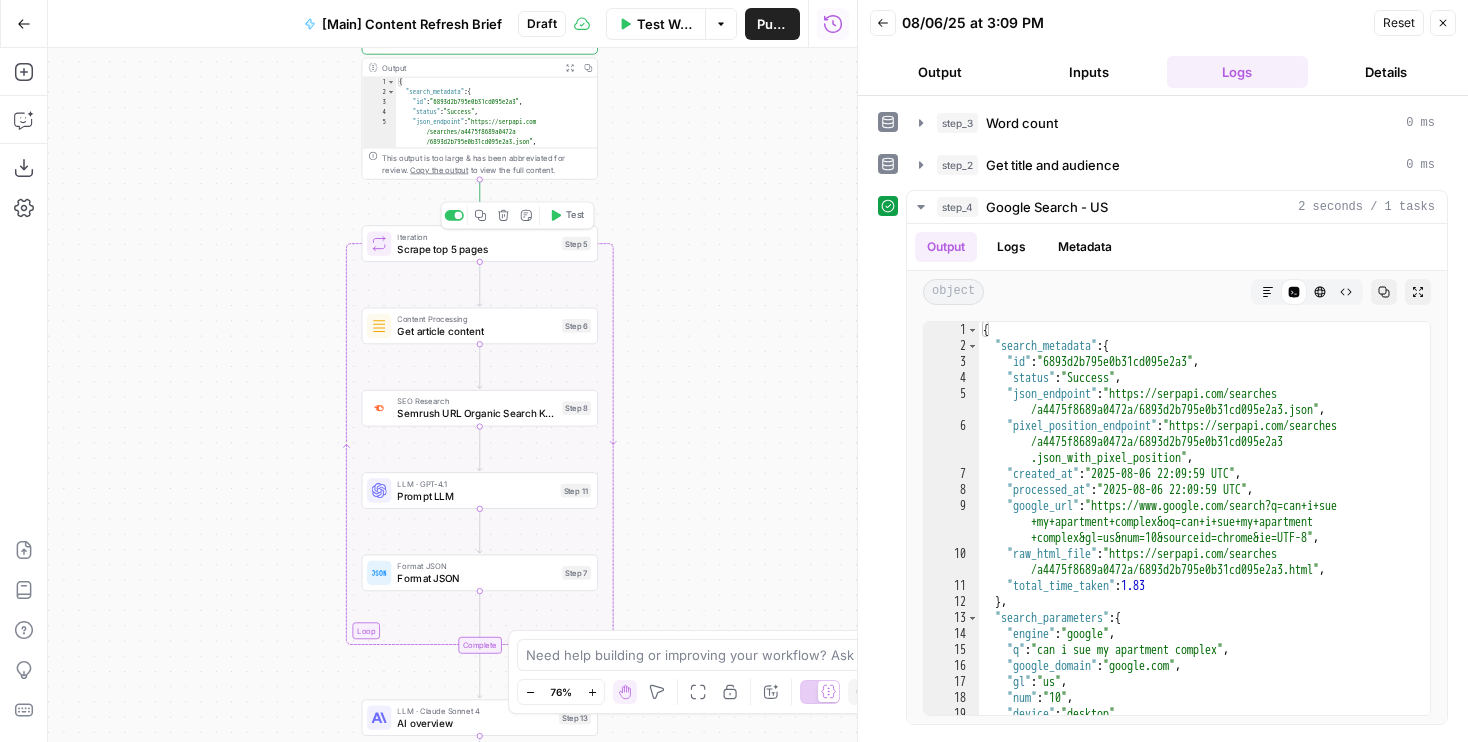 click 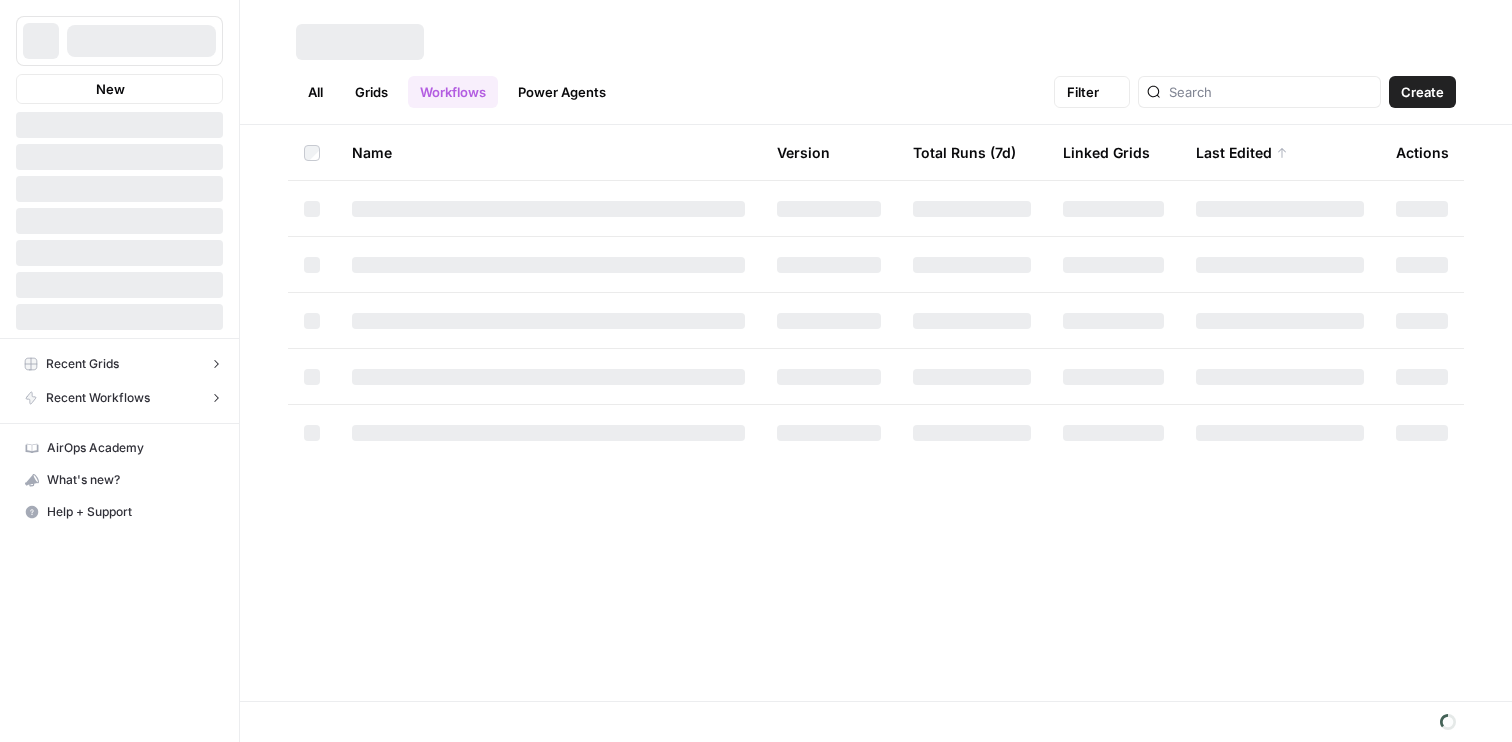 scroll, scrollTop: 0, scrollLeft: 0, axis: both 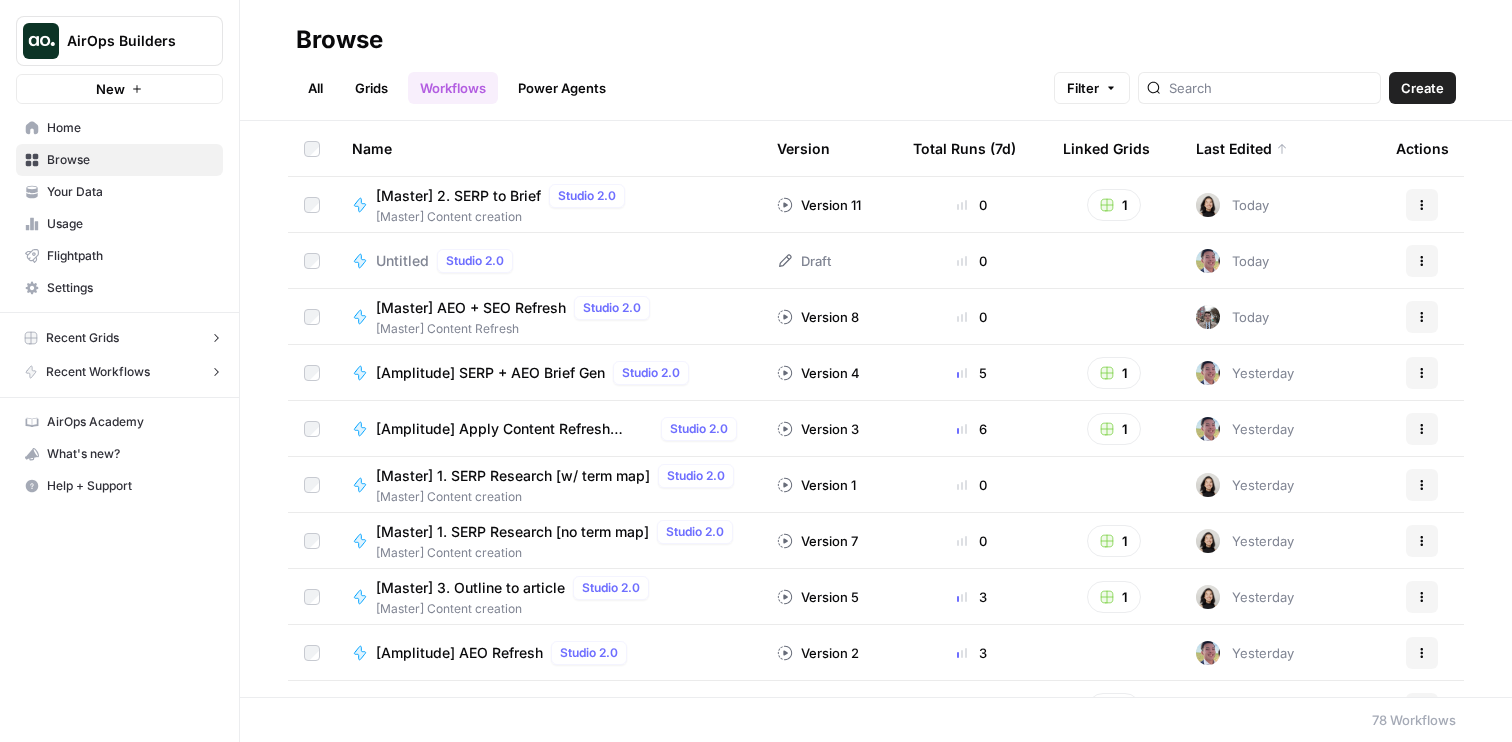 click on "All" at bounding box center (315, 88) 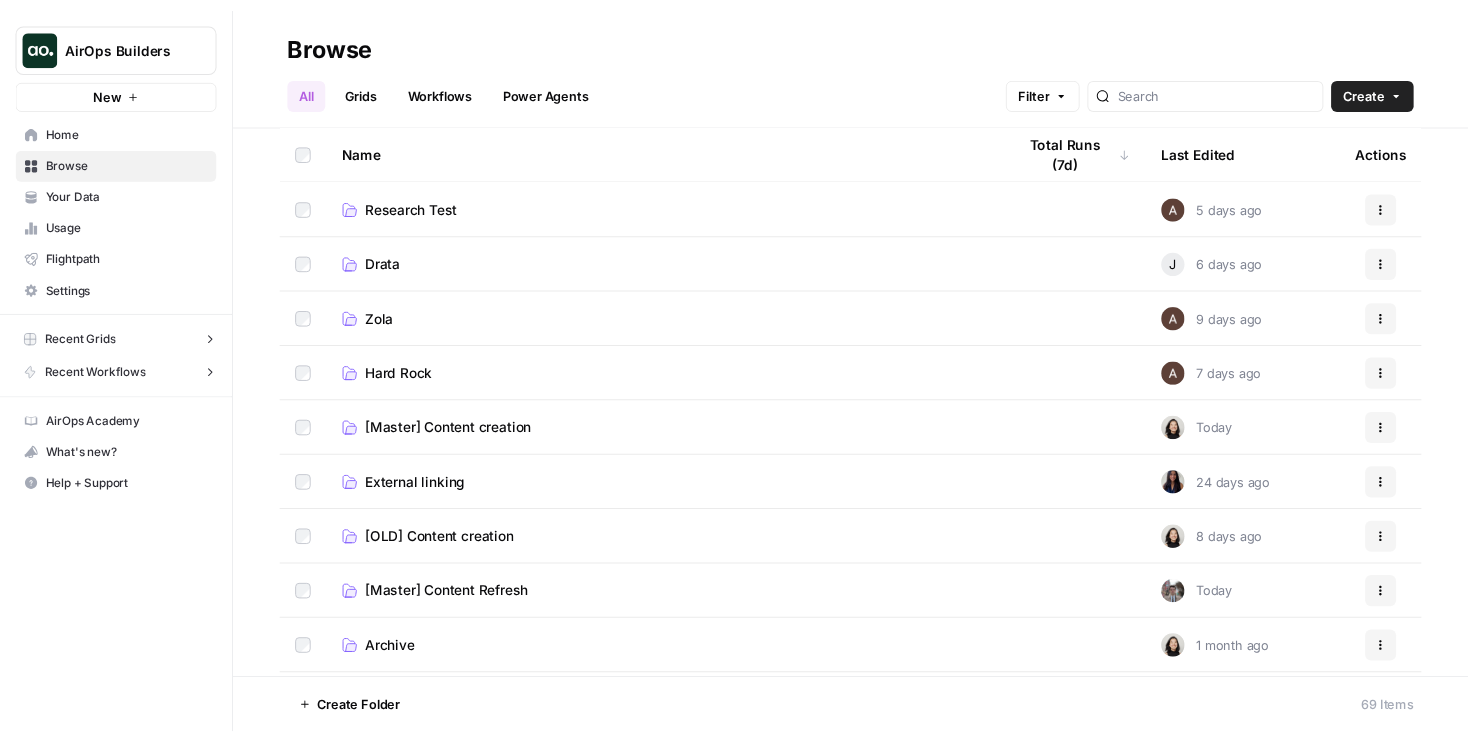 scroll, scrollTop: 160, scrollLeft: 0, axis: vertical 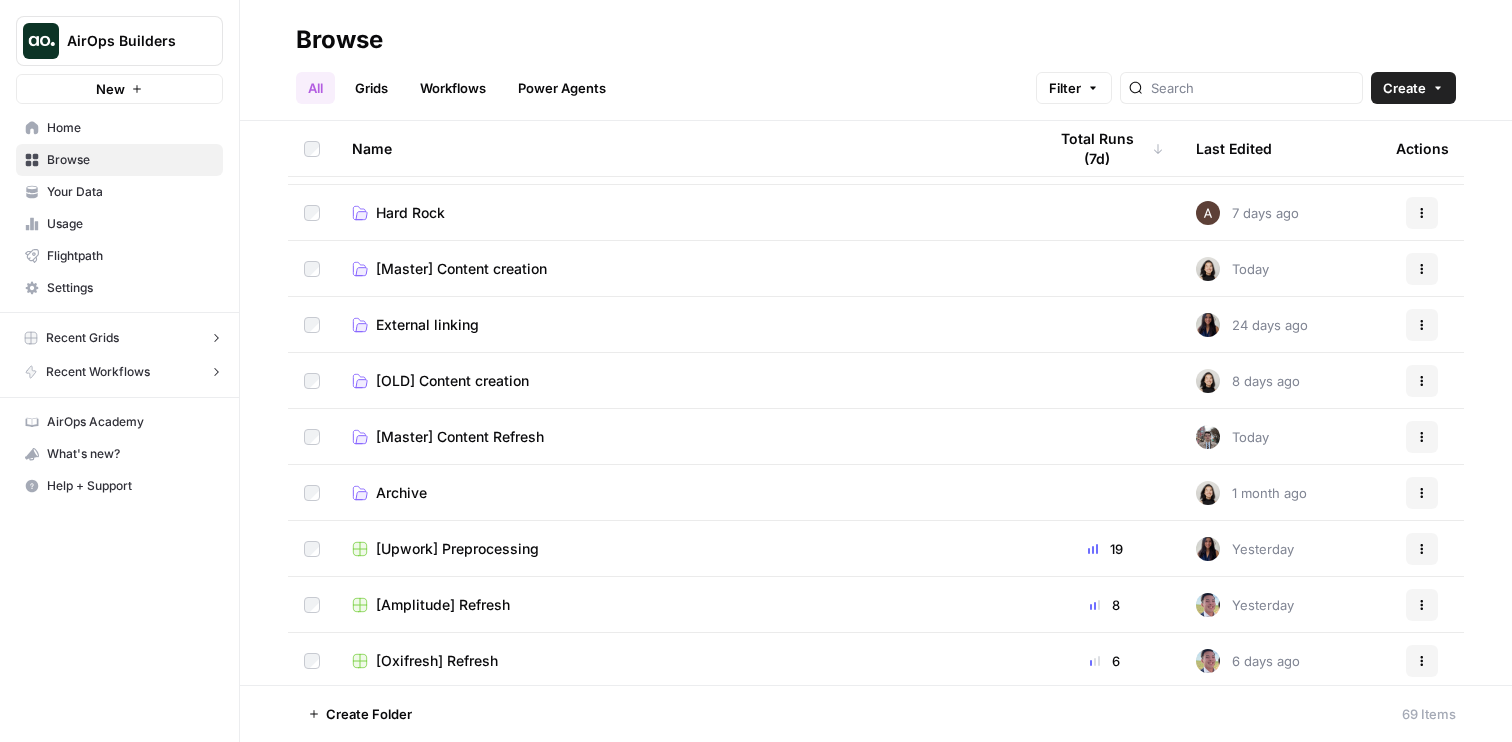 click on "[Master] Content Refresh" at bounding box center (683, 436) 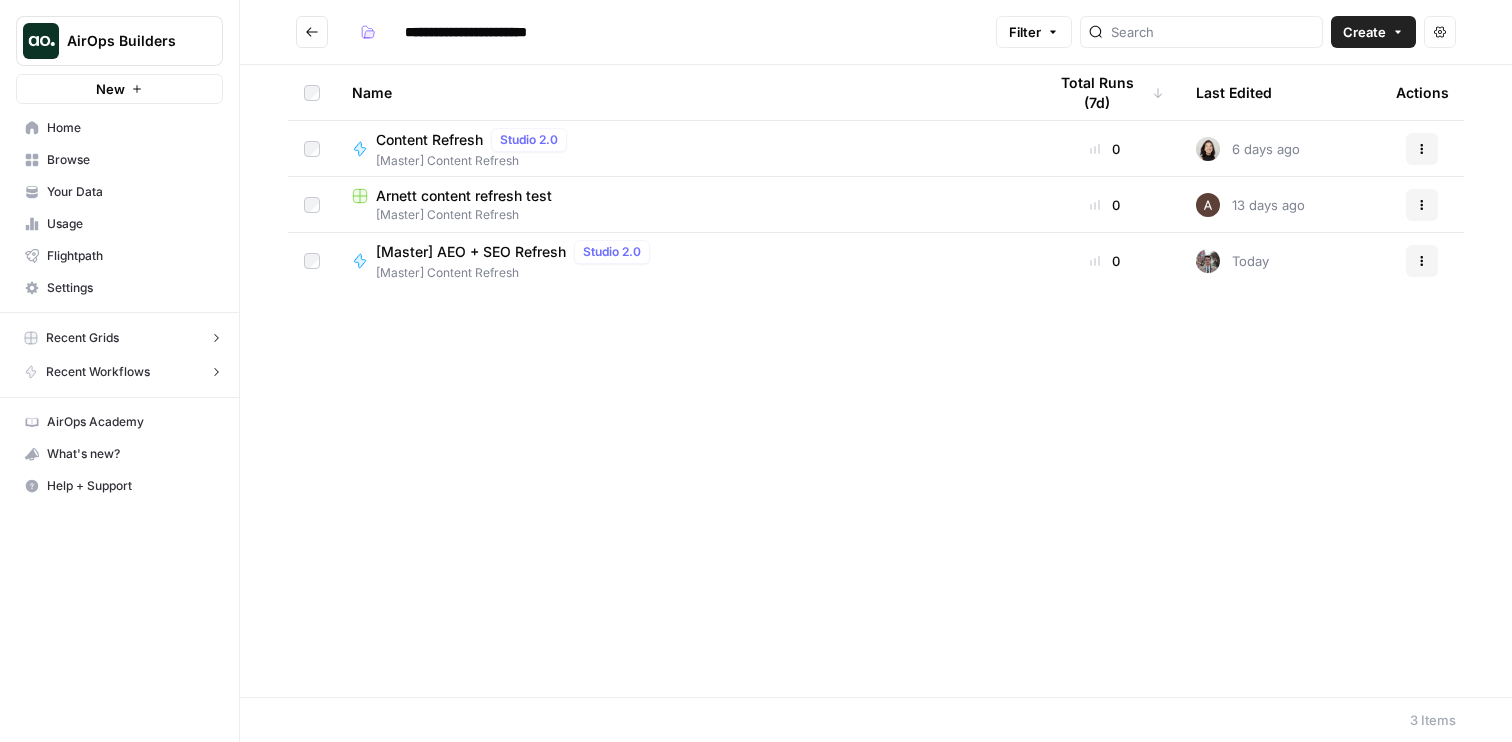 click on "Content Refresh" at bounding box center (429, 140) 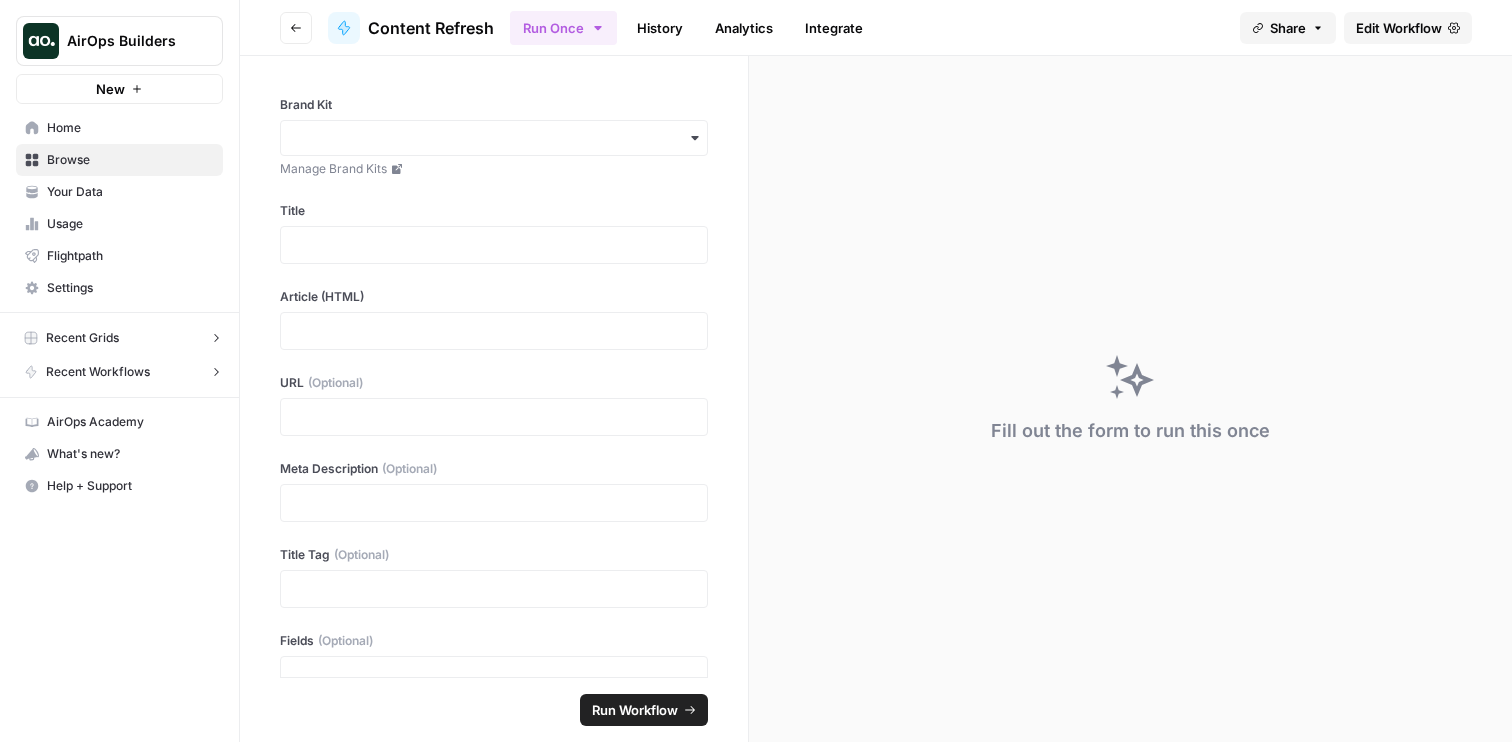 click on "Edit Workflow" at bounding box center [1399, 28] 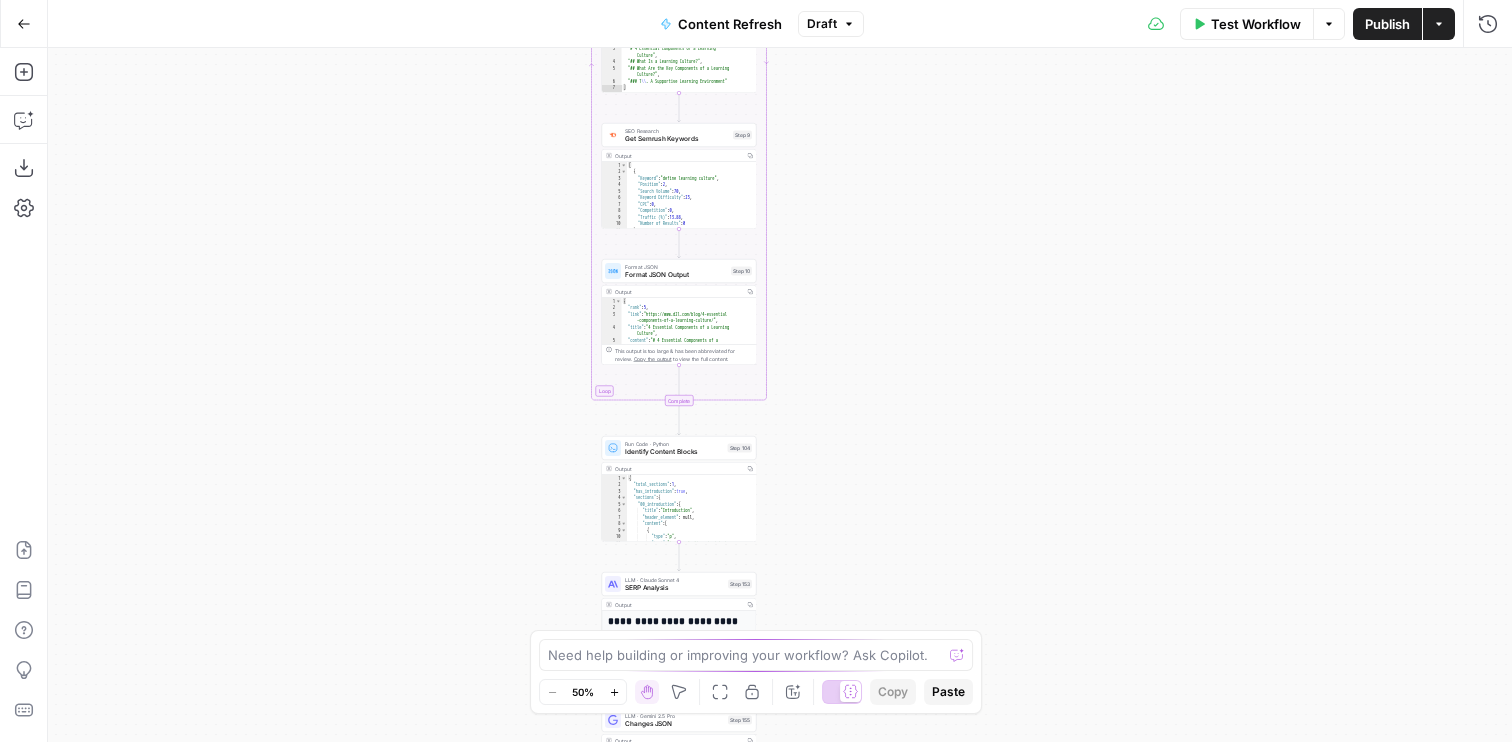 drag, startPoint x: 462, startPoint y: 266, endPoint x: 383, endPoint y: 29, distance: 249.81993 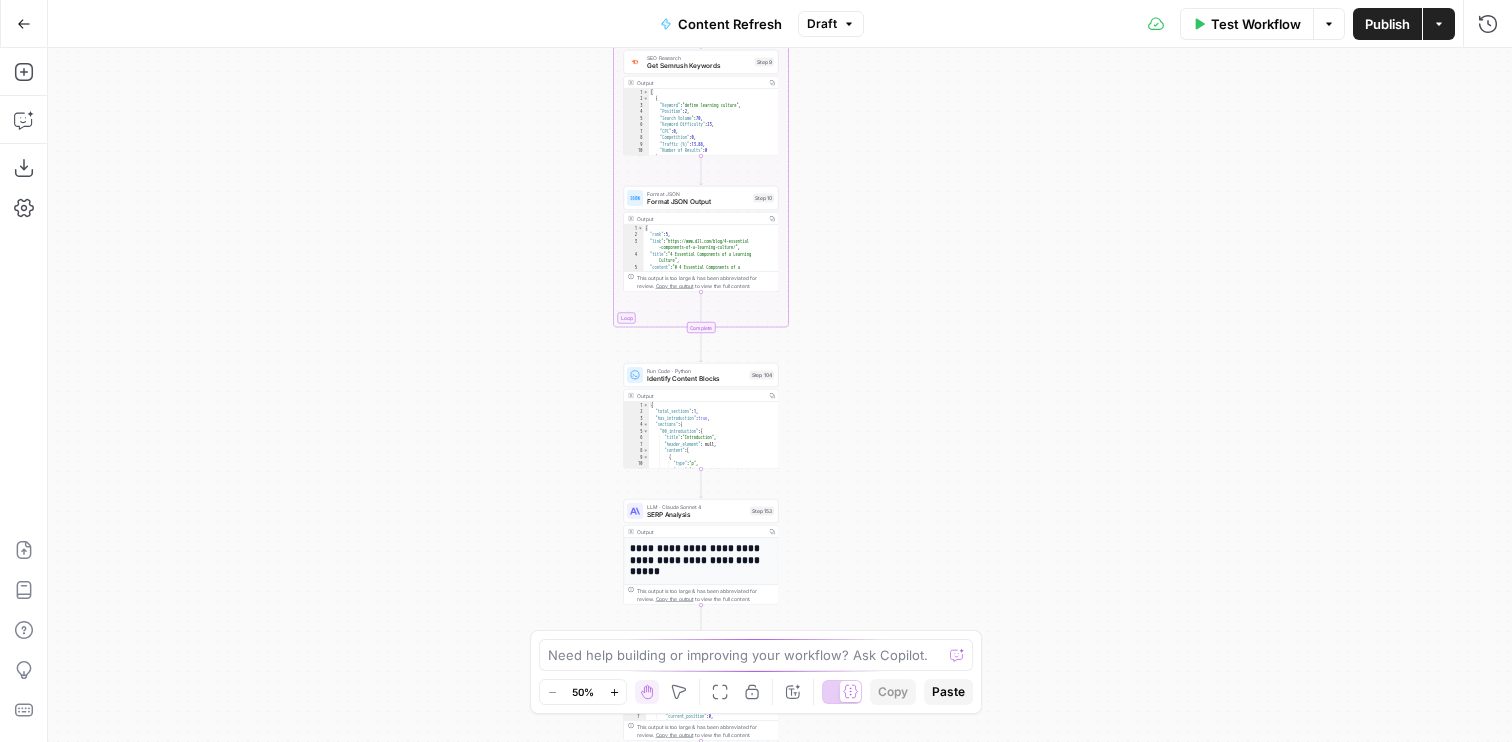 drag, startPoint x: 384, startPoint y: 351, endPoint x: 347, endPoint y: 56, distance: 297.31128 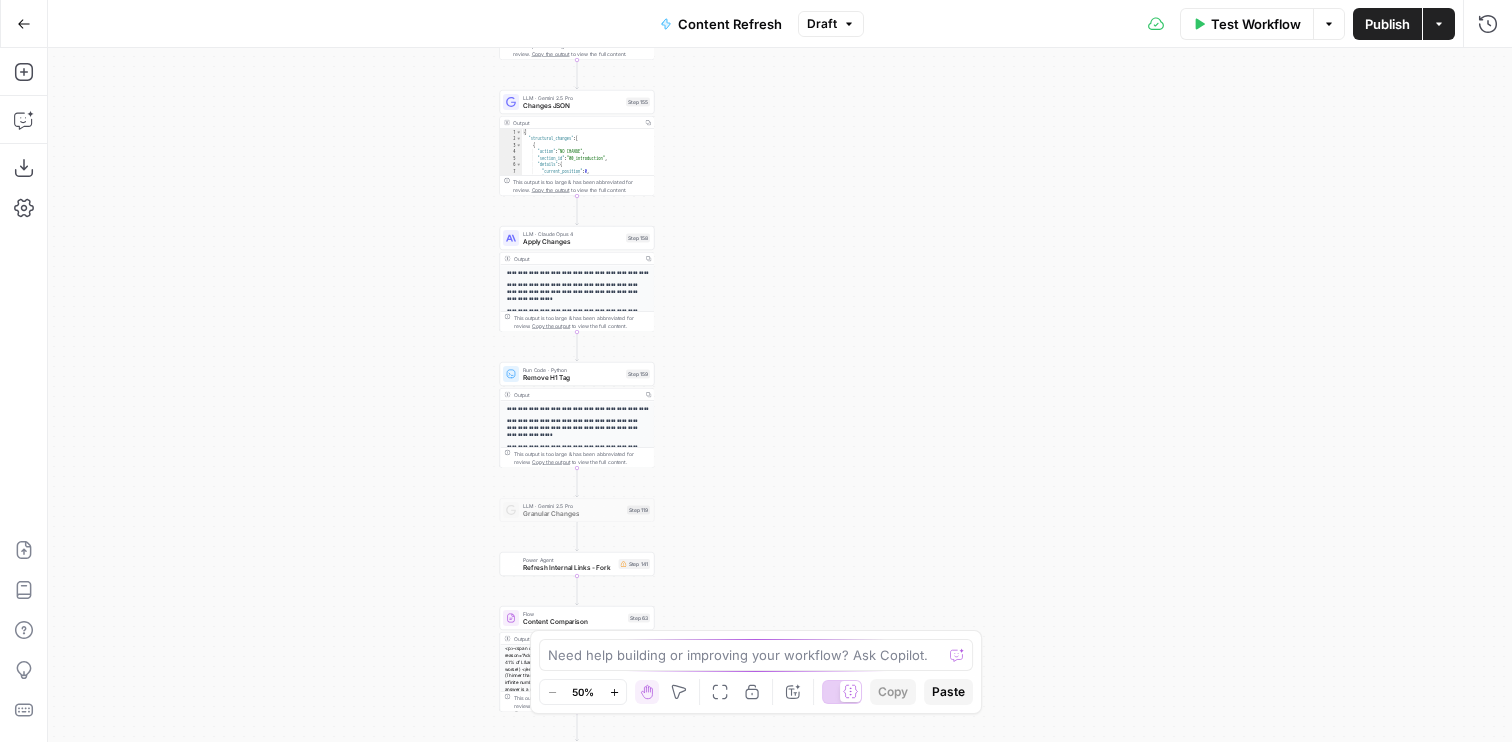 drag, startPoint x: 339, startPoint y: 325, endPoint x: 275, endPoint y: 142, distance: 193.86852 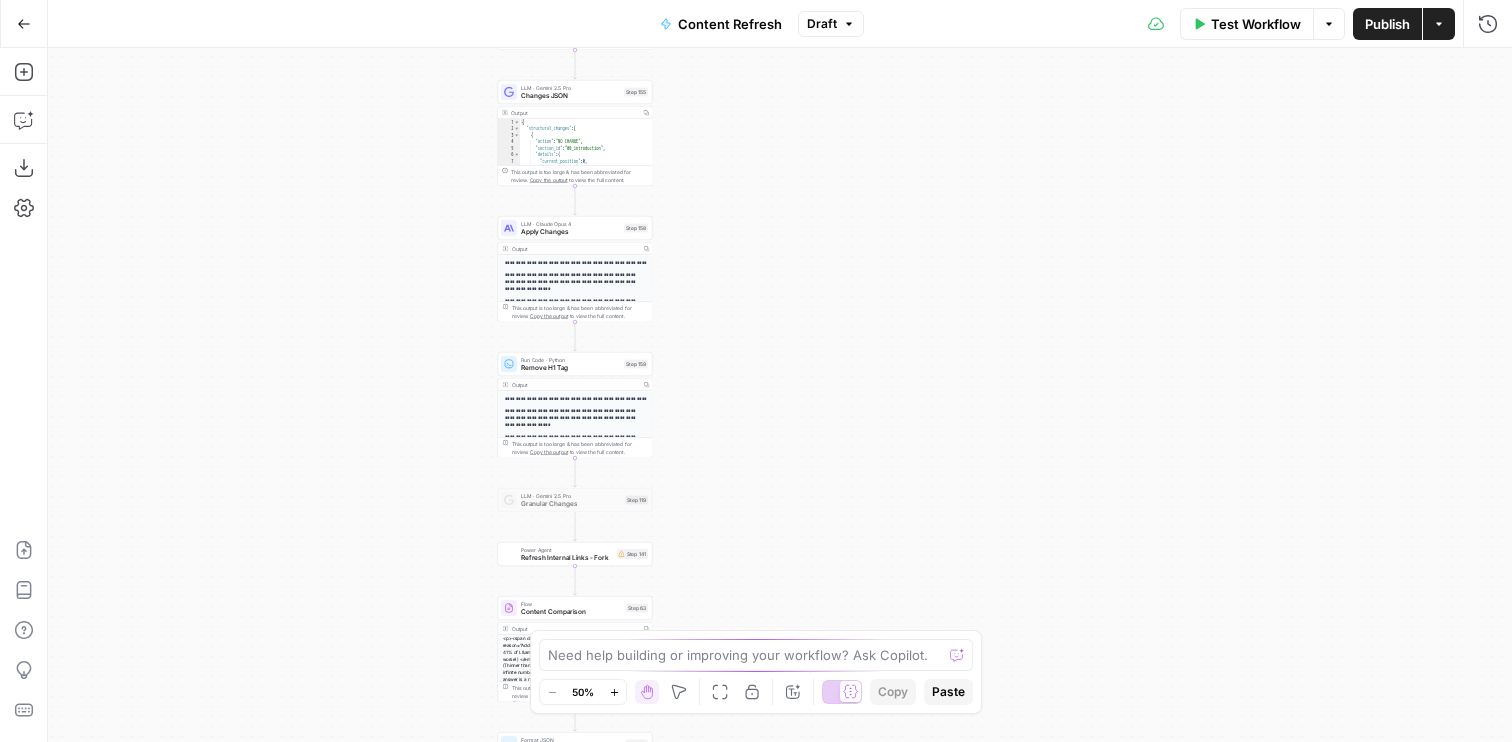 click on "Go Back" at bounding box center (24, 24) 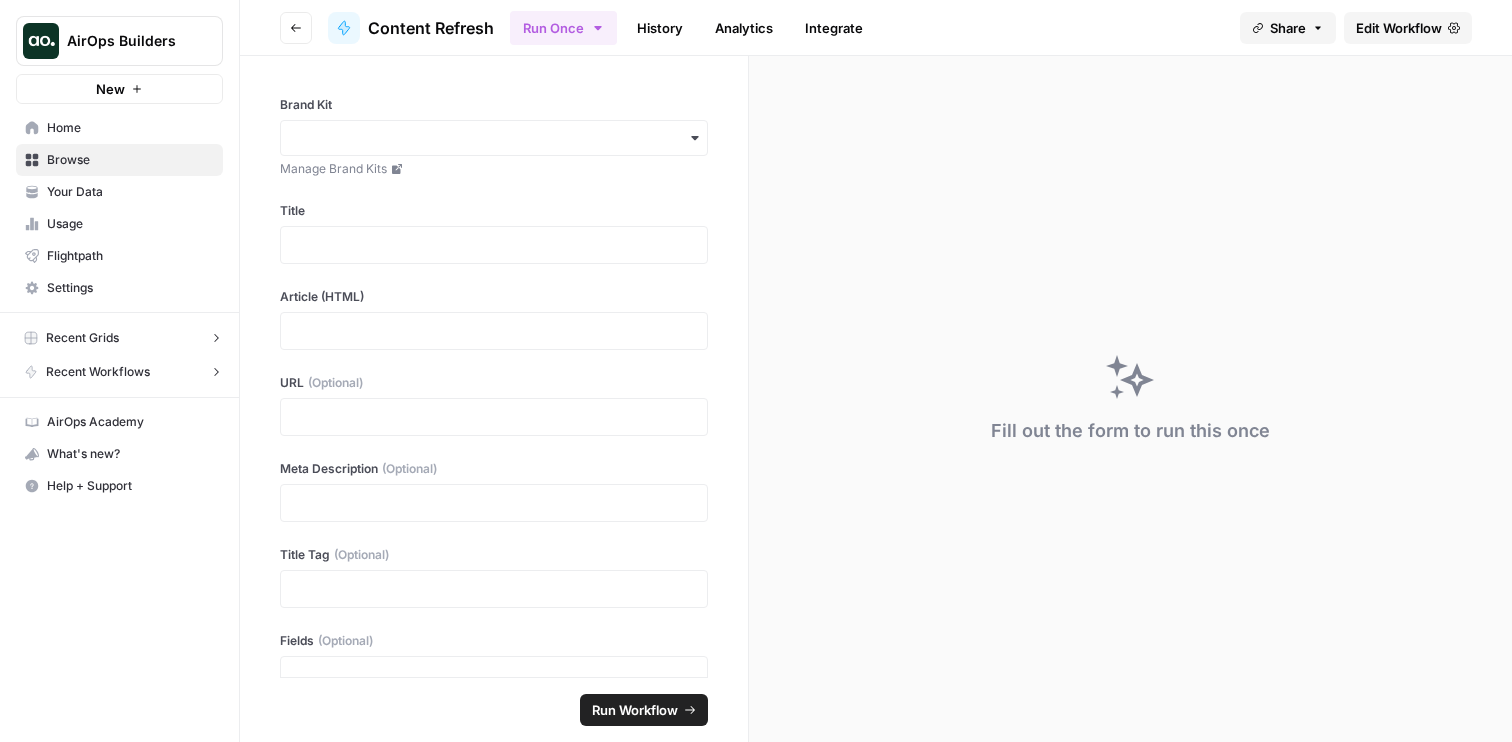 click 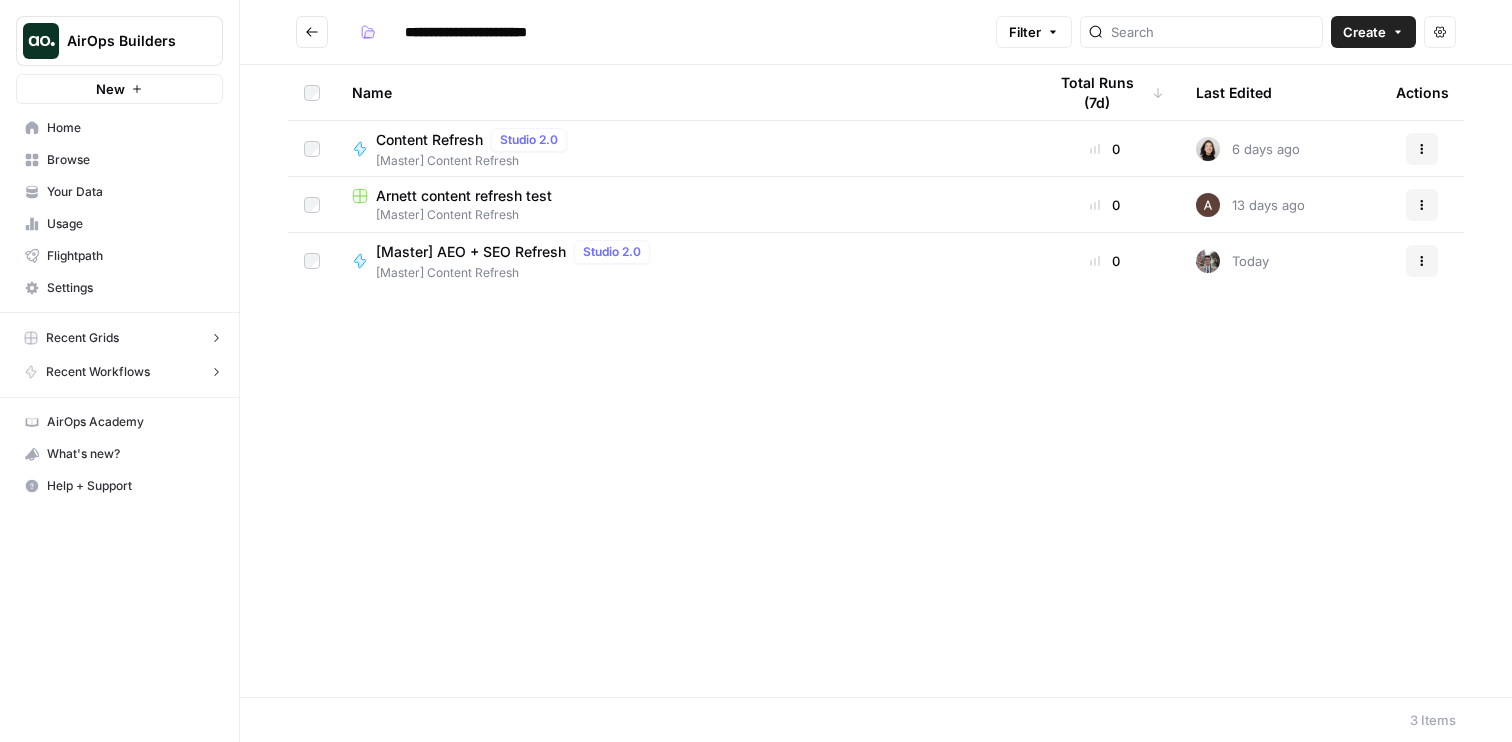 click on "[Master] AEO + SEO Refresh" at bounding box center [471, 252] 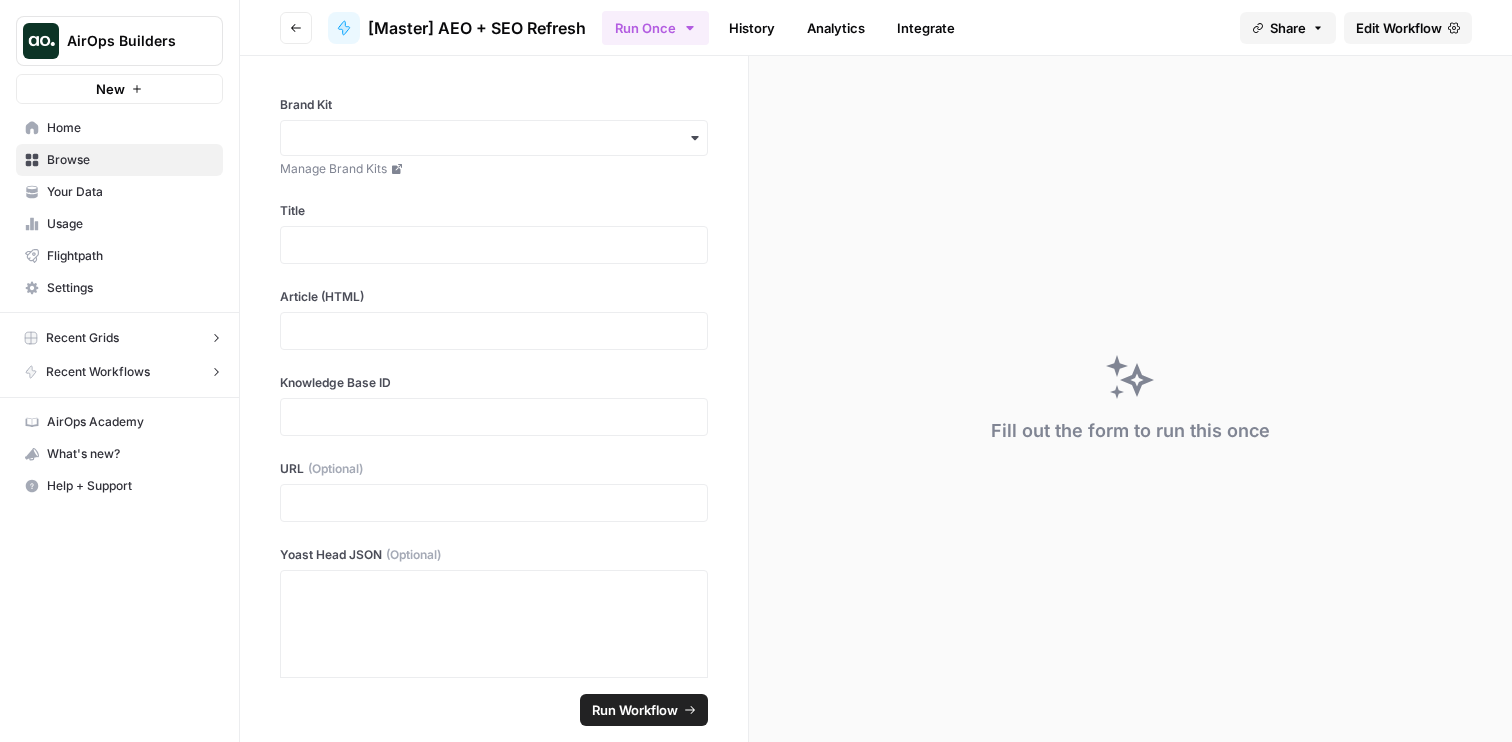 click on "Edit Workflow" at bounding box center [1399, 28] 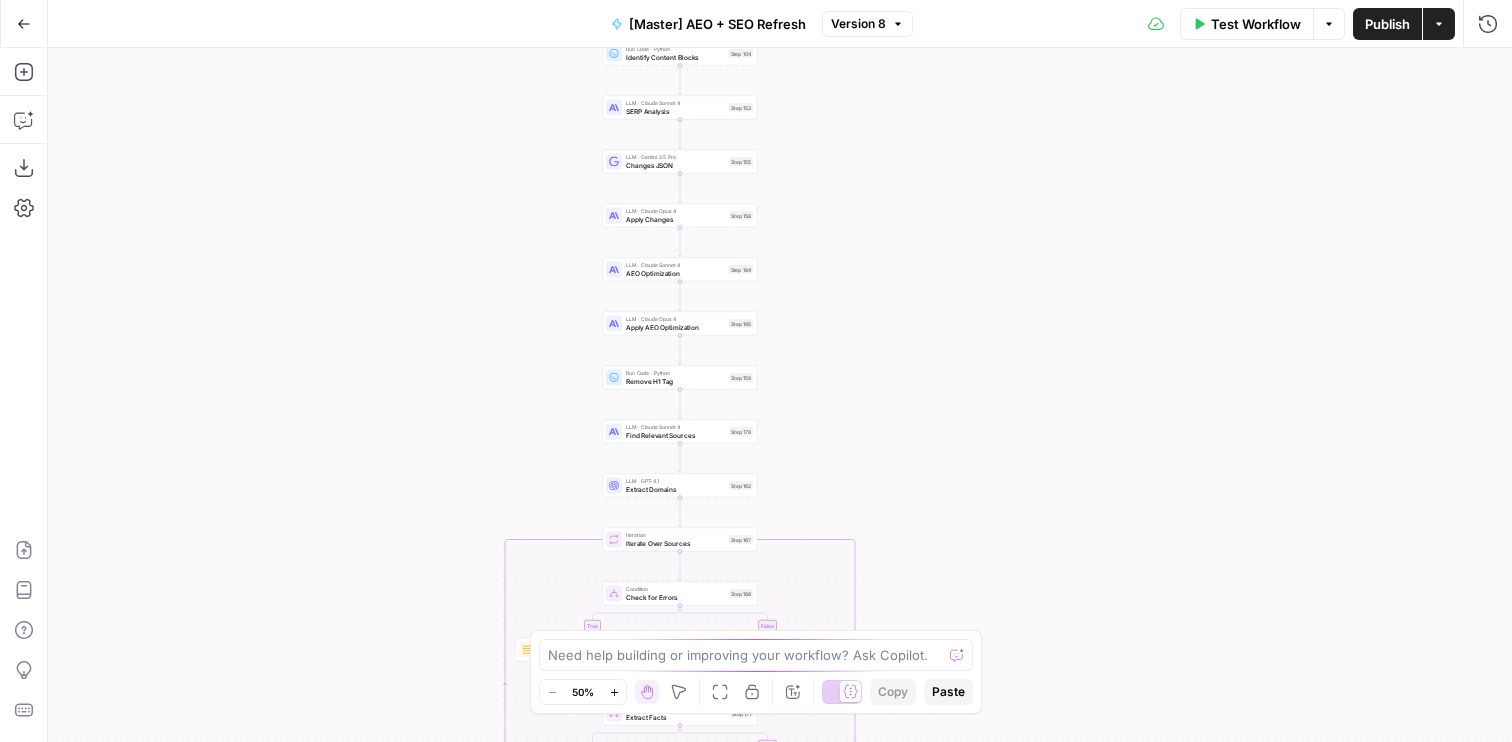 drag, startPoint x: 661, startPoint y: 193, endPoint x: 560, endPoint y: 91, distance: 143.54442 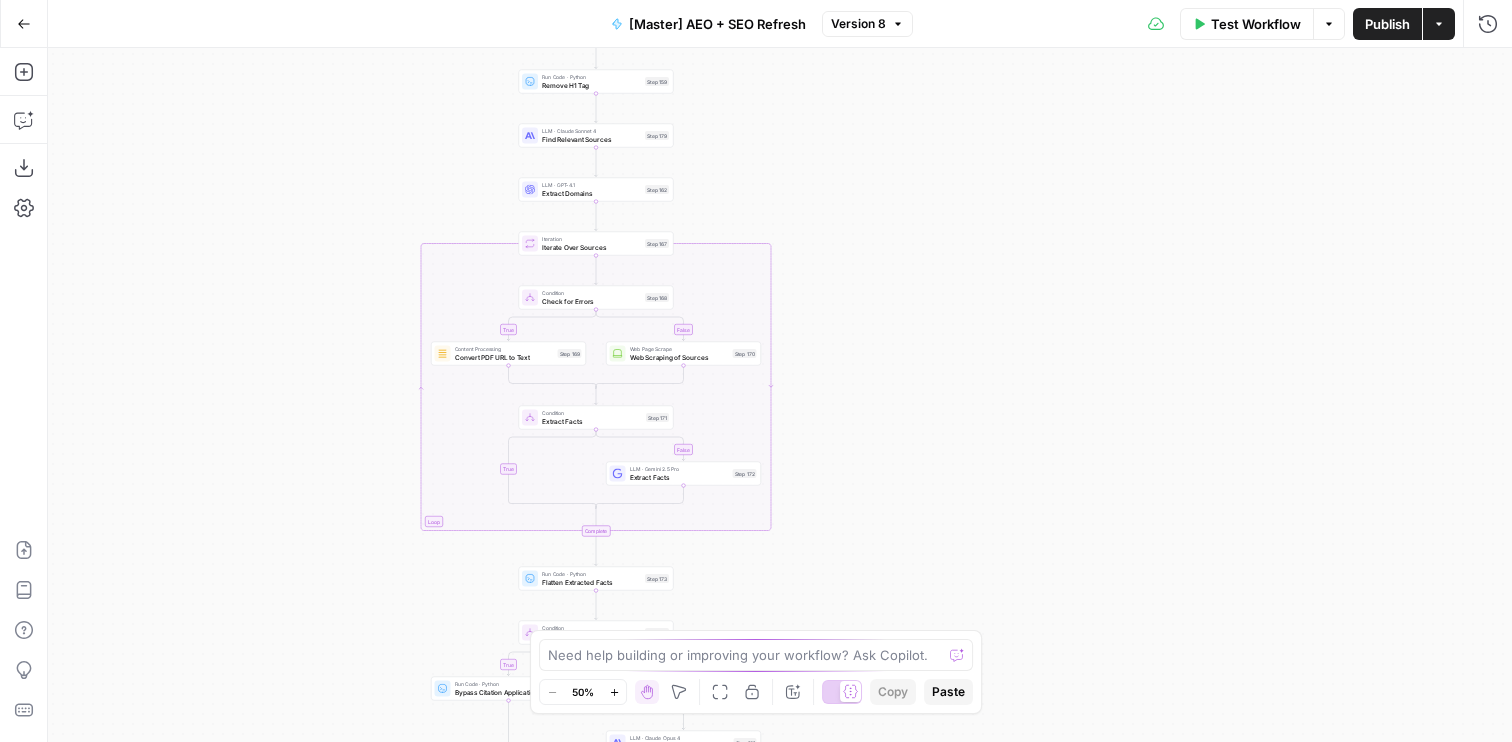 drag, startPoint x: 499, startPoint y: 294, endPoint x: 416, endPoint y: -2, distance: 307.41666 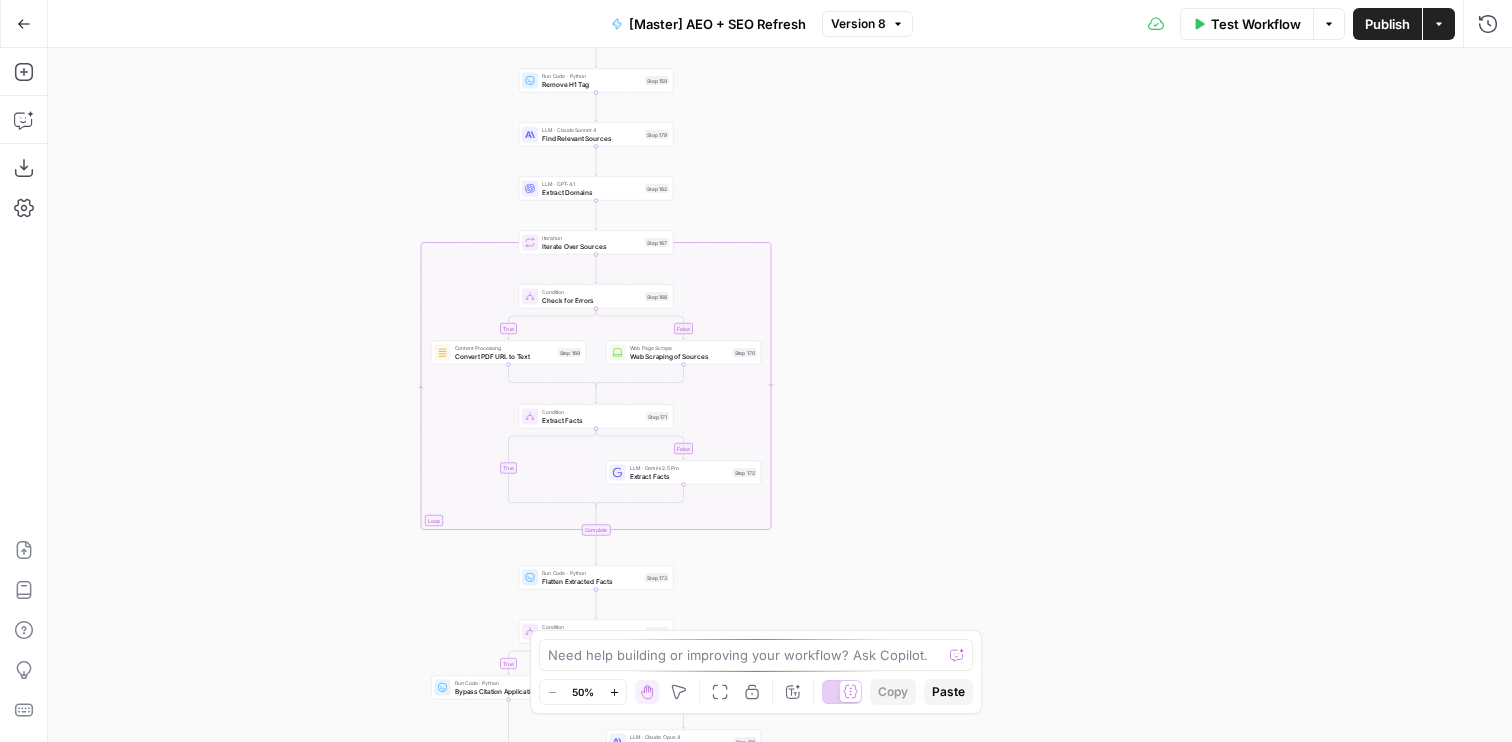 drag, startPoint x: 275, startPoint y: 255, endPoint x: 308, endPoint y: -25, distance: 281.93793 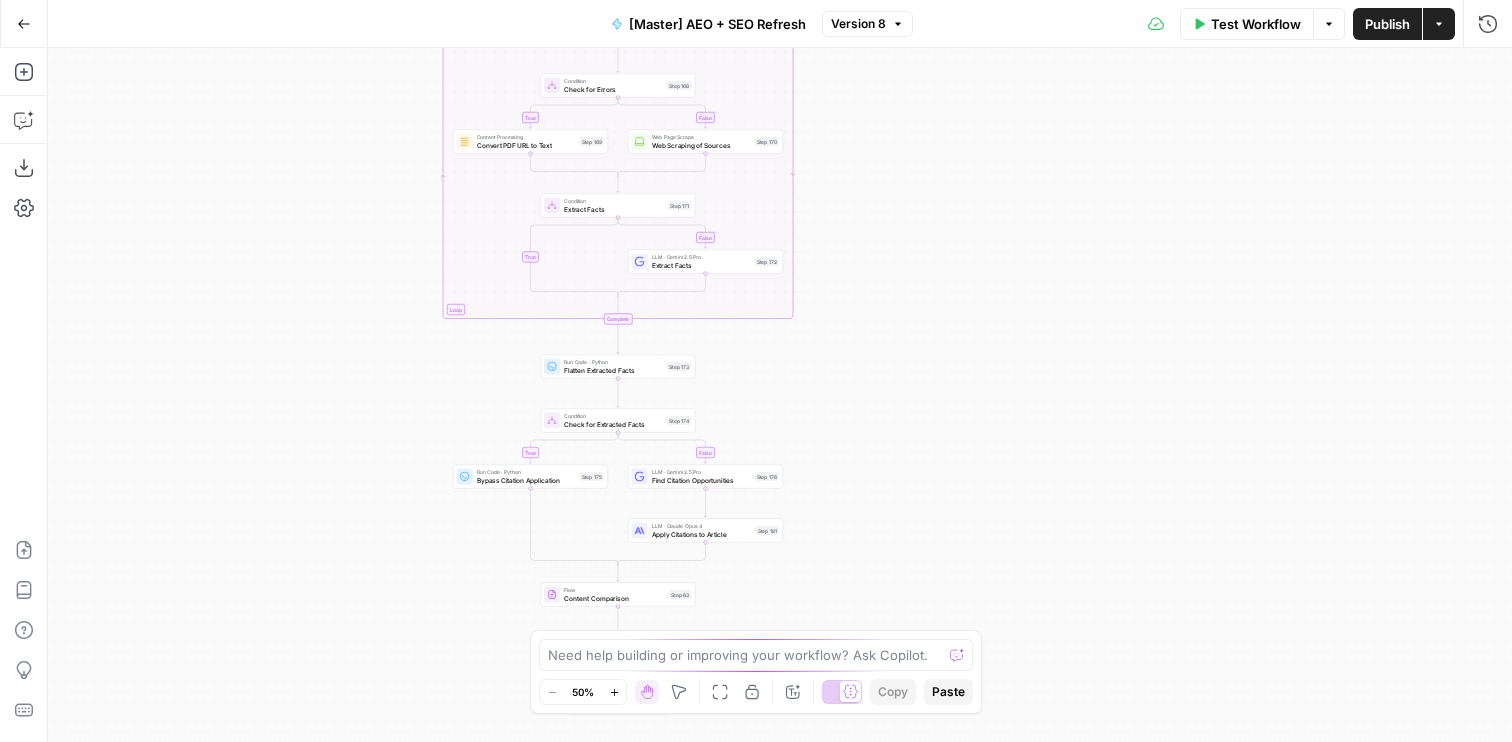 drag, startPoint x: 299, startPoint y: 211, endPoint x: 272, endPoint y: 454, distance: 244.49539 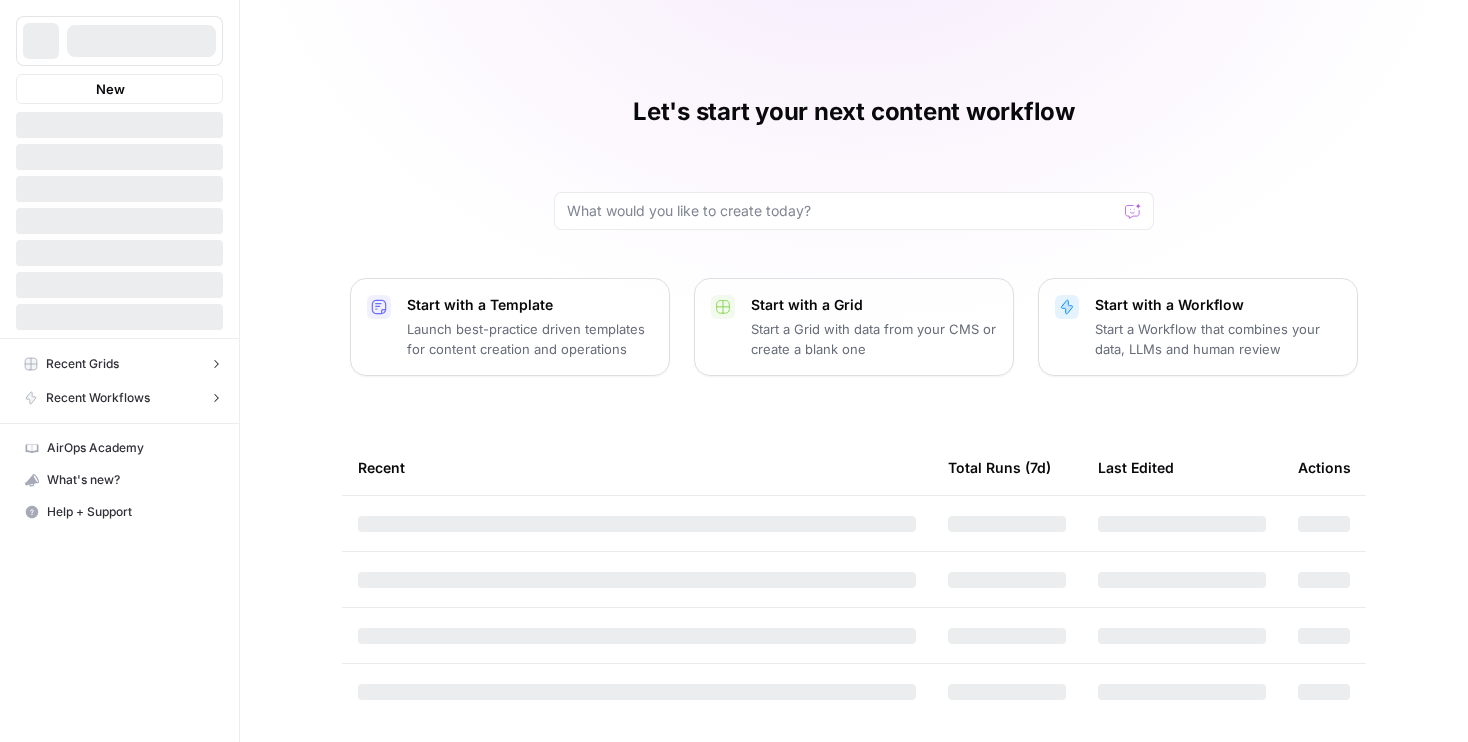 scroll, scrollTop: 0, scrollLeft: 0, axis: both 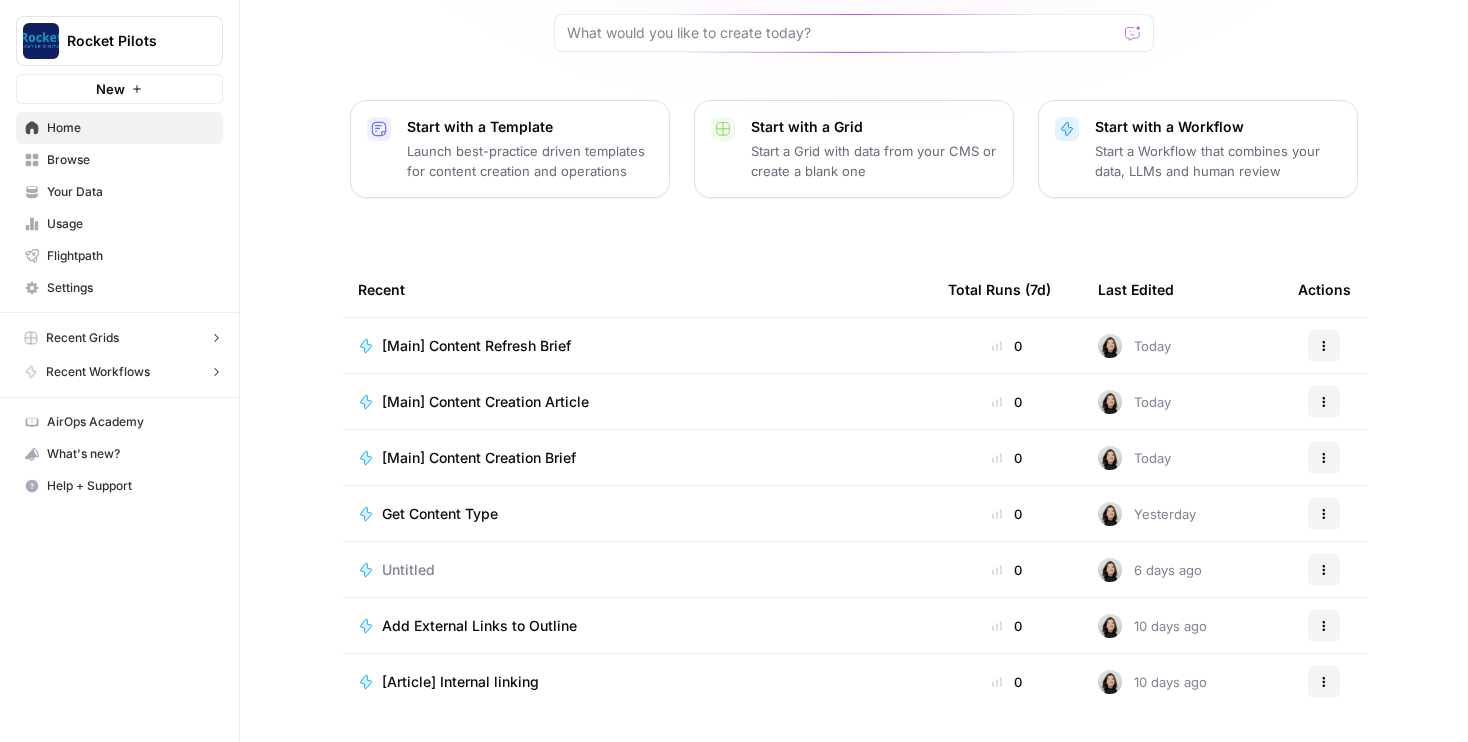 click on "Browse" at bounding box center [130, 160] 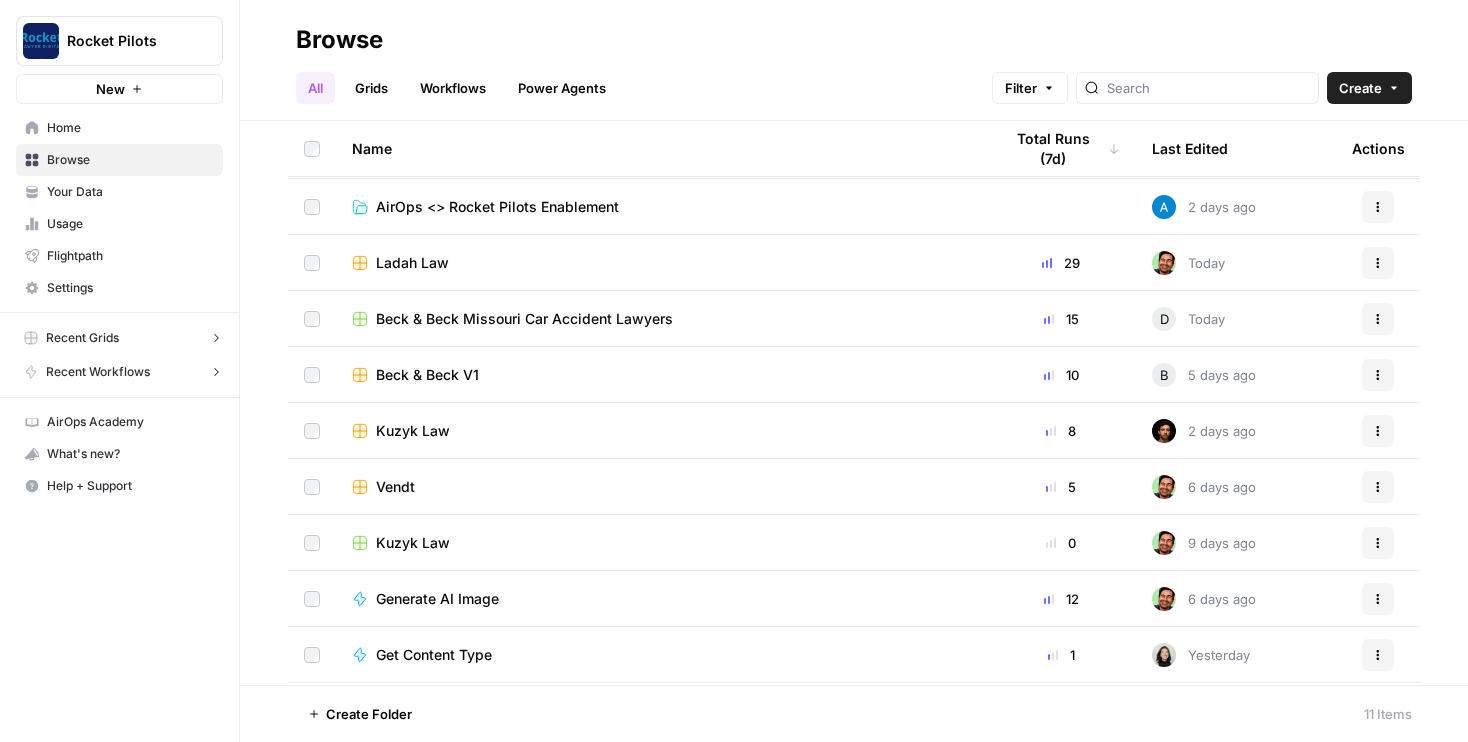 scroll, scrollTop: 30, scrollLeft: 0, axis: vertical 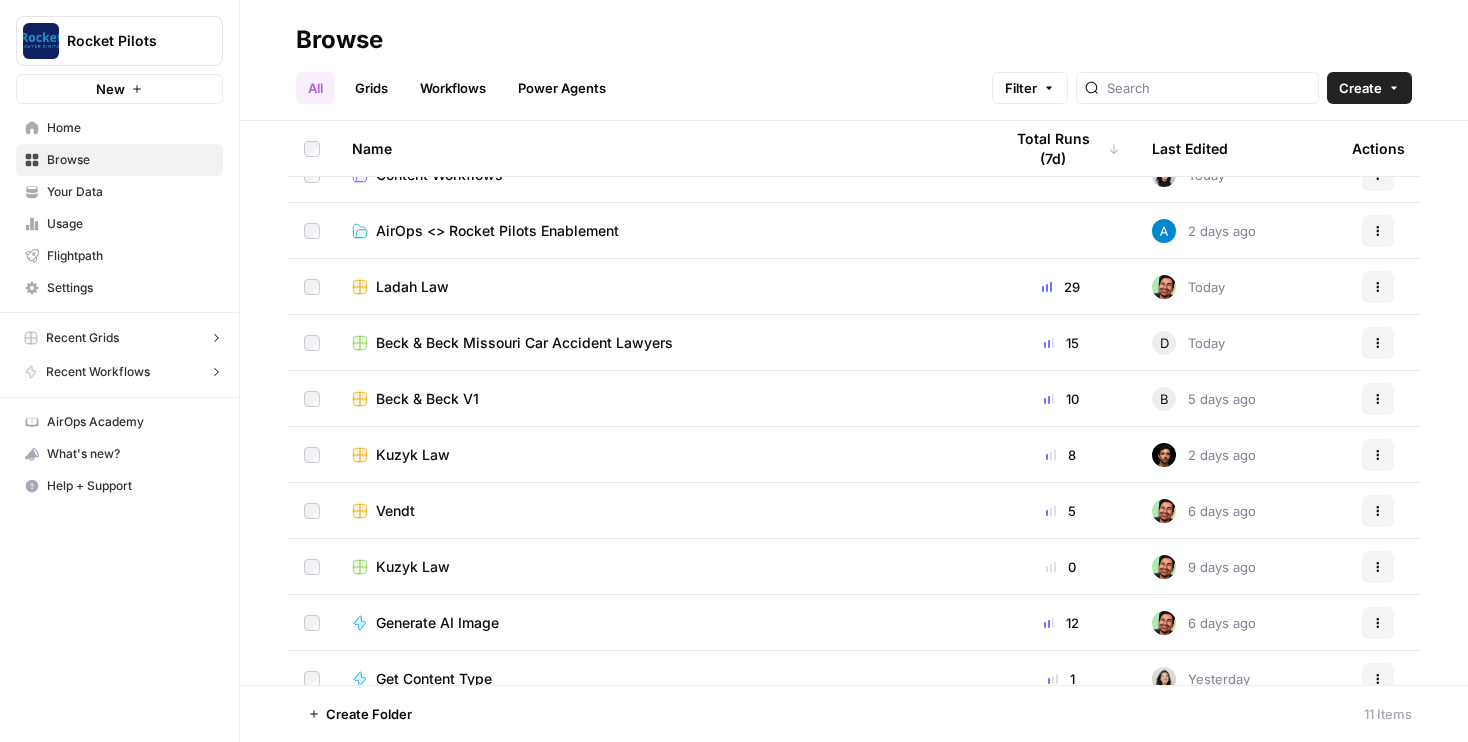 click on "Beck & Beck Missouri Car Accident Lawyers" at bounding box center (524, 343) 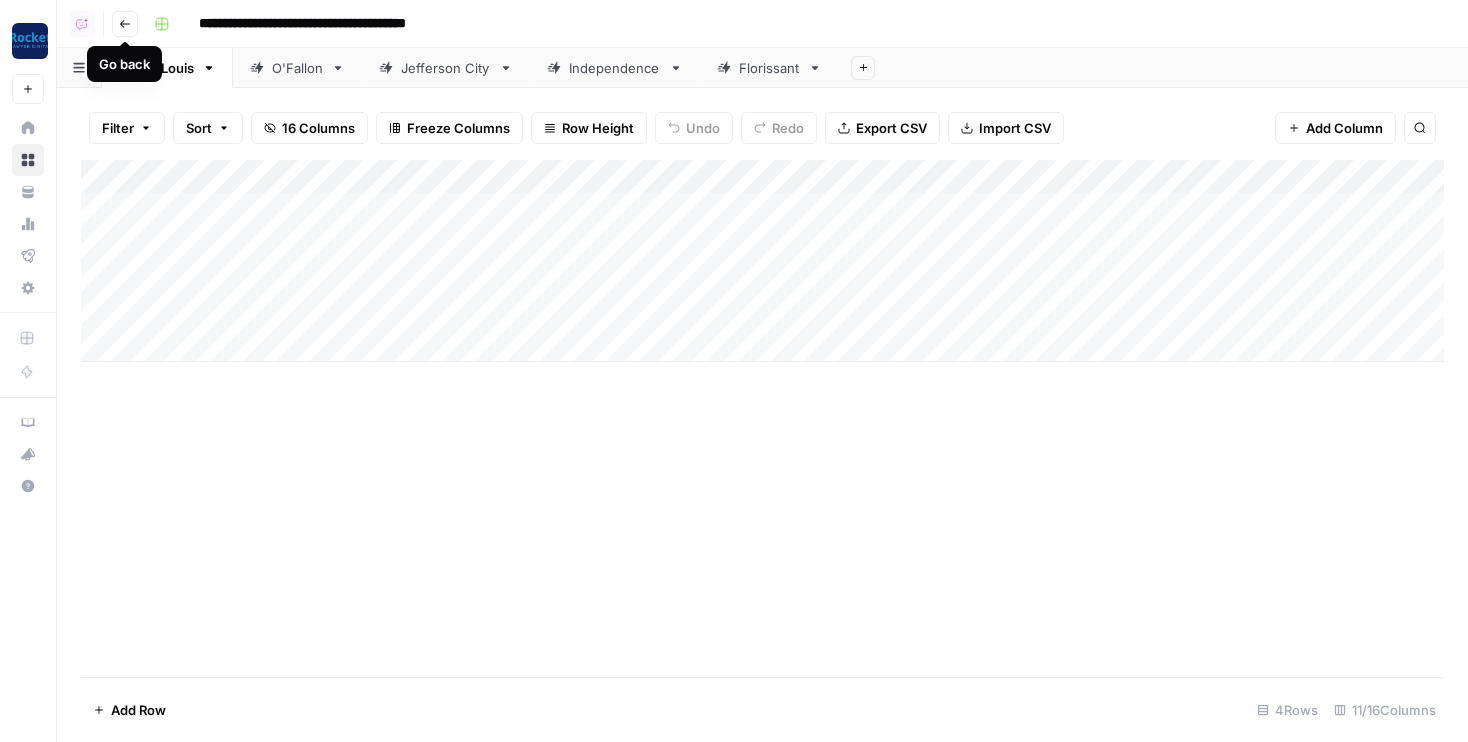 click 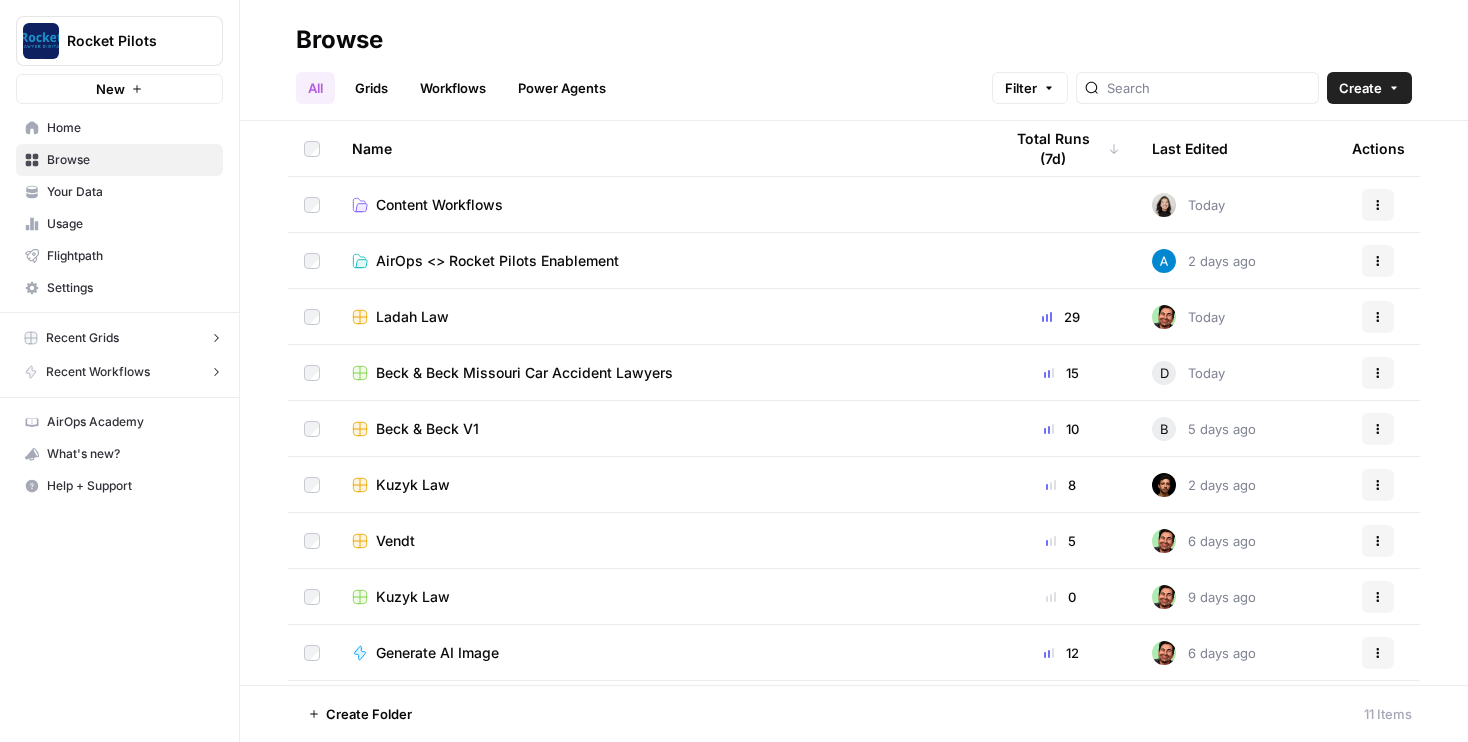 click on "Beck & Beck Missouri Car Accident Lawyers" at bounding box center [524, 373] 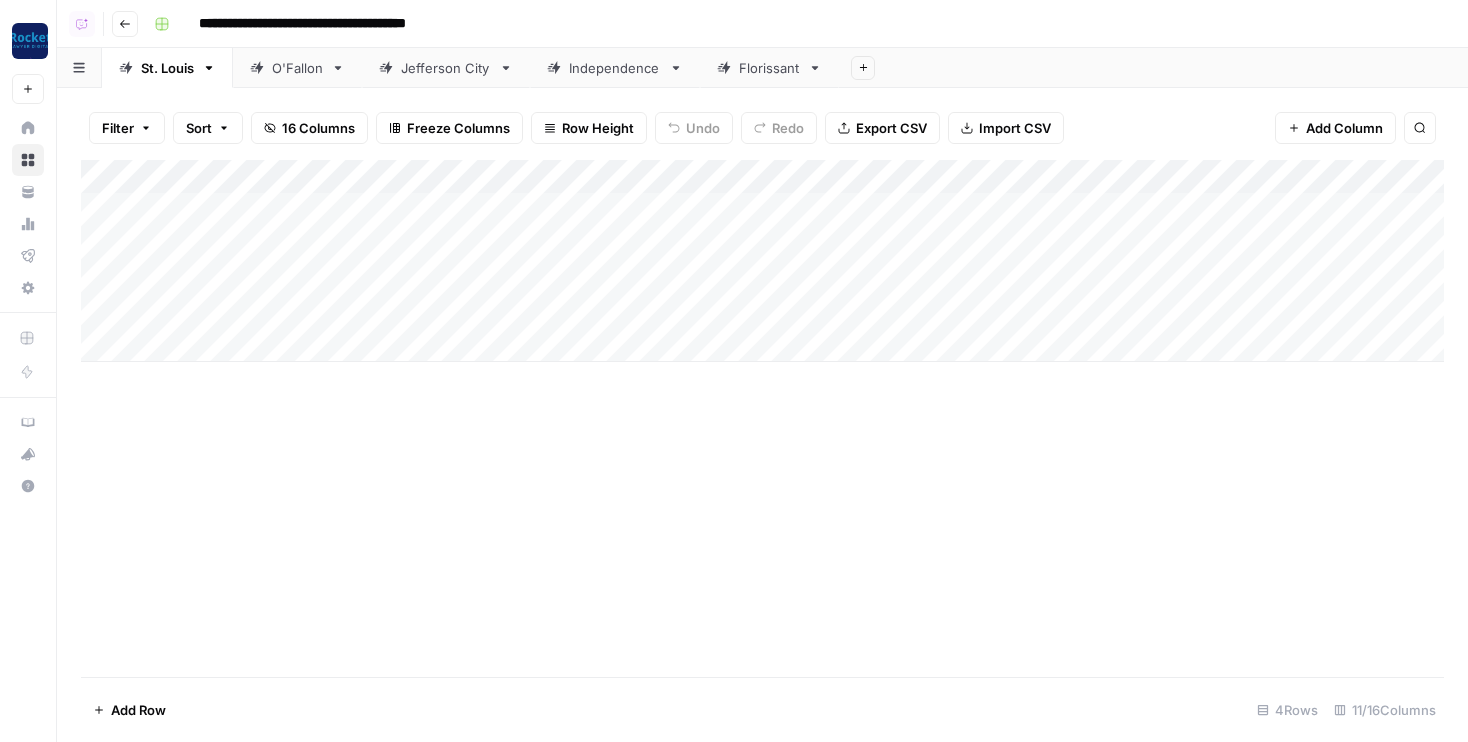 click 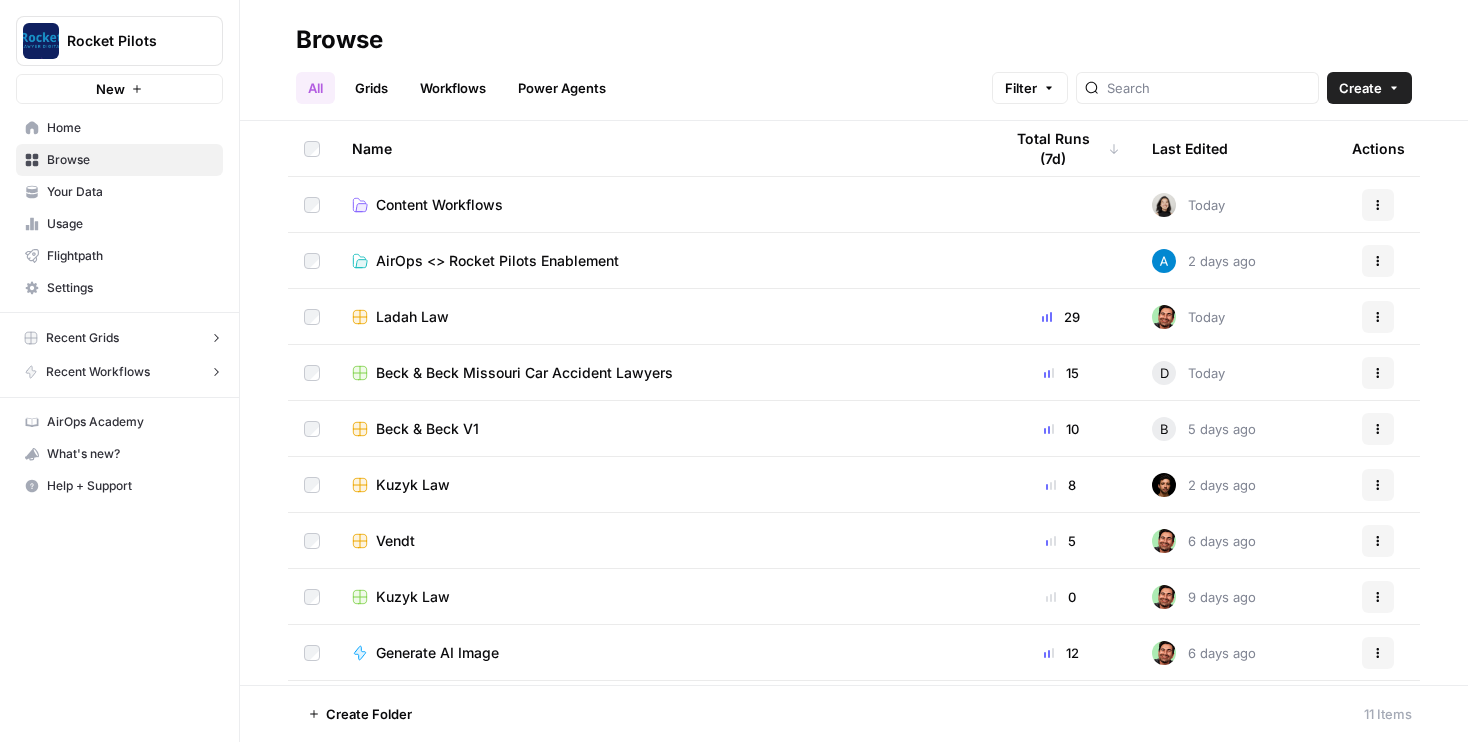 scroll, scrollTop: 108, scrollLeft: 0, axis: vertical 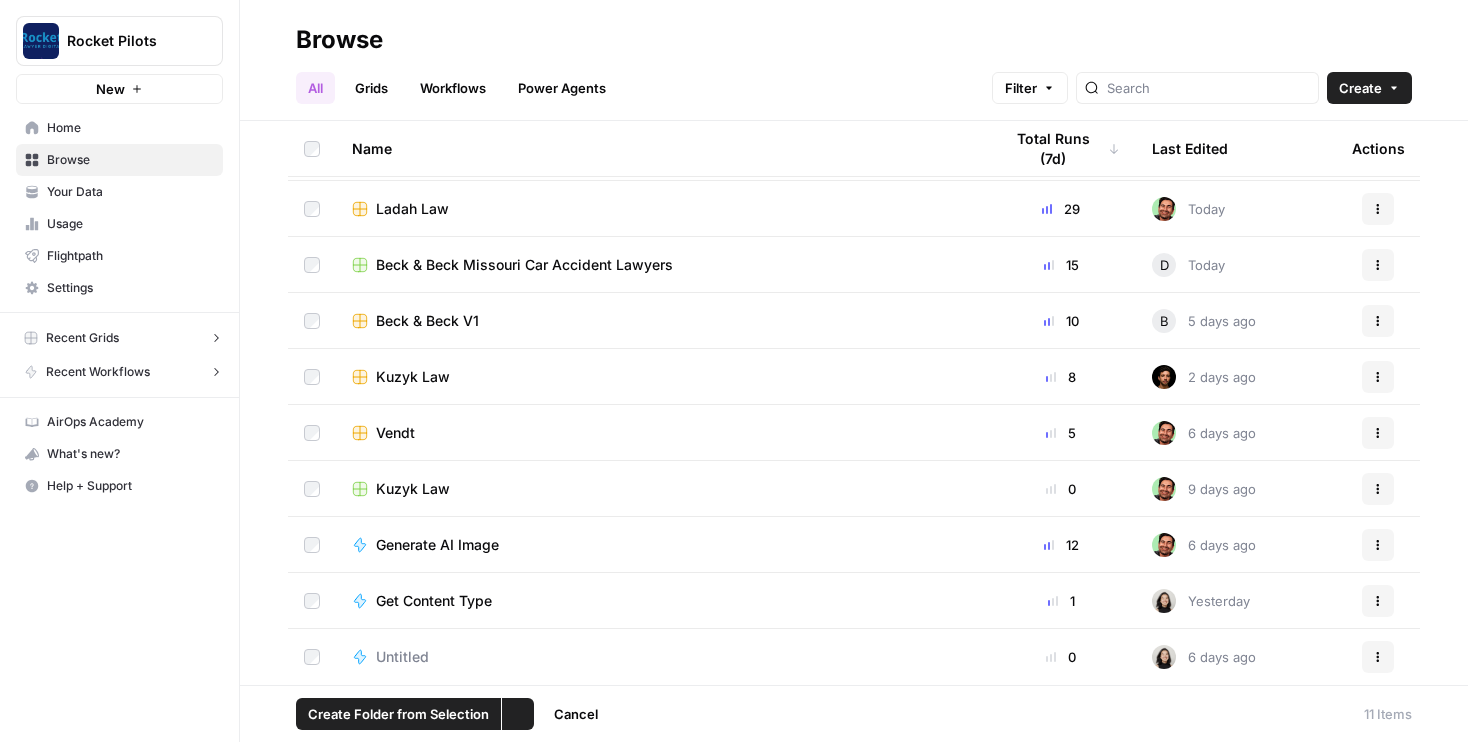 click at bounding box center (312, 544) 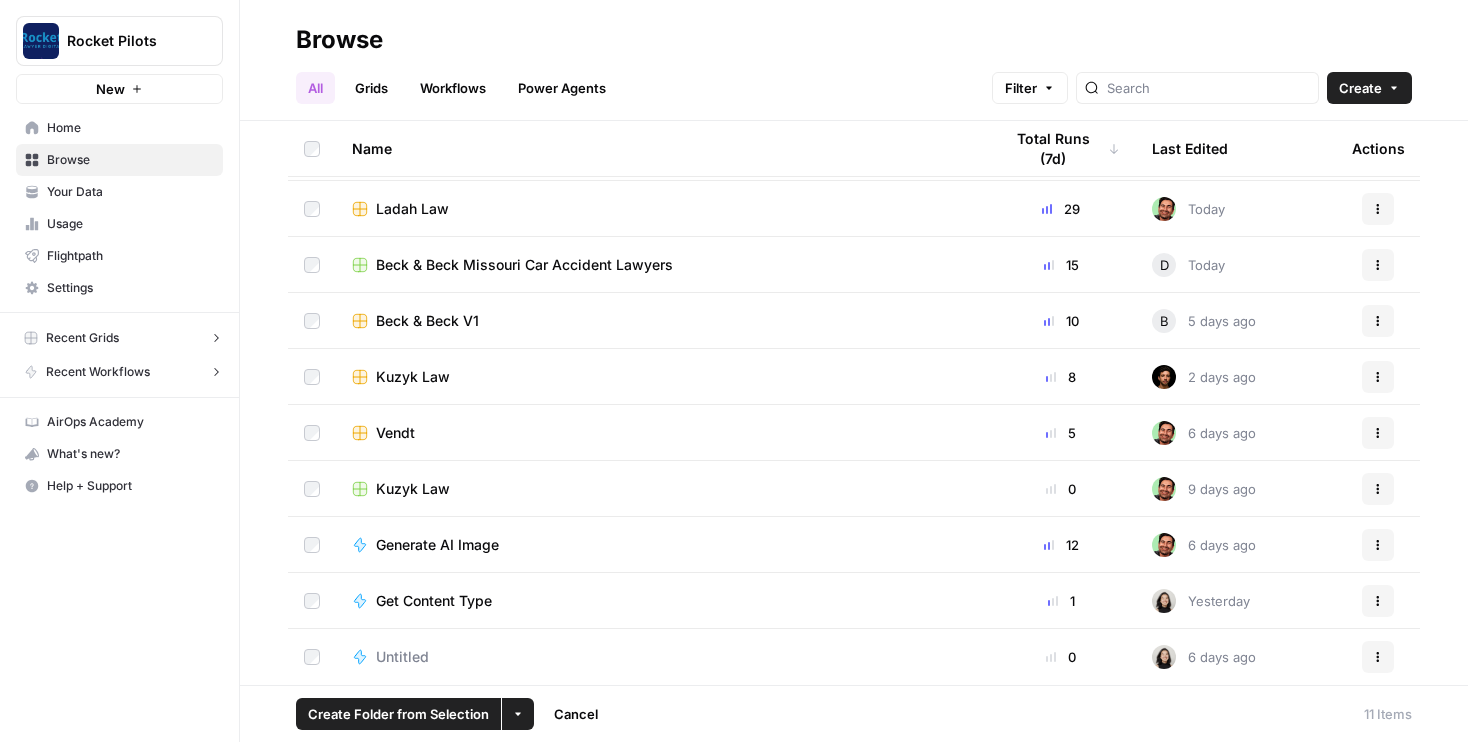 click on "Create Folder from Selection More Options Cancel 11 Items" at bounding box center [854, 713] 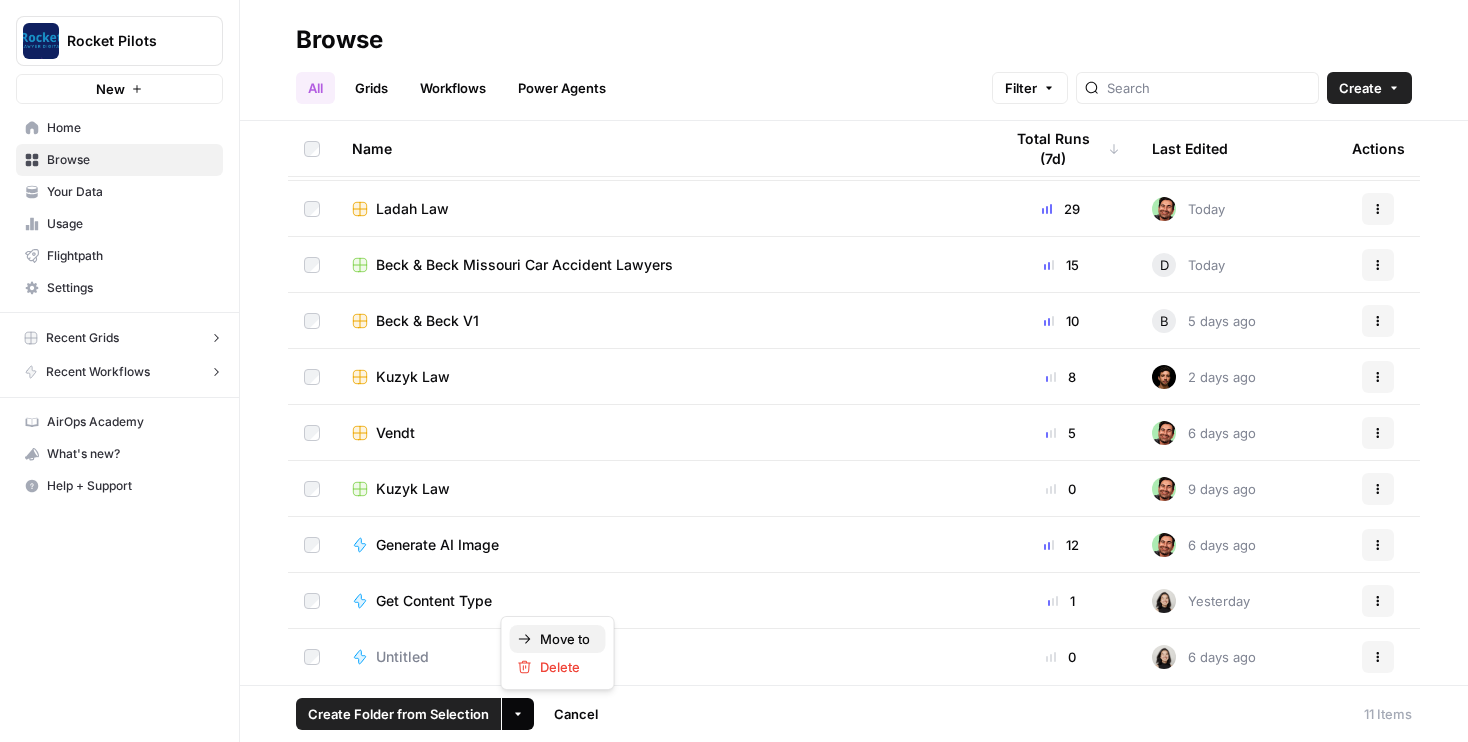 click on "Move to" at bounding box center (565, 639) 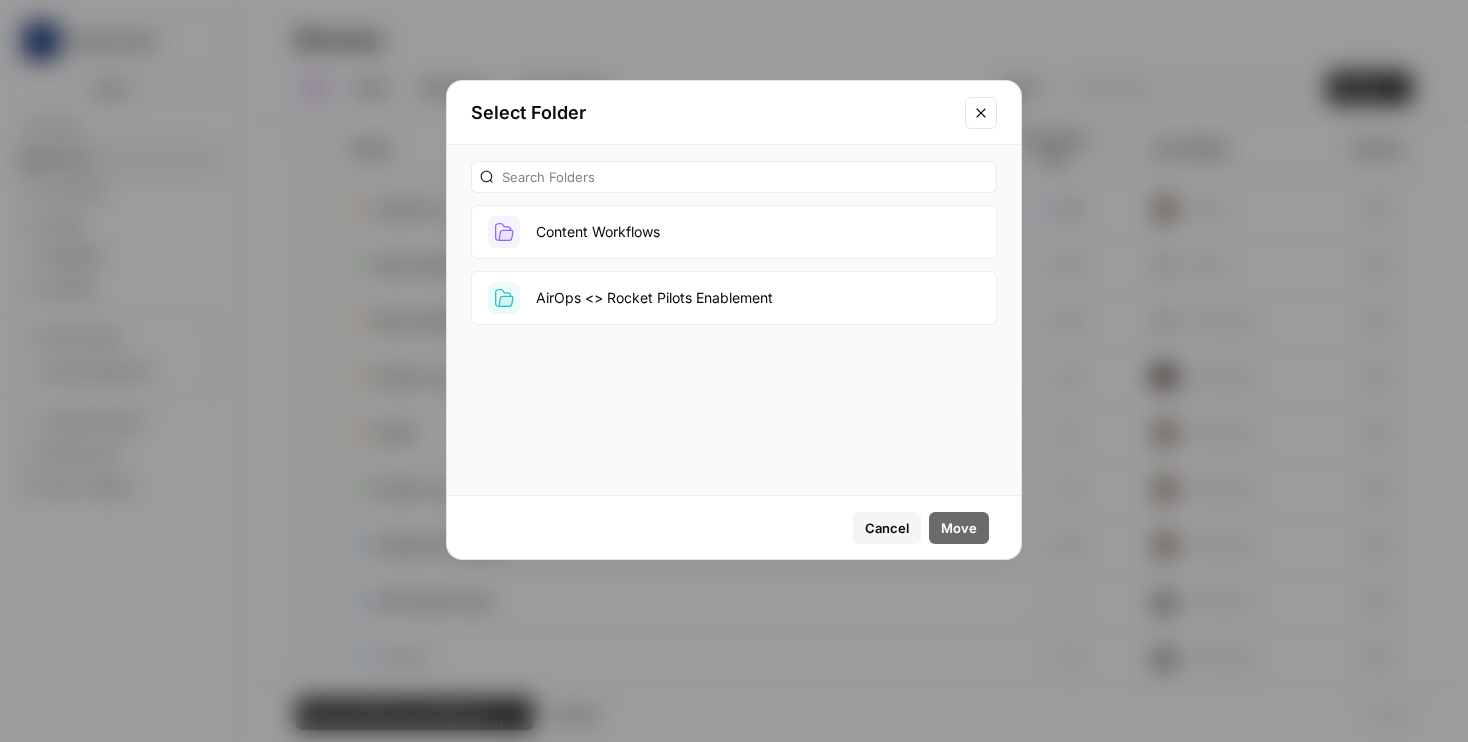 click on "Content Workflows" at bounding box center [734, 232] 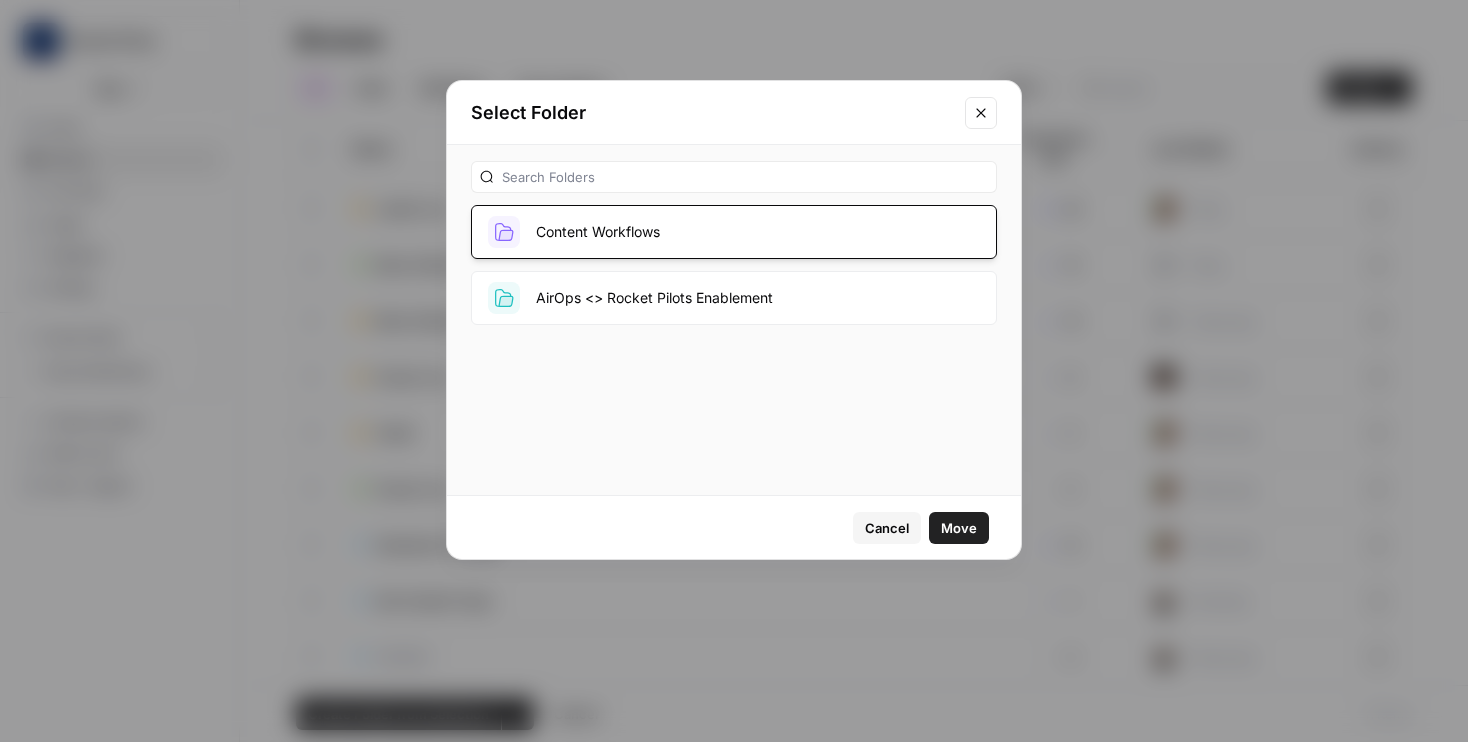 click on "Move" at bounding box center [959, 528] 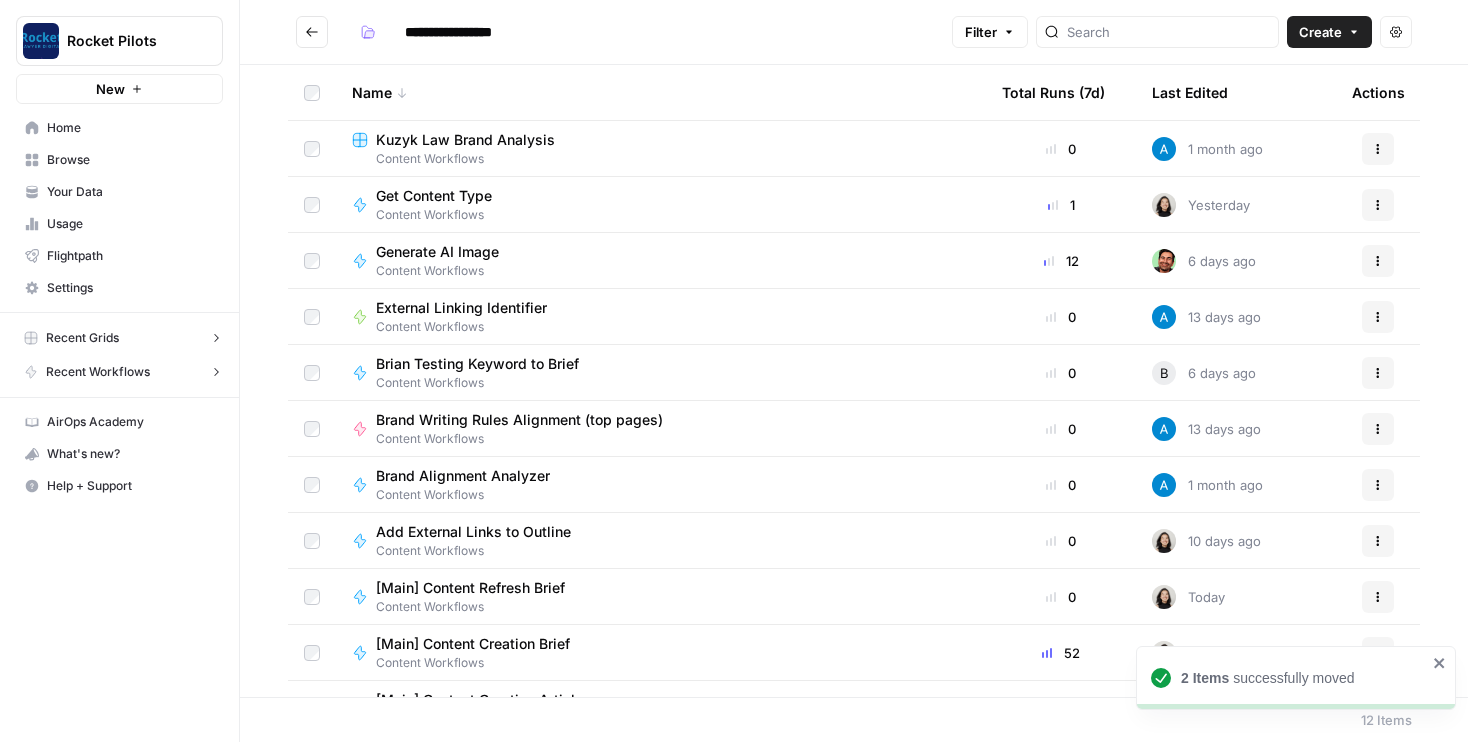 scroll, scrollTop: 96, scrollLeft: 0, axis: vertical 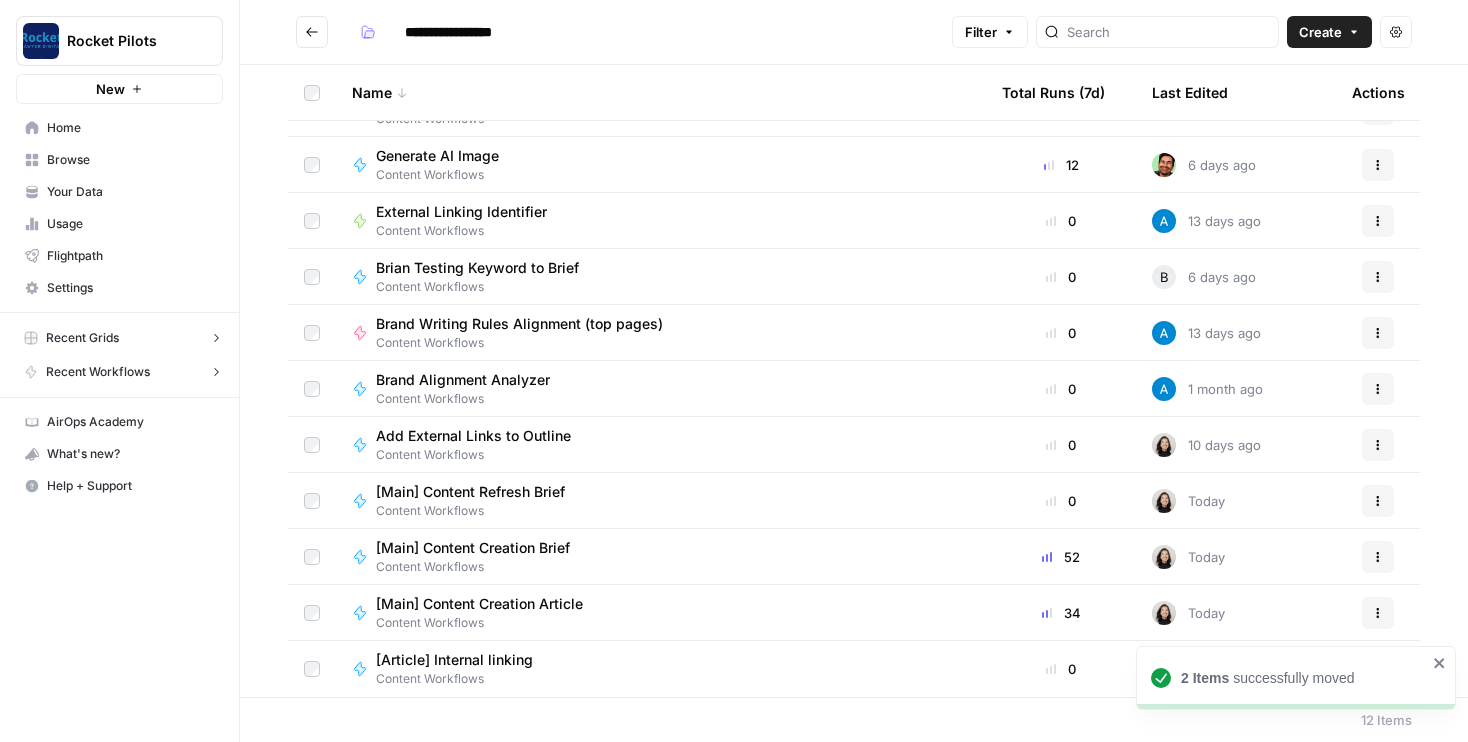 click at bounding box center [312, 32] 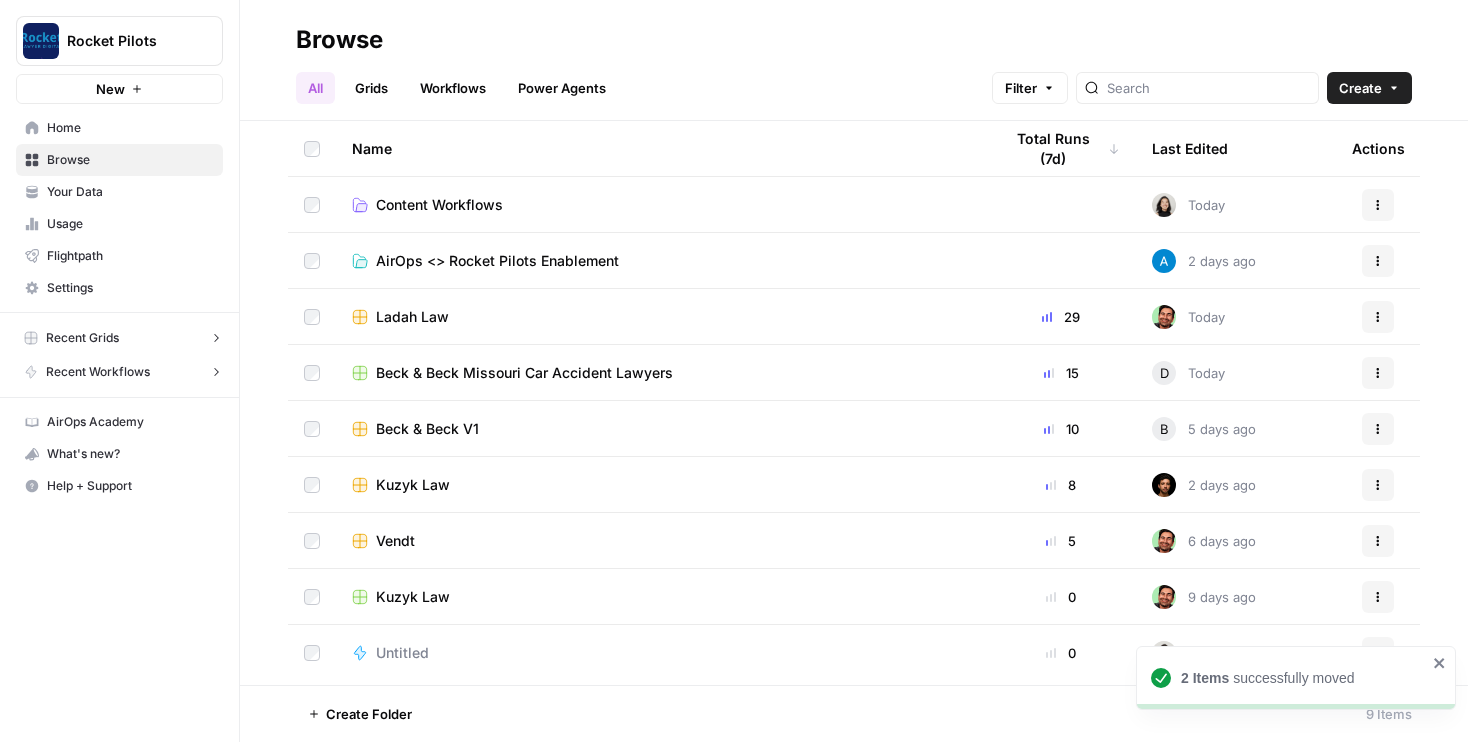 click on "Untitled" at bounding box center (402, 653) 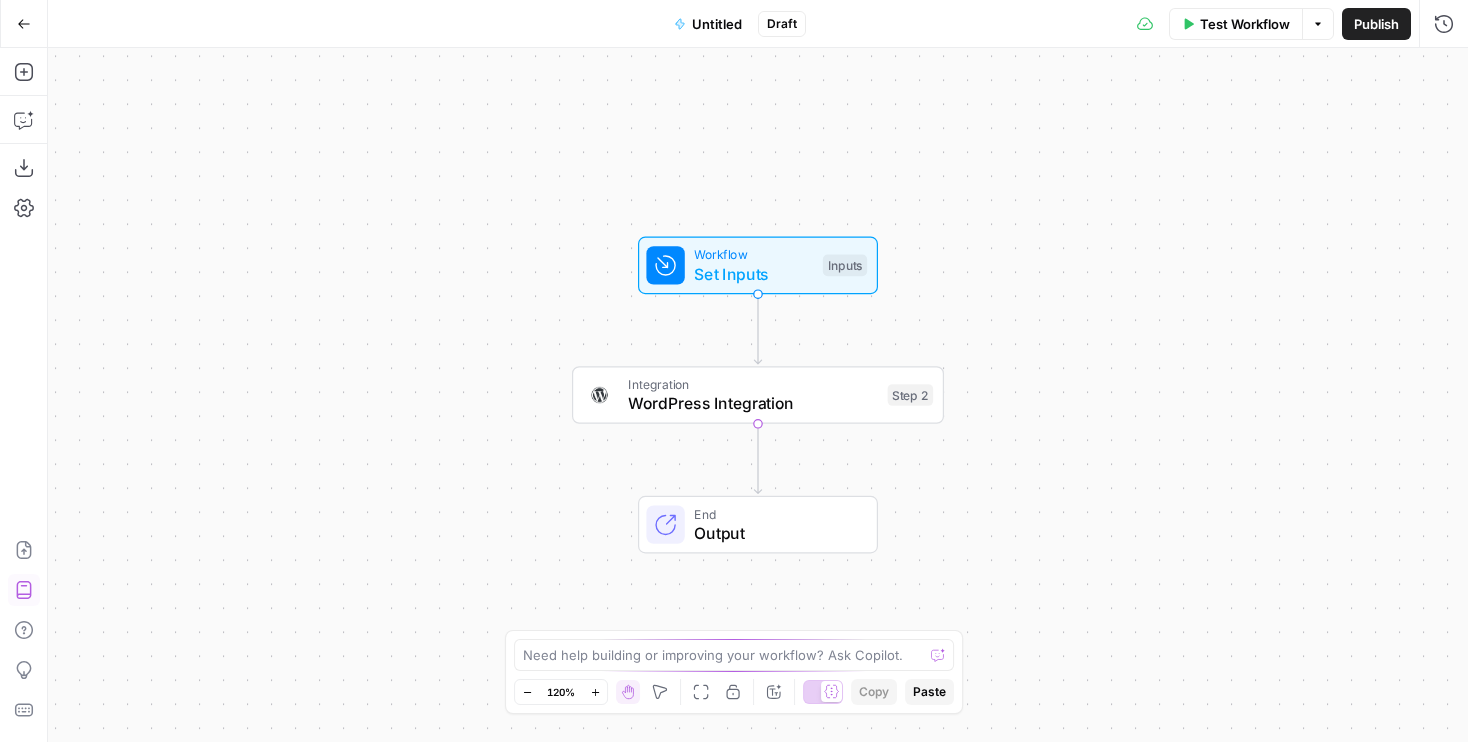 click on "Go Back" at bounding box center (24, 24) 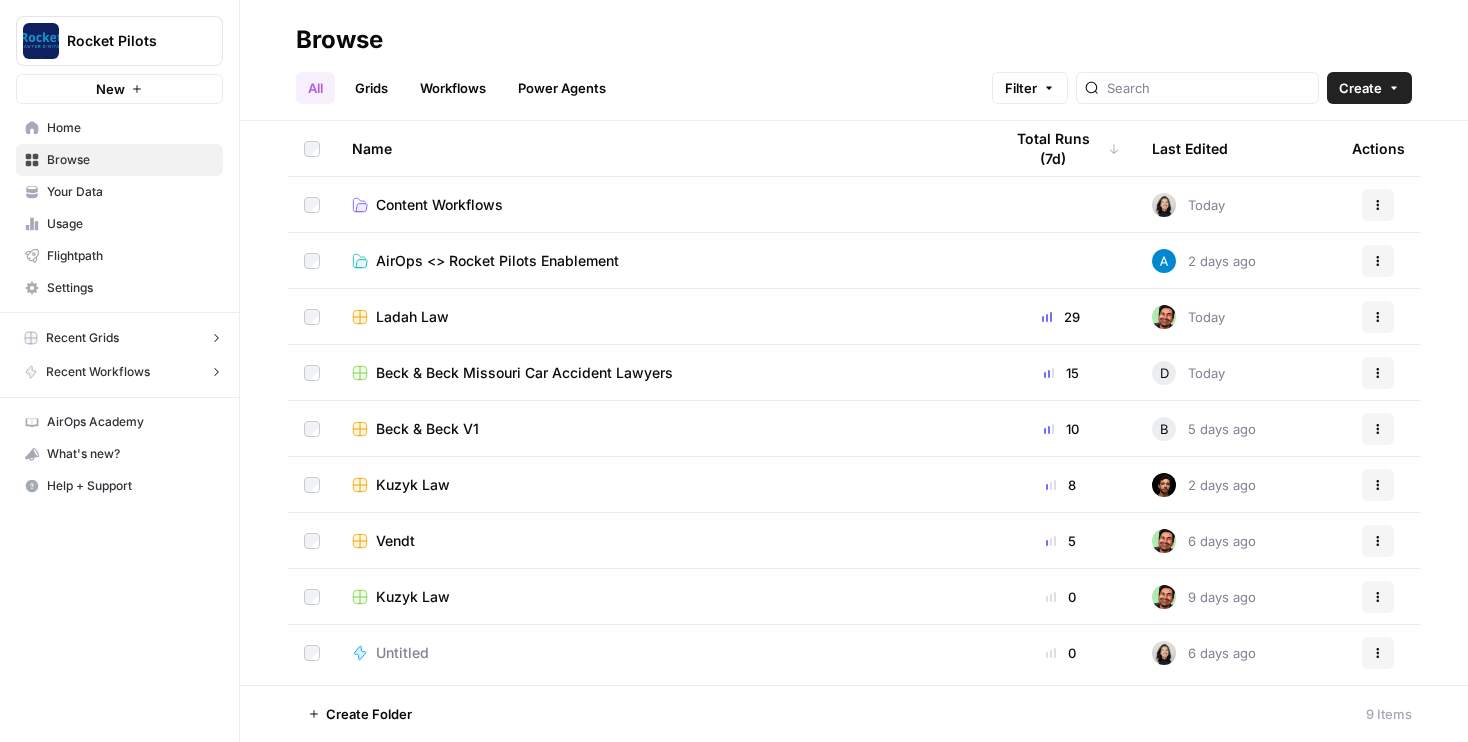 click on "Actions" at bounding box center (1378, 653) 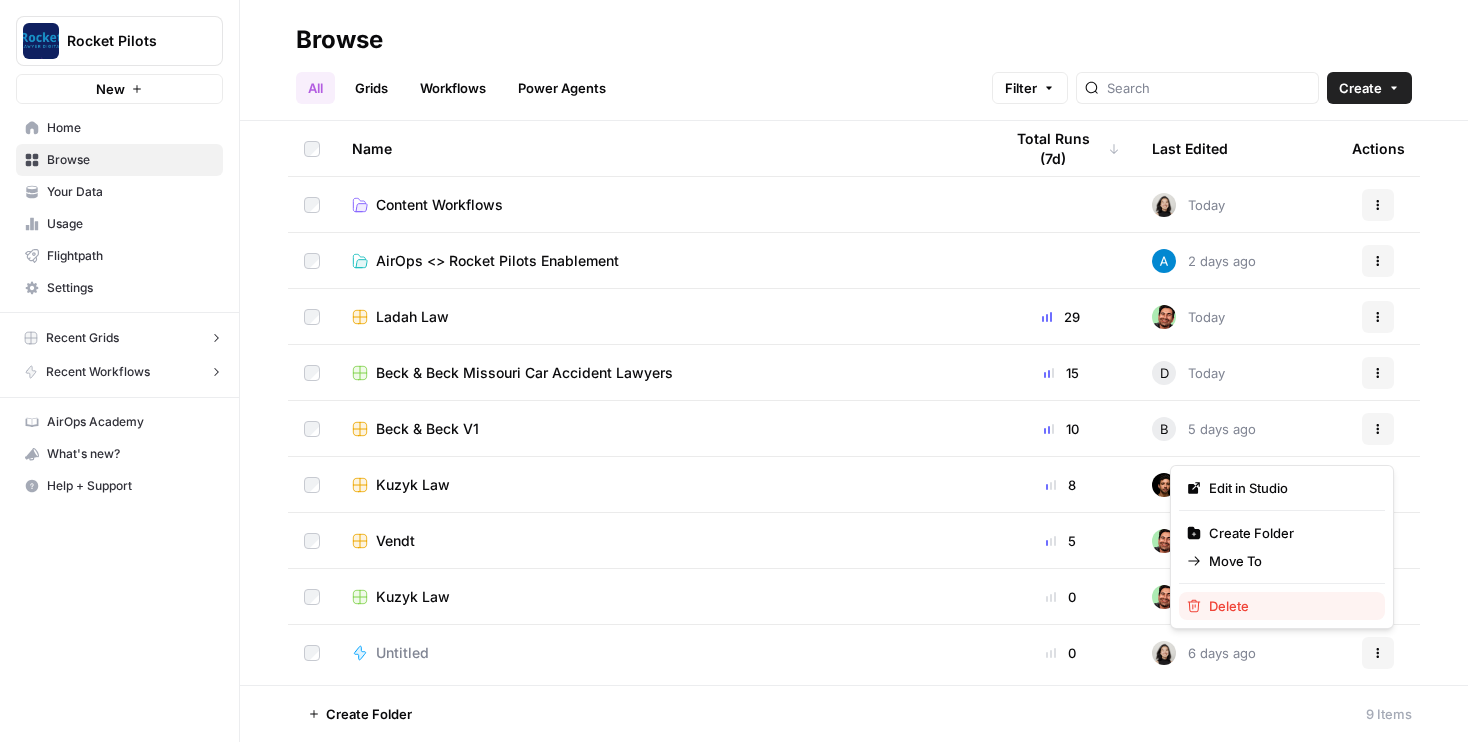 click on "Delete" at bounding box center [1289, 606] 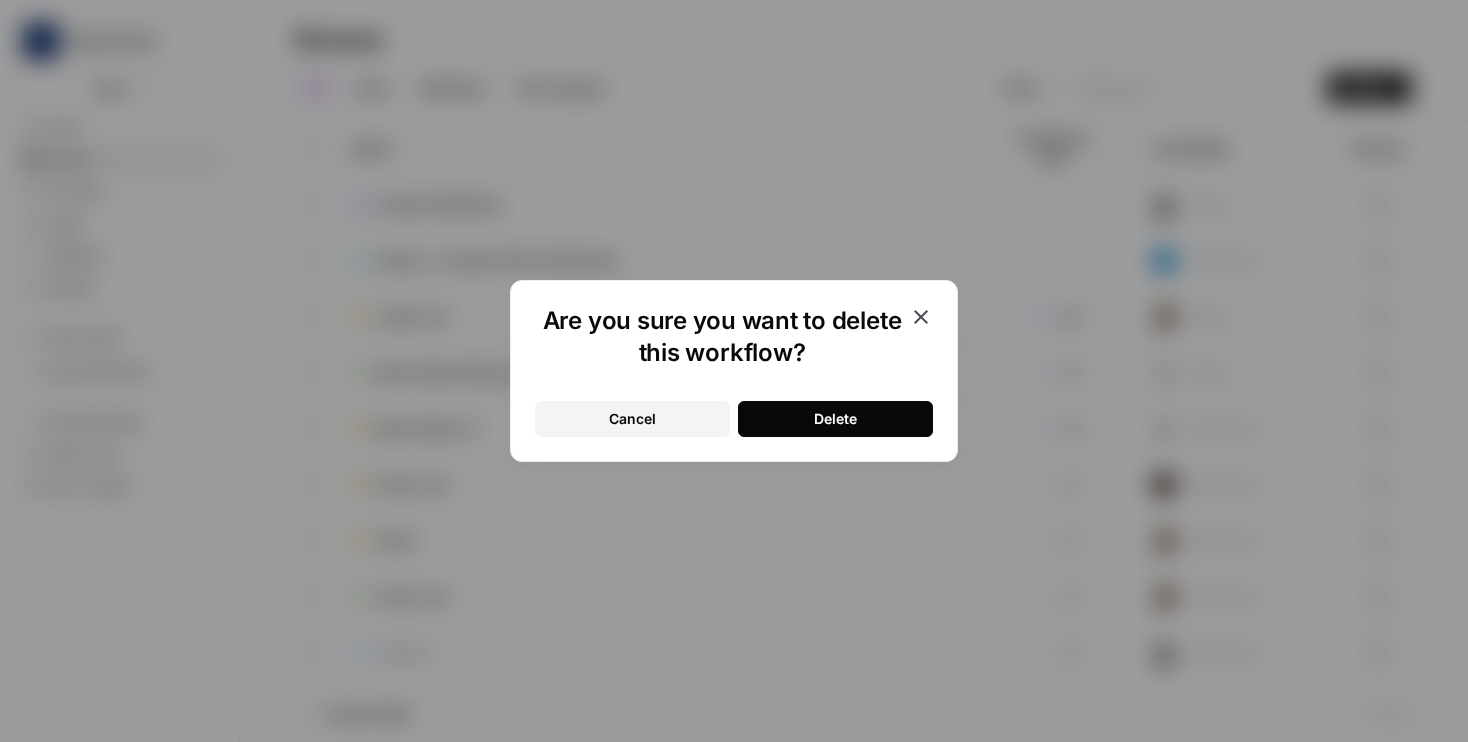 click on "Delete" at bounding box center (835, 419) 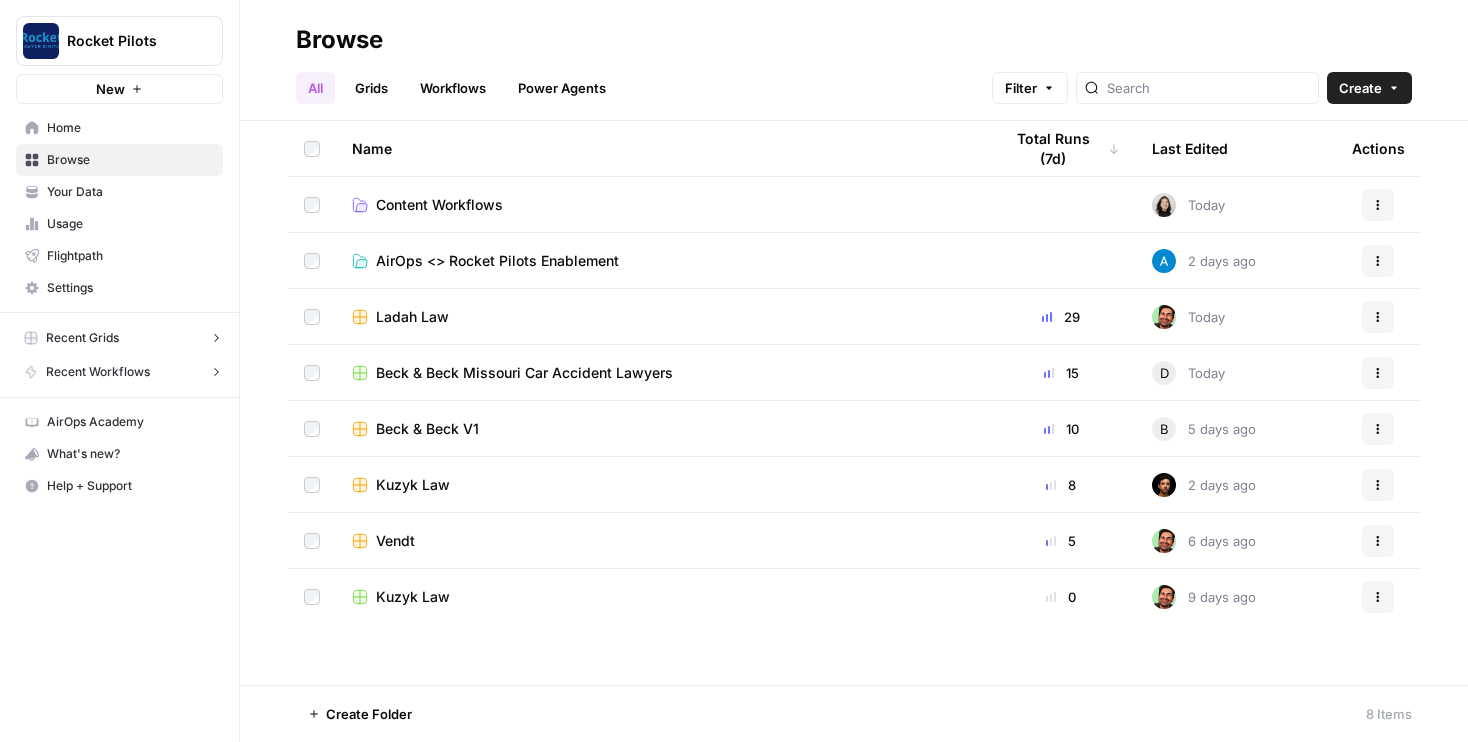 click on "Create" at bounding box center (1369, 88) 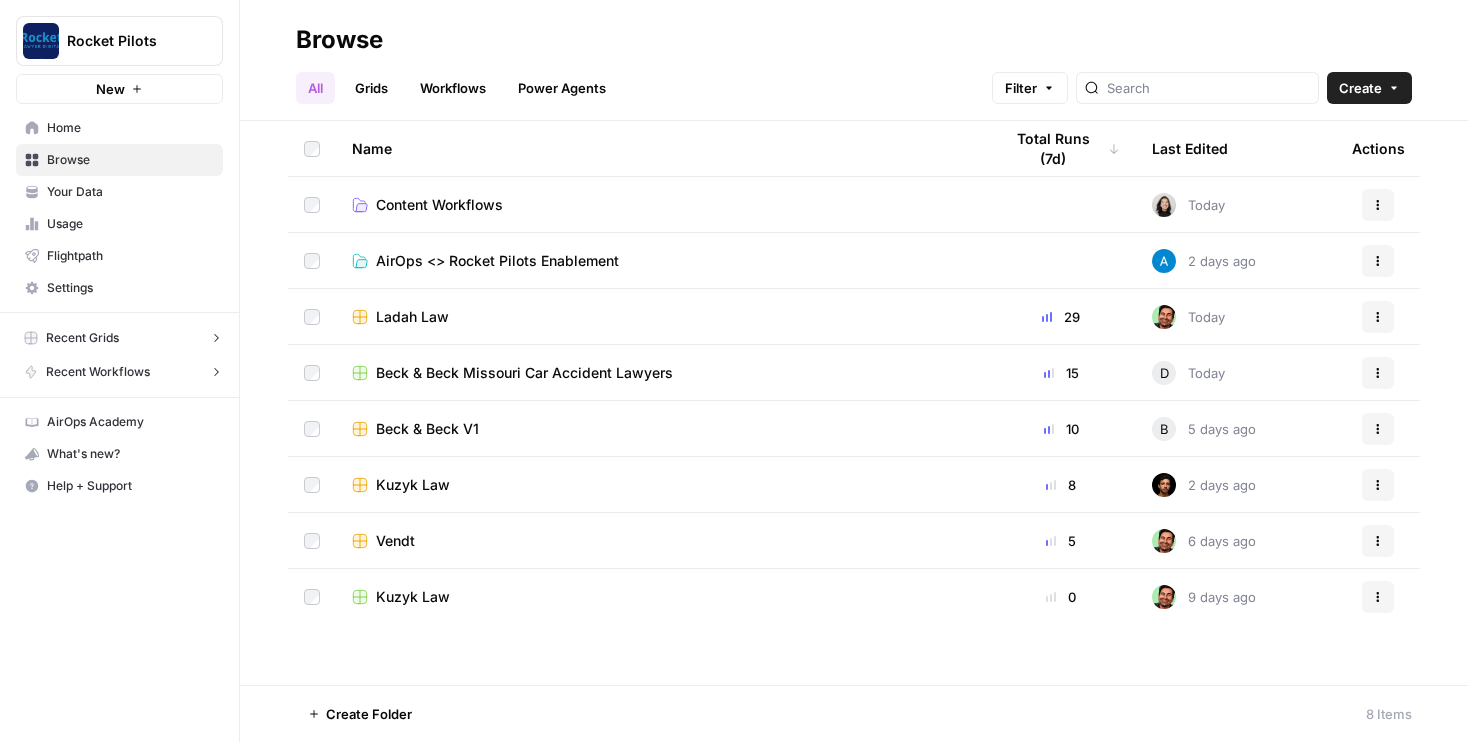 click on "Ladah Law" at bounding box center [412, 317] 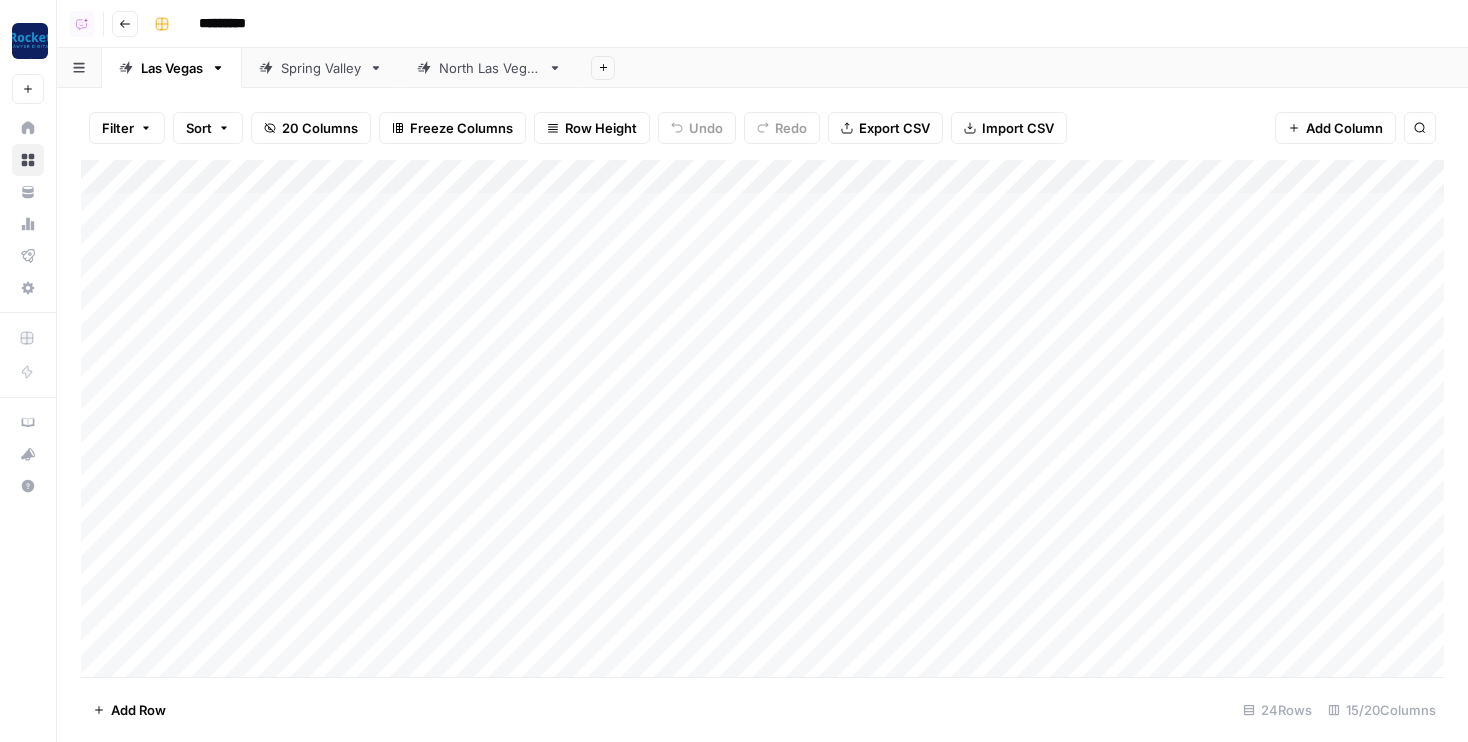 click on "Go back" at bounding box center (125, 24) 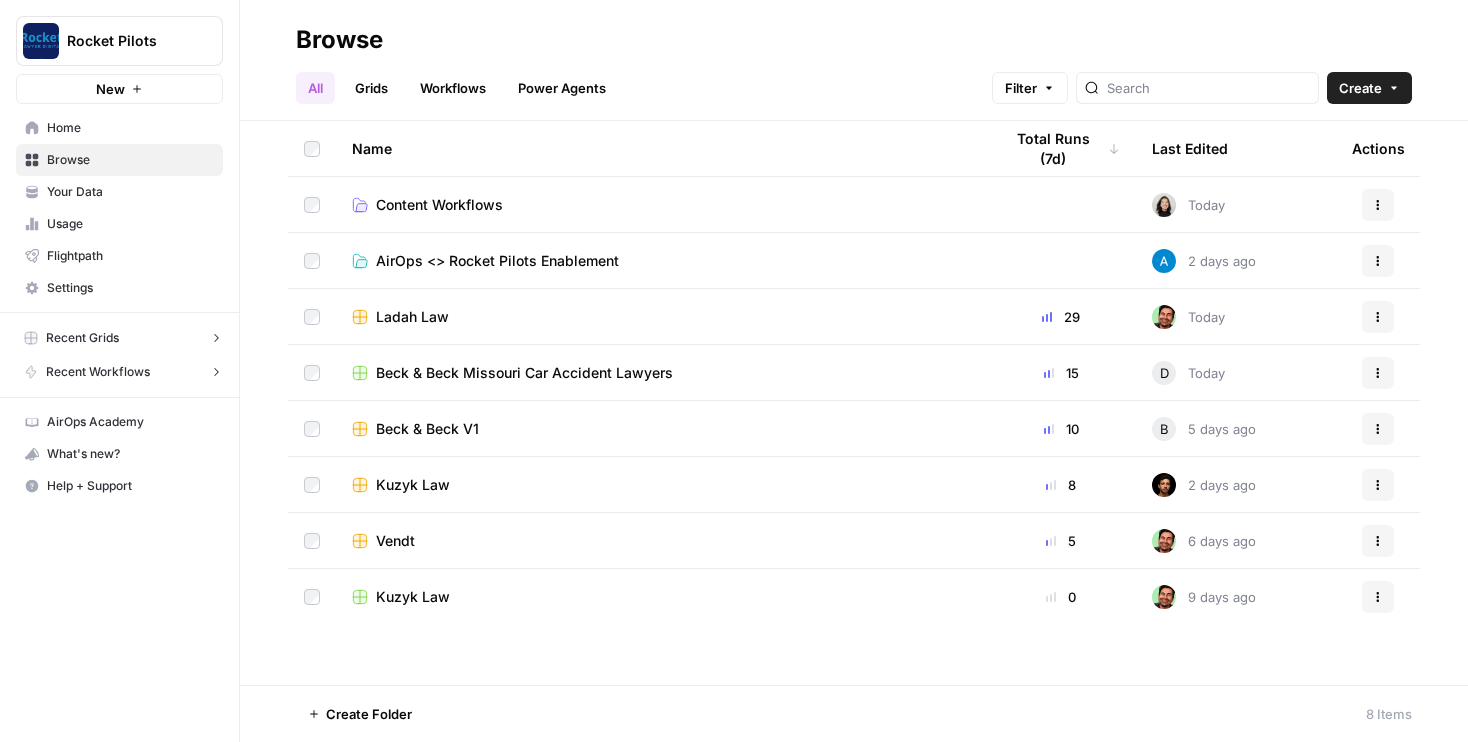 click 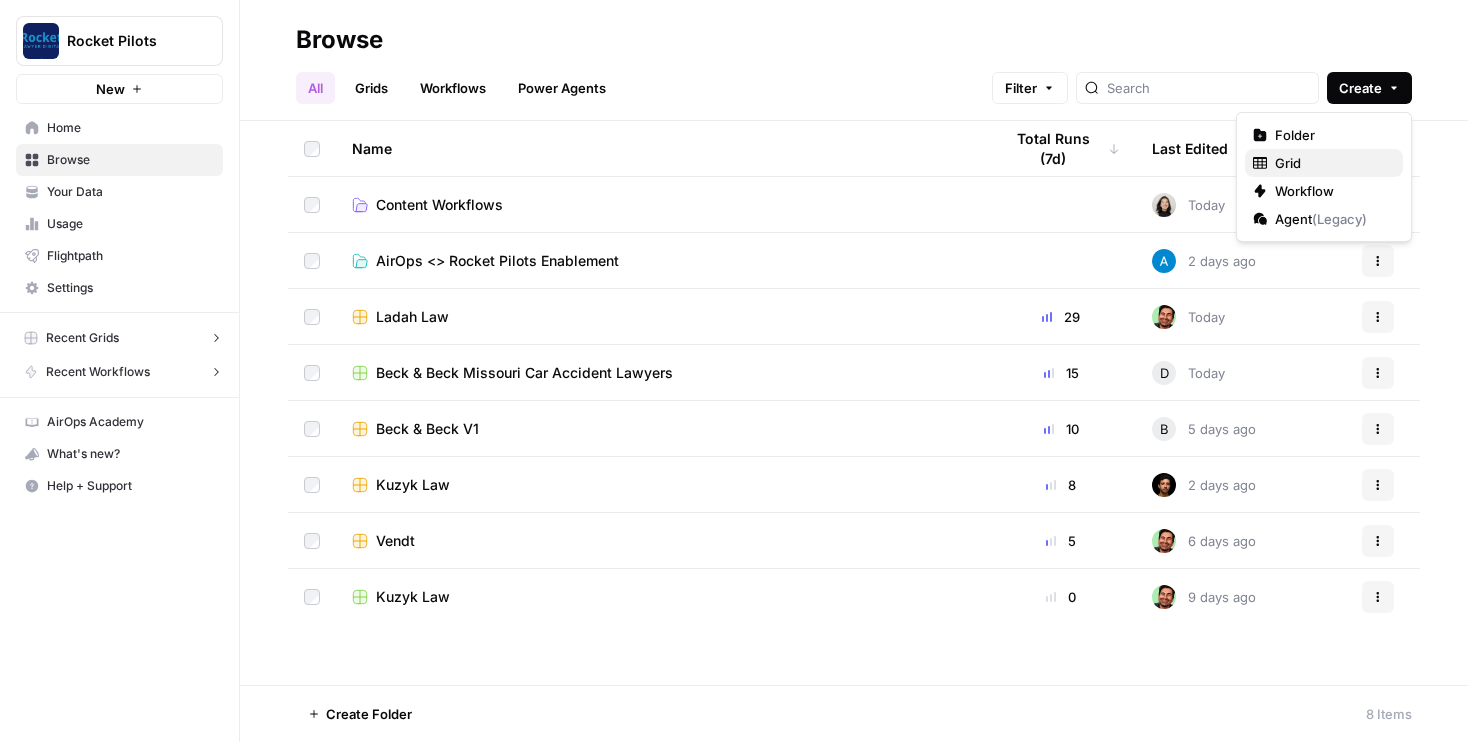 click on "Grid" at bounding box center [1331, 163] 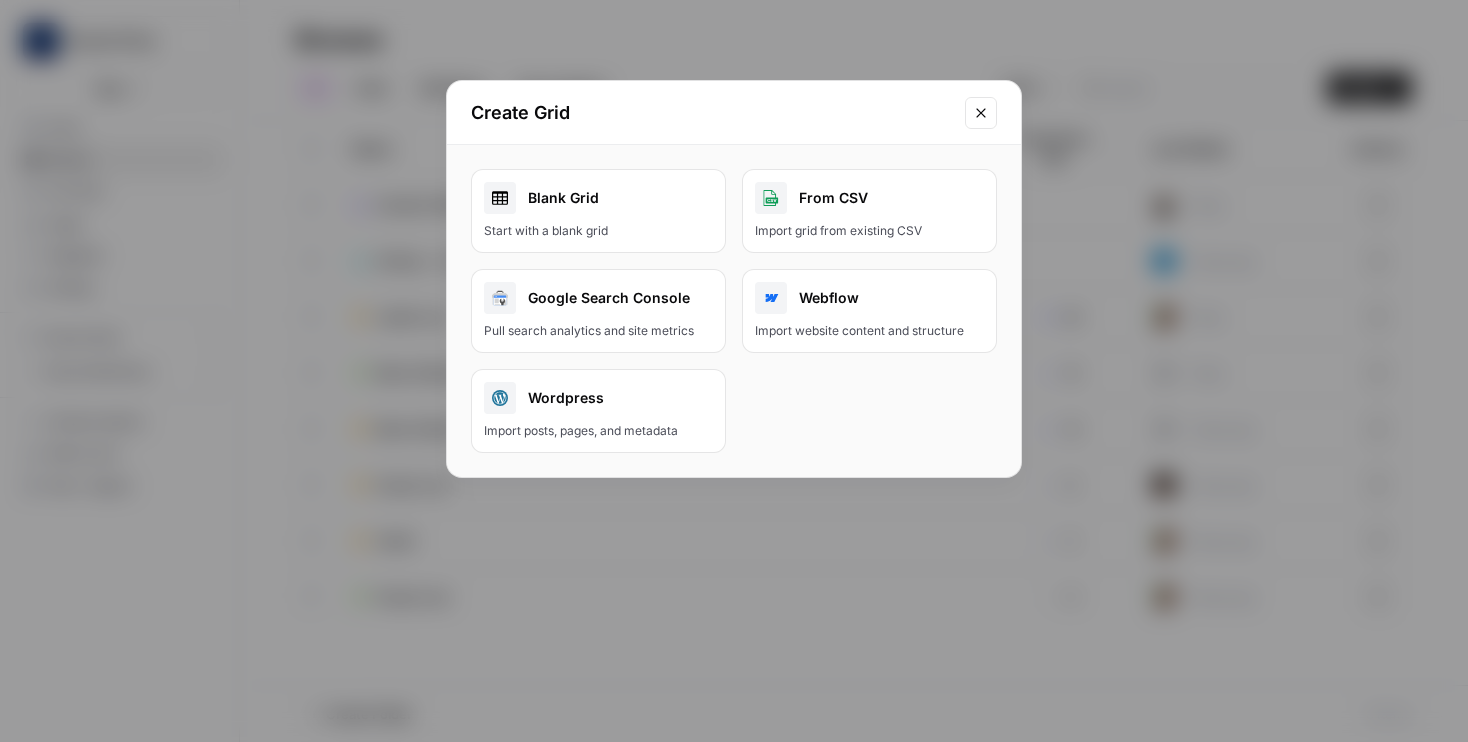 click on "Blank Grid" at bounding box center (598, 198) 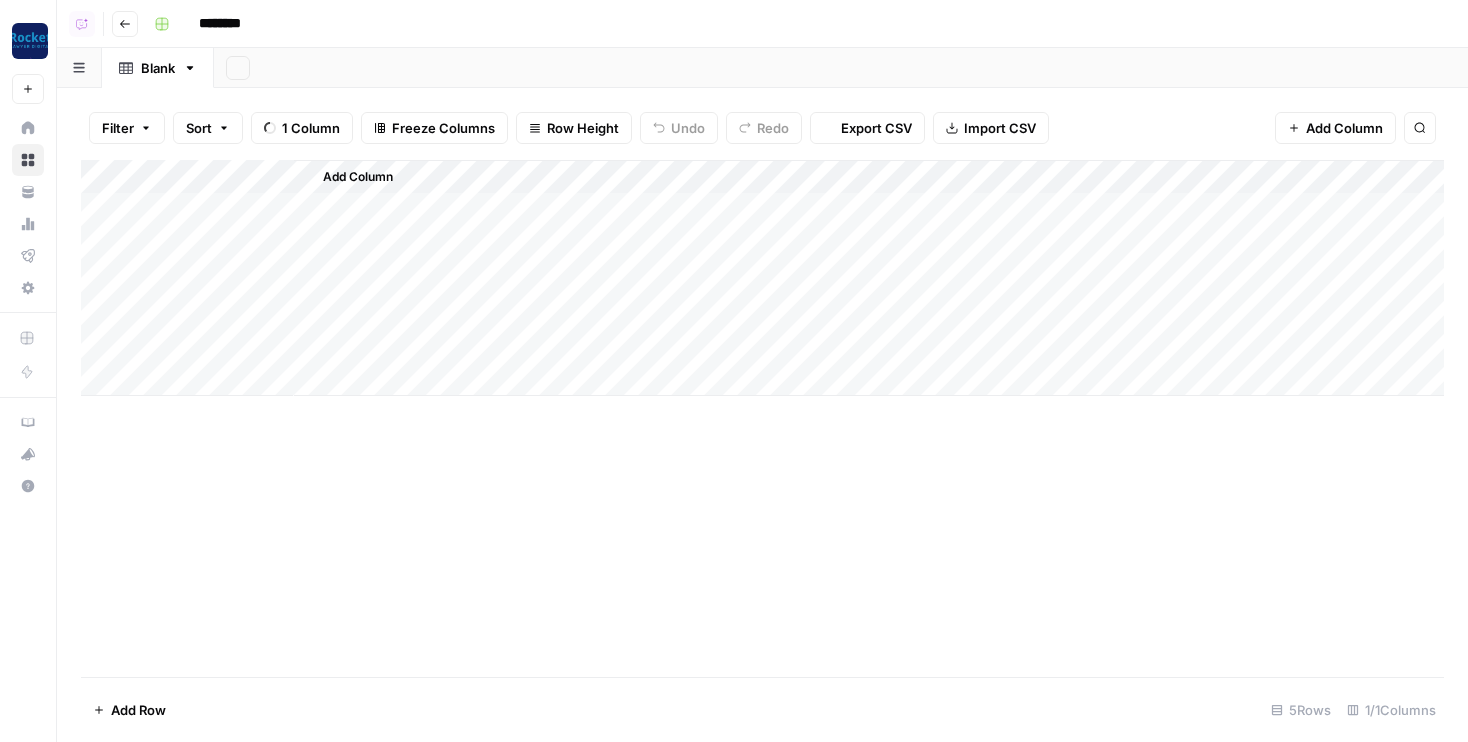 click on "********" at bounding box center [246, 24] 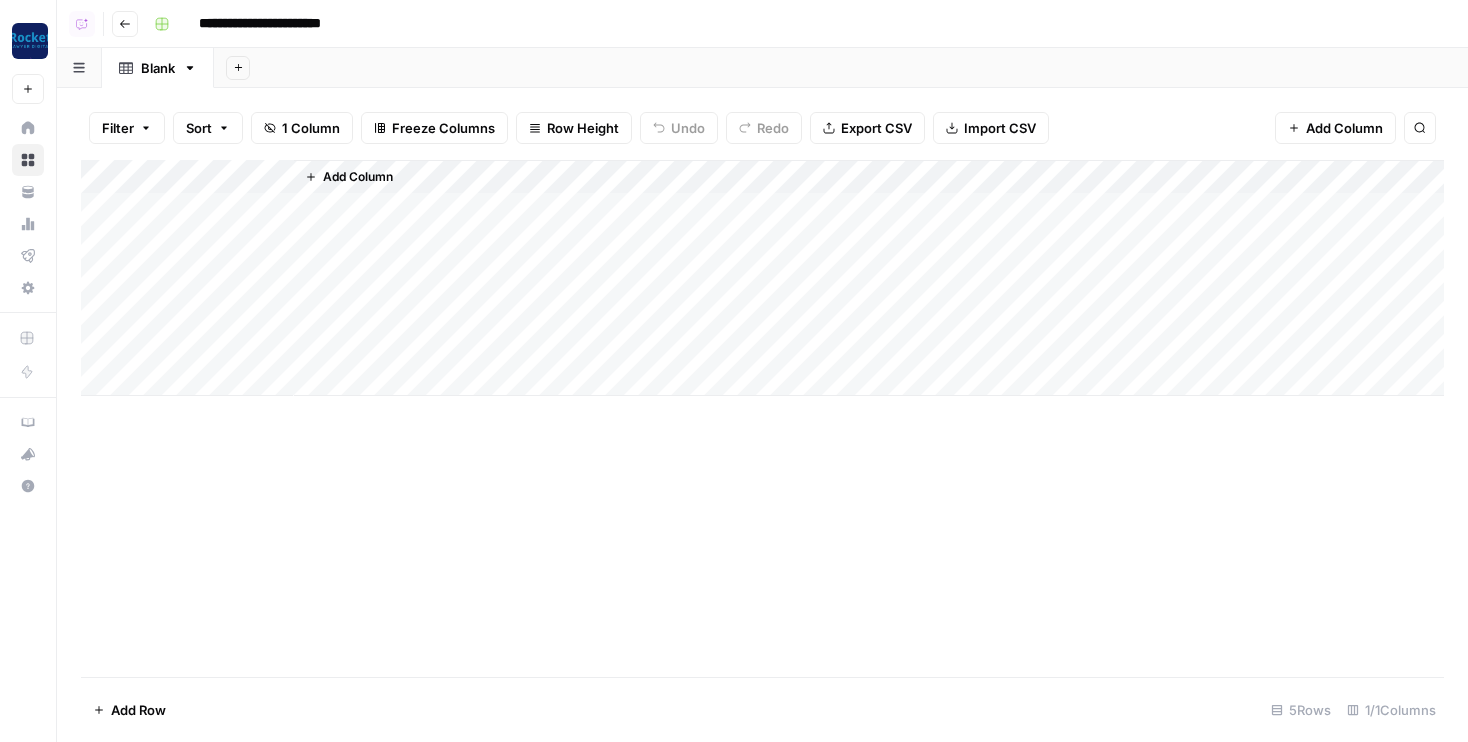 type on "**********" 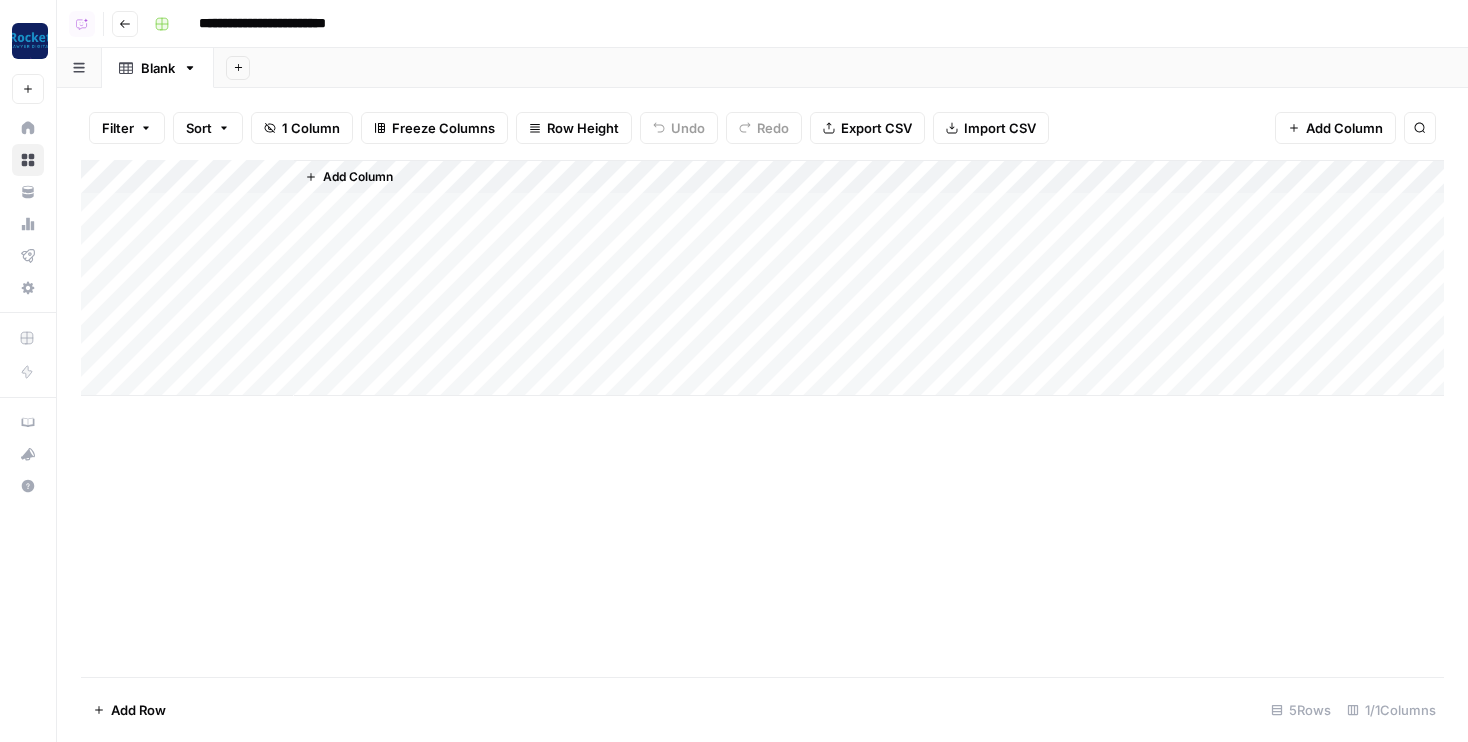 click 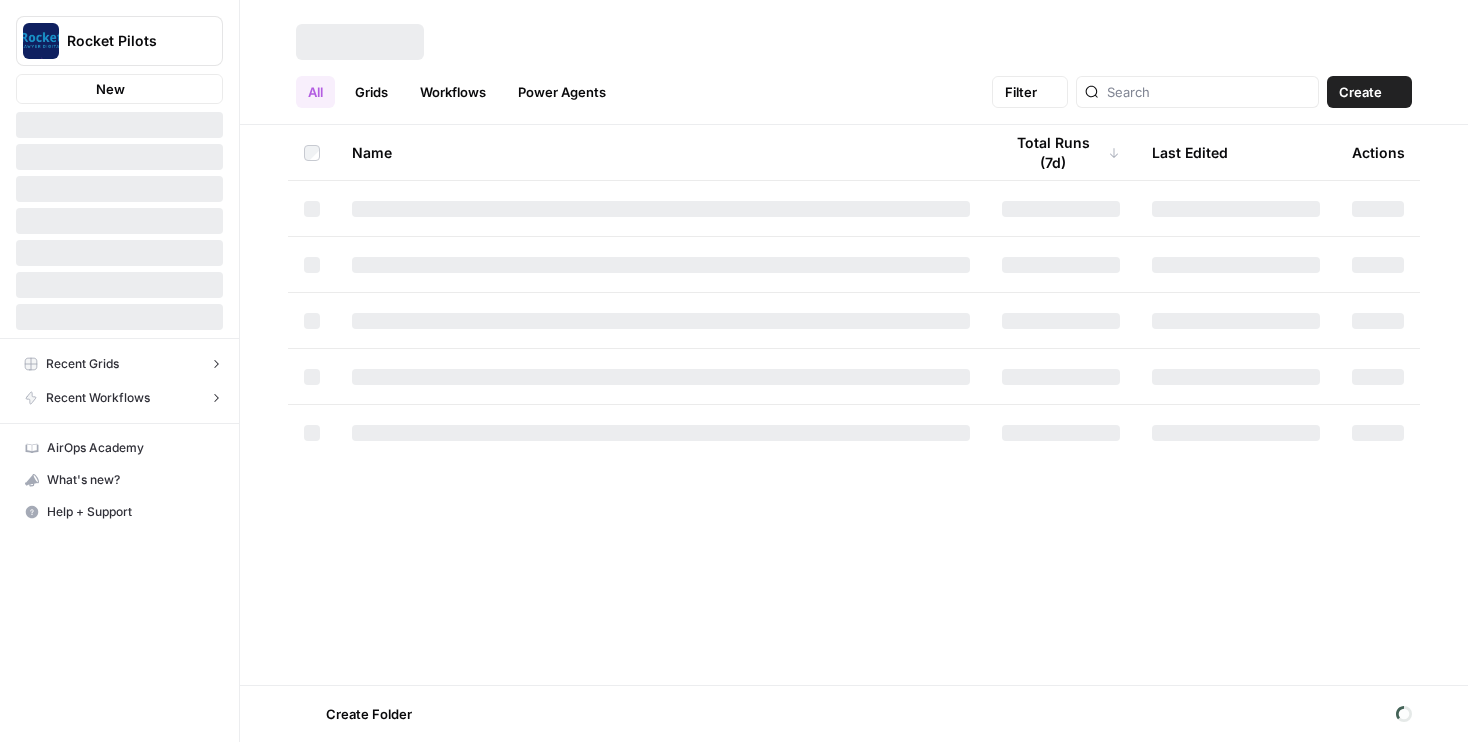 scroll, scrollTop: 0, scrollLeft: 0, axis: both 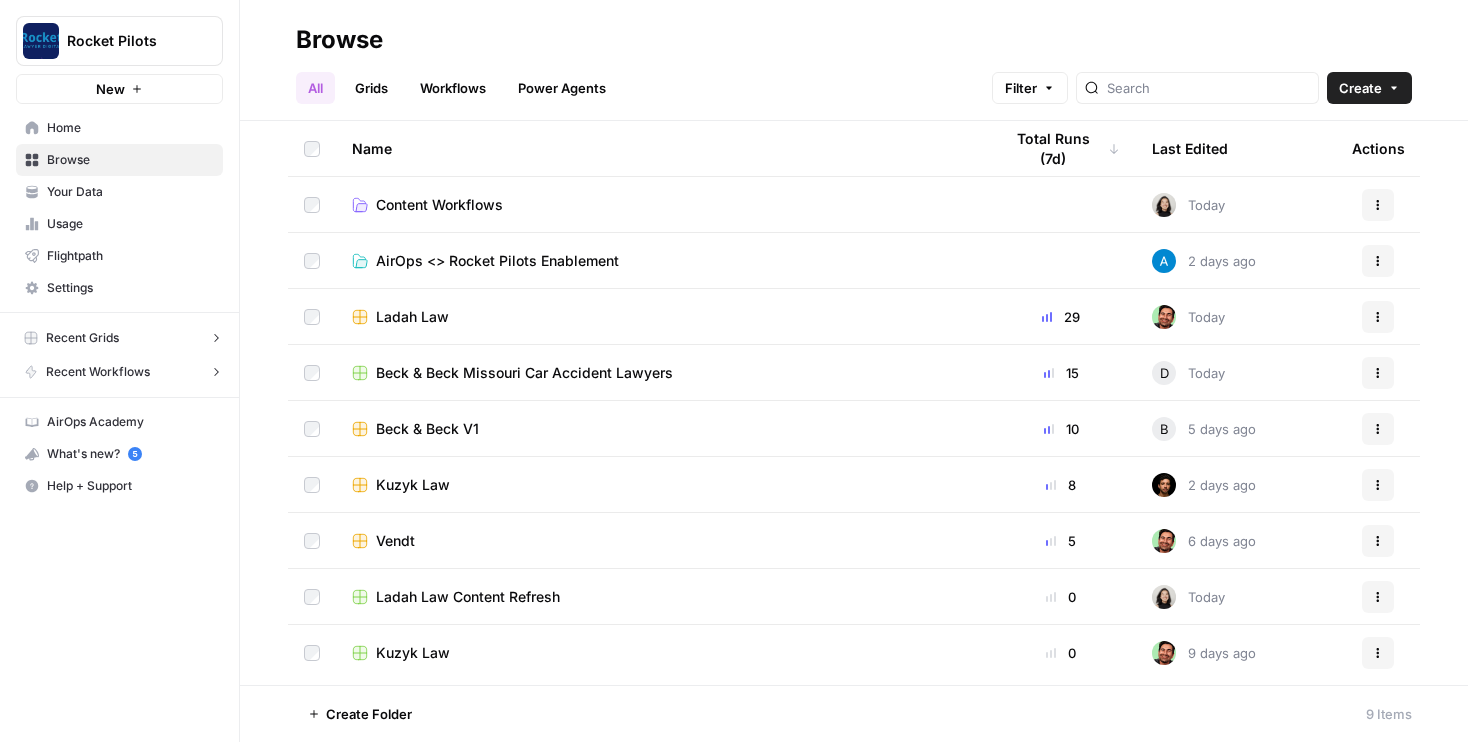 click on "Beck & Beck Missouri Car Accident Lawyers" at bounding box center [524, 373] 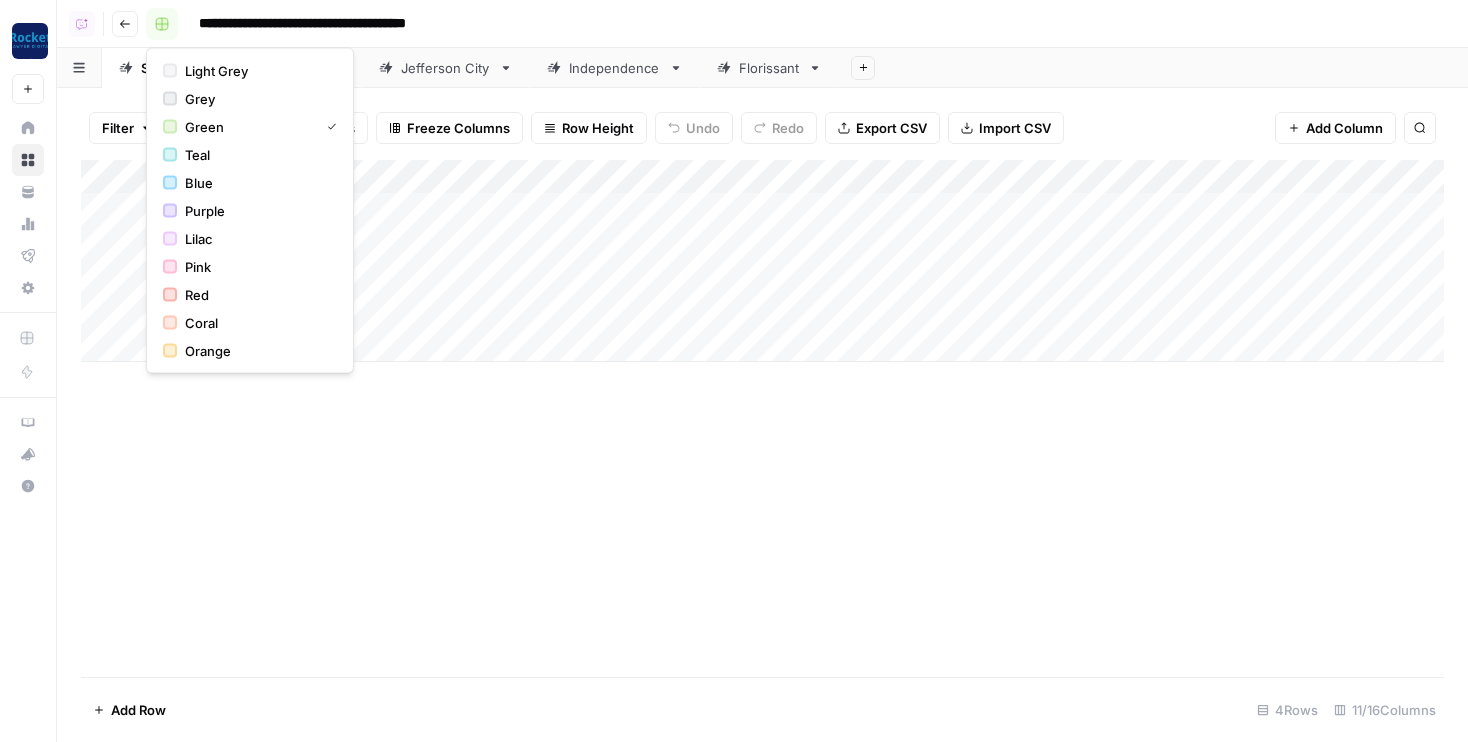 click 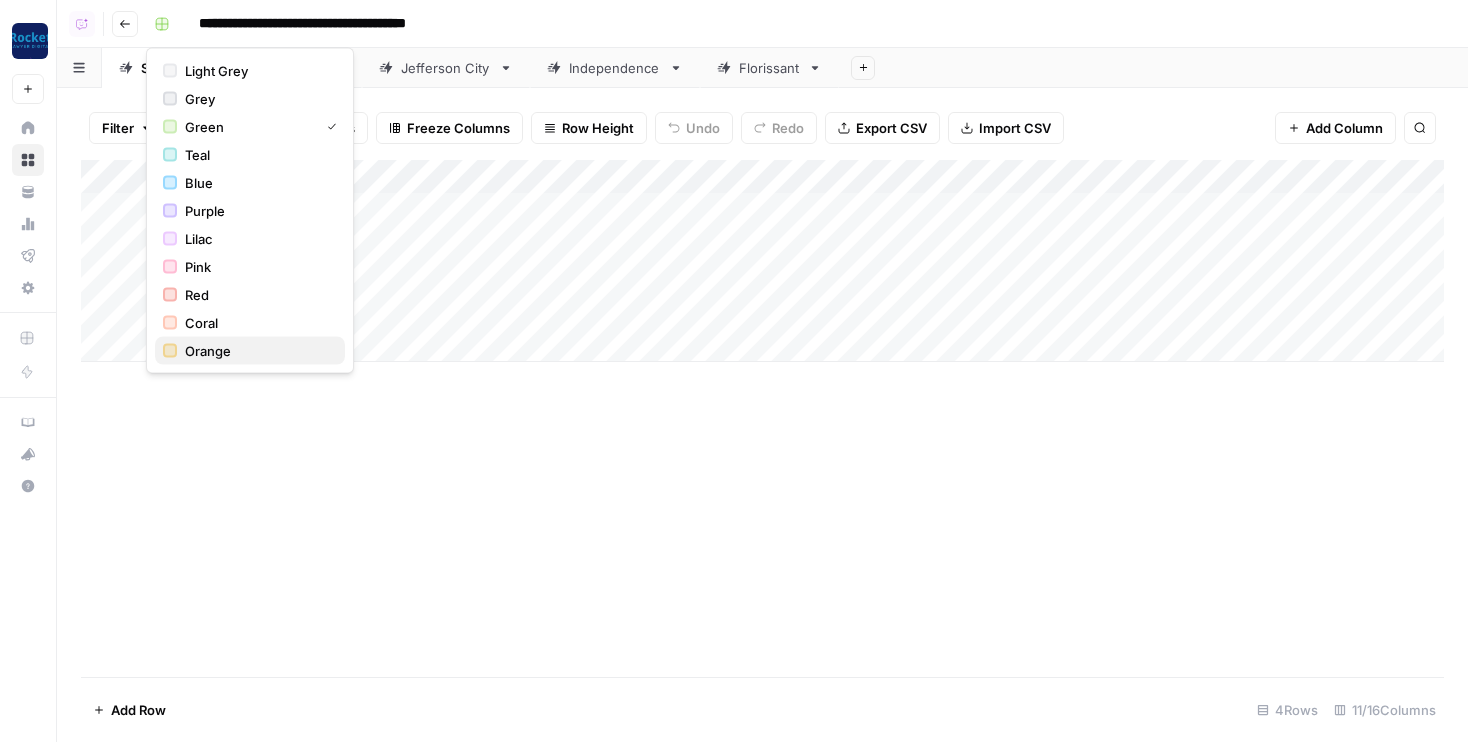 click on "Orange" at bounding box center (257, 351) 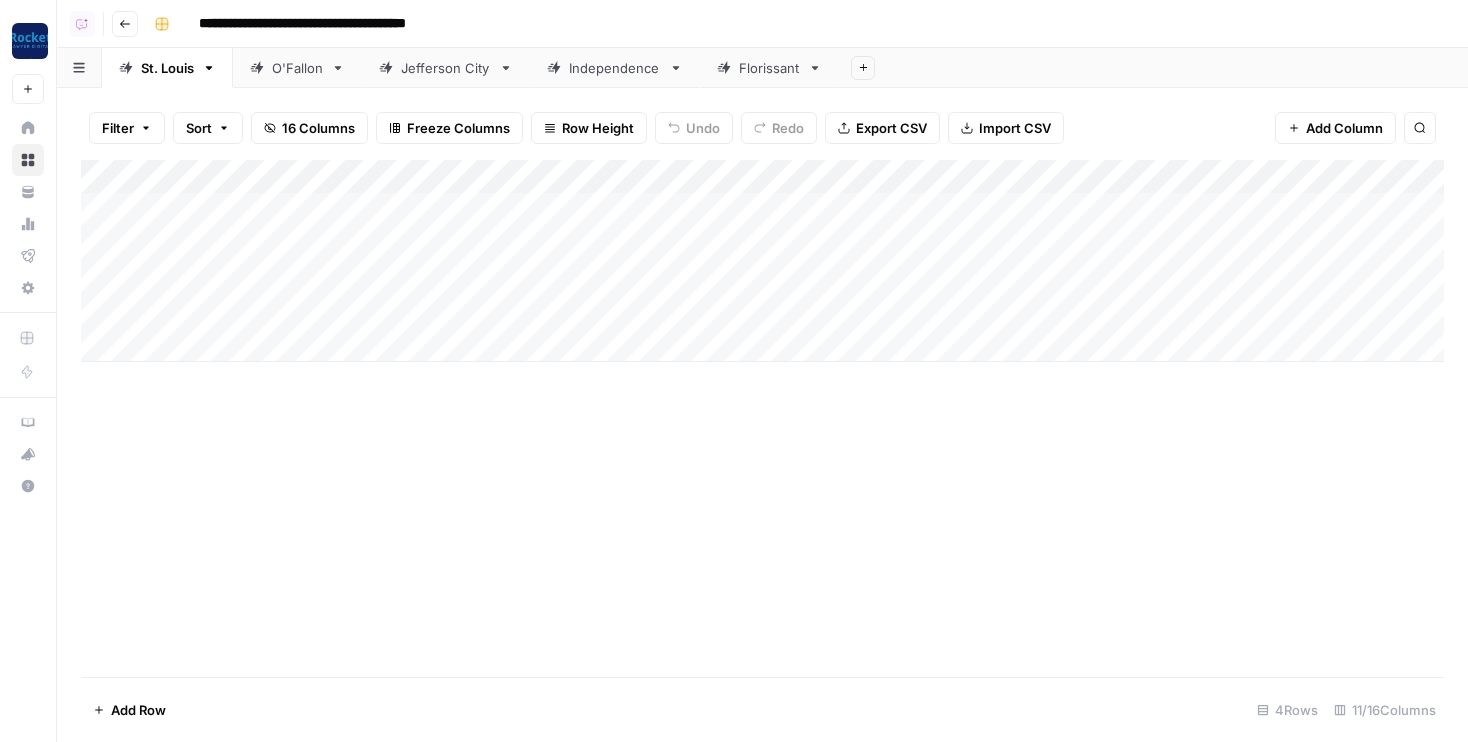 click 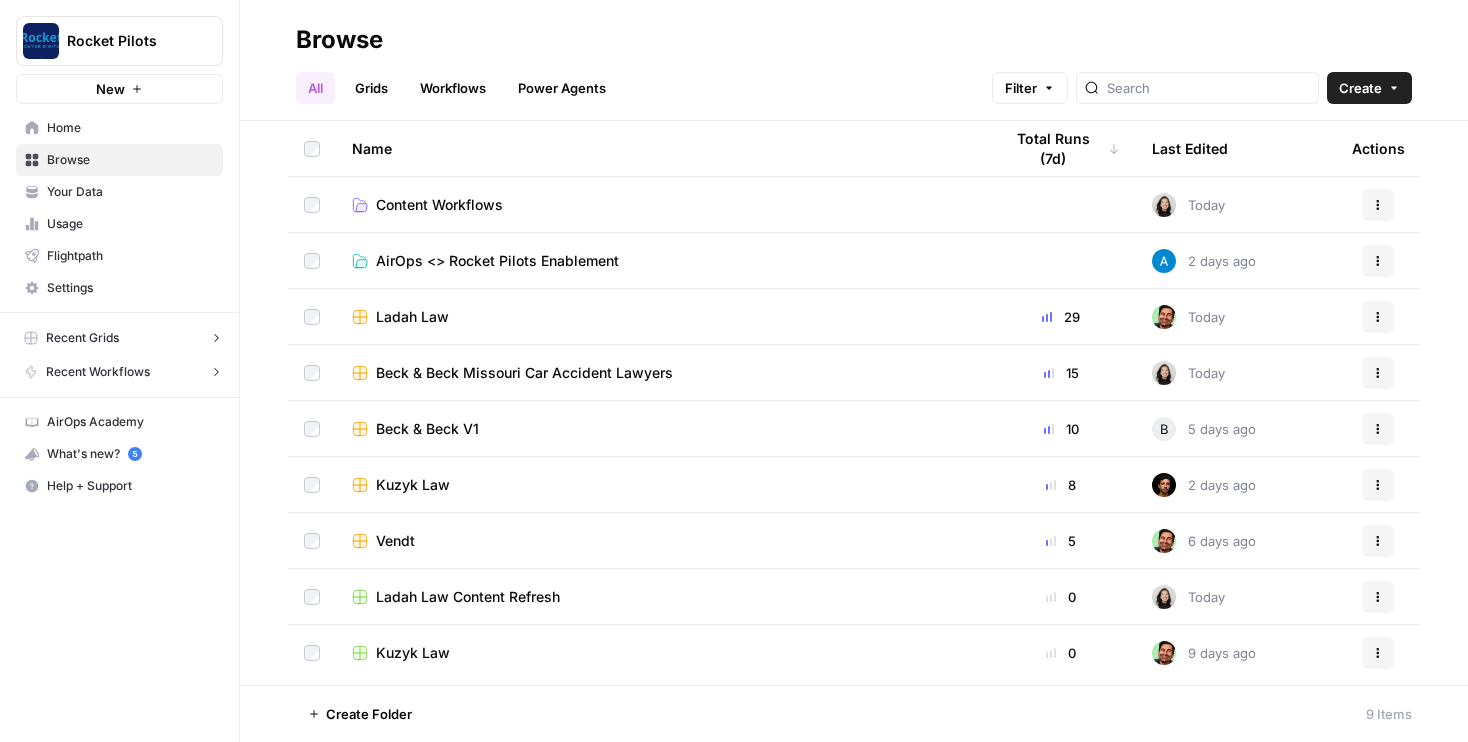 click on "Ladah Law Content Refresh" at bounding box center (661, 596) 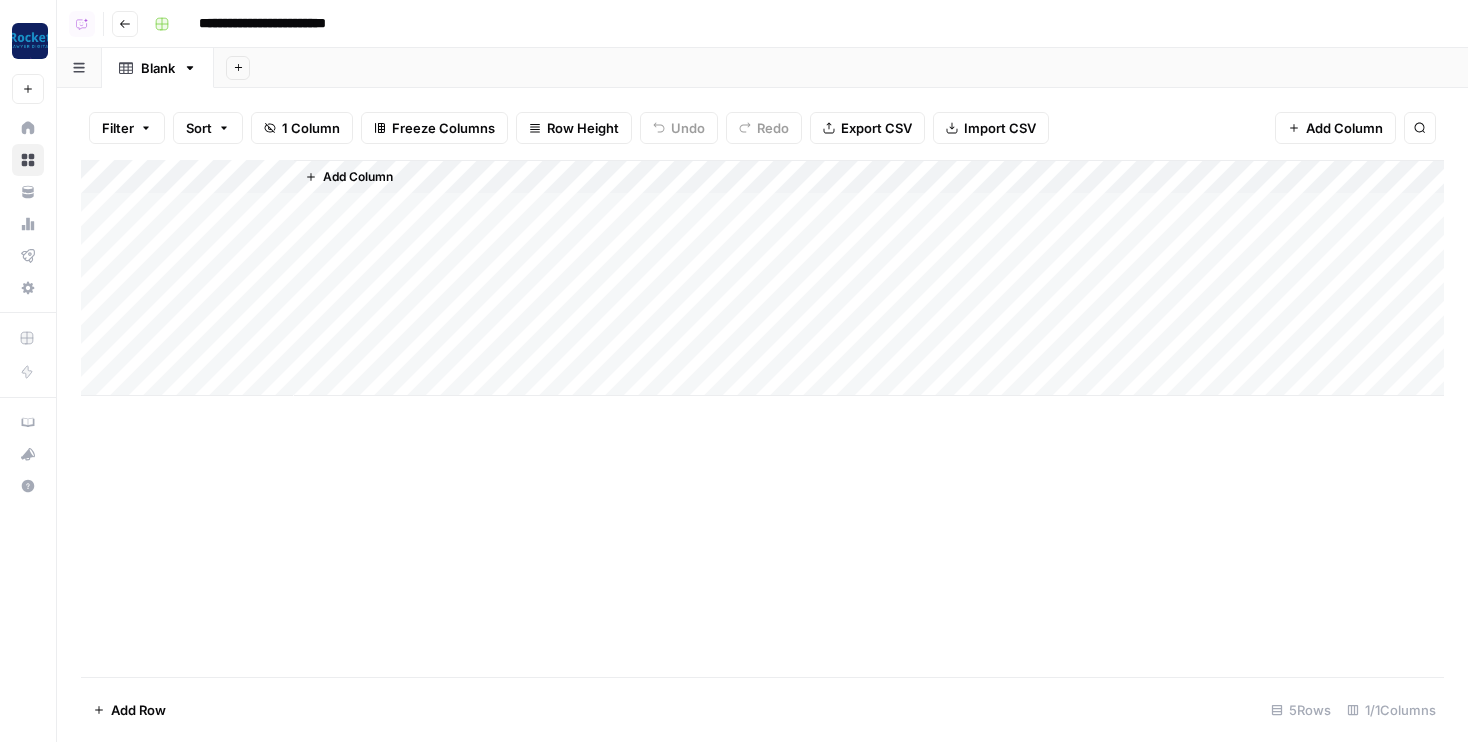 click on "Add Column" at bounding box center [762, 278] 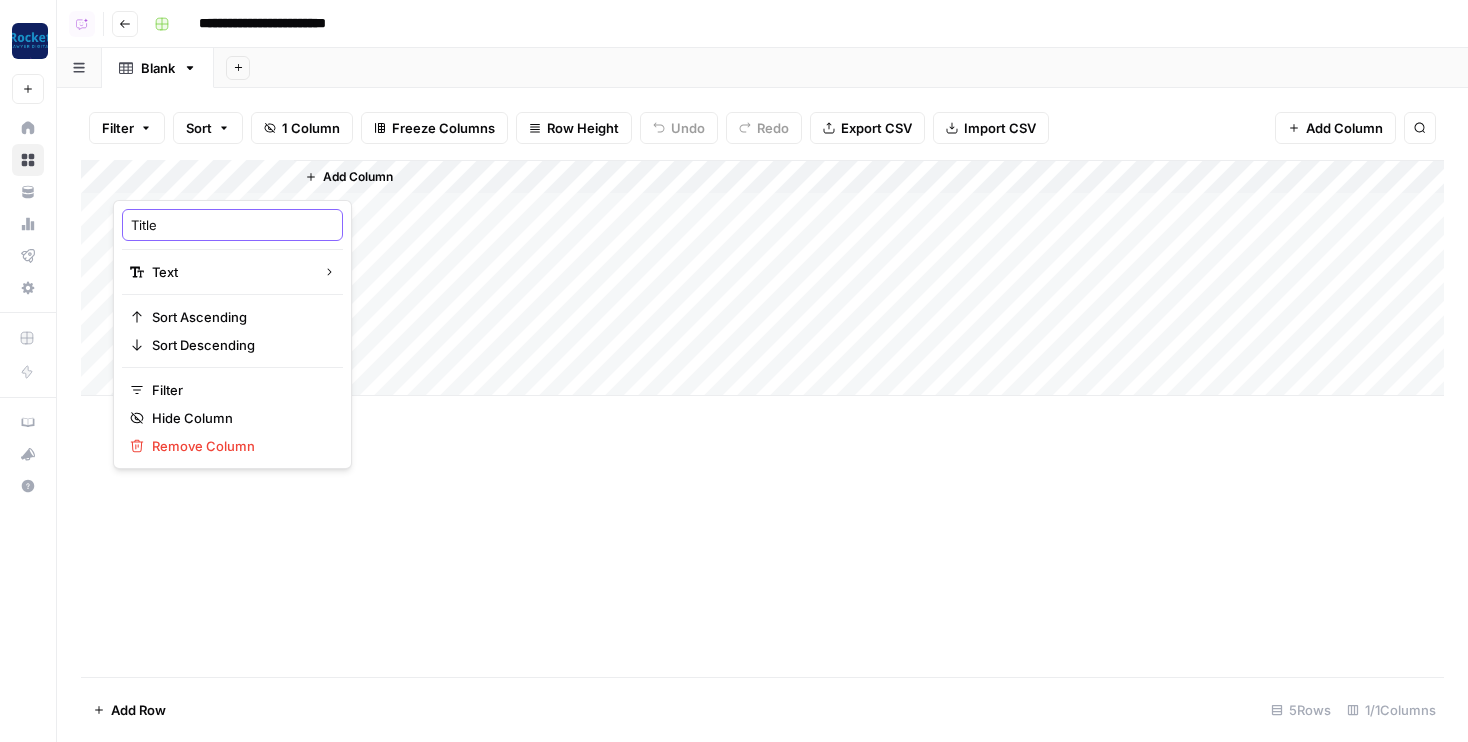 click on "Title" at bounding box center [232, 225] 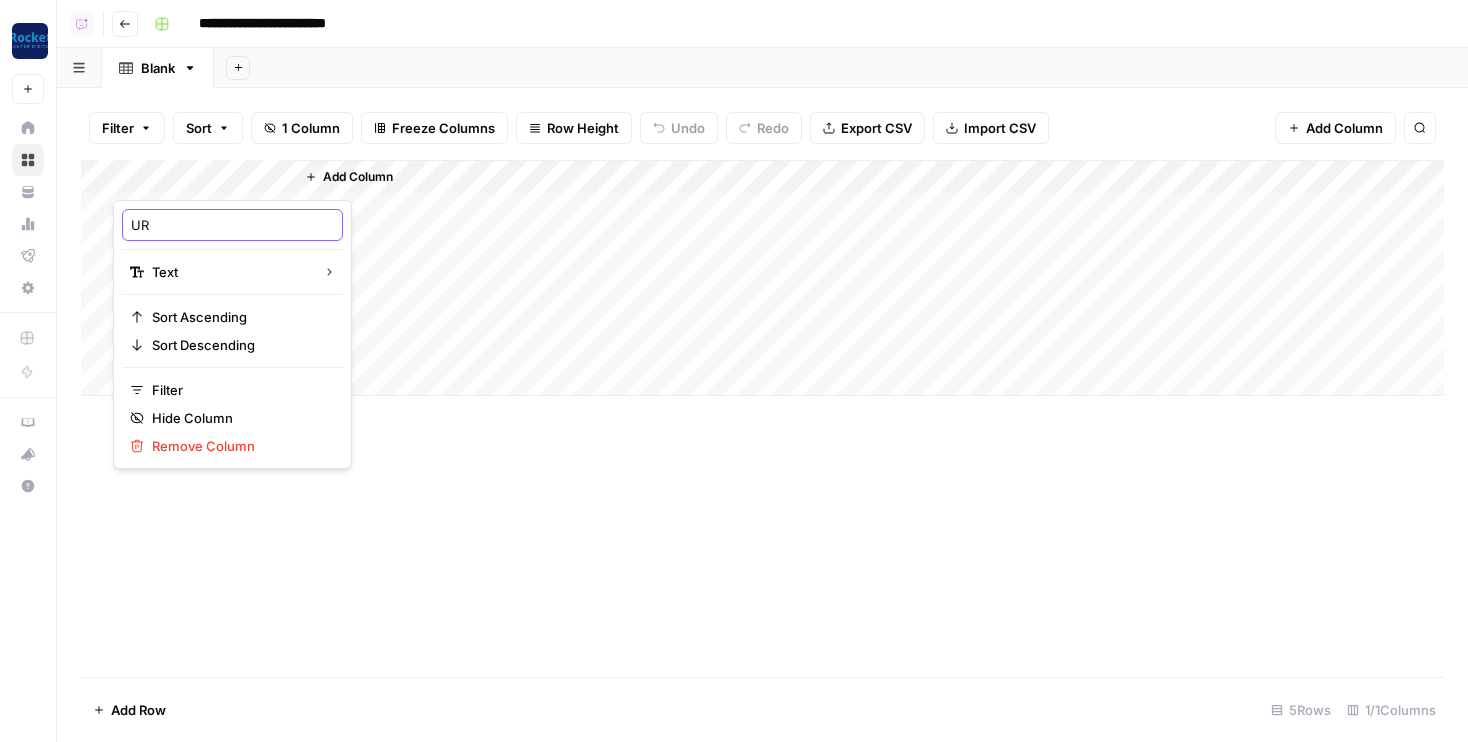 type on "URL" 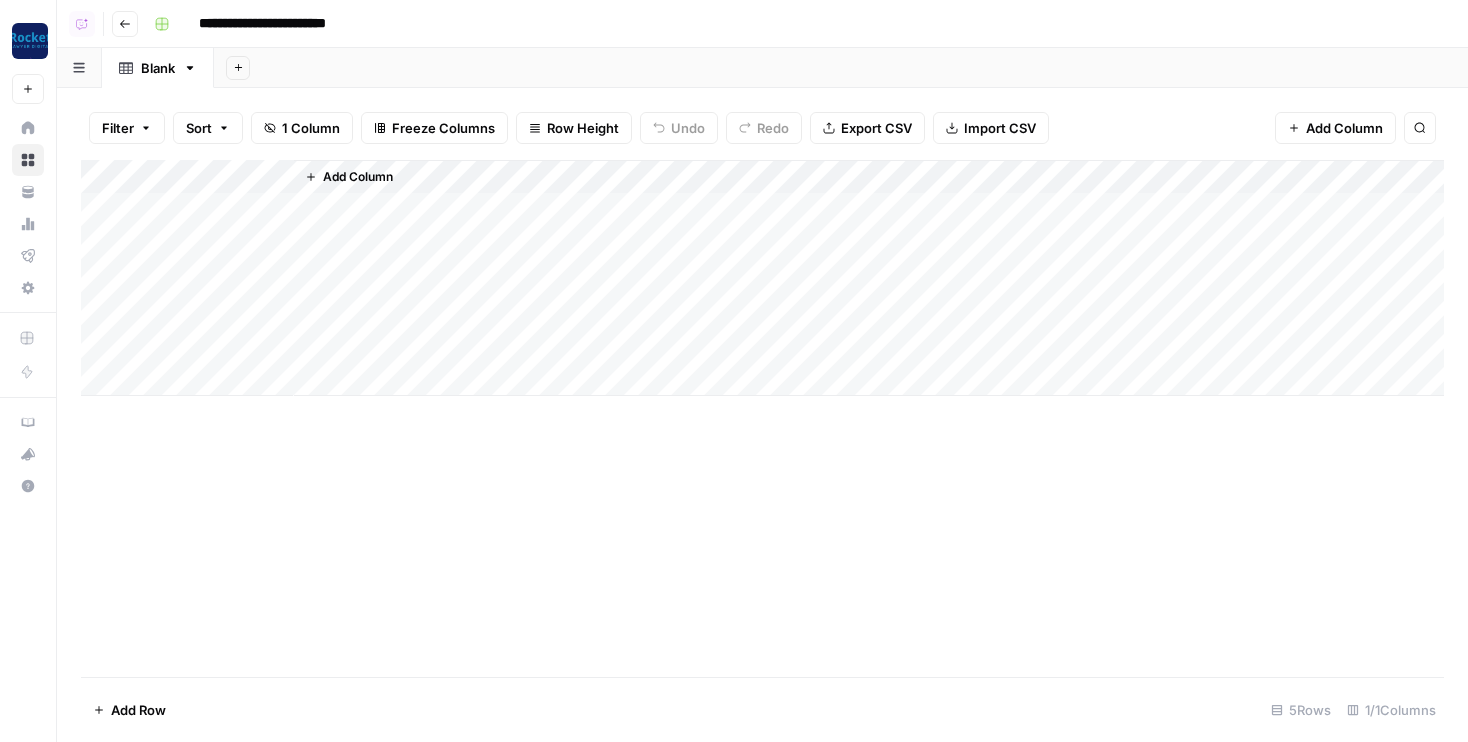 click on "Add Column" at bounding box center [762, 278] 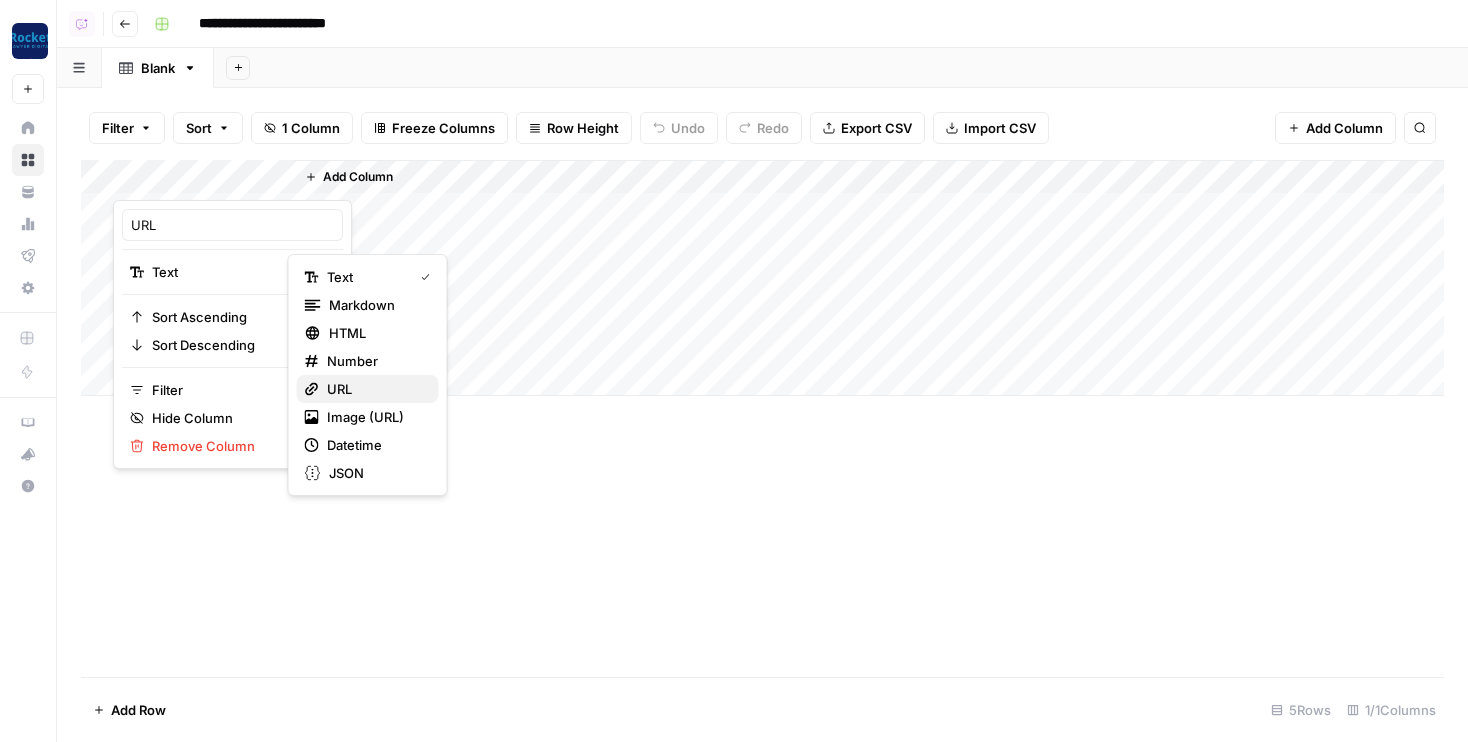 click on "URL" at bounding box center [375, 389] 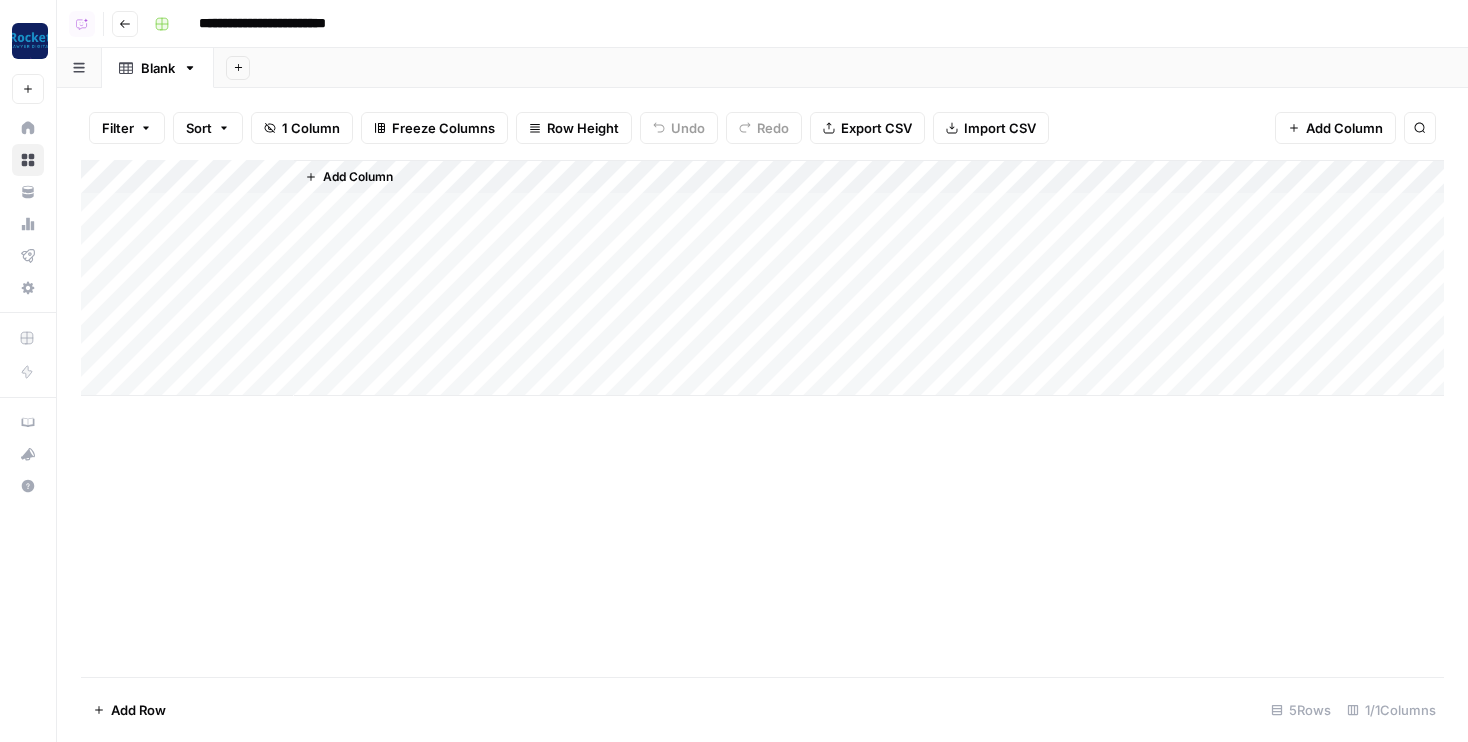 click on "Add Column" at bounding box center (762, 278) 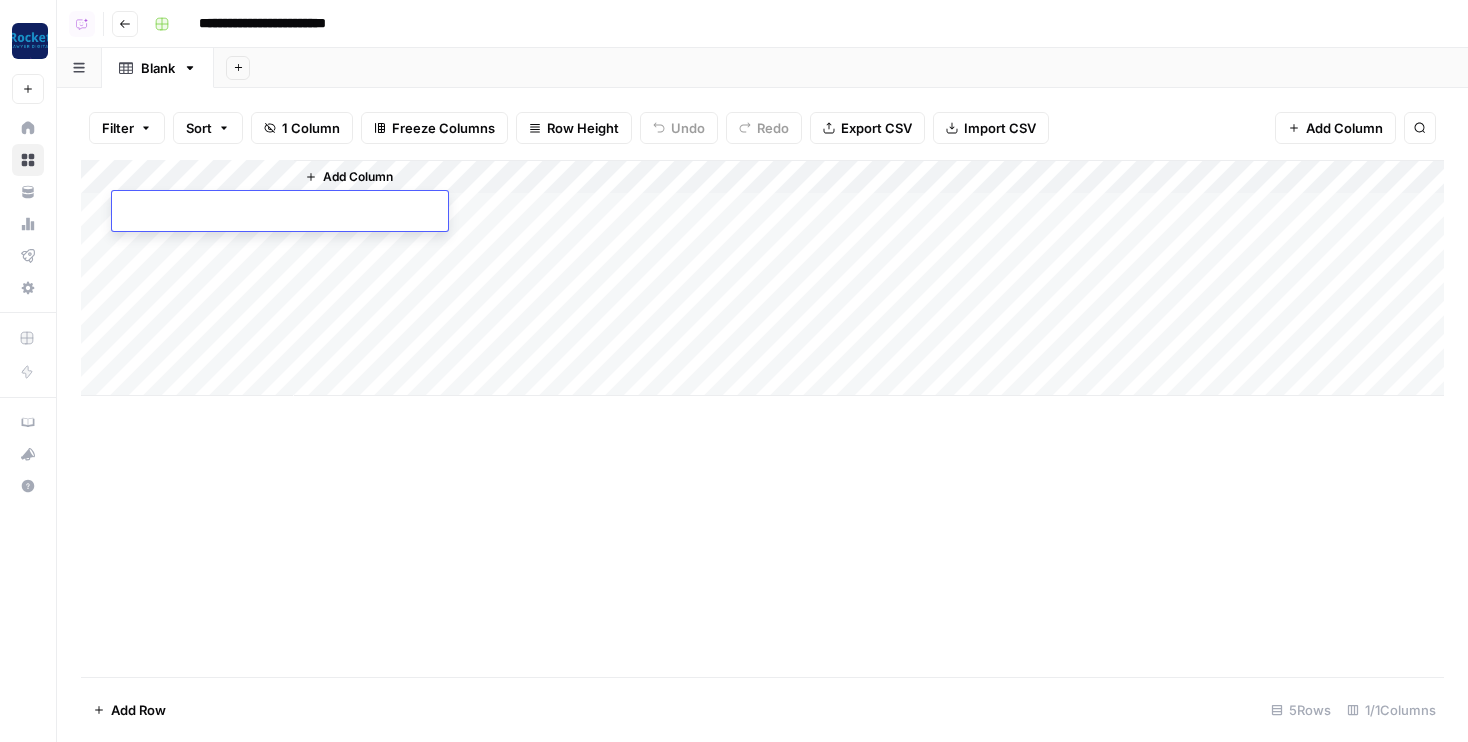 type on "**********" 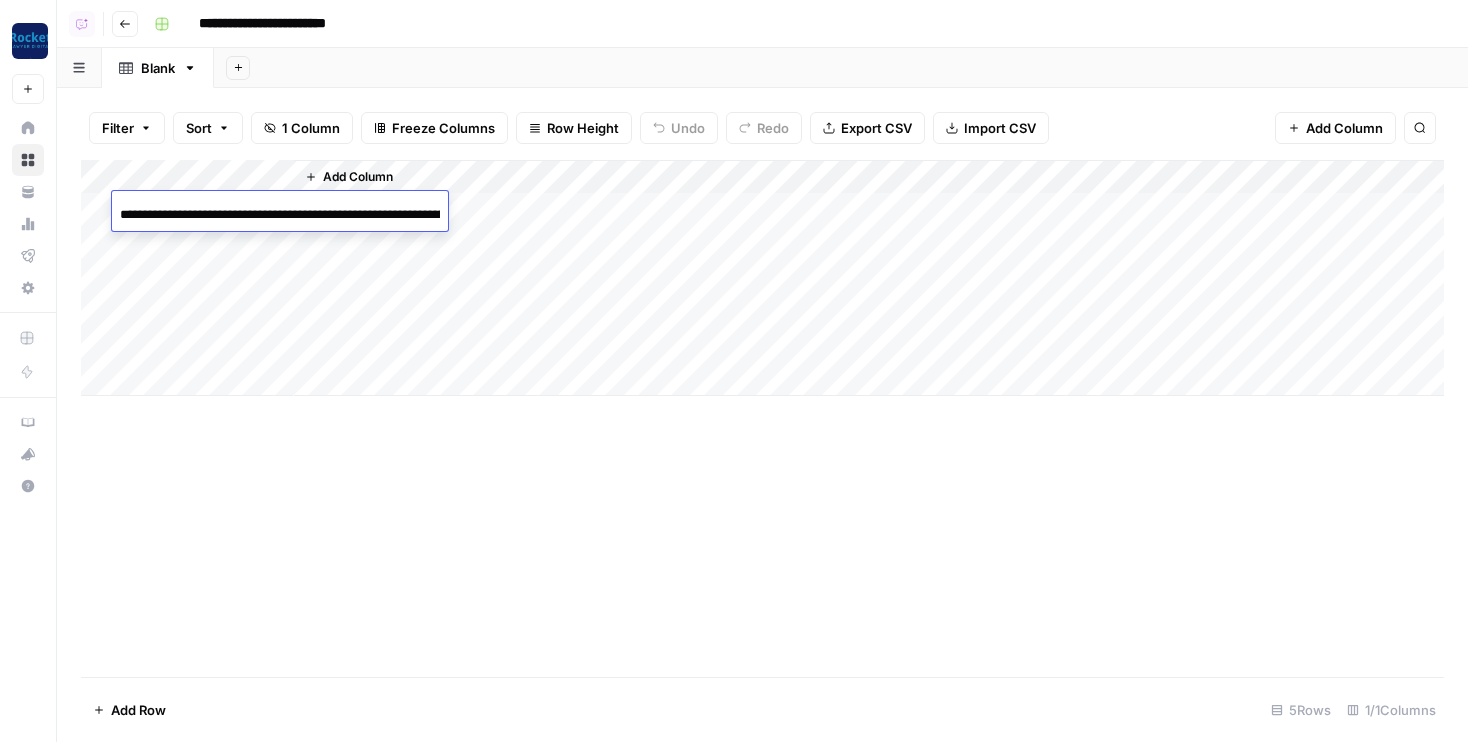 scroll, scrollTop: 0, scrollLeft: 166, axis: horizontal 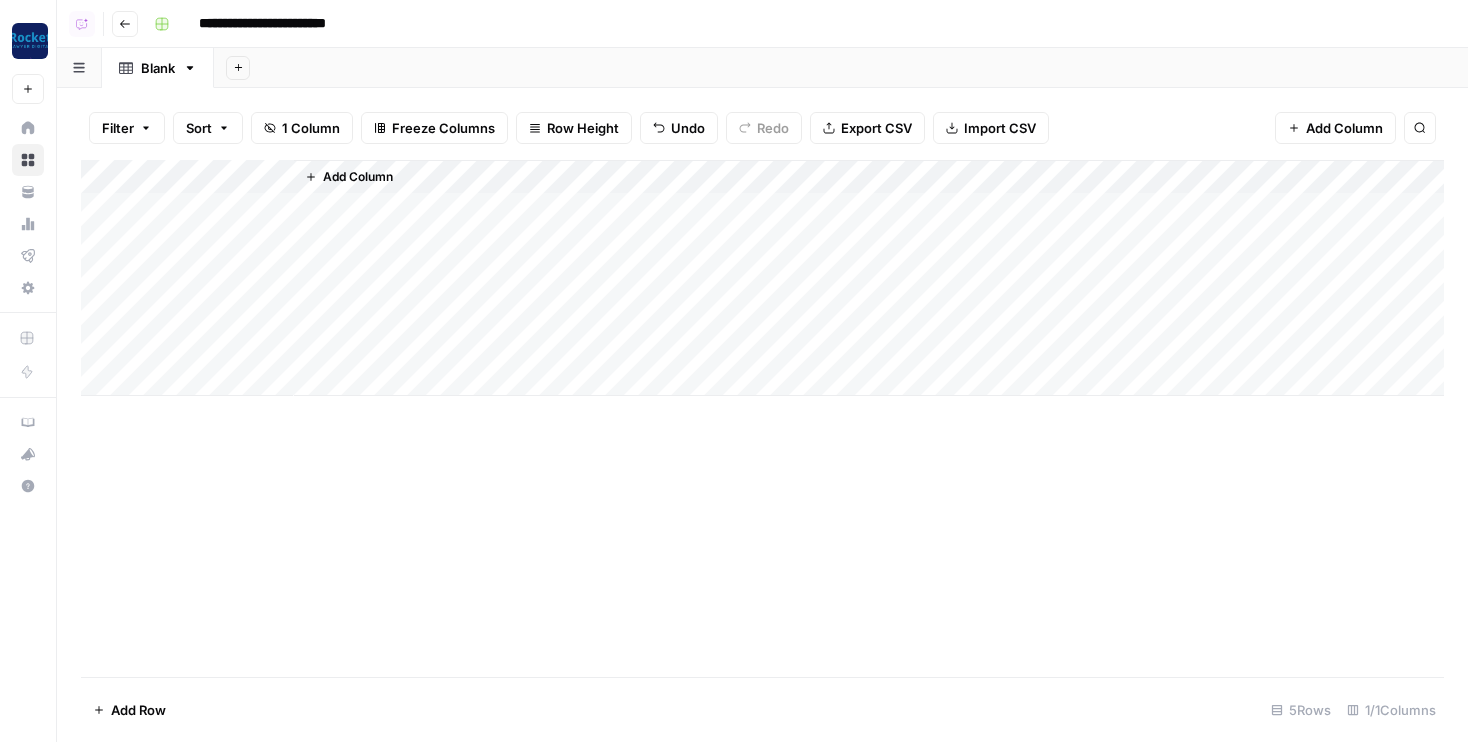 click on "Add Column" at bounding box center [762, 418] 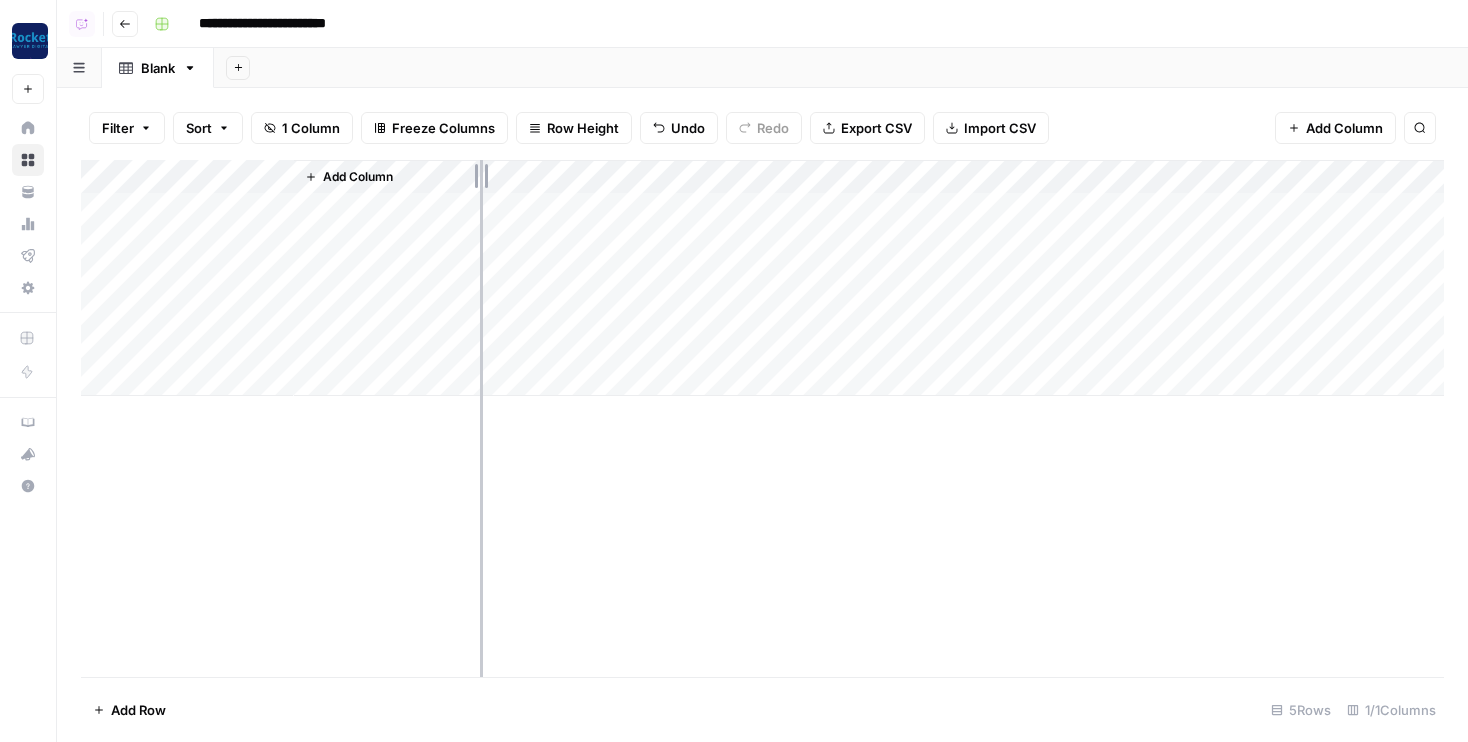 drag, startPoint x: 291, startPoint y: 172, endPoint x: 478, endPoint y: 181, distance: 187.21645 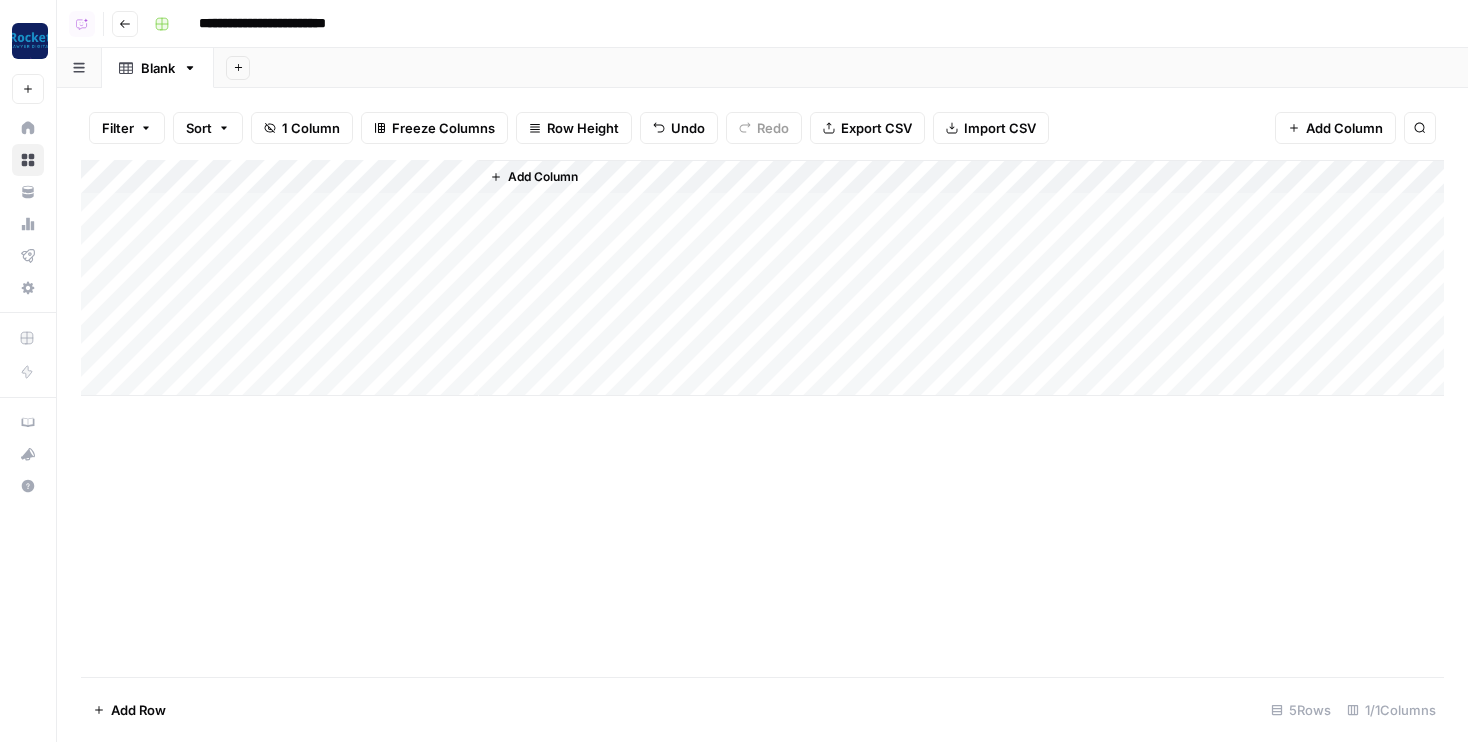 click on "Add Column" at bounding box center (762, 278) 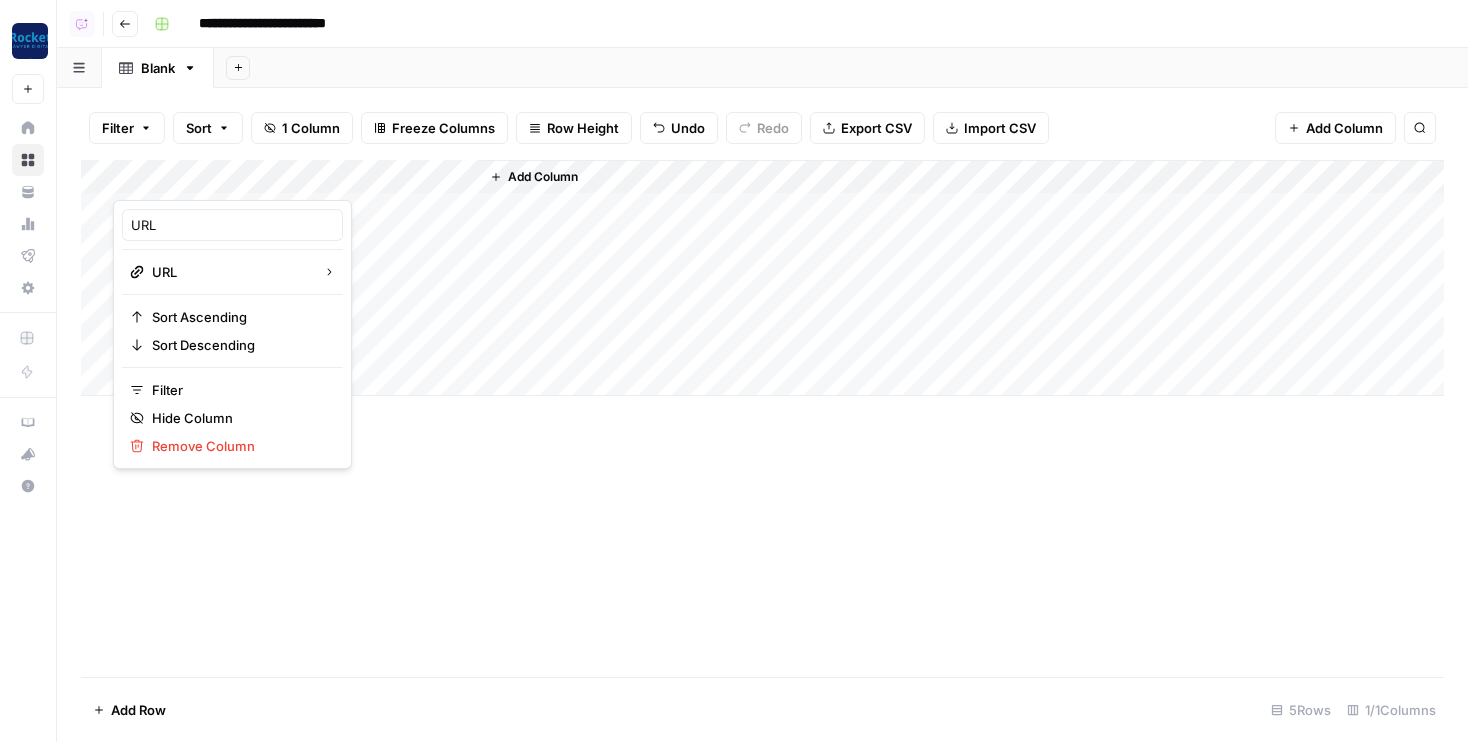 click at bounding box center [296, 180] 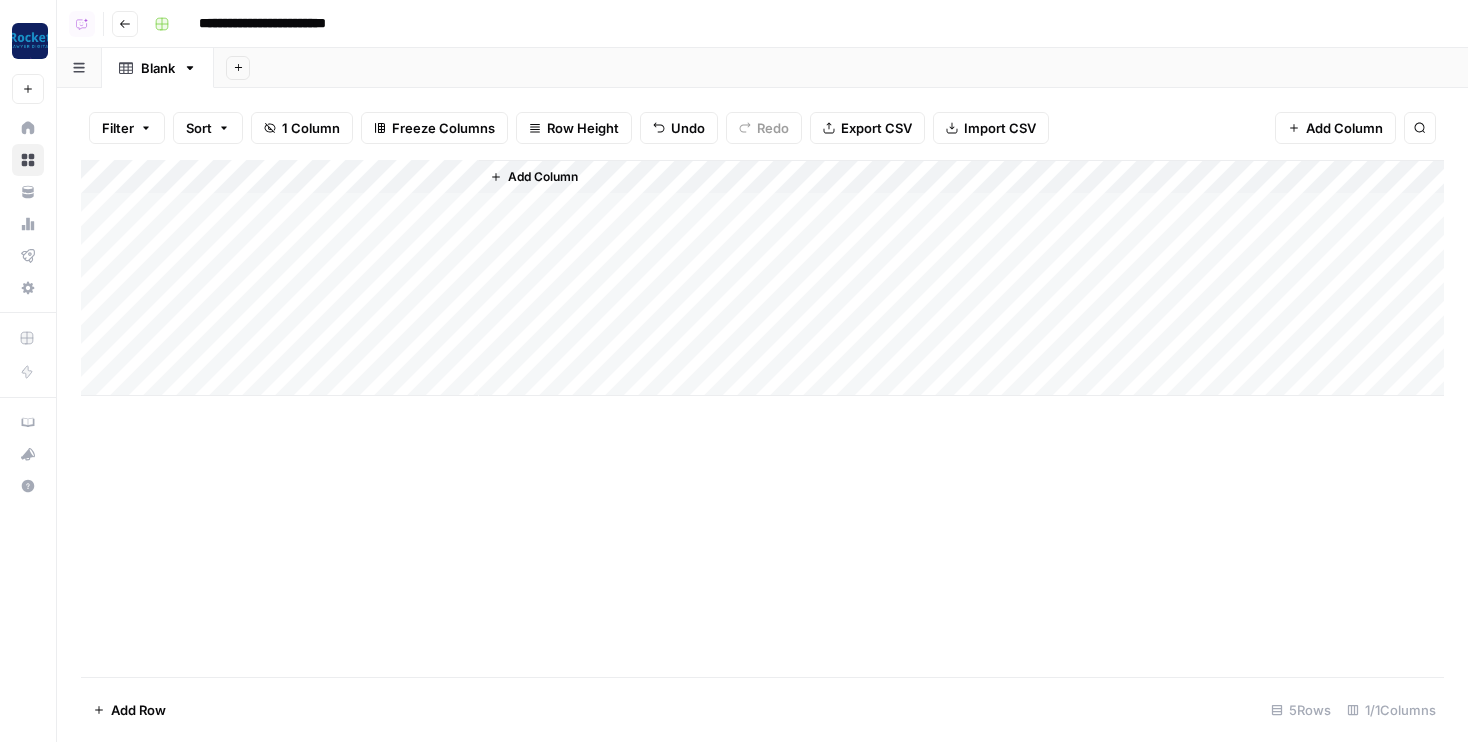 click on "Filter Sort 1 Column Freeze Columns Row Height Undo Redo Export CSV Import CSV Add Column Search" at bounding box center [762, 128] 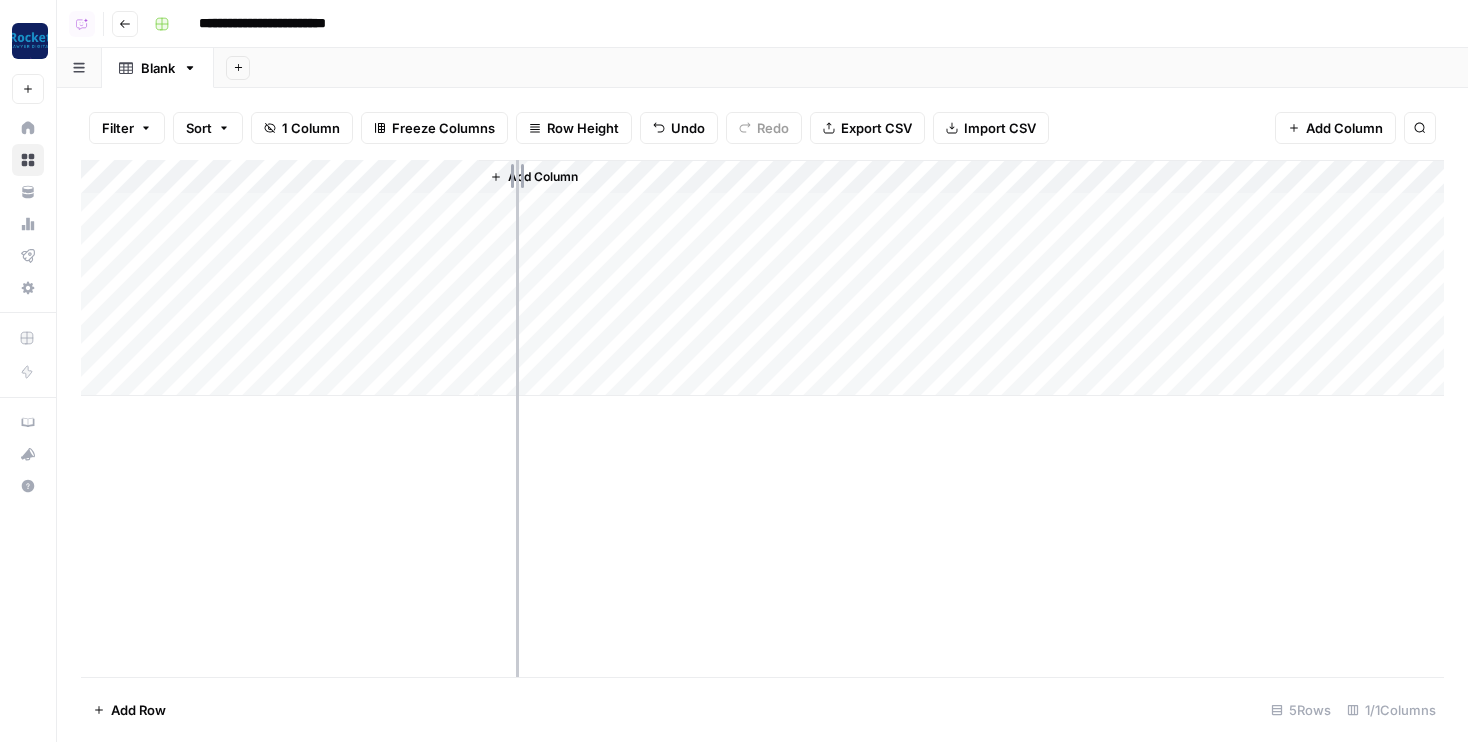 drag, startPoint x: 476, startPoint y: 175, endPoint x: 534, endPoint y: 176, distance: 58.00862 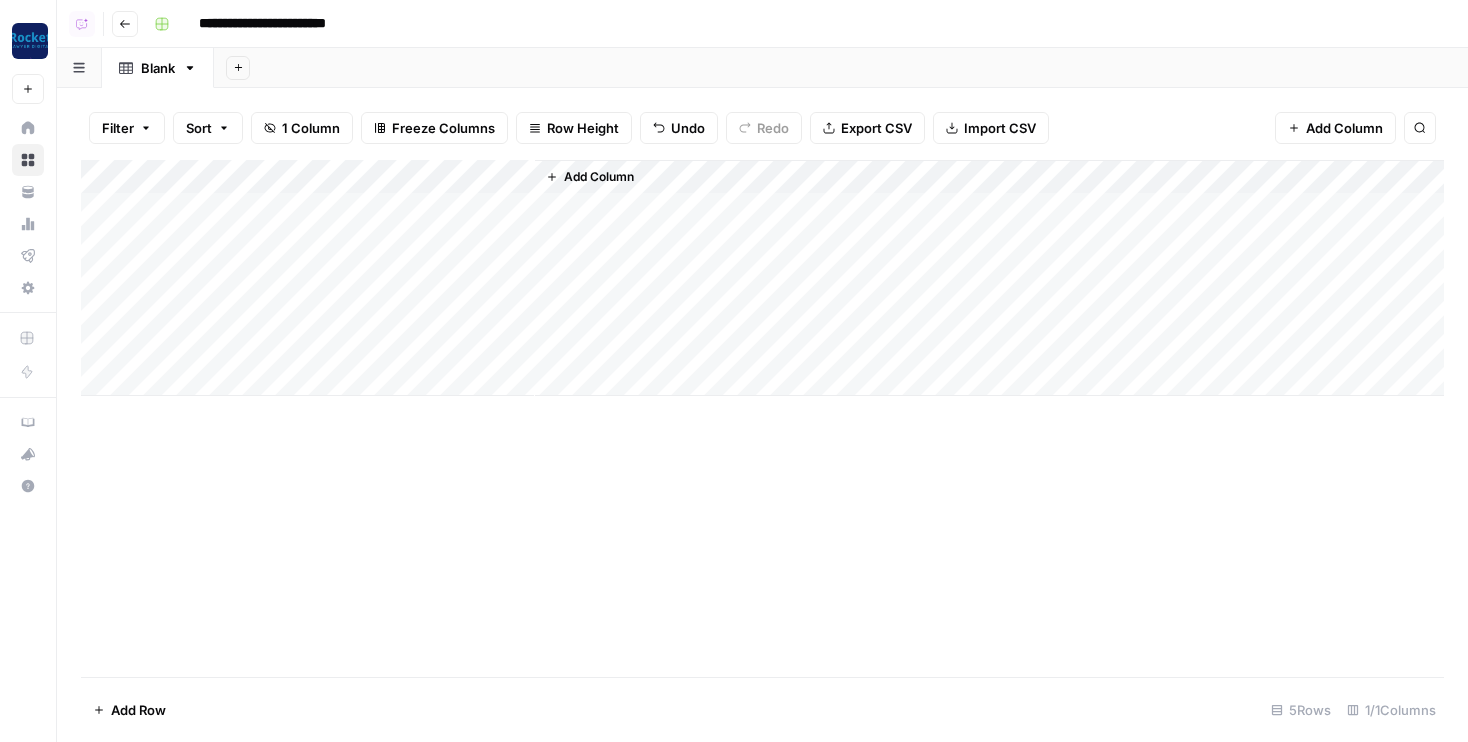 click 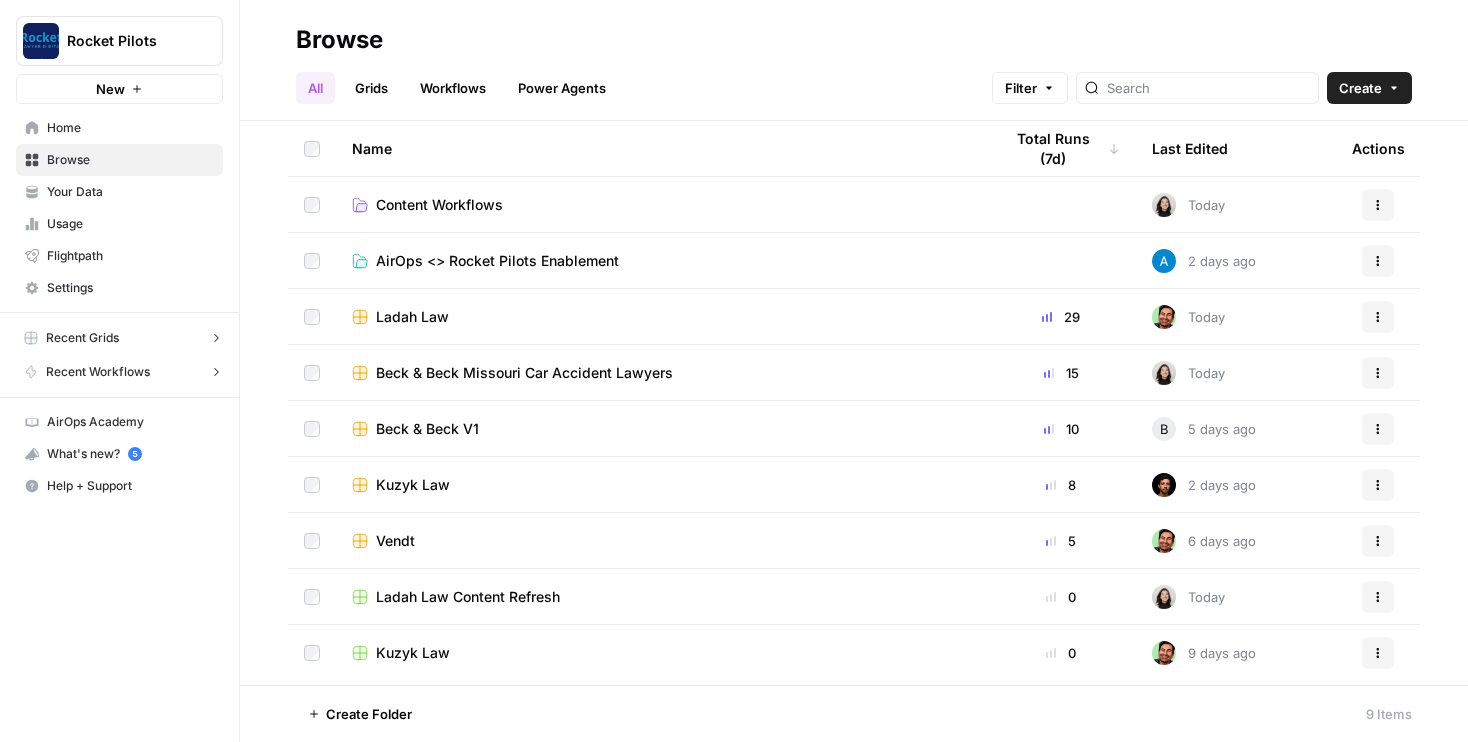 click on "Content Workflows" at bounding box center [439, 205] 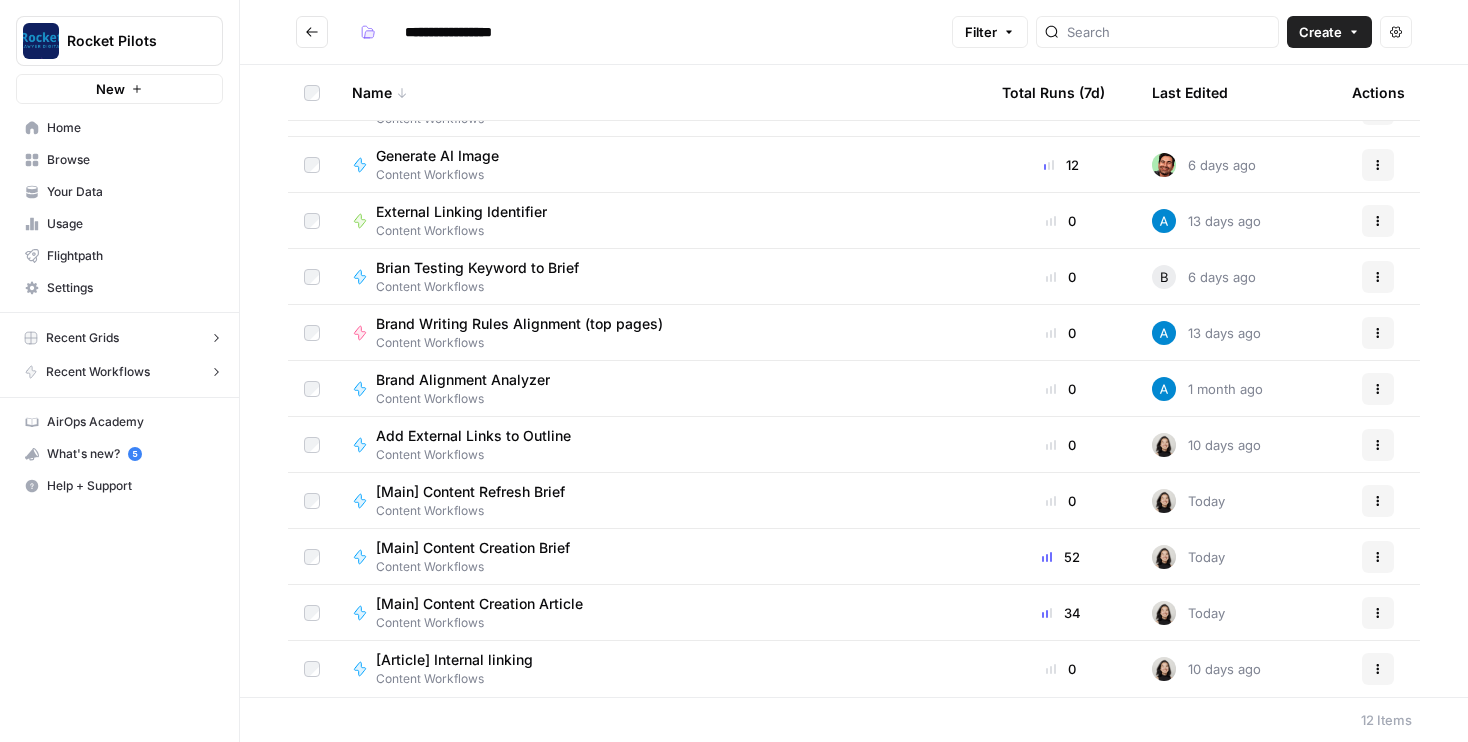 scroll, scrollTop: 0, scrollLeft: 0, axis: both 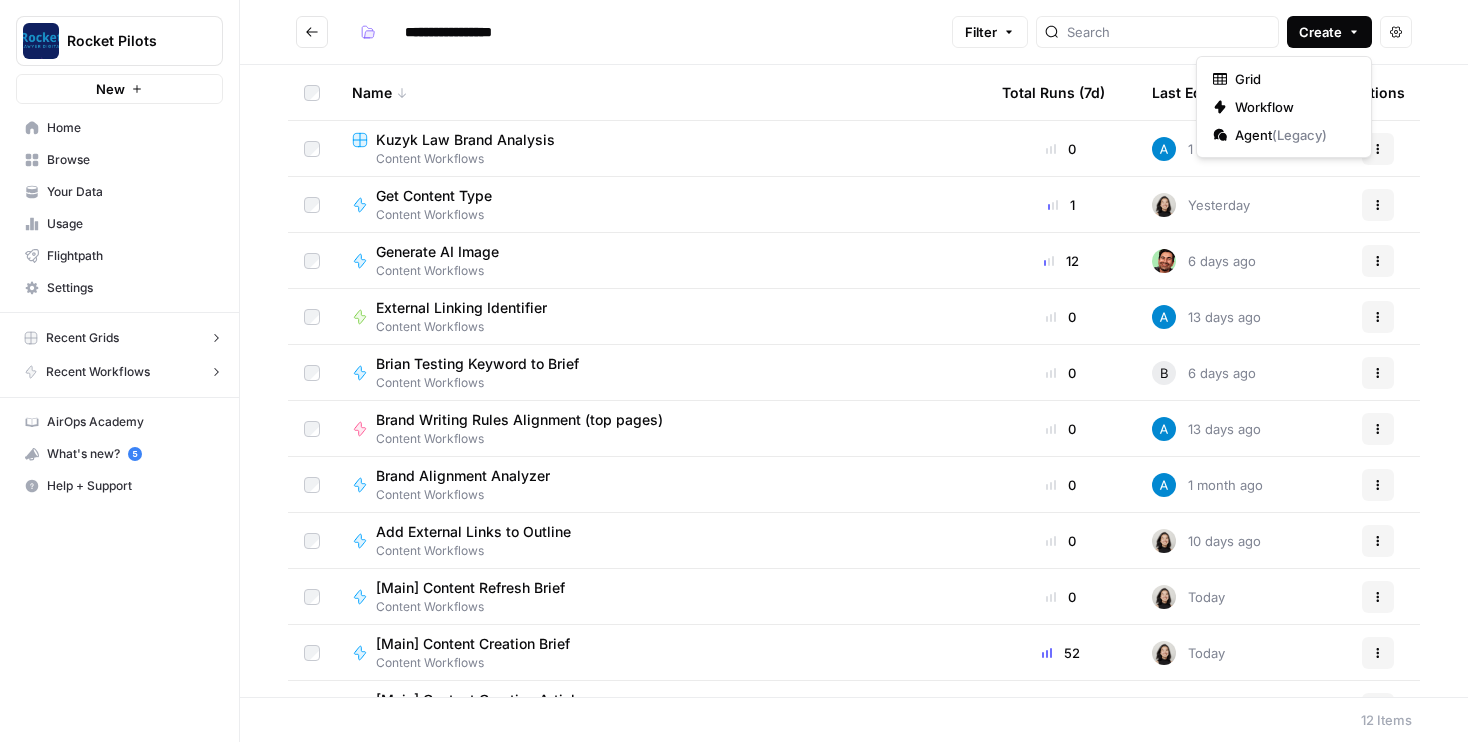 click on "Create" at bounding box center (1320, 32) 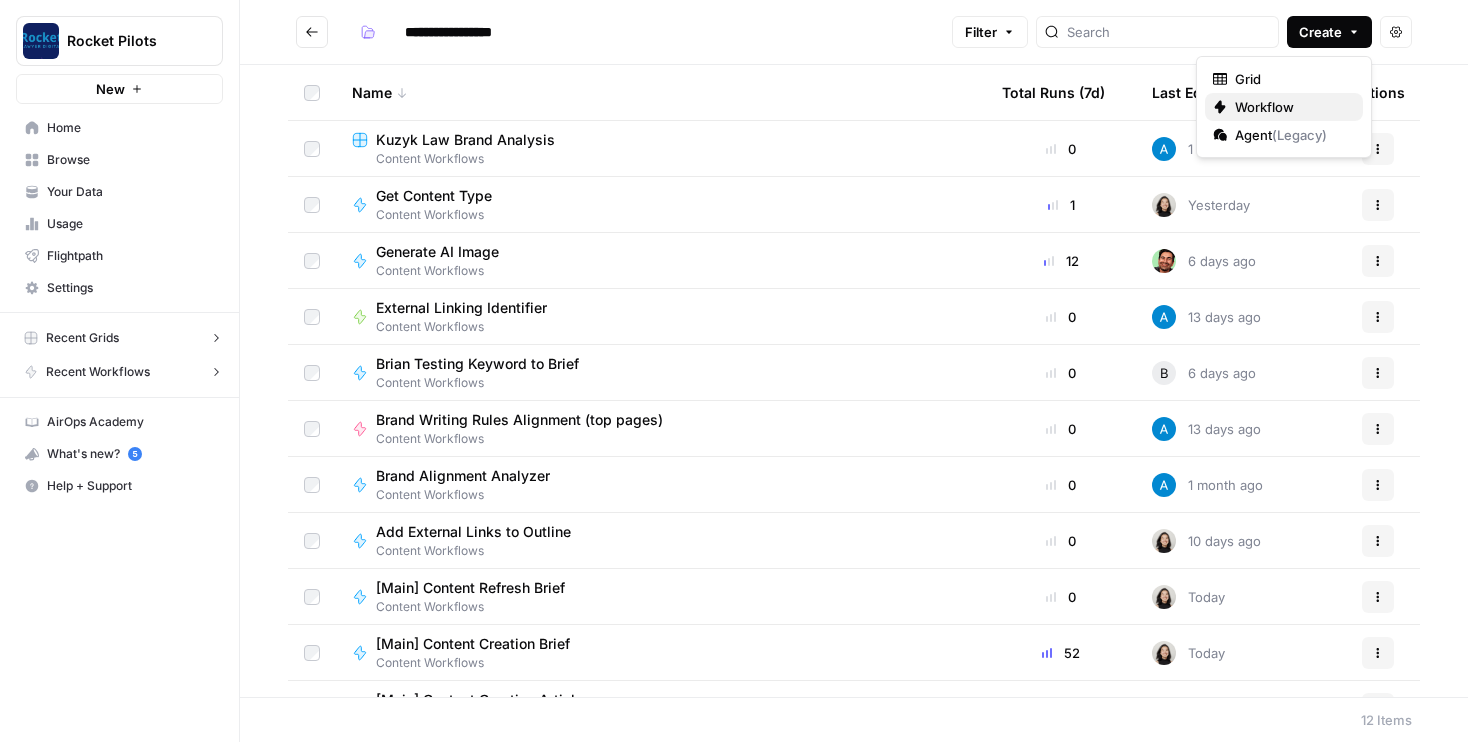 click on "Workflow" at bounding box center (1291, 107) 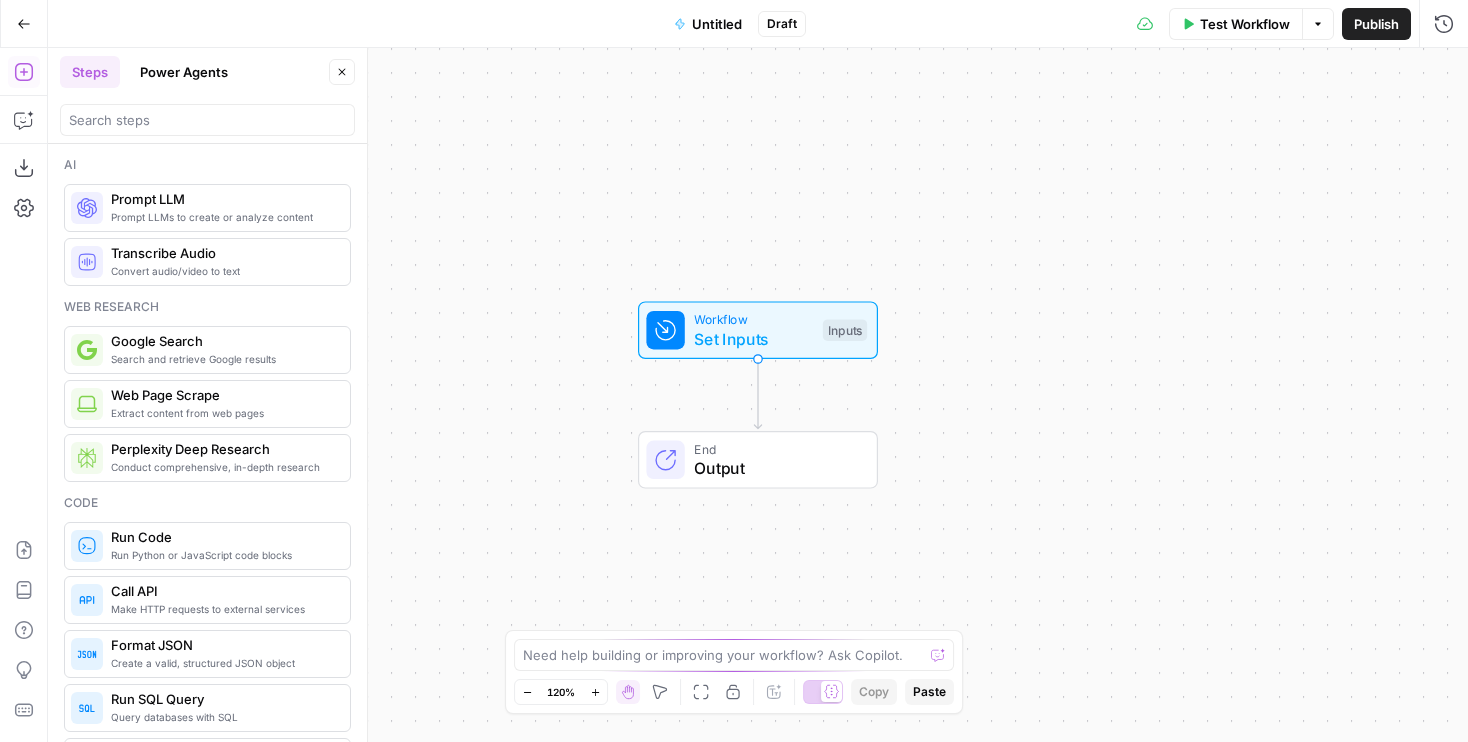 click on "Untitled" at bounding box center [717, 24] 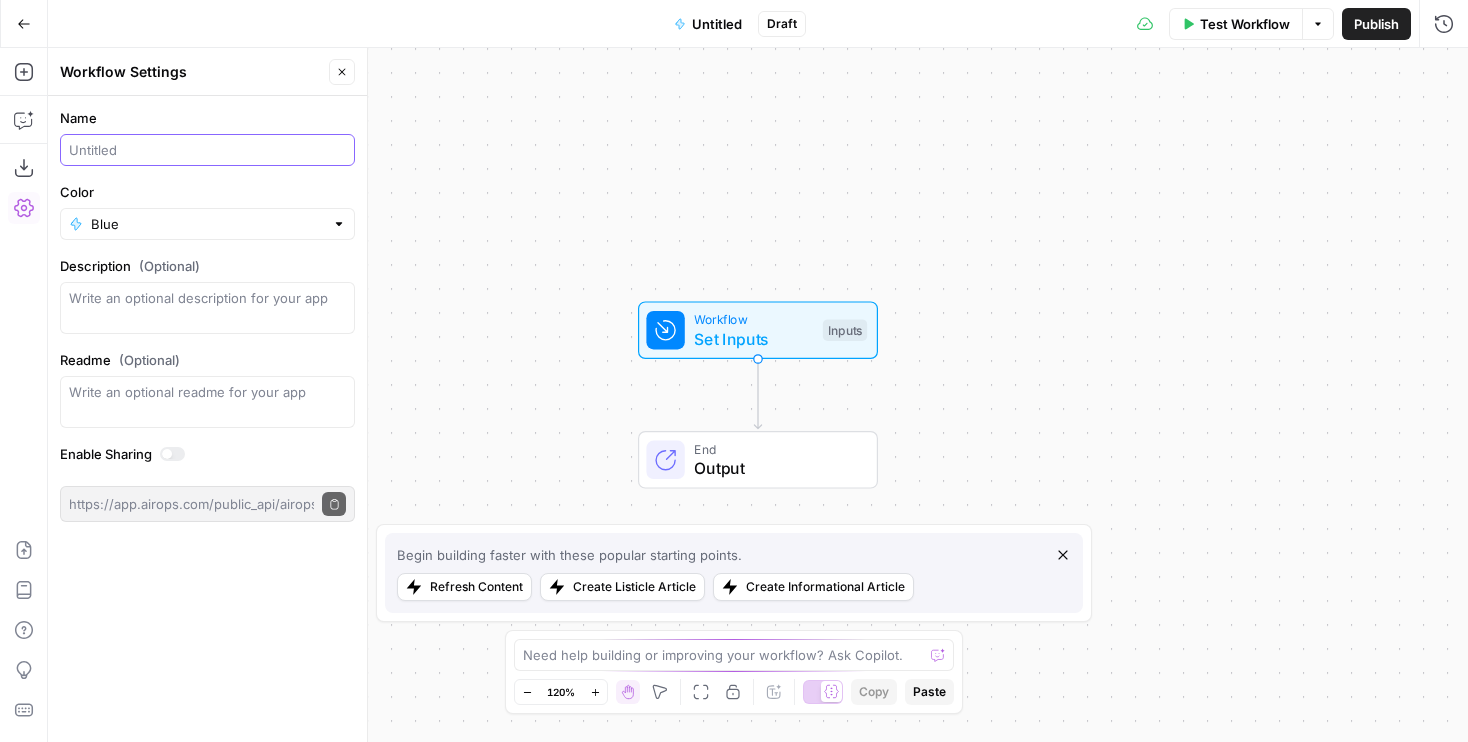 click on "Name" at bounding box center [207, 150] 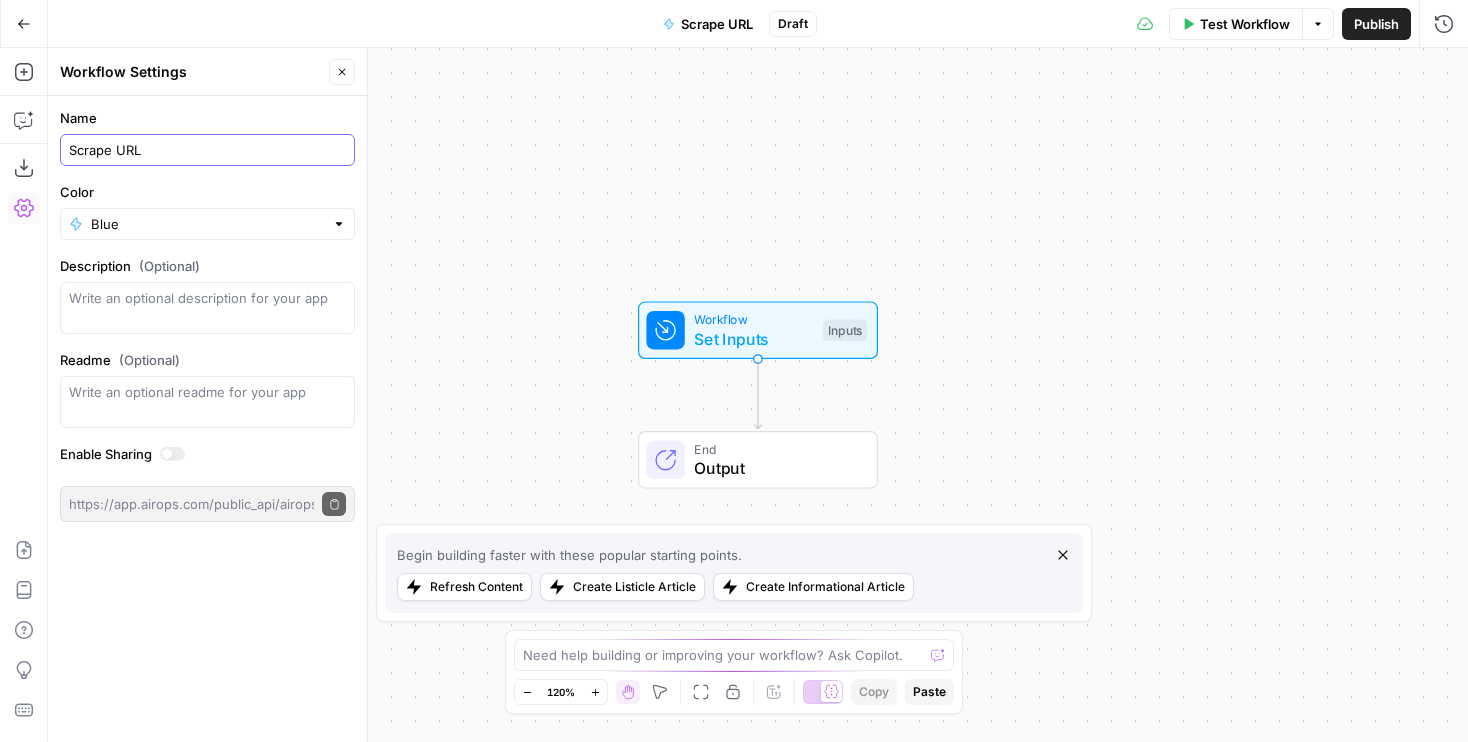 type on "Scrape URL" 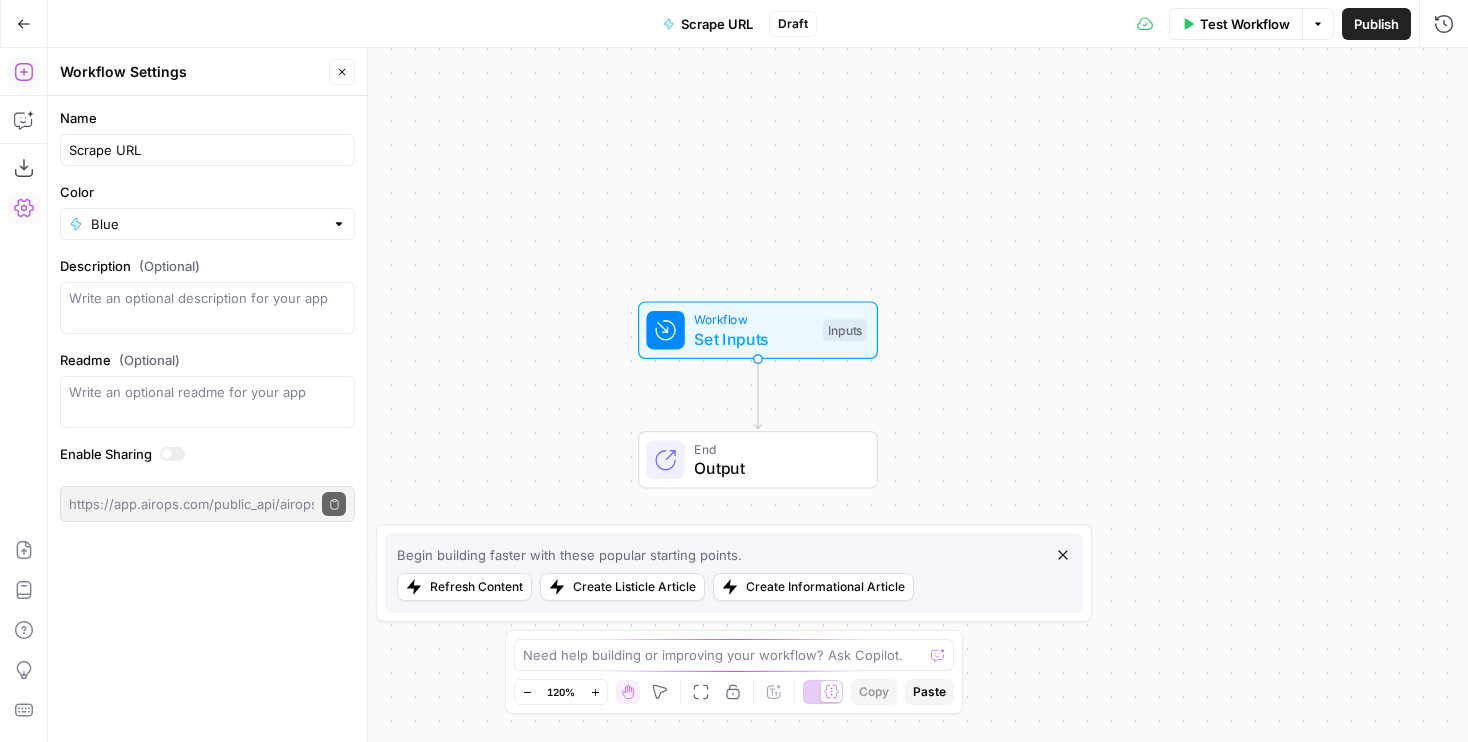 click 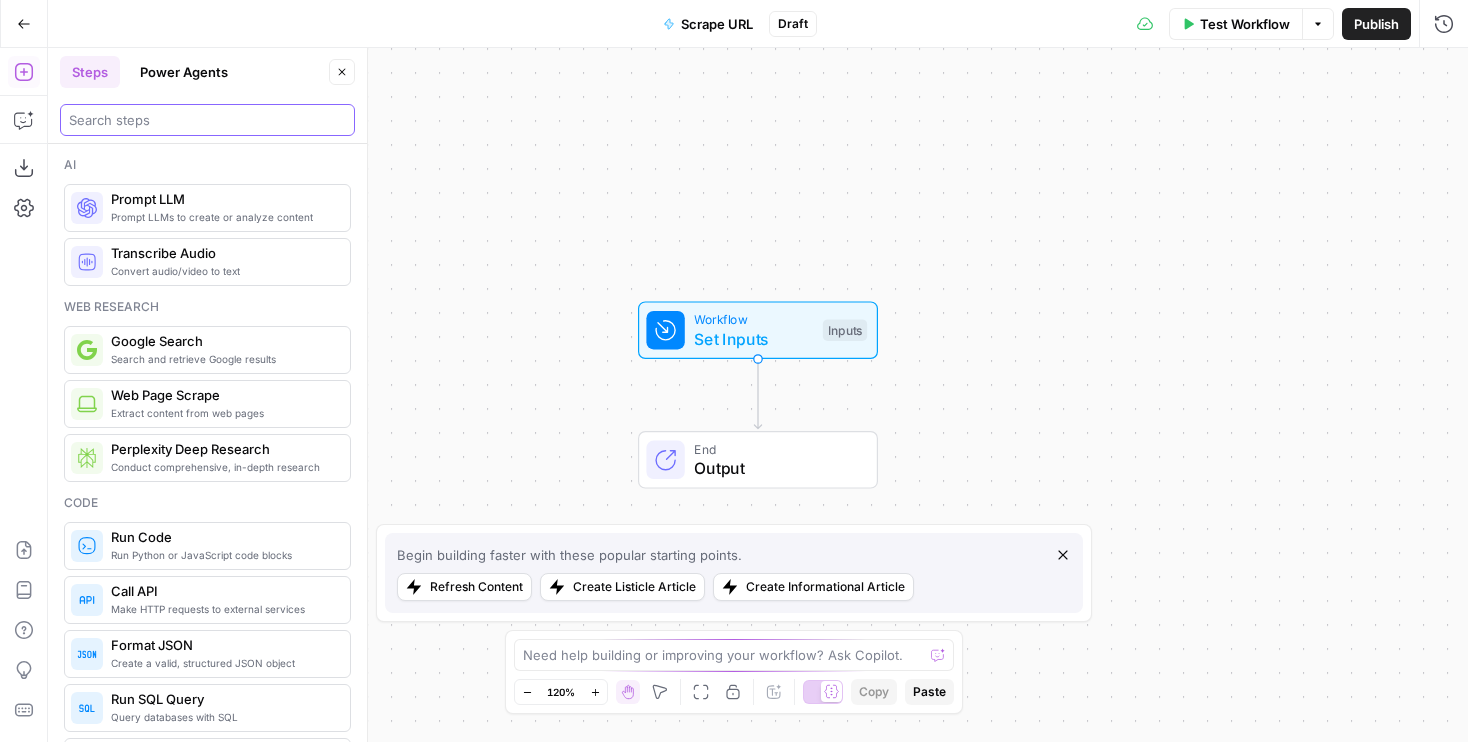 click at bounding box center [207, 120] 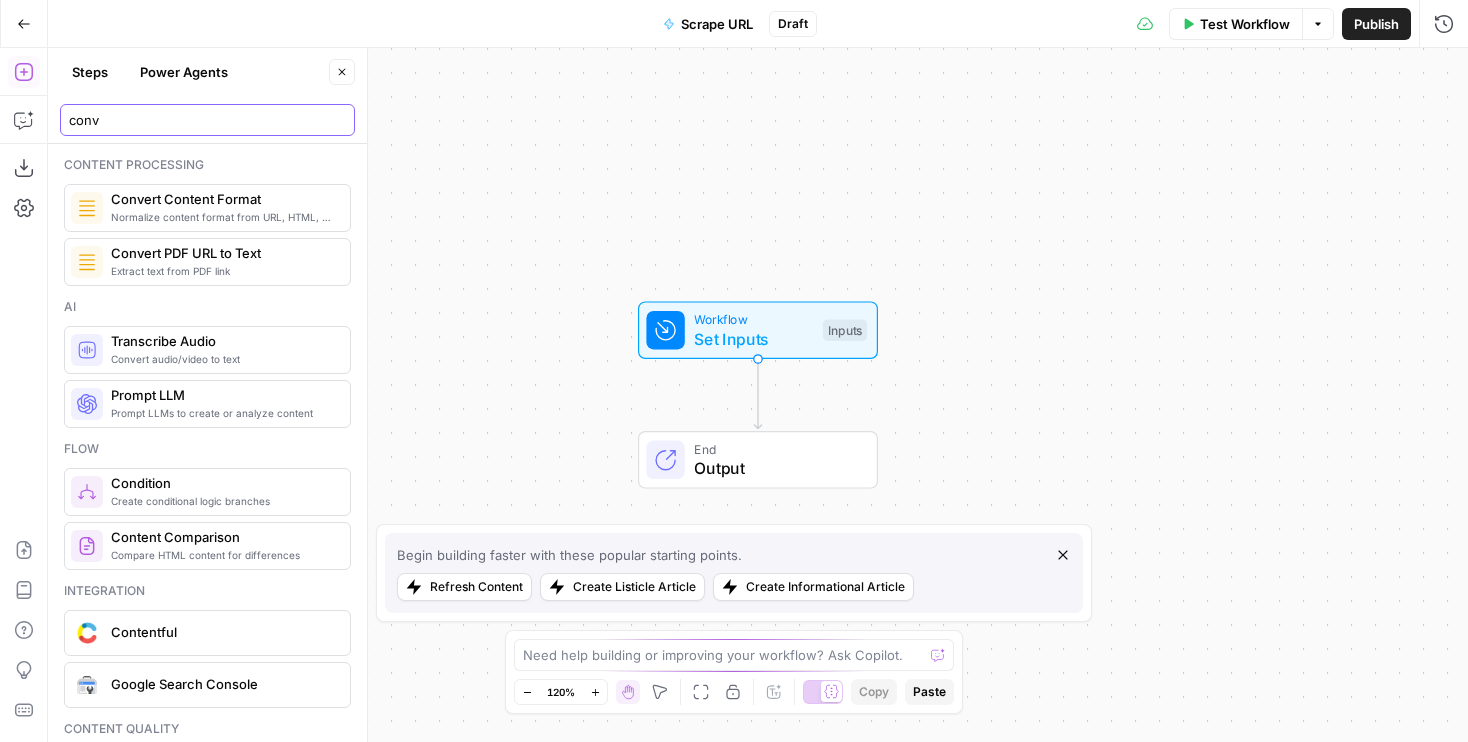 type on "conv" 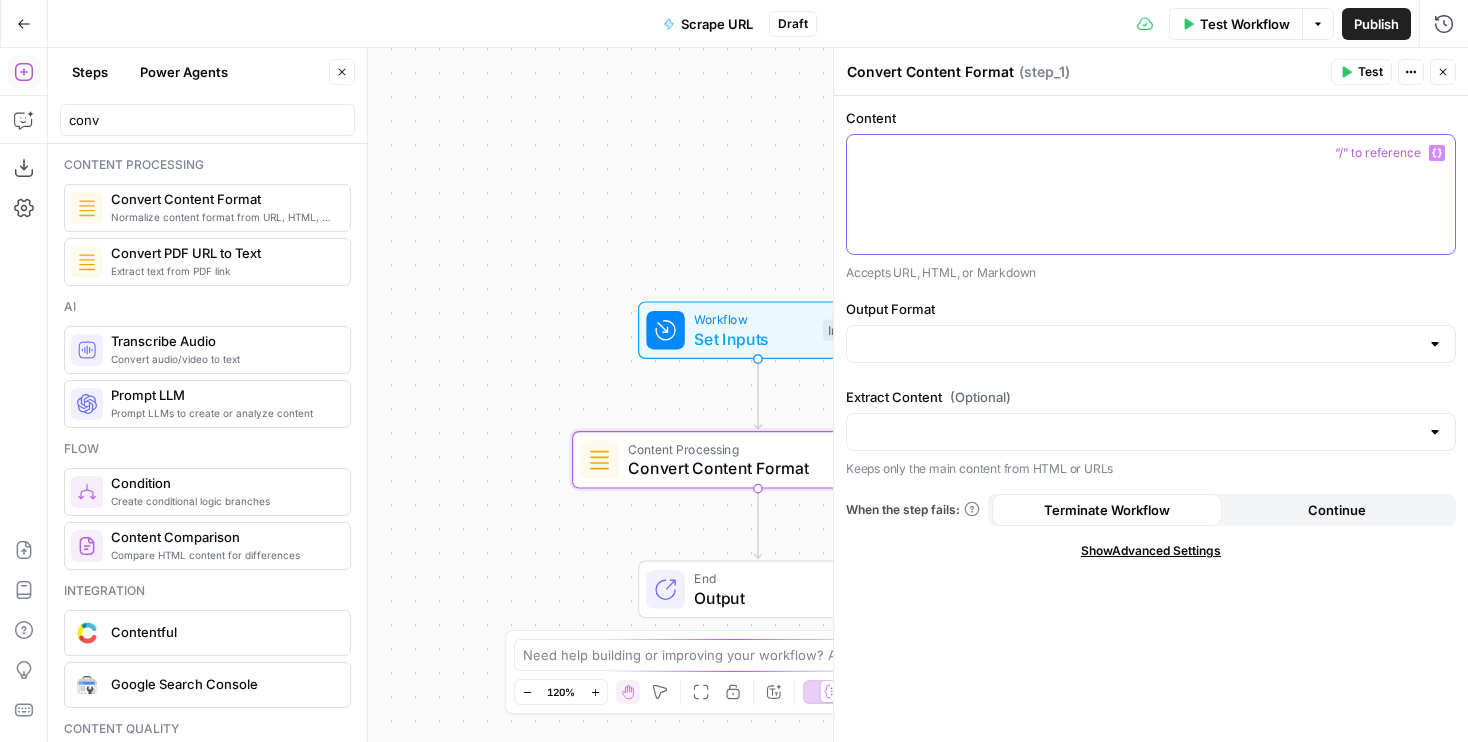 click at bounding box center (1151, 153) 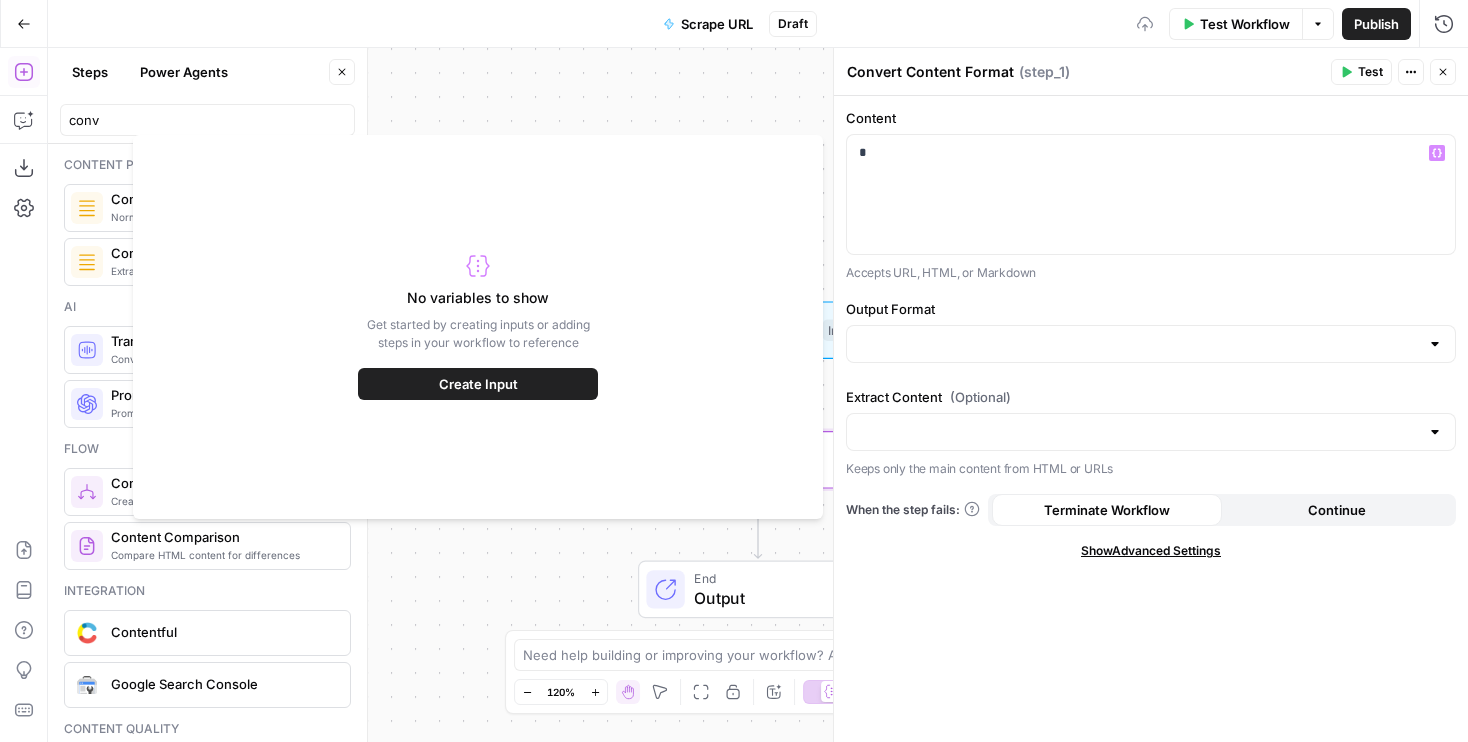 click on "Workflow Set Inputs Inputs Content Processing Convert Content Format Step 1 End Output" at bounding box center [758, 395] 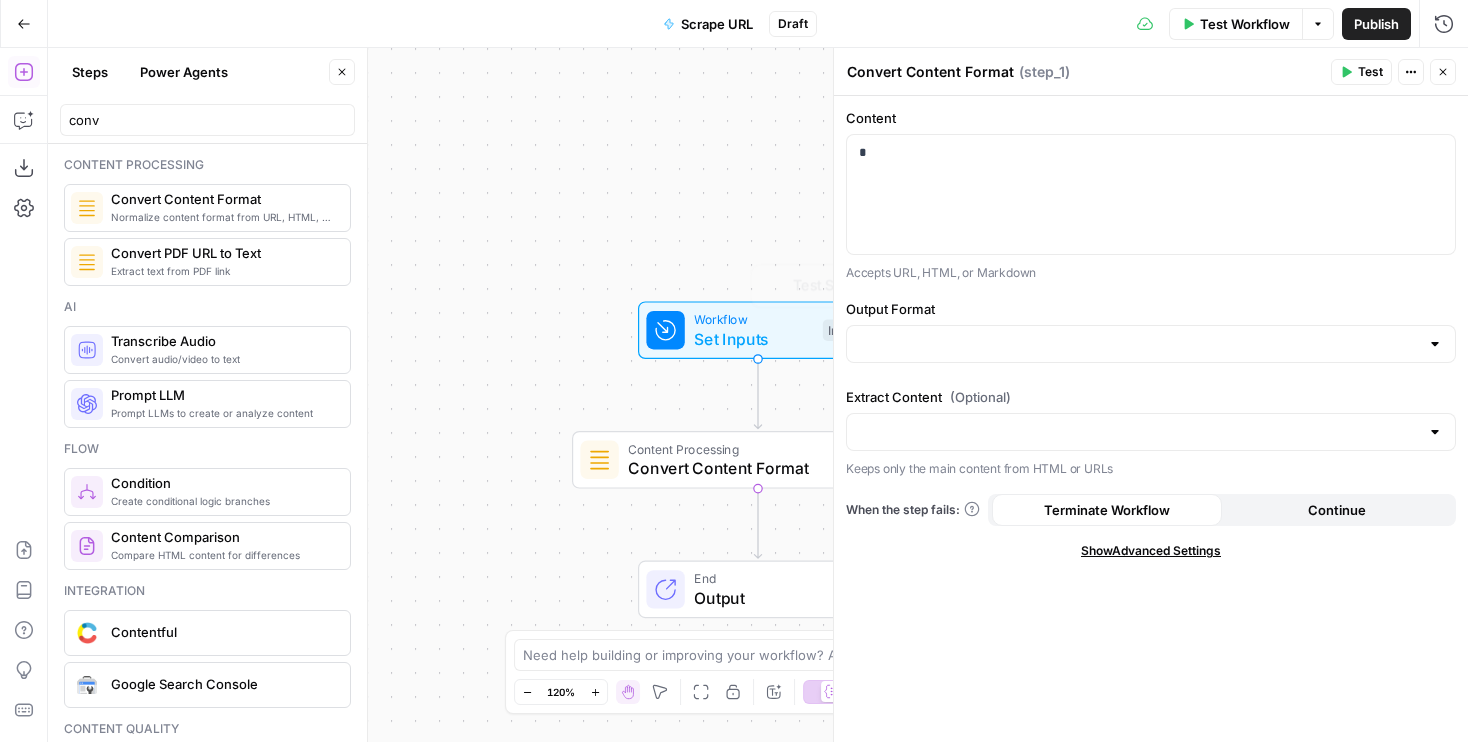 click on "Workflow Set Inputs Inputs Test Step Content Processing Convert Content Format Step 1 End Output" at bounding box center [758, 395] 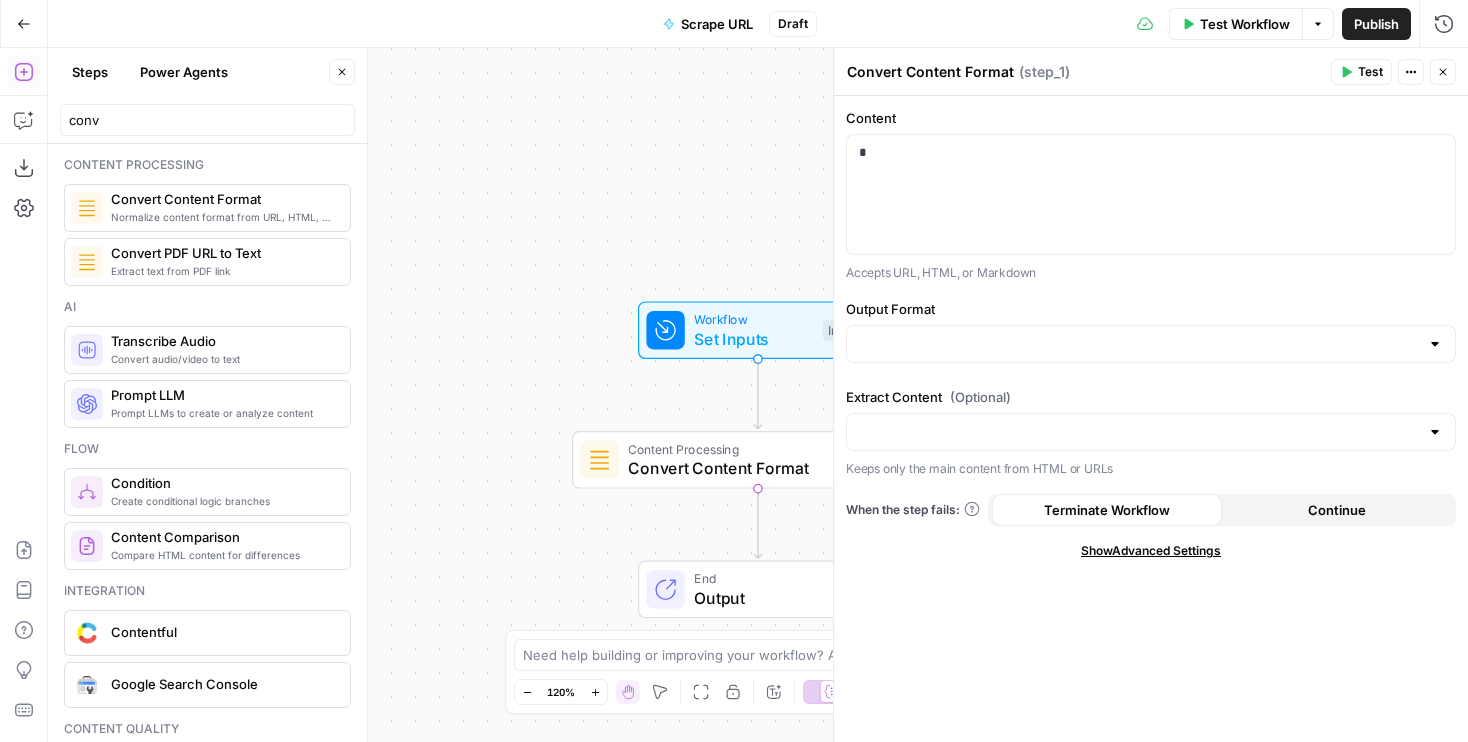click on "Set Inputs" at bounding box center (753, 339) 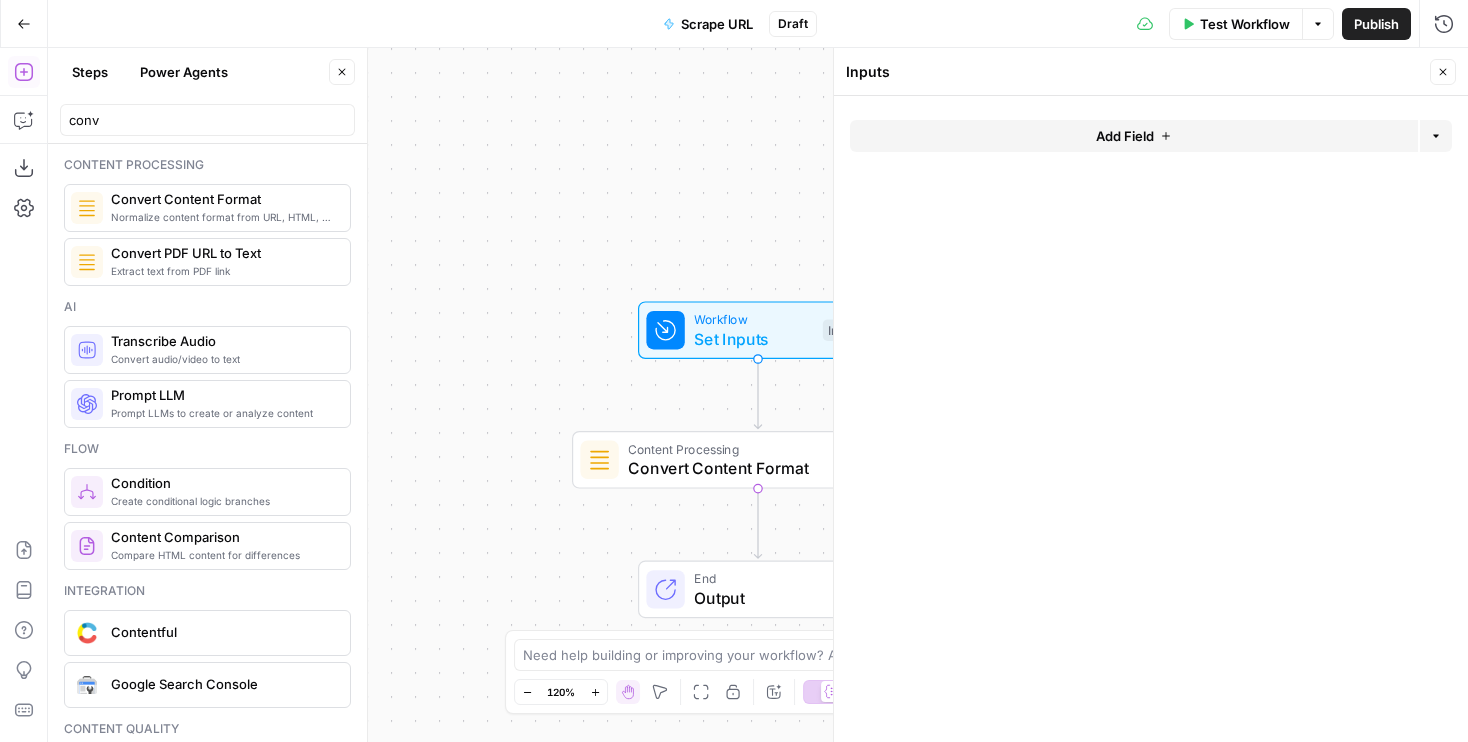 click on "Add Field" at bounding box center [1134, 136] 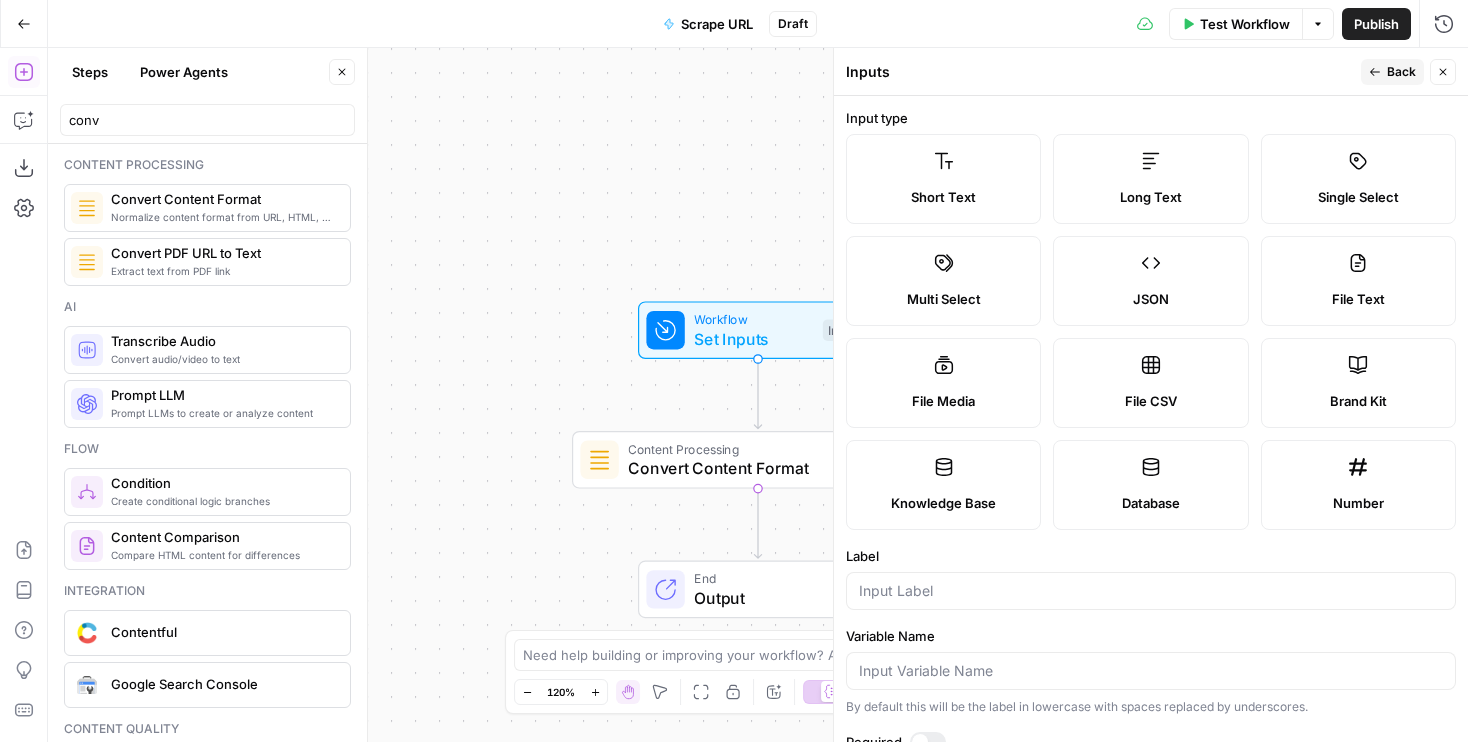 click at bounding box center (1151, 591) 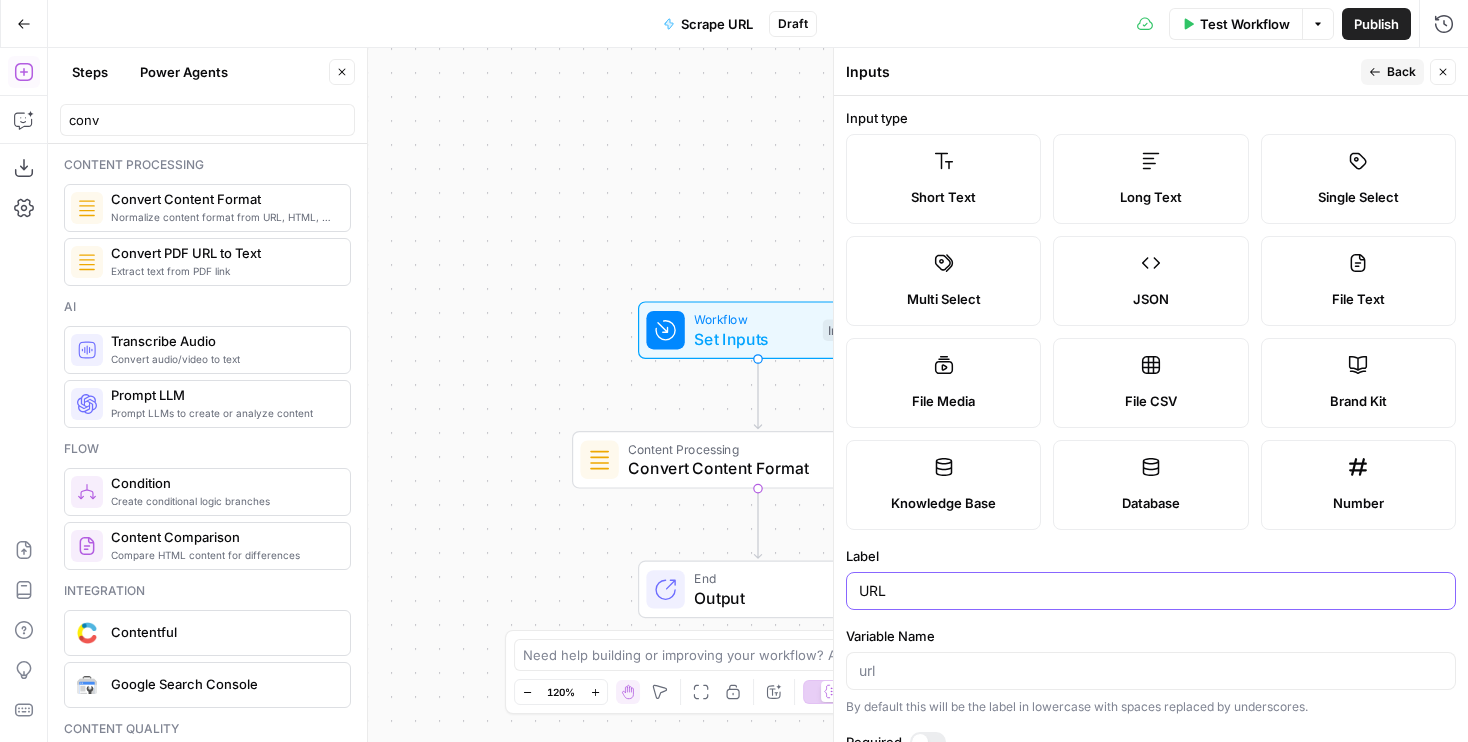 scroll, scrollTop: 347, scrollLeft: 0, axis: vertical 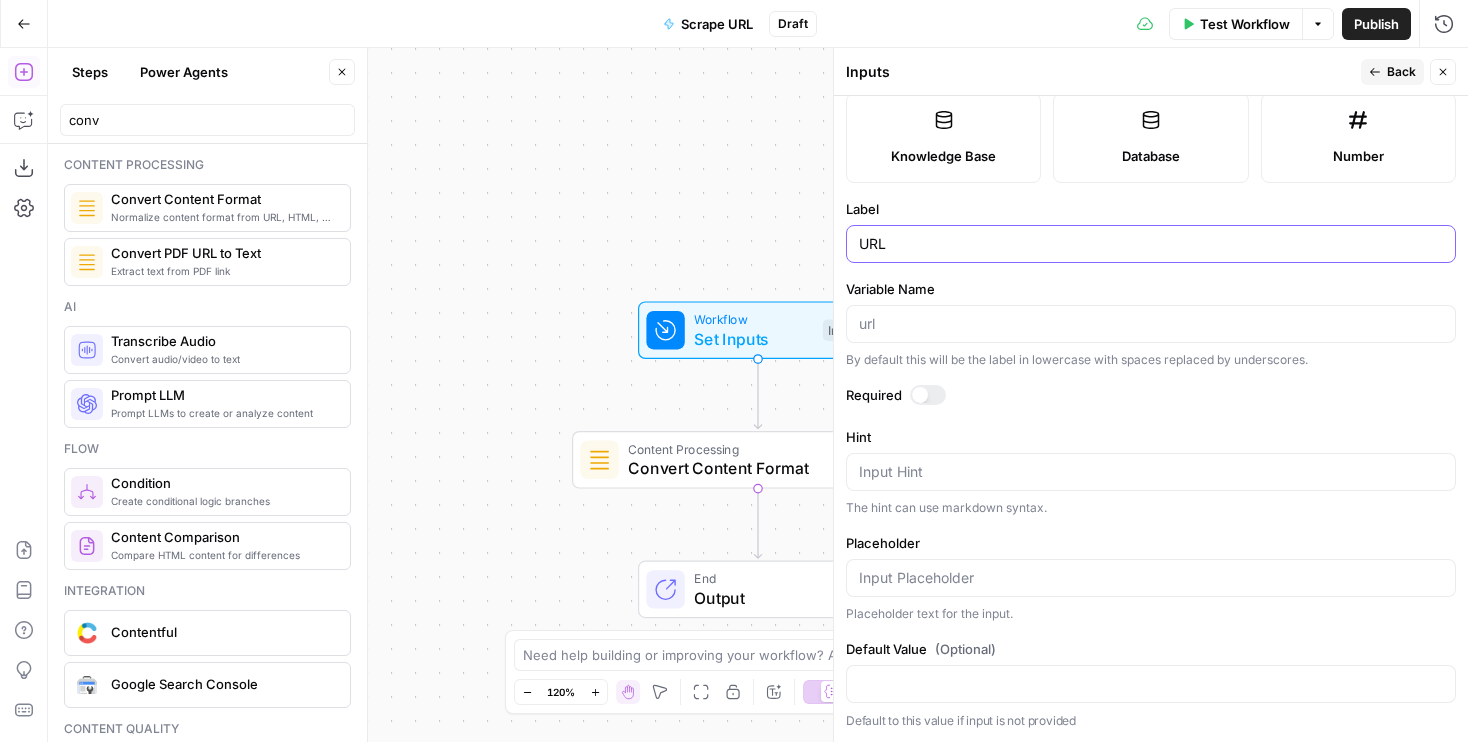 type on "URL" 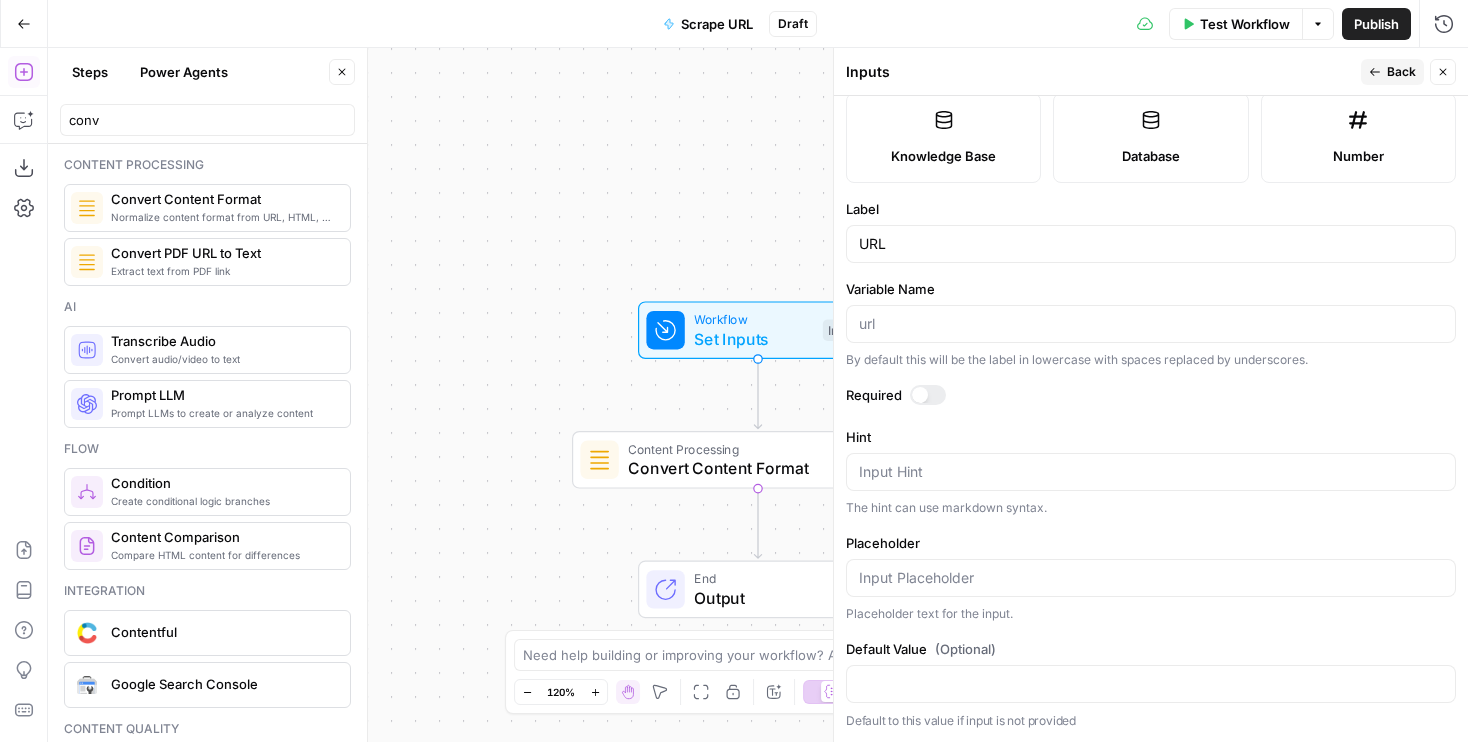 click at bounding box center [928, 395] 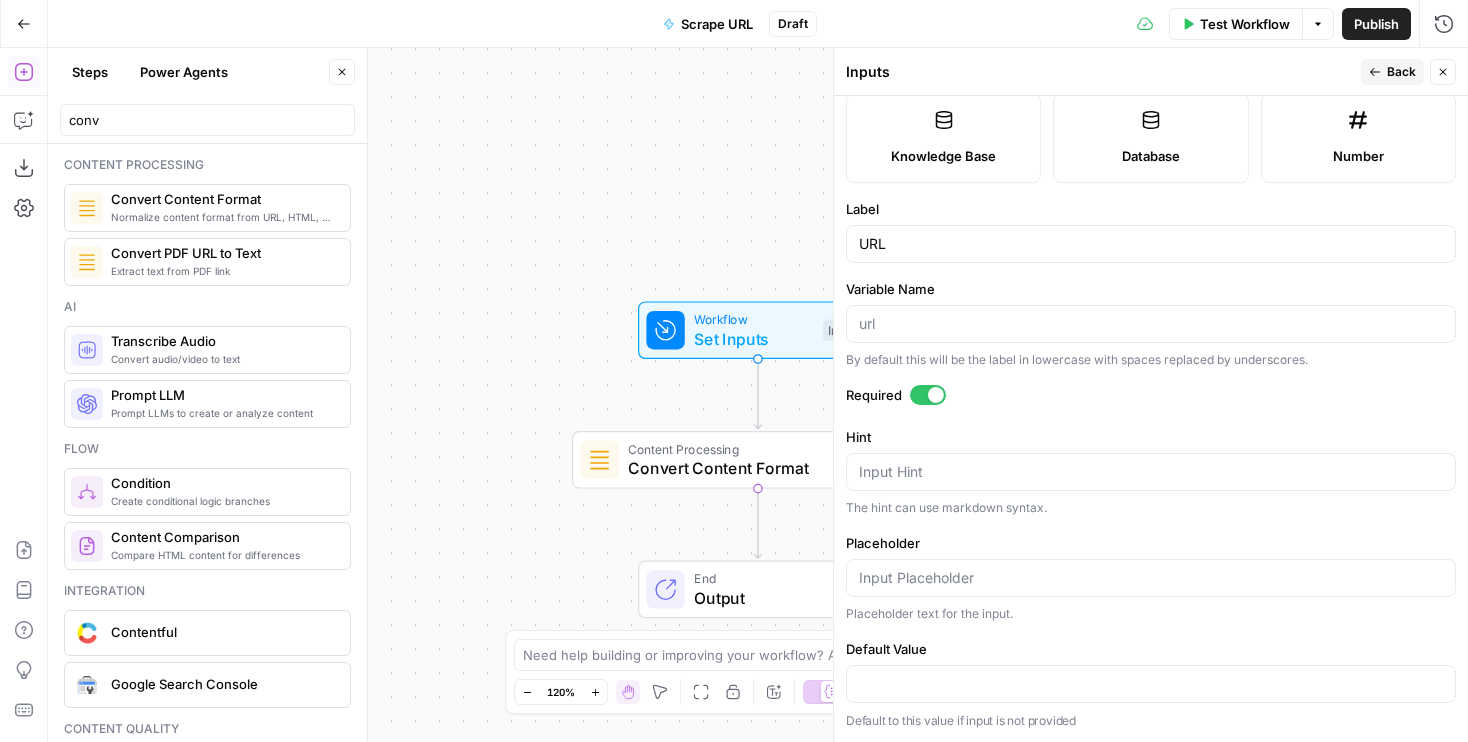 click on "Convert Content Format" at bounding box center (754, 468) 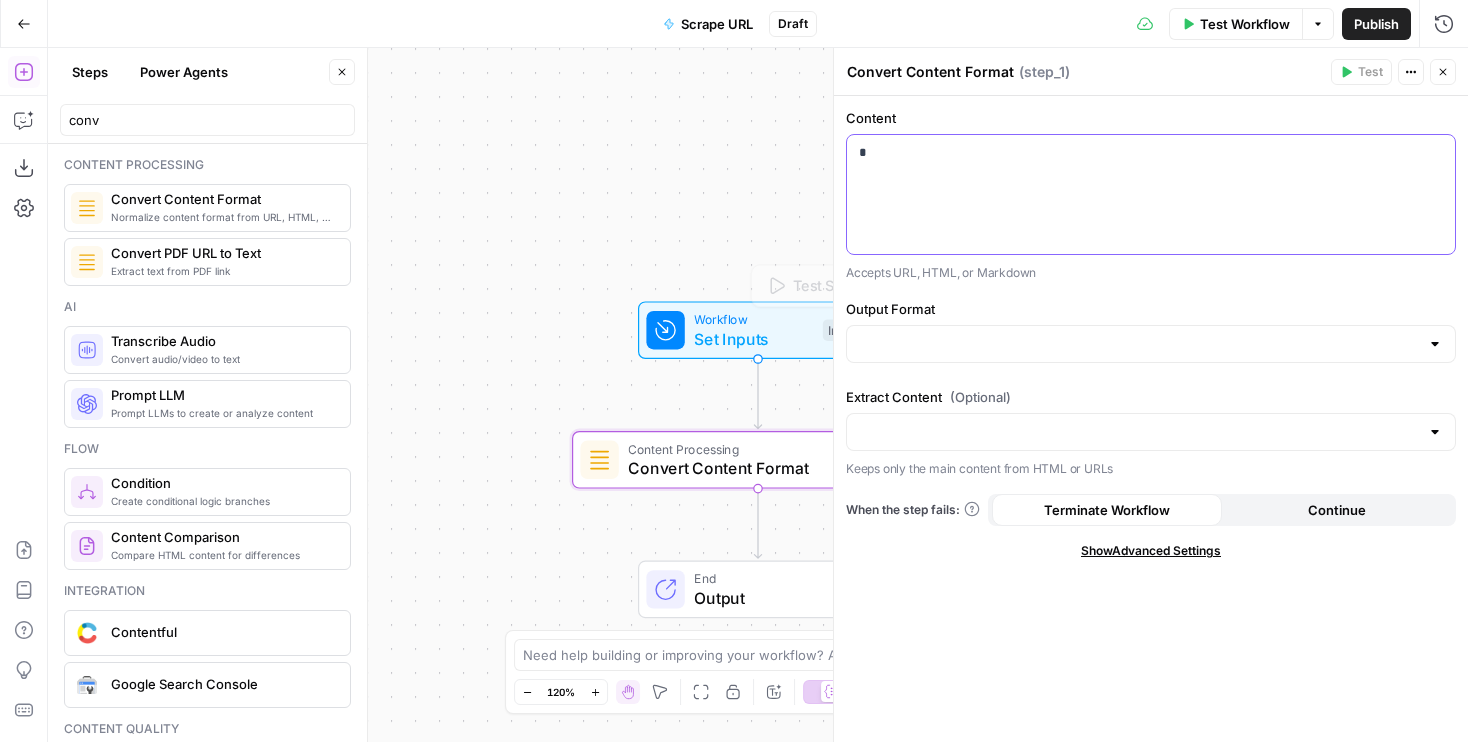 click on "*" at bounding box center [1151, 194] 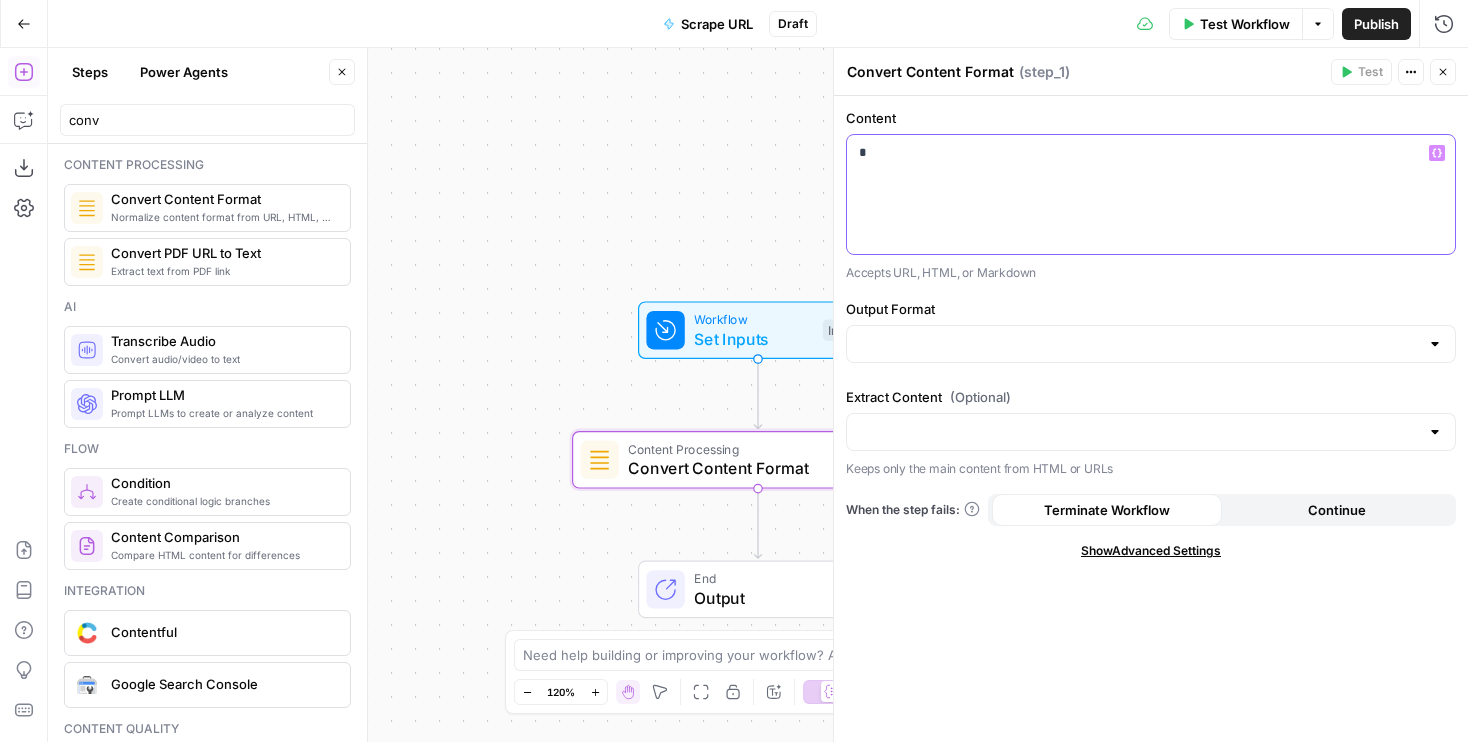 type 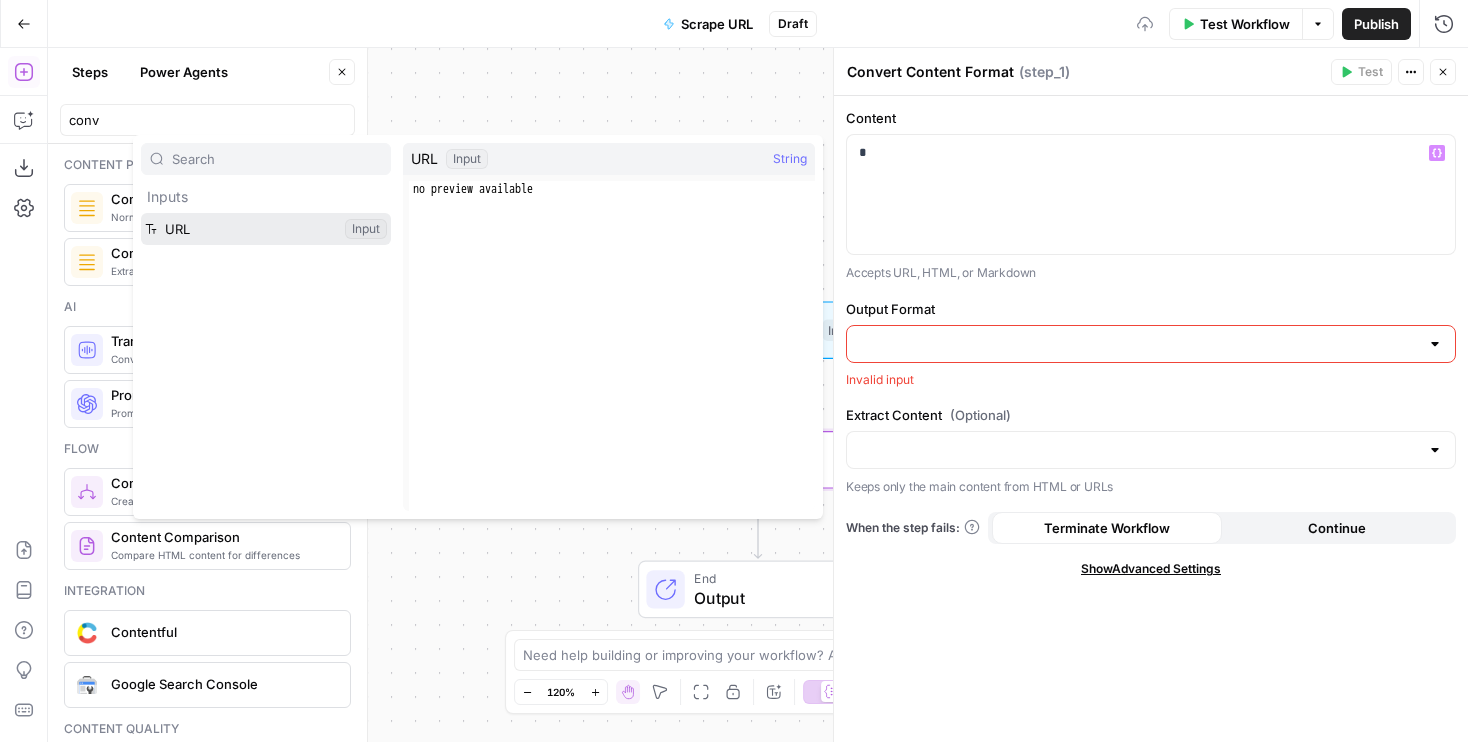 click at bounding box center (266, 229) 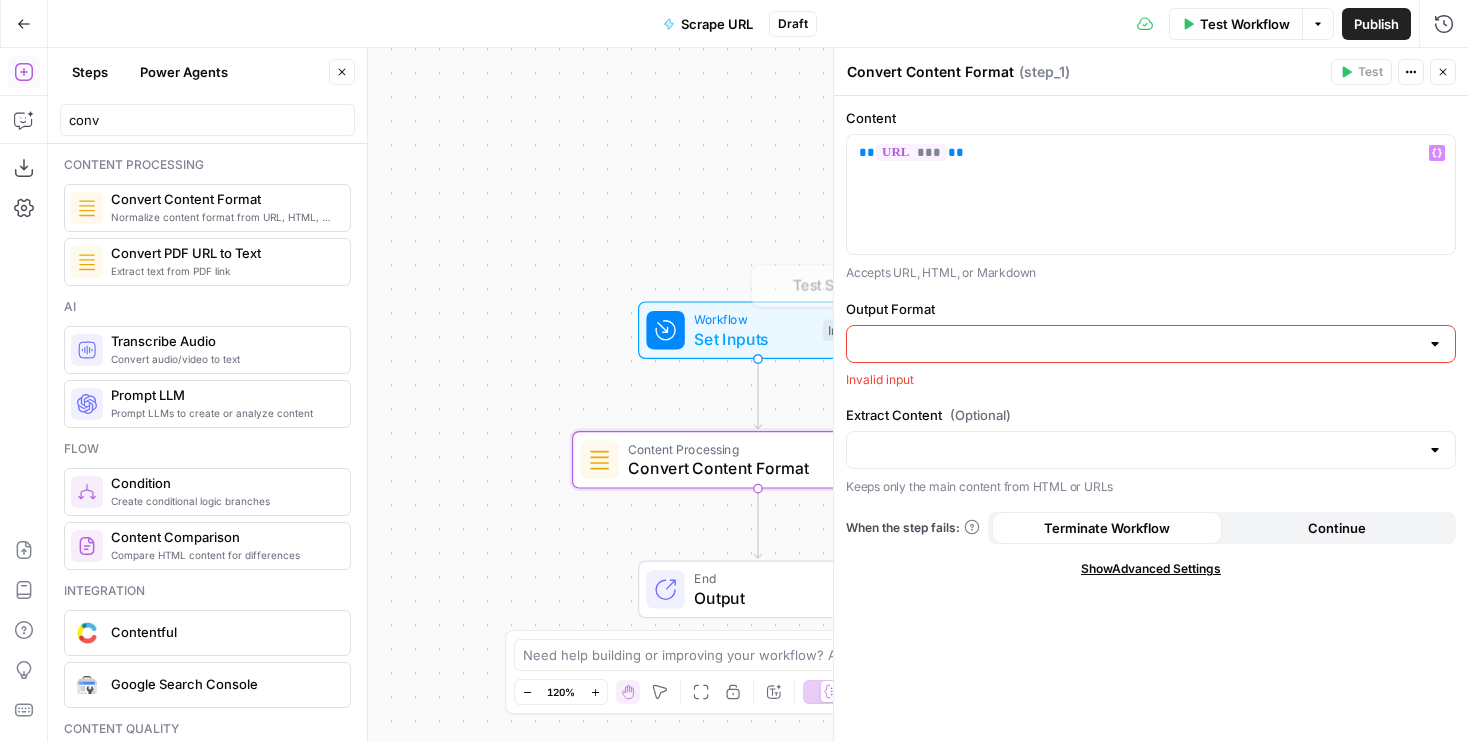 click on "Output Format" at bounding box center [1139, 344] 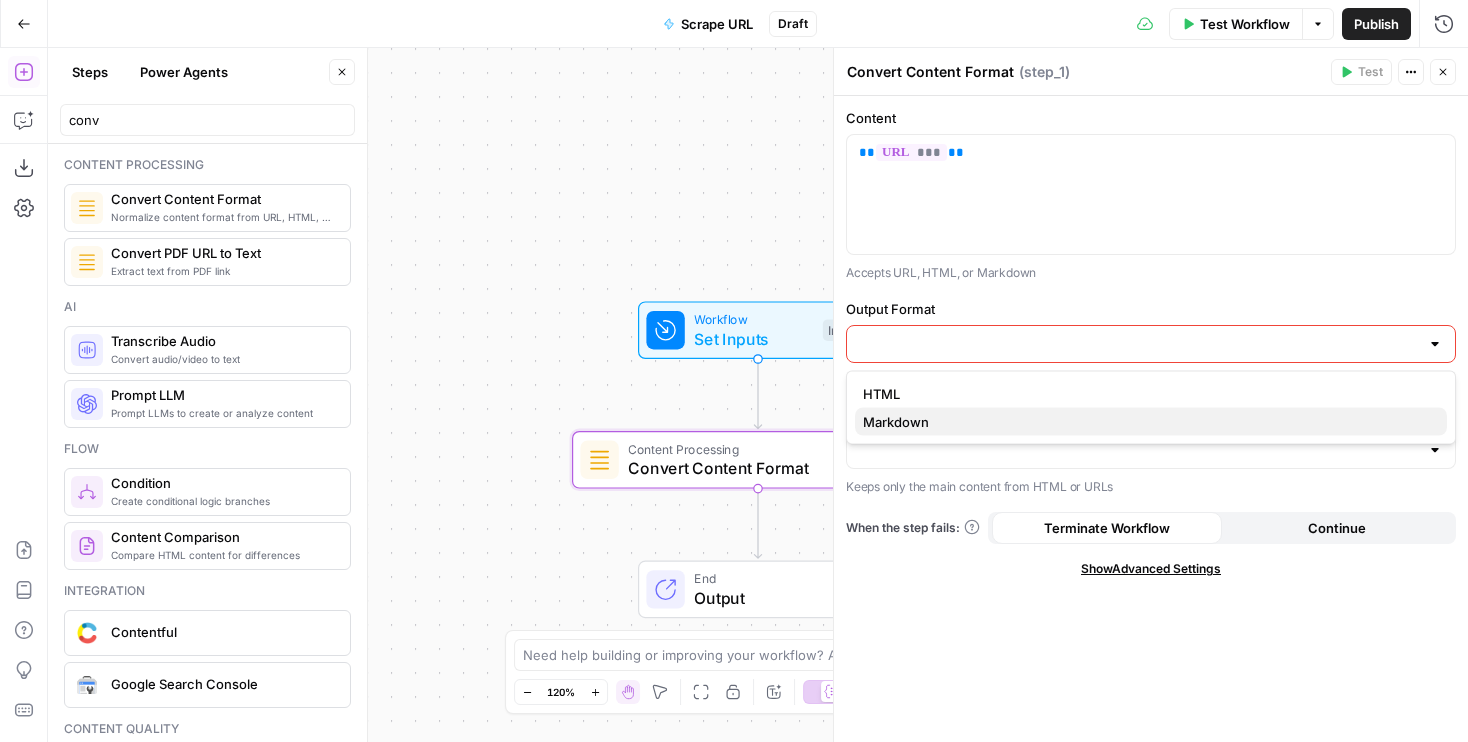 click on "Markdown" at bounding box center (1147, 422) 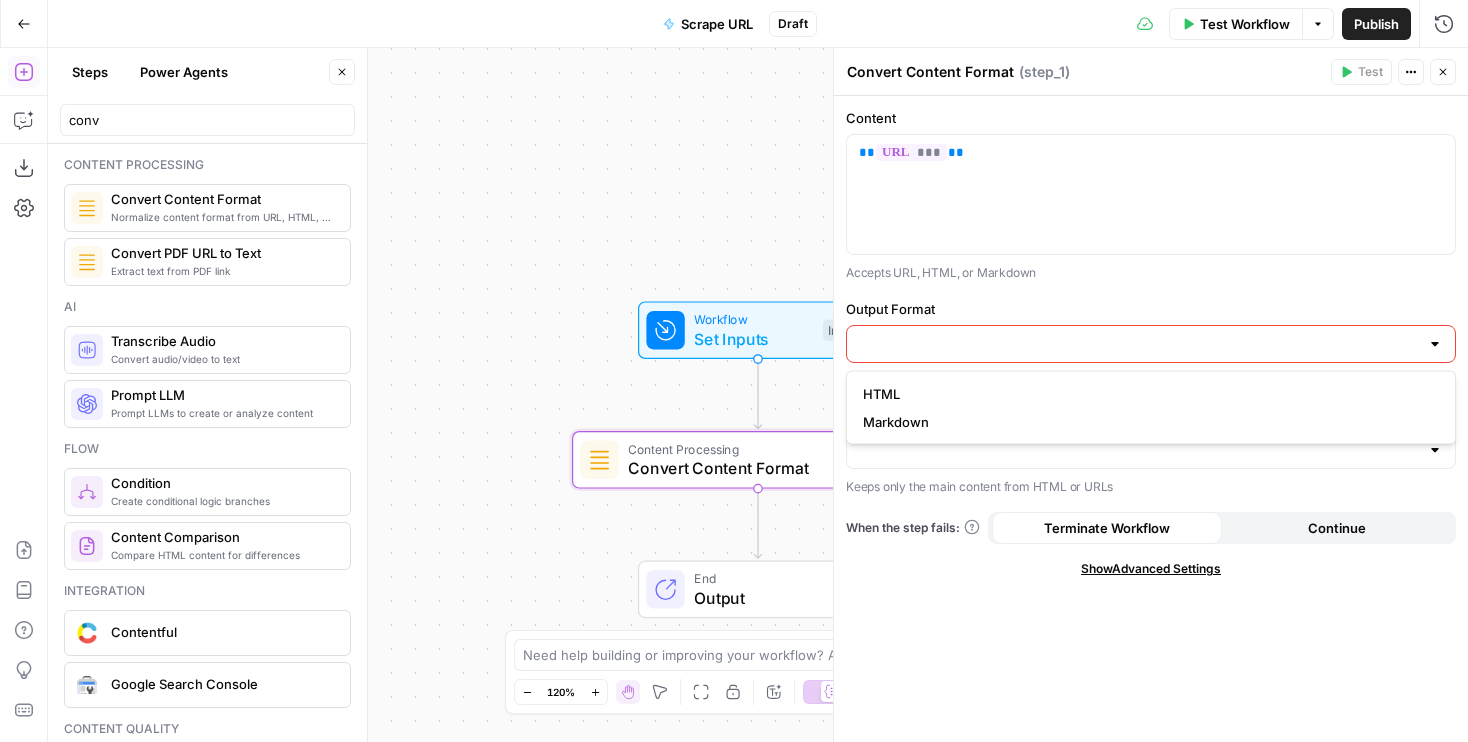 type on "Markdown" 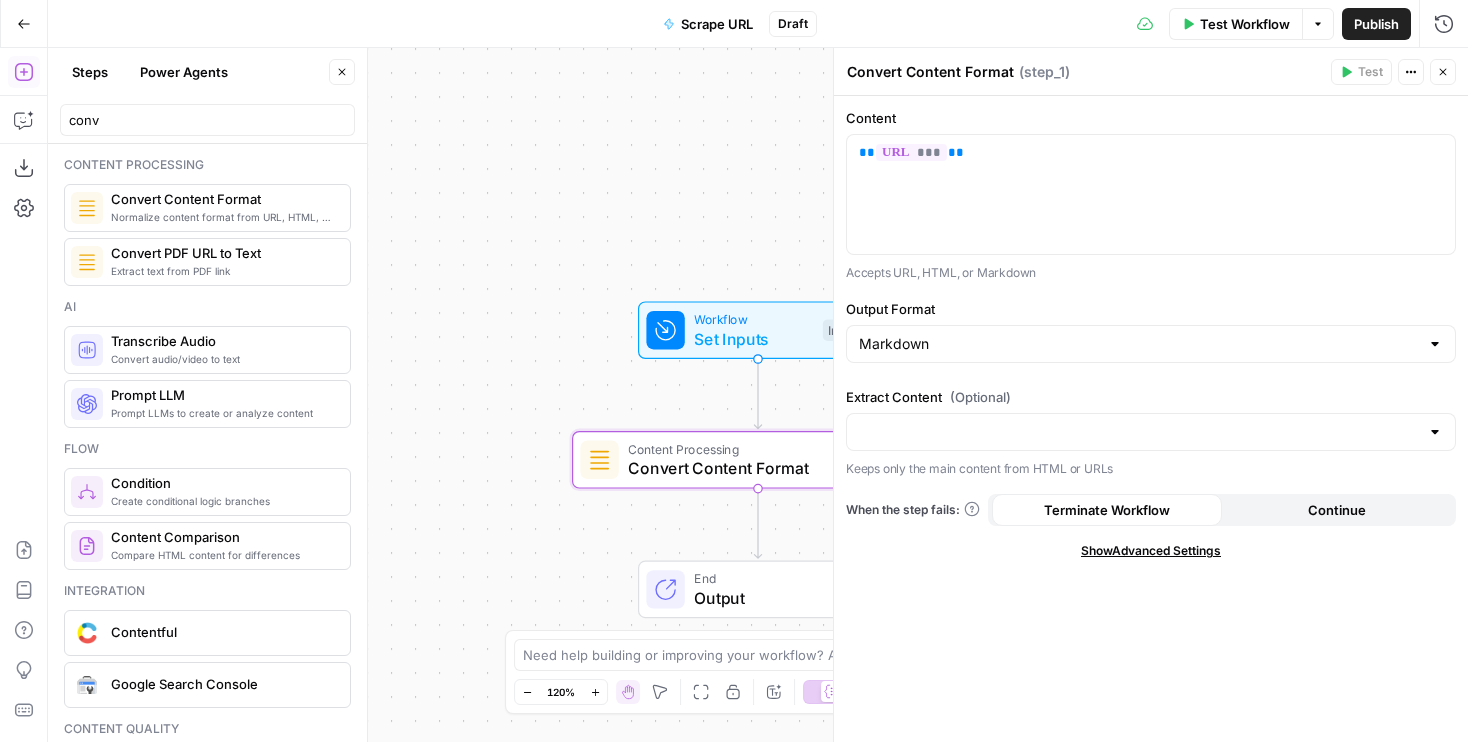 drag, startPoint x: 651, startPoint y: 182, endPoint x: 517, endPoint y: 106, distance: 154.05194 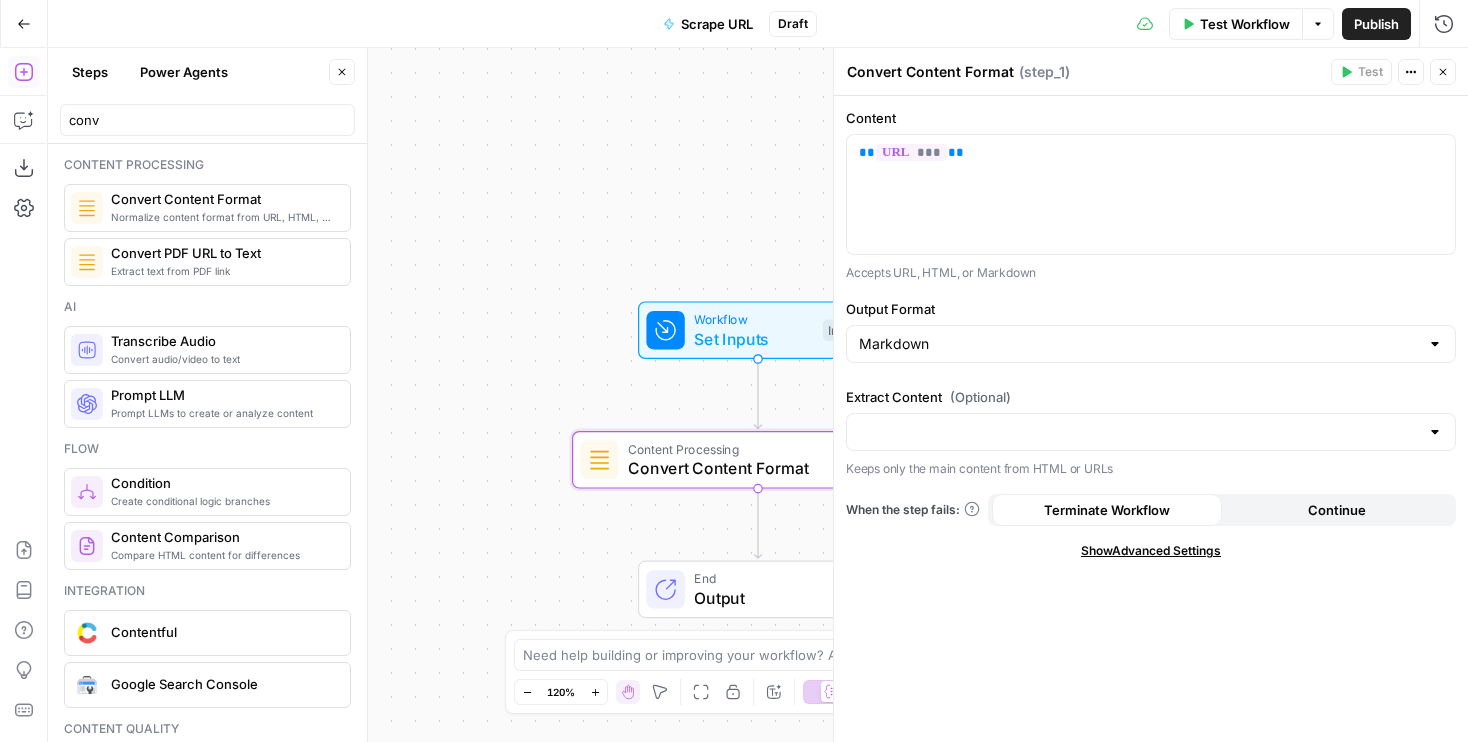 click on "Workflow Set Inputs Inputs Content Processing Convert Content Format Step 1 End Output" at bounding box center [758, 395] 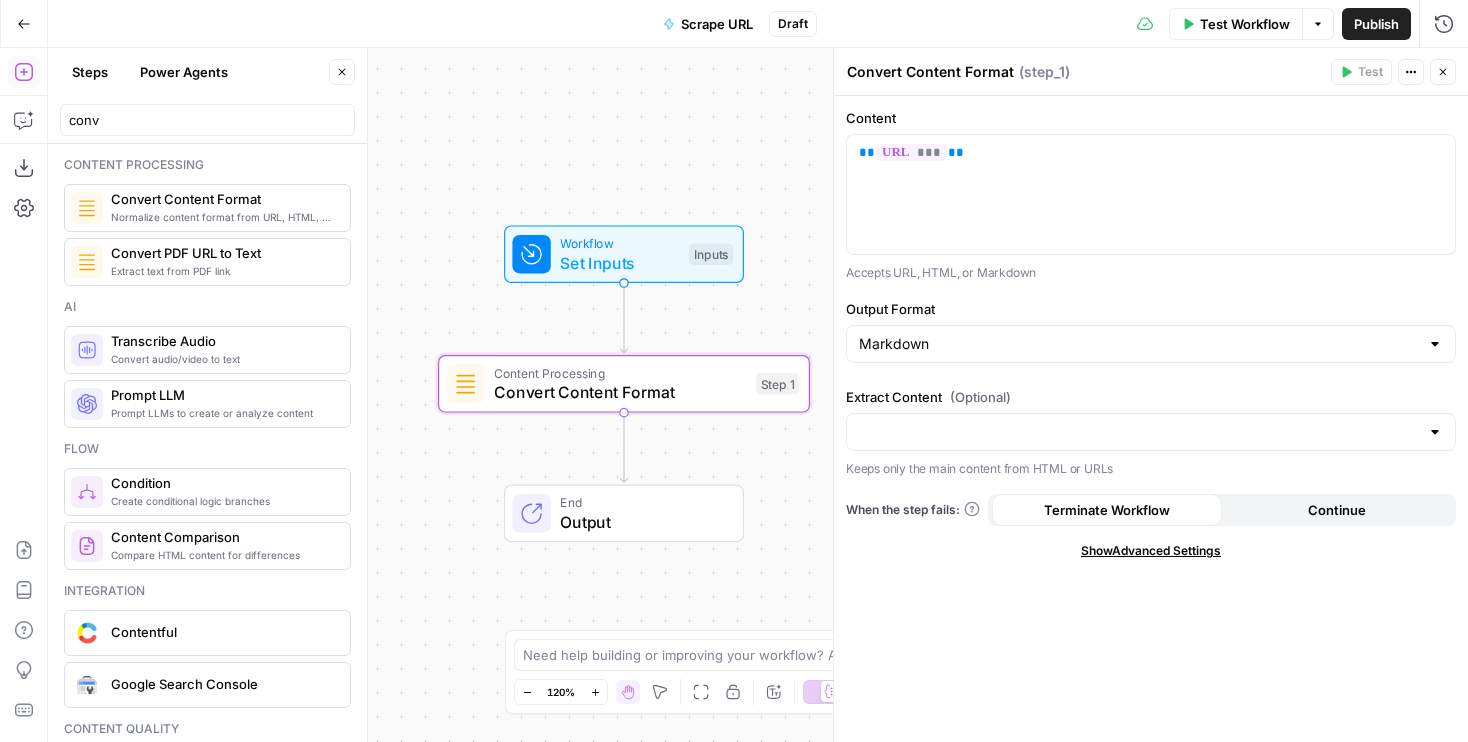 click on "Extract Content   (Optional)" at bounding box center (1151, 397) 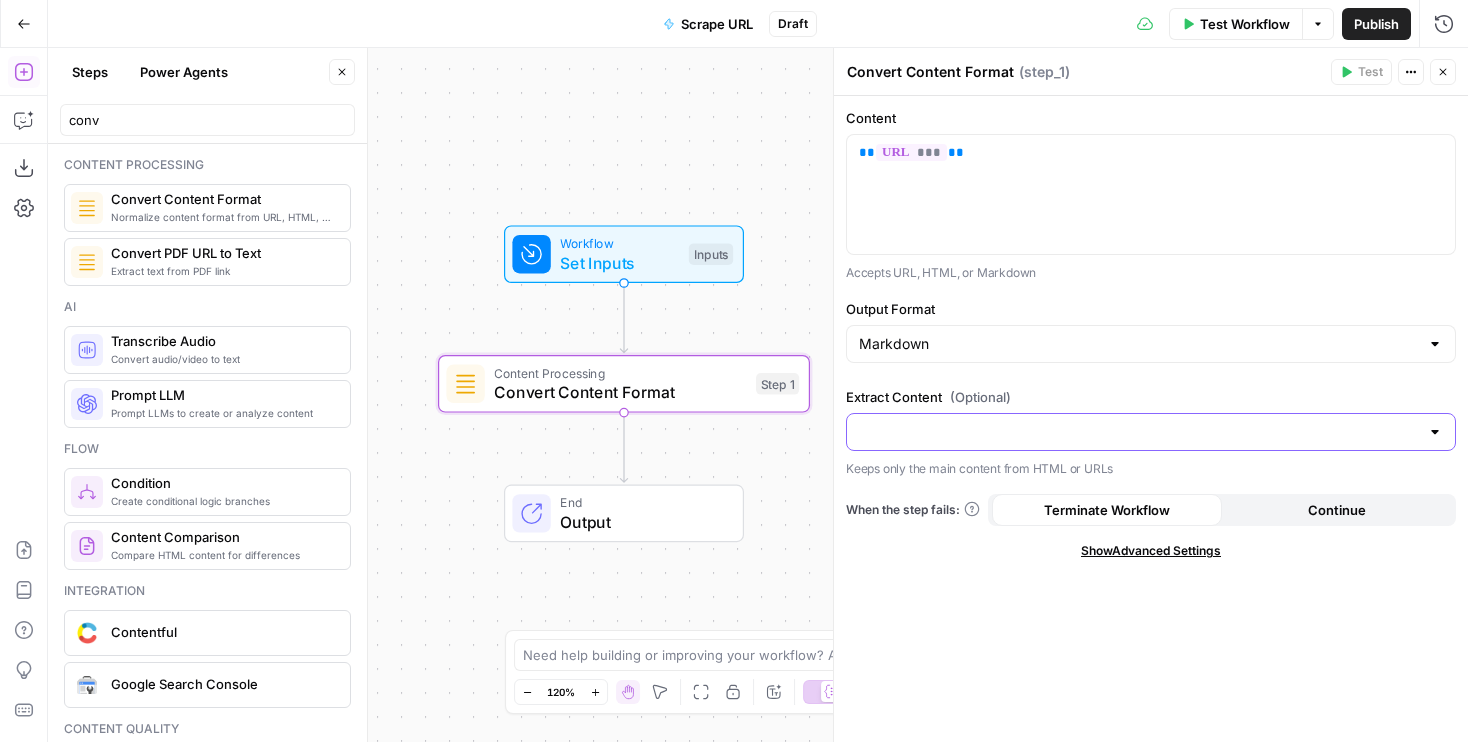 click on "Extract Content   (Optional)" at bounding box center [1139, 432] 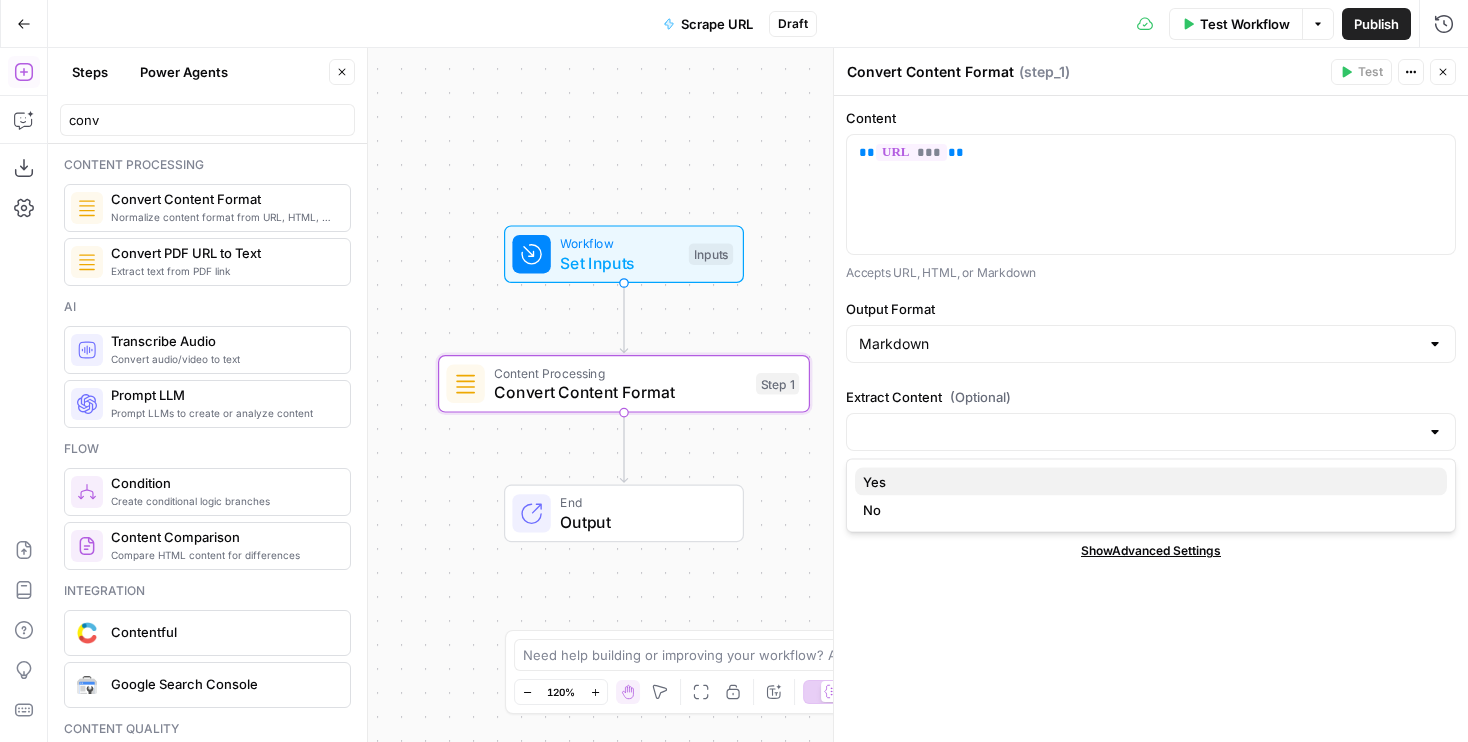 click on "Yes" at bounding box center [1147, 482] 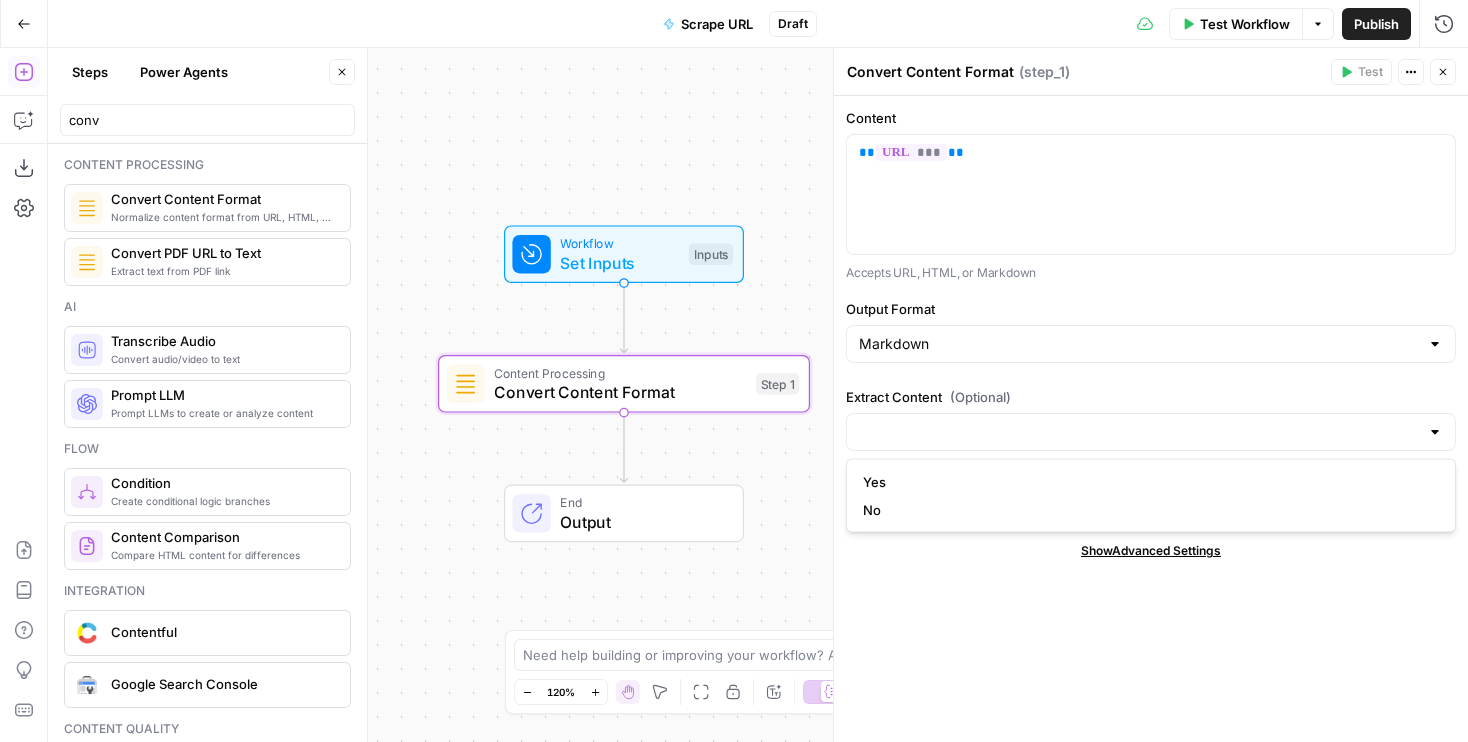 type on "Yes" 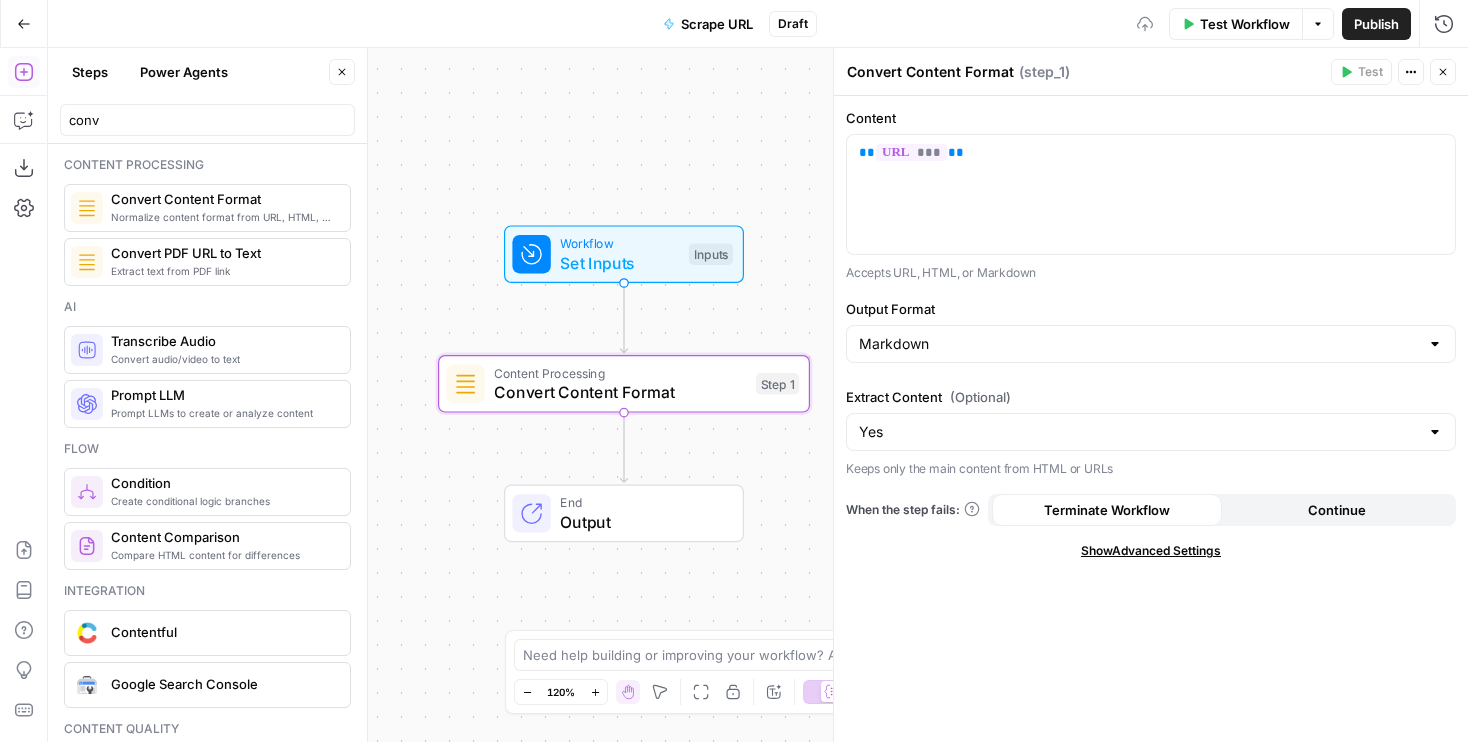 click on "Publish" at bounding box center (1376, 24) 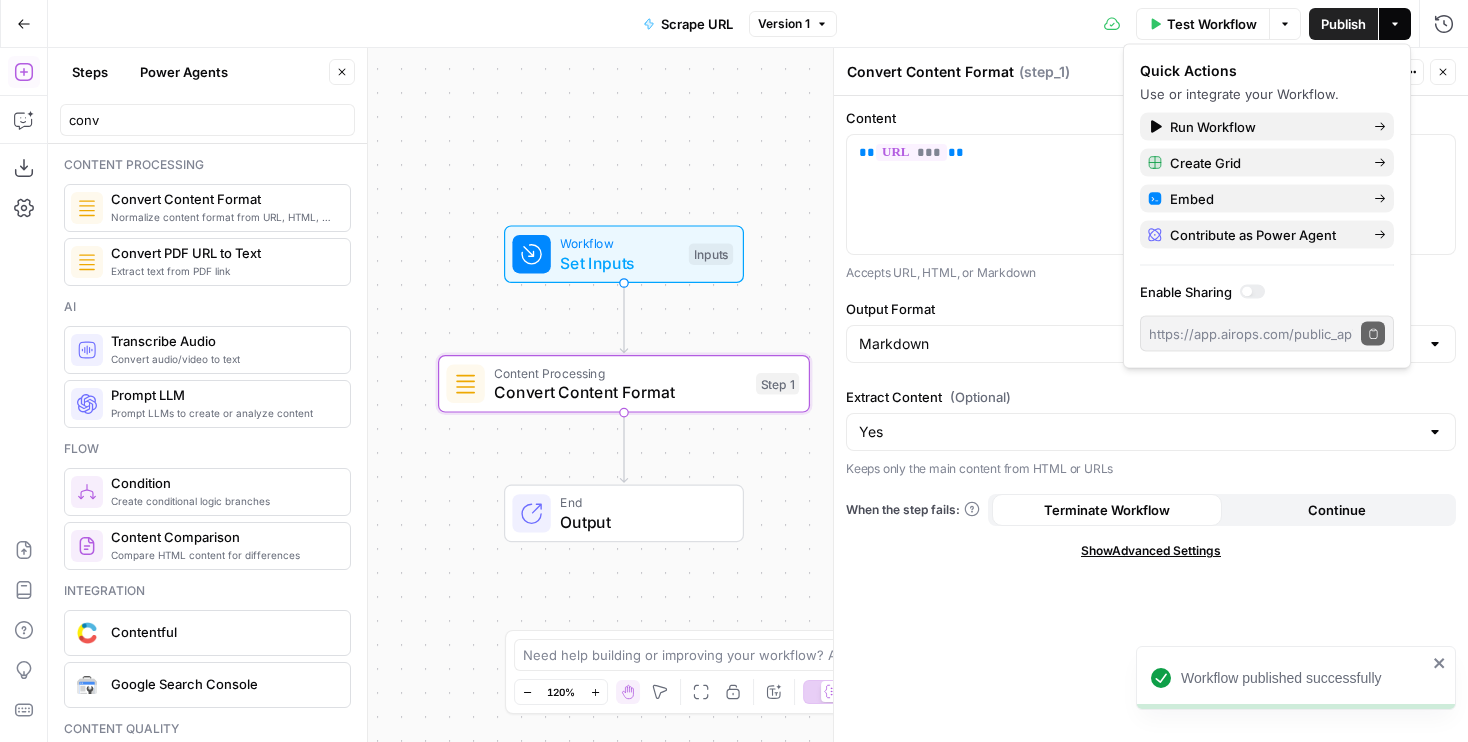 click 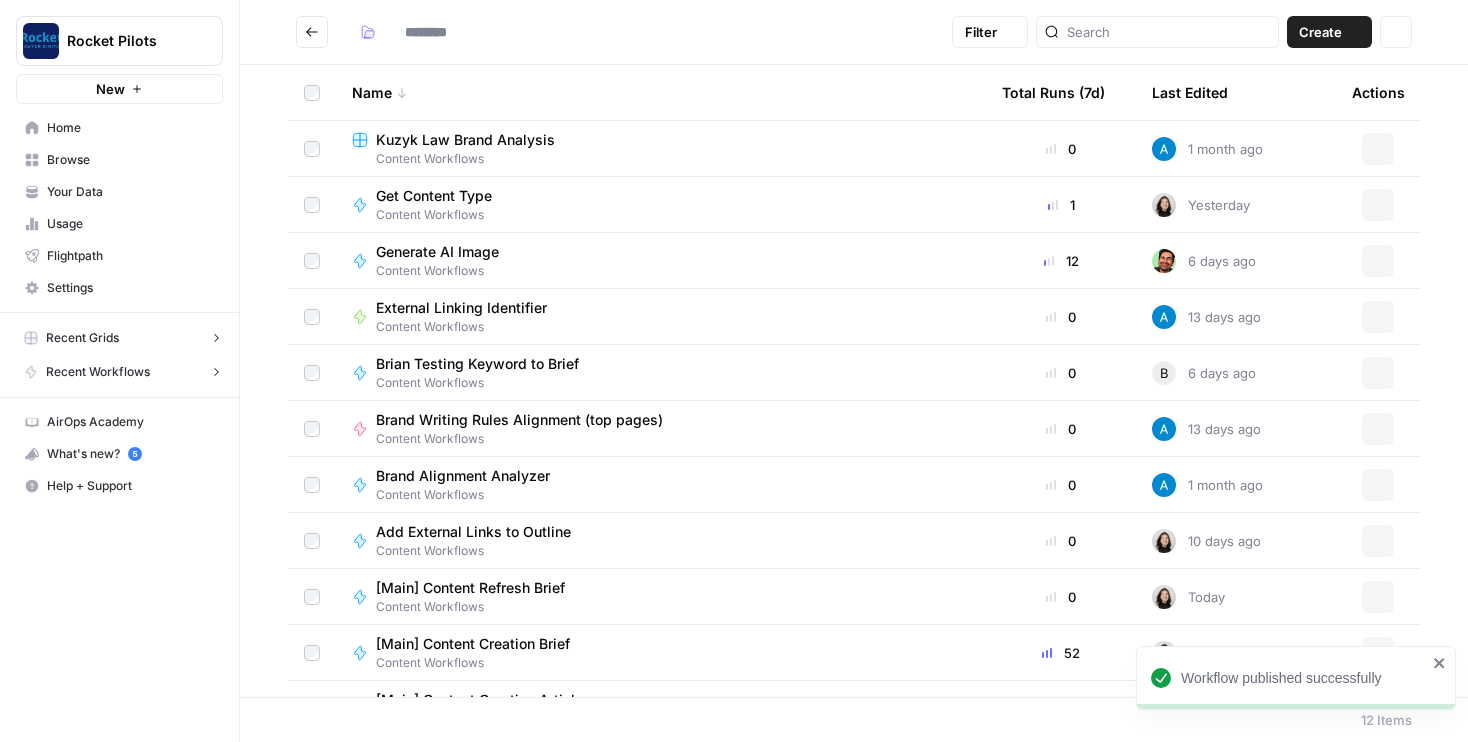 type on "**********" 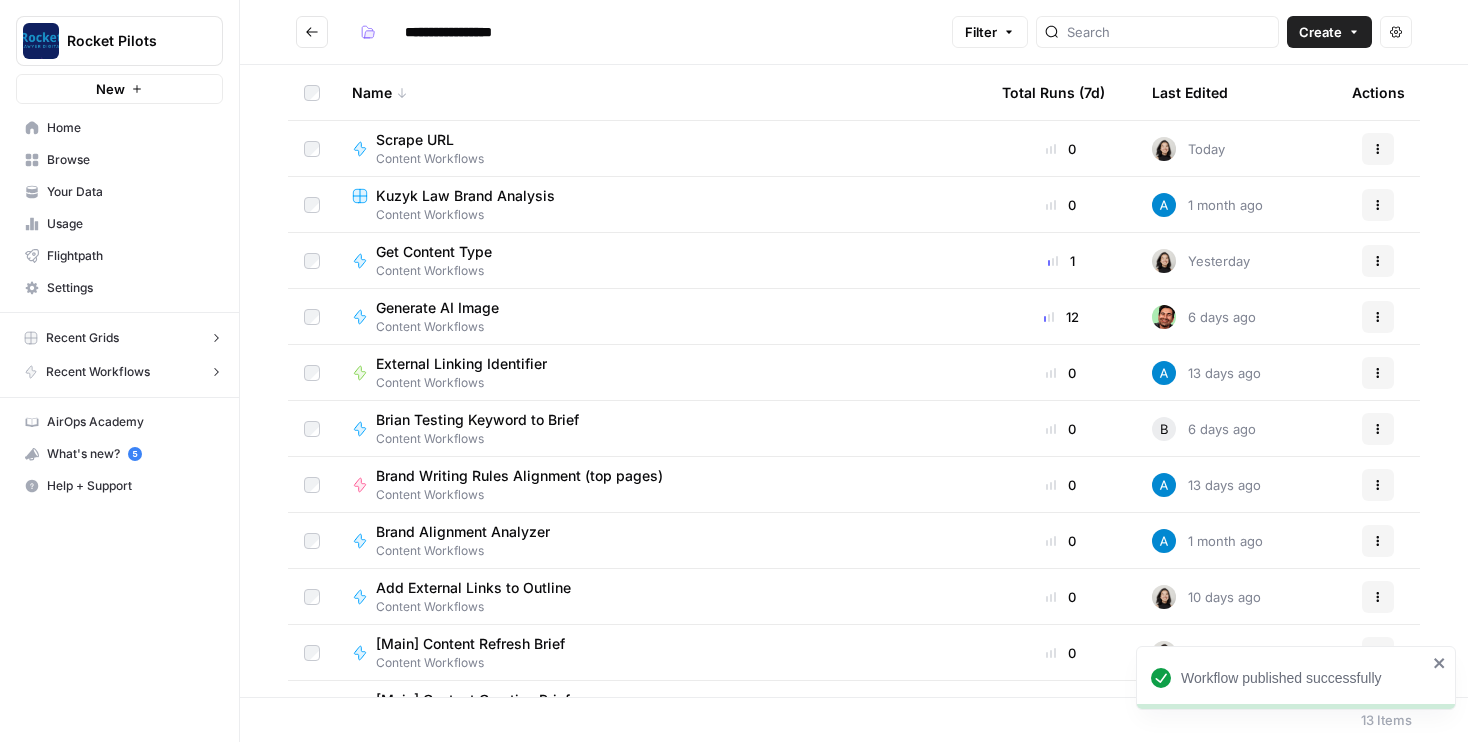 click on "Recent Grids" at bounding box center (123, 338) 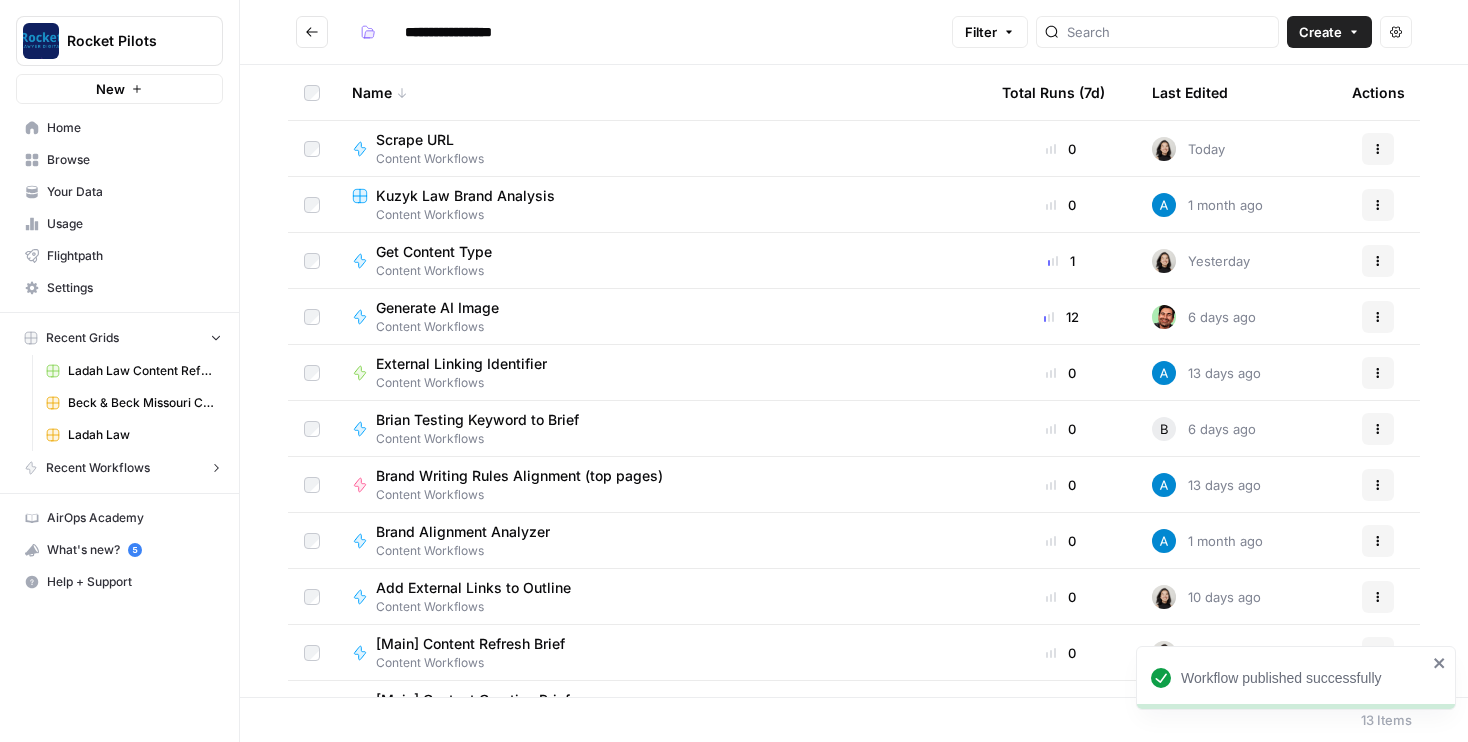 click on "Ladah Law Content Refresh" at bounding box center [141, 371] 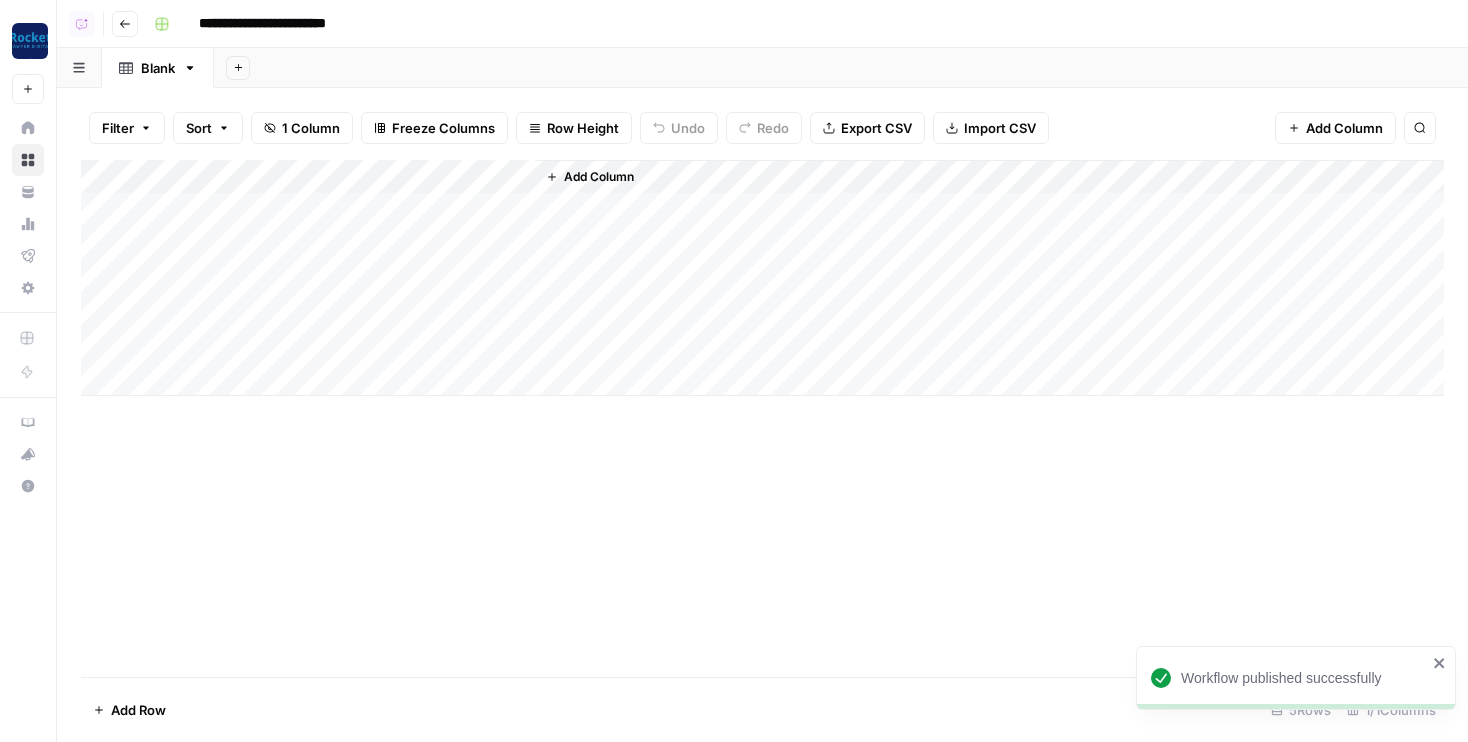 click on "Add Column" at bounding box center (599, 177) 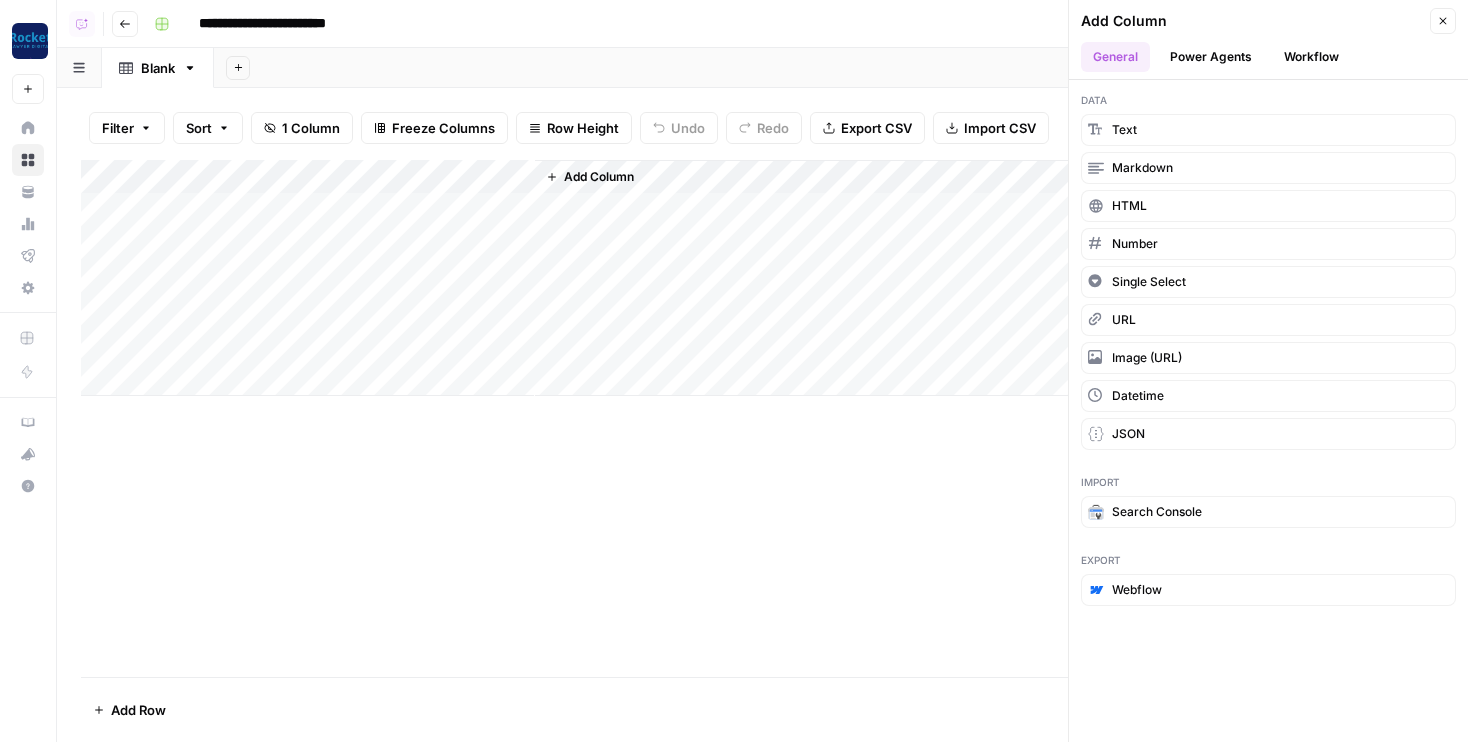 click on "Workflow" at bounding box center (1311, 57) 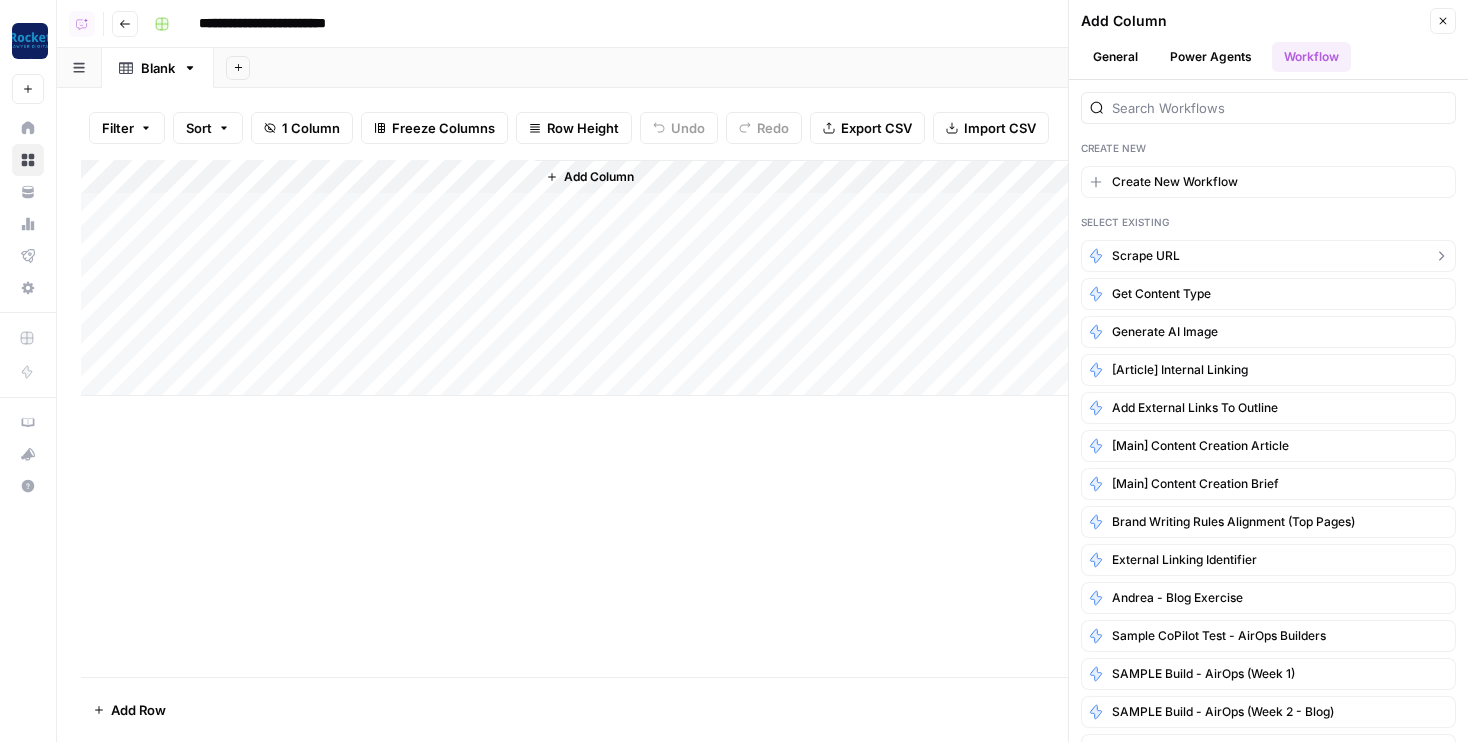 click on "Scrape URL" at bounding box center (1146, 256) 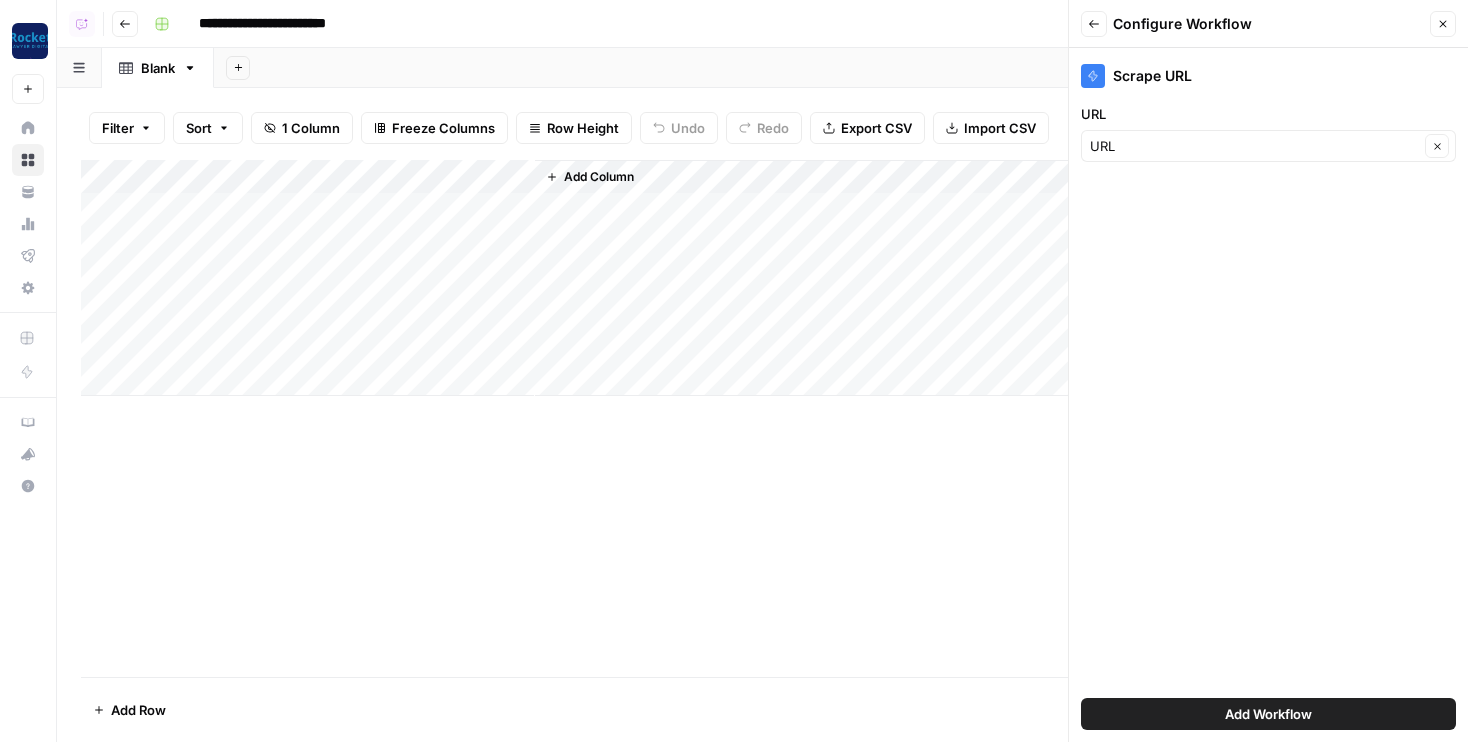 click on "Add Workflow" at bounding box center (1268, 714) 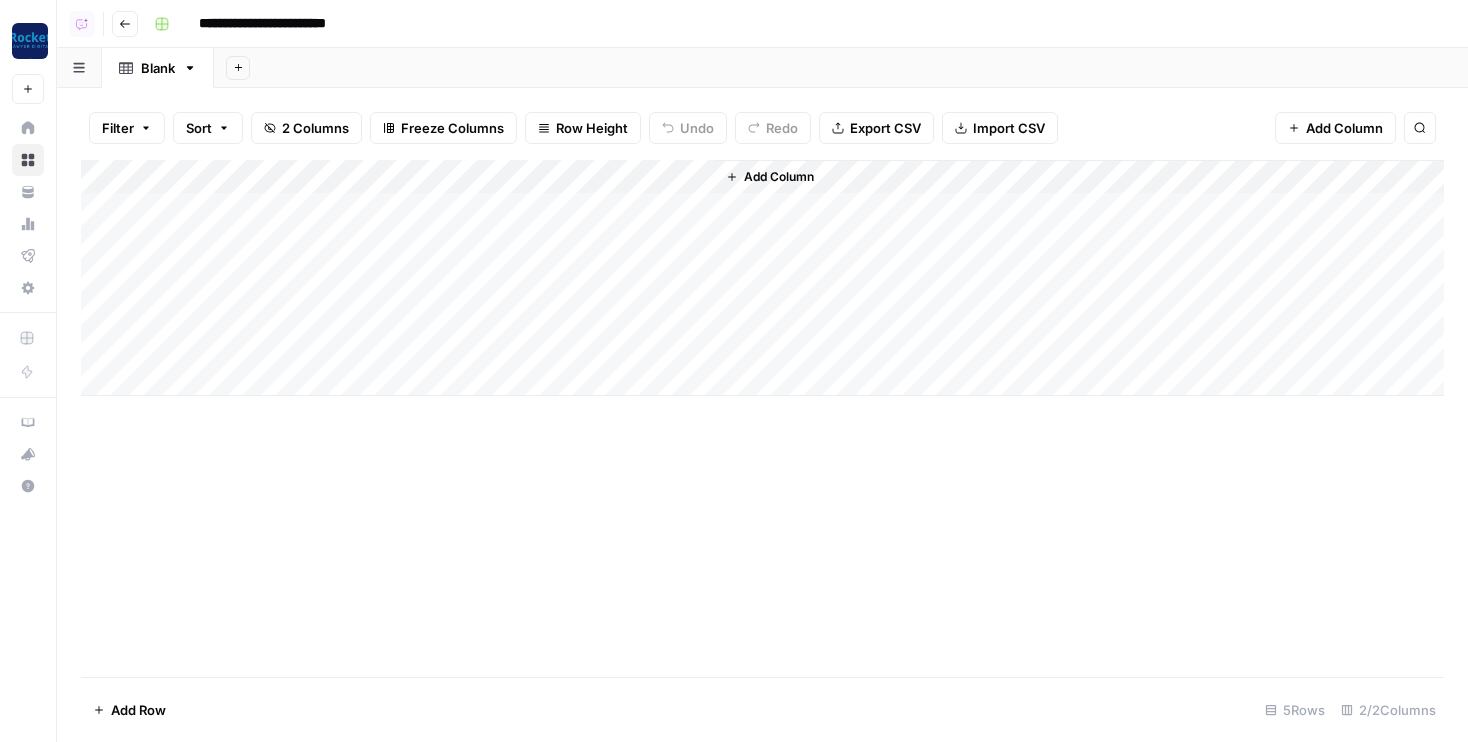 click on "Add Column" at bounding box center [762, 278] 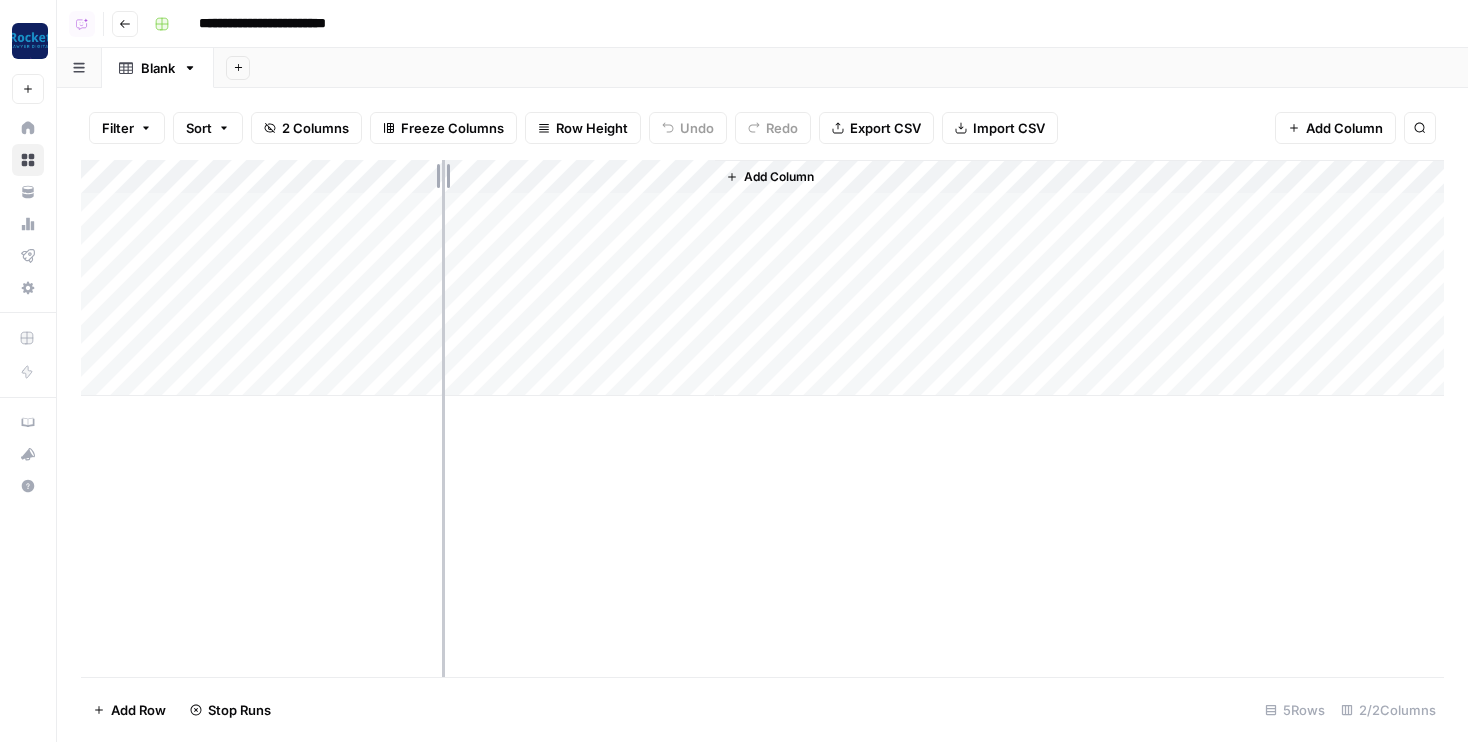 drag, startPoint x: 531, startPoint y: 176, endPoint x: 441, endPoint y: 176, distance: 90 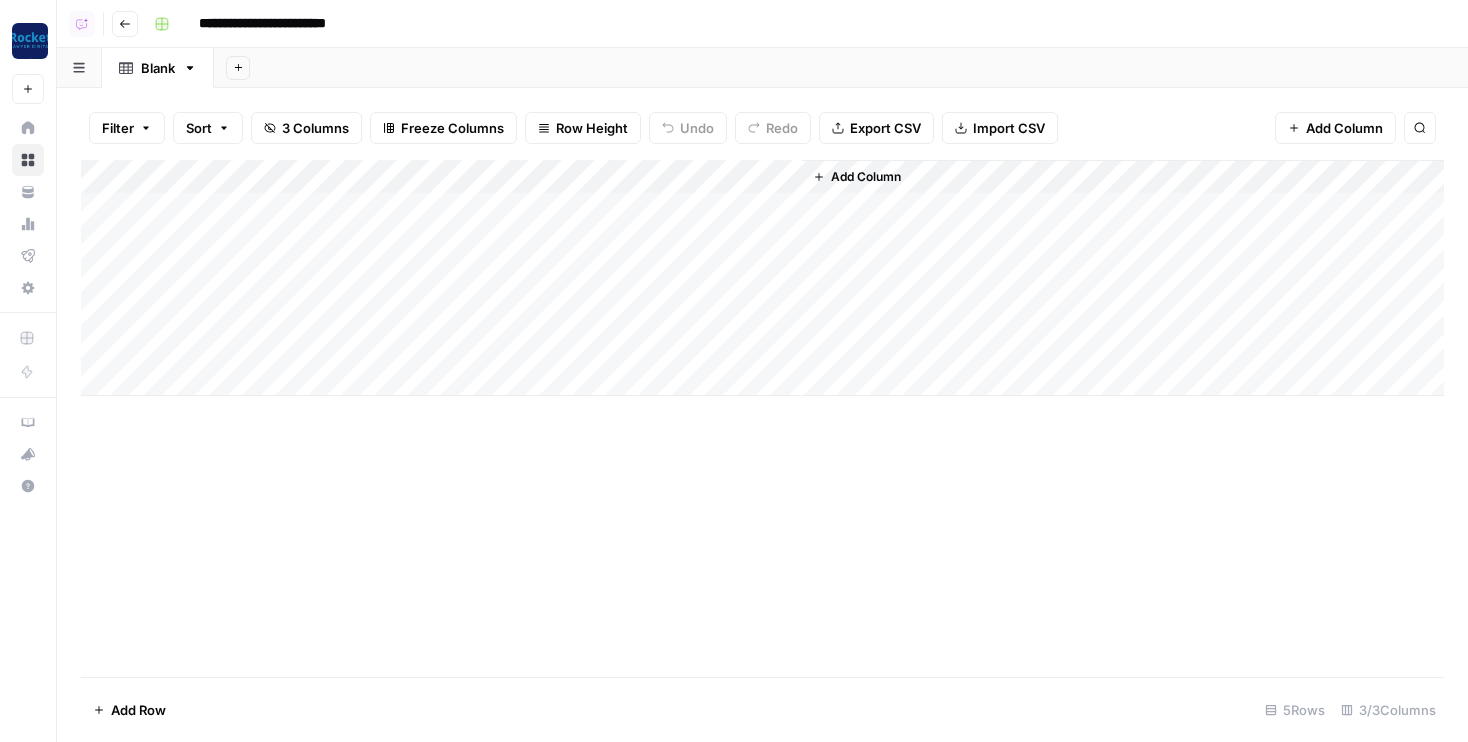 click on "Add Column" at bounding box center (762, 278) 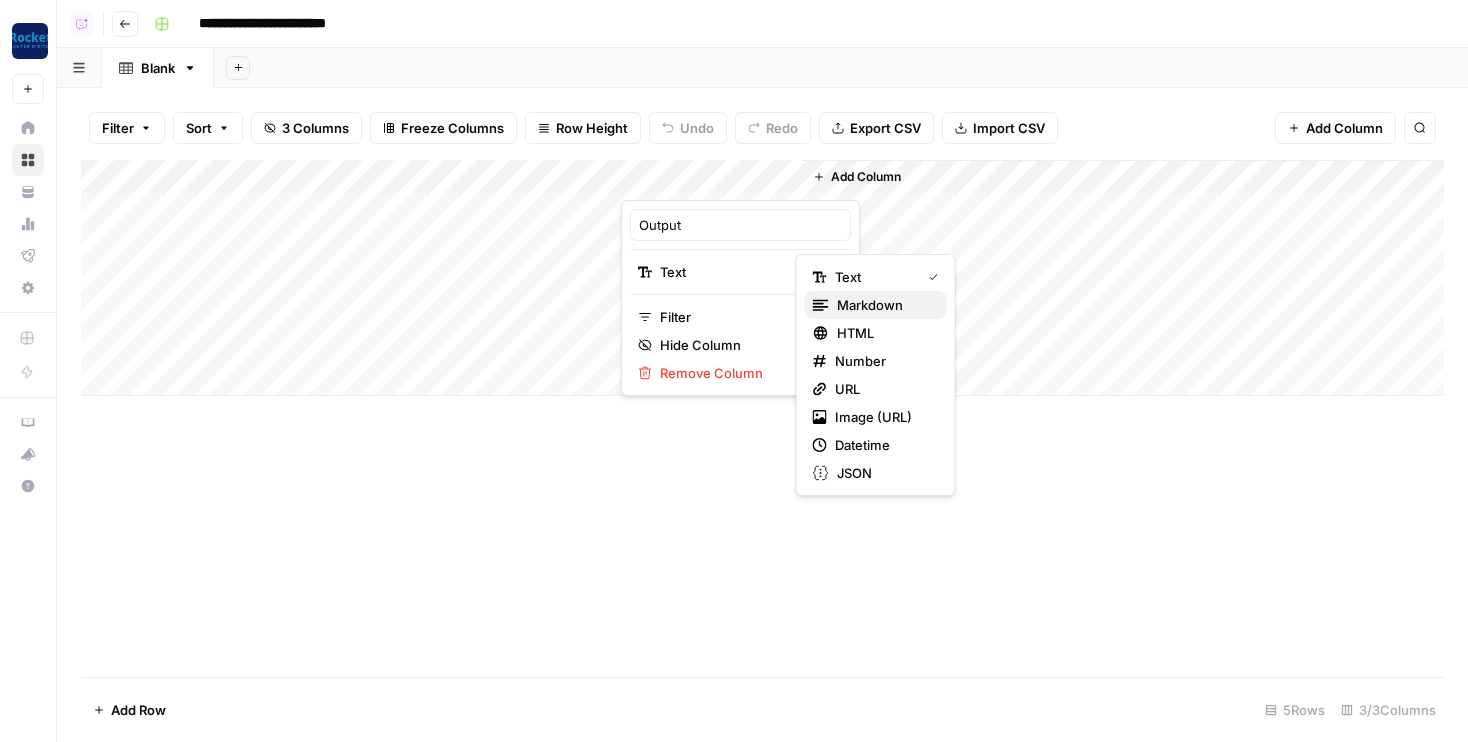click on "Markdown" at bounding box center (884, 305) 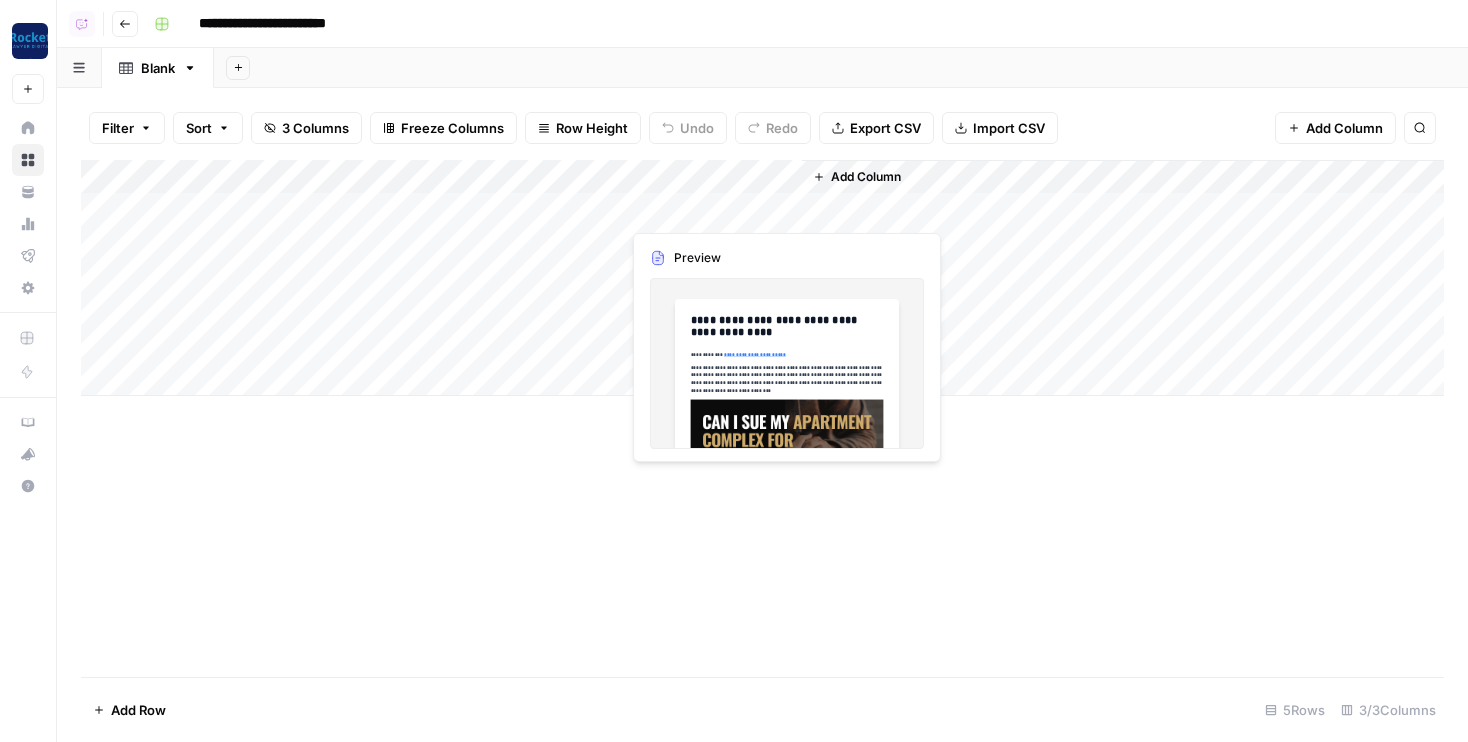 click on "Add Column" at bounding box center (762, 278) 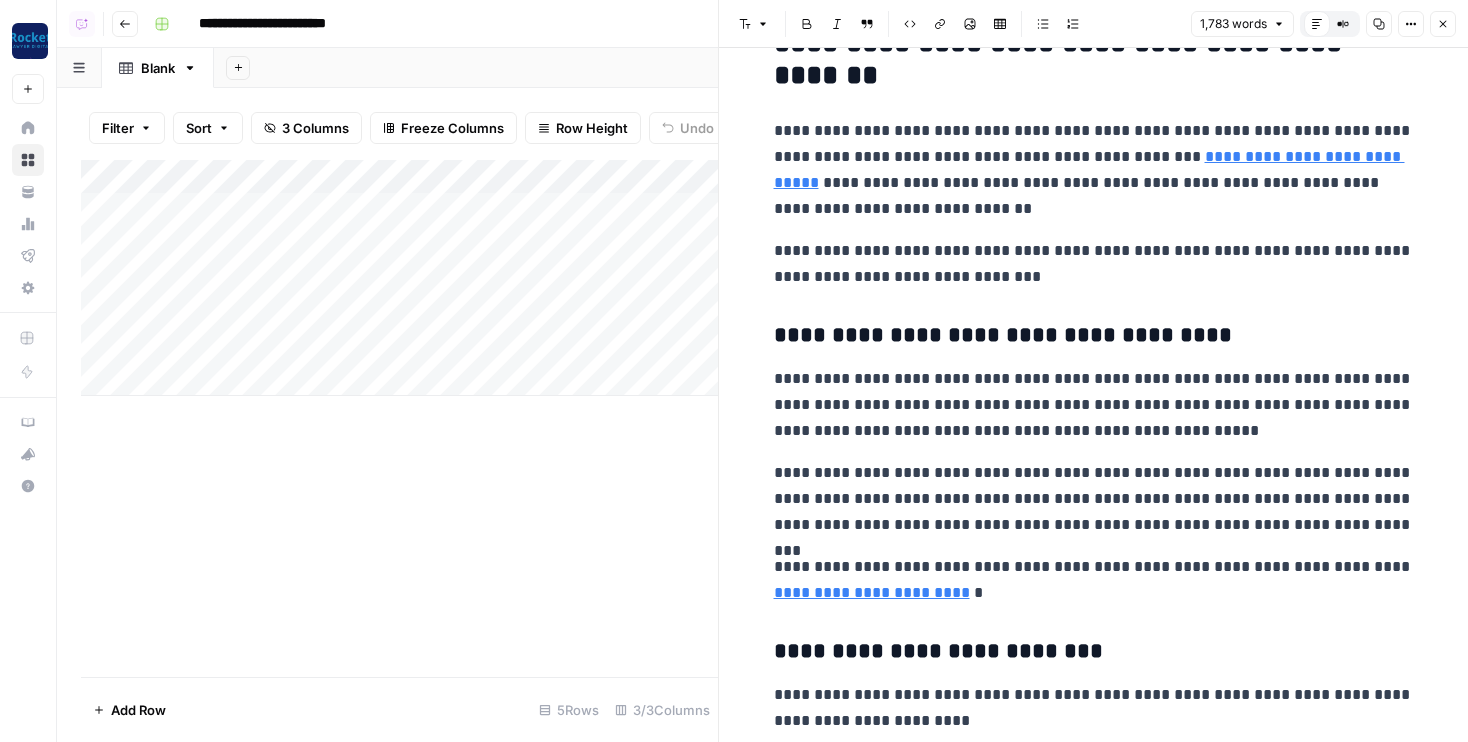 scroll, scrollTop: 729, scrollLeft: 0, axis: vertical 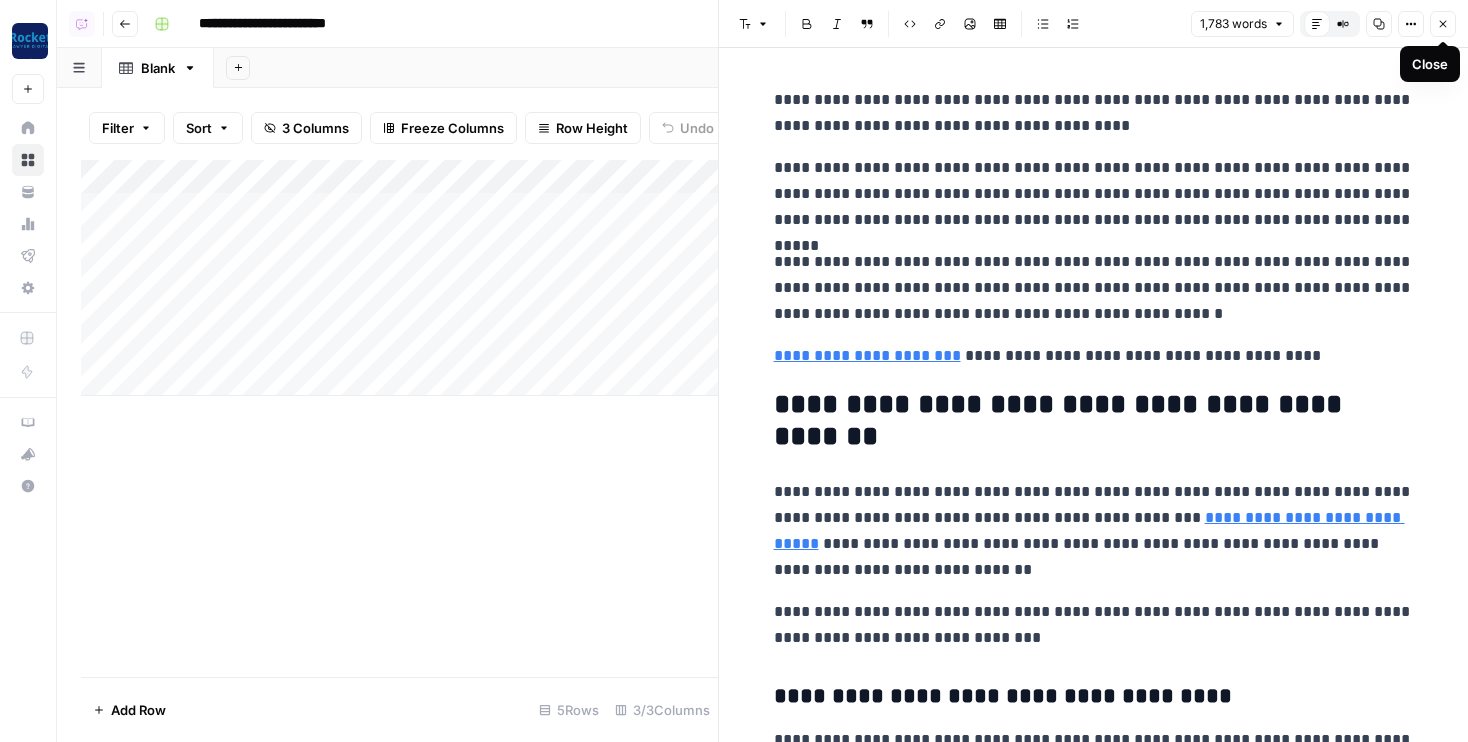 click 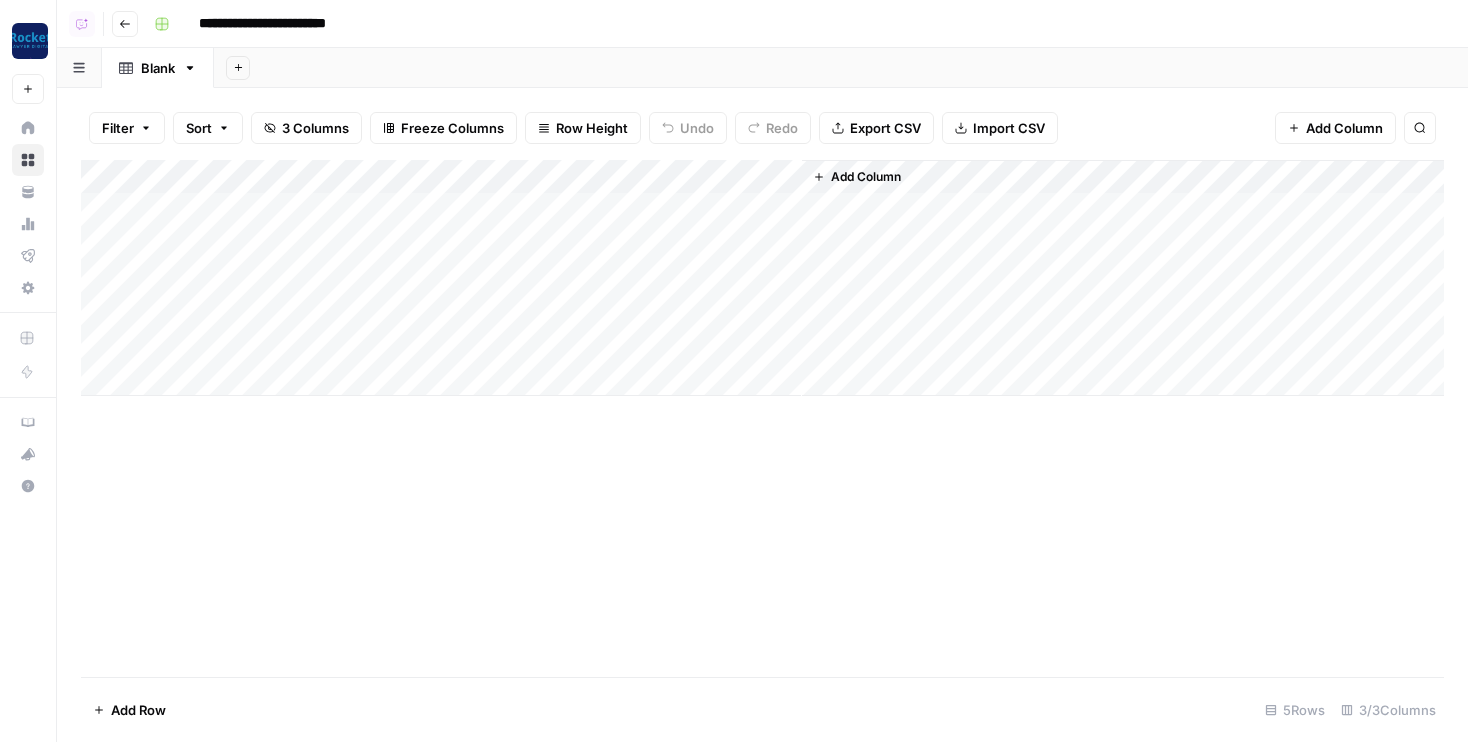 click on "Add Column" at bounding box center [866, 177] 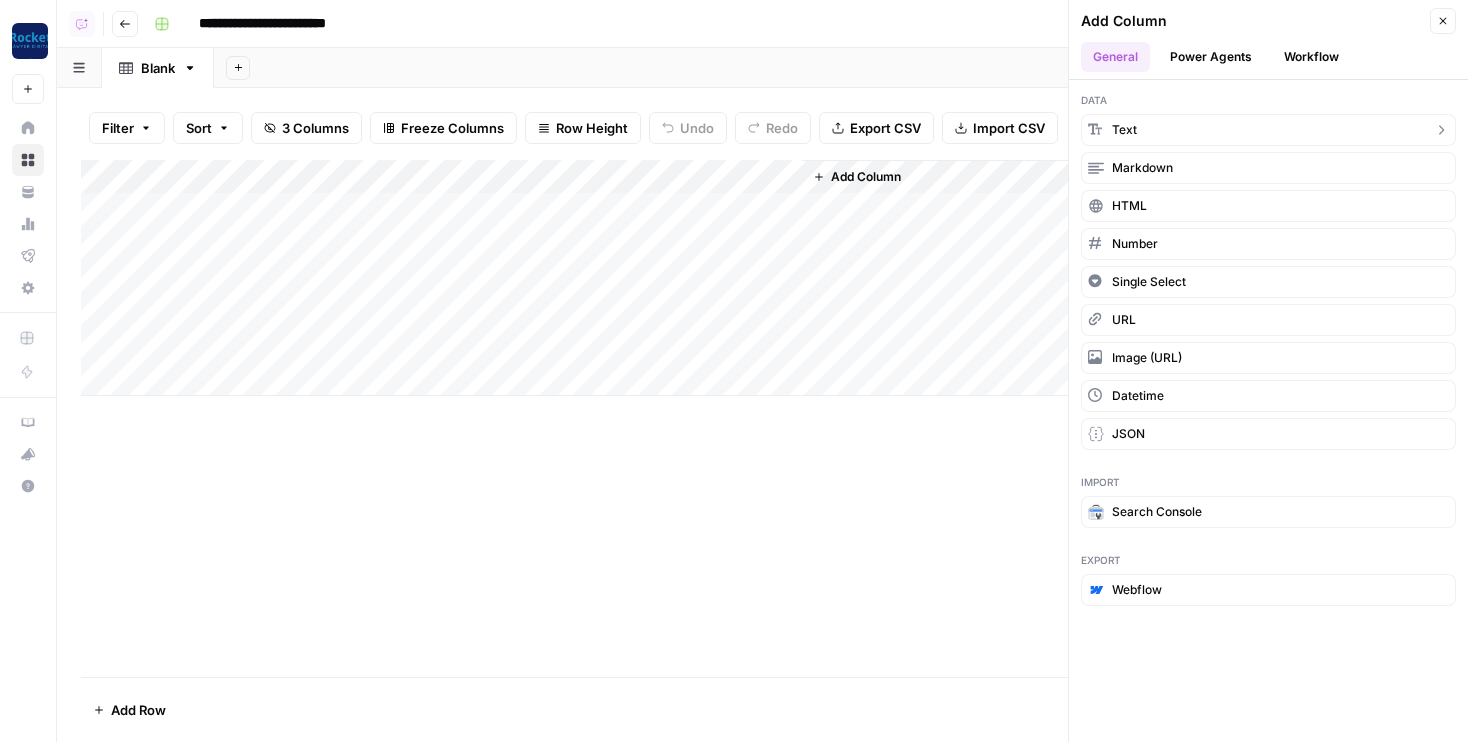 click on "Text" at bounding box center [1124, 130] 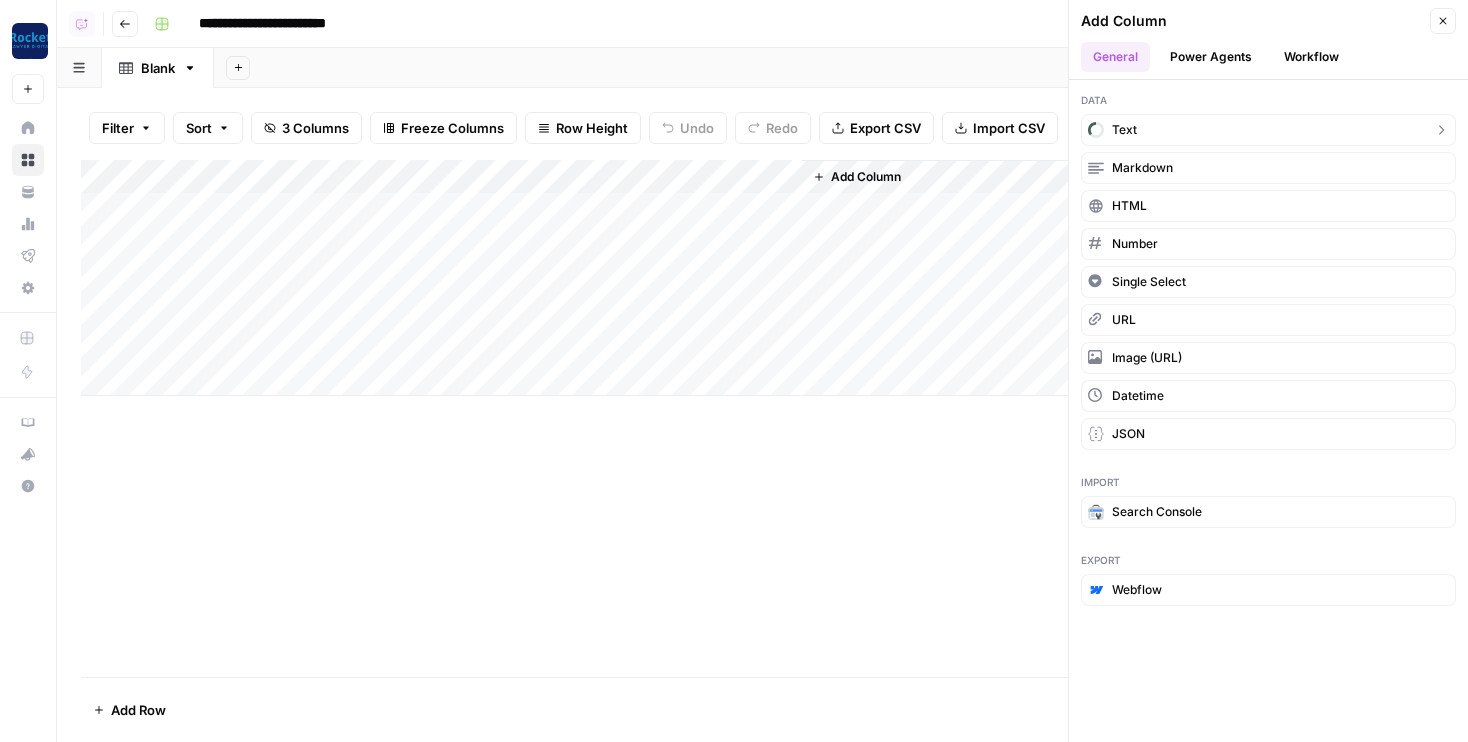 click on "Text" at bounding box center (1268, 130) 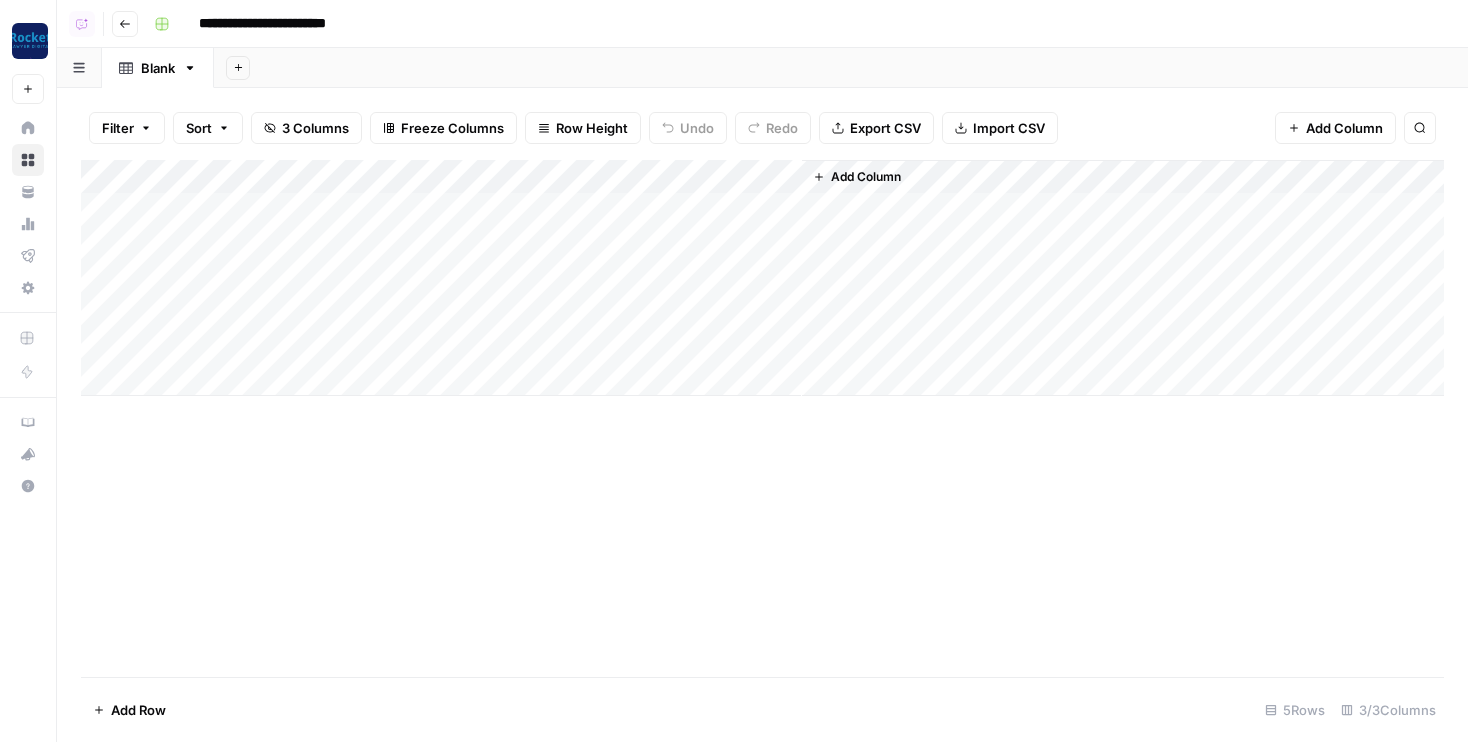 click on "Add Column" at bounding box center [1123, 278] 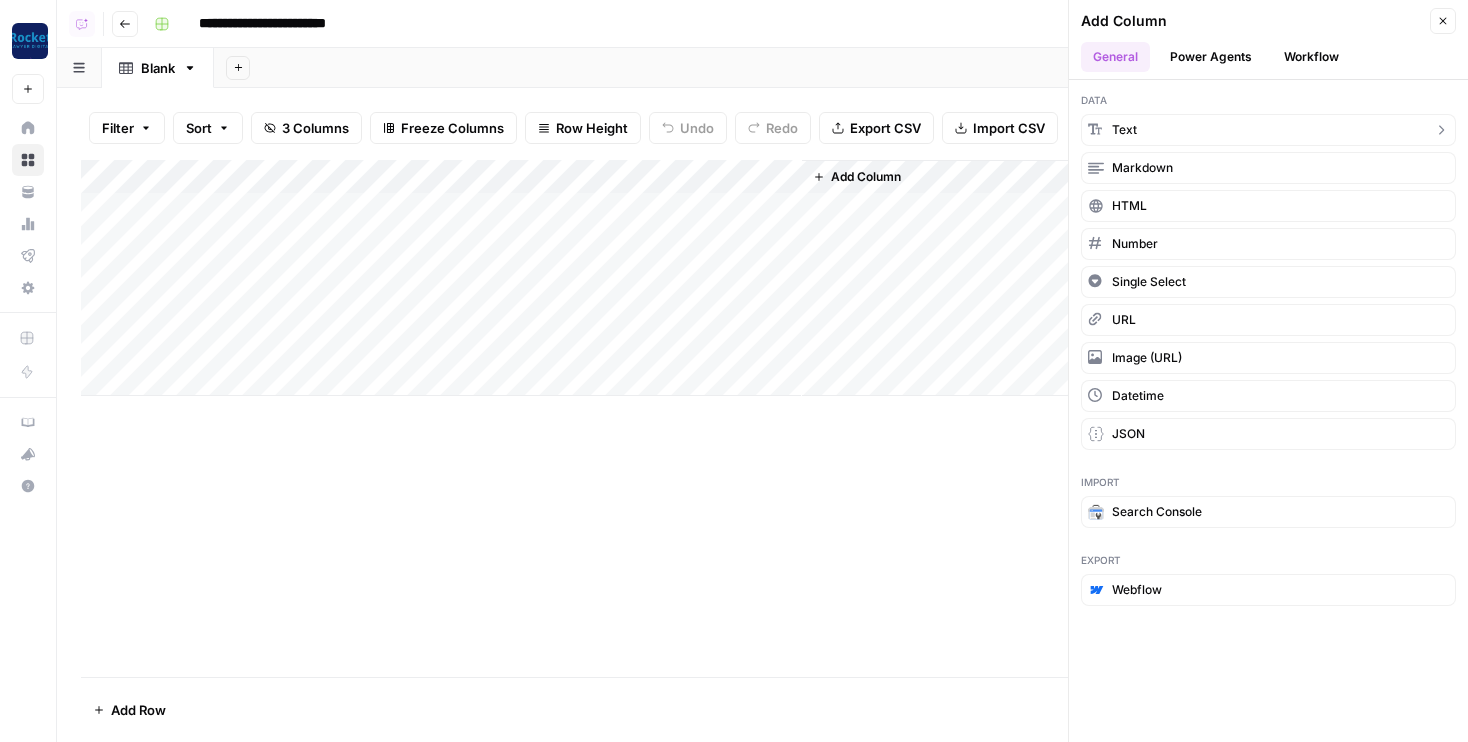 click on "Data
Text
Markdown
HTML
Number
Single Select
URL
Image (URL)
Datetime
JSON" at bounding box center [1268, 271] 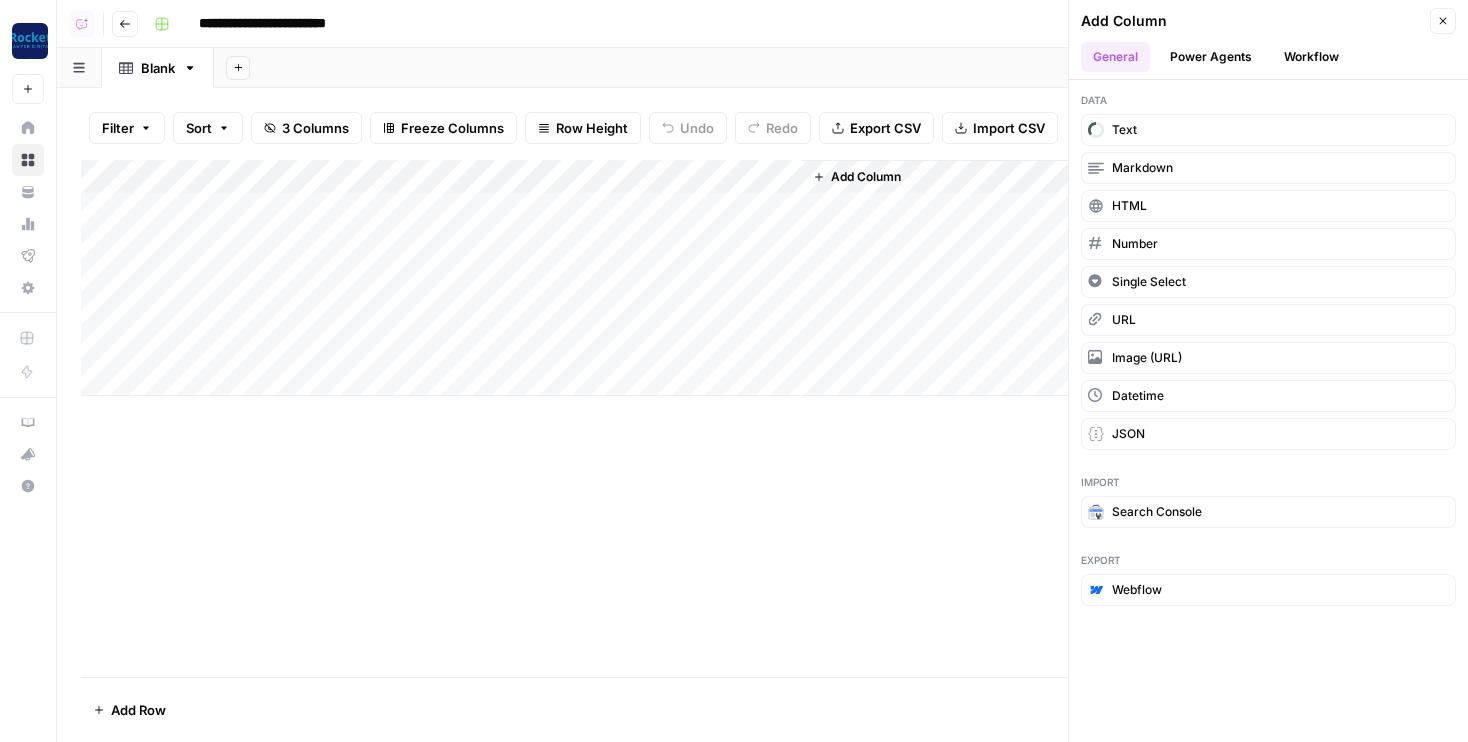 click on "Add Column" at bounding box center [866, 177] 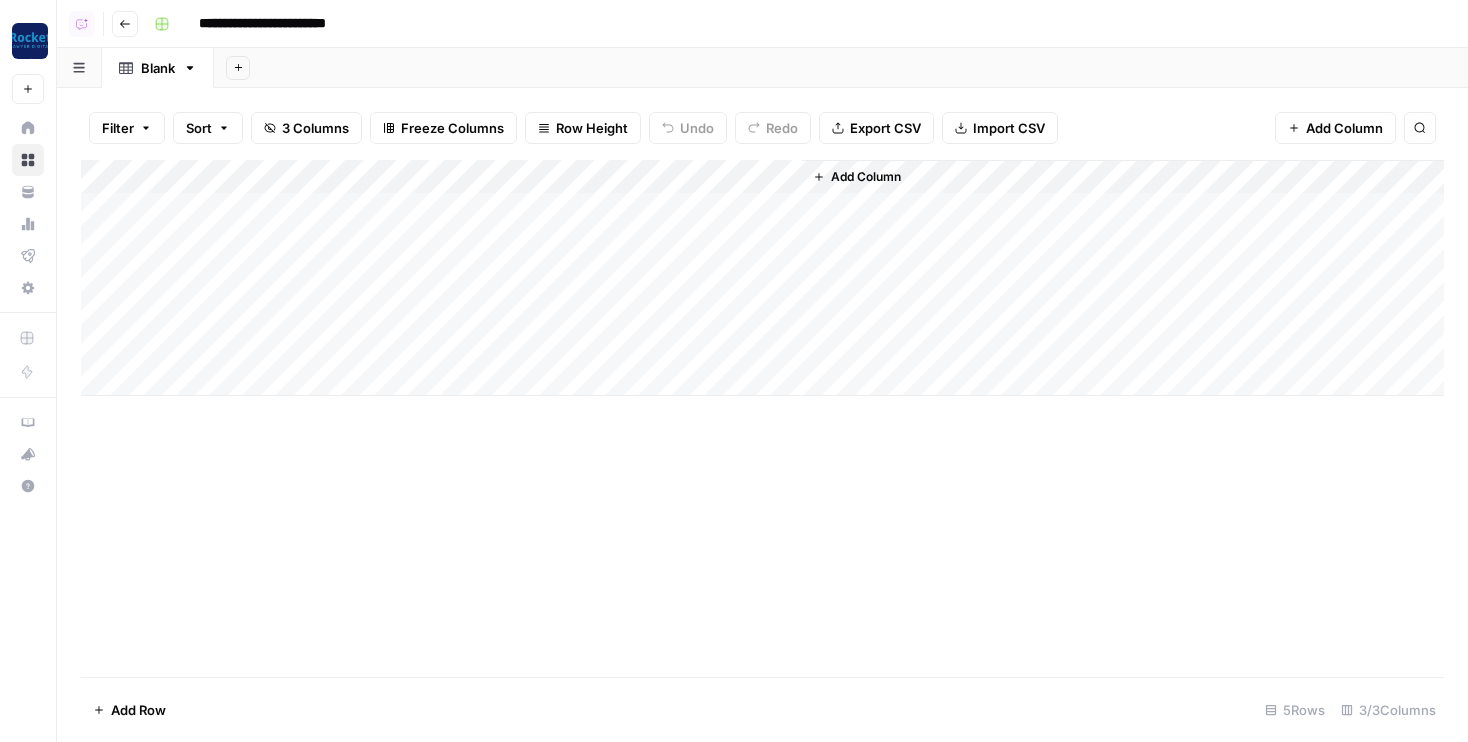 click on "Add Column" at bounding box center [1344, 128] 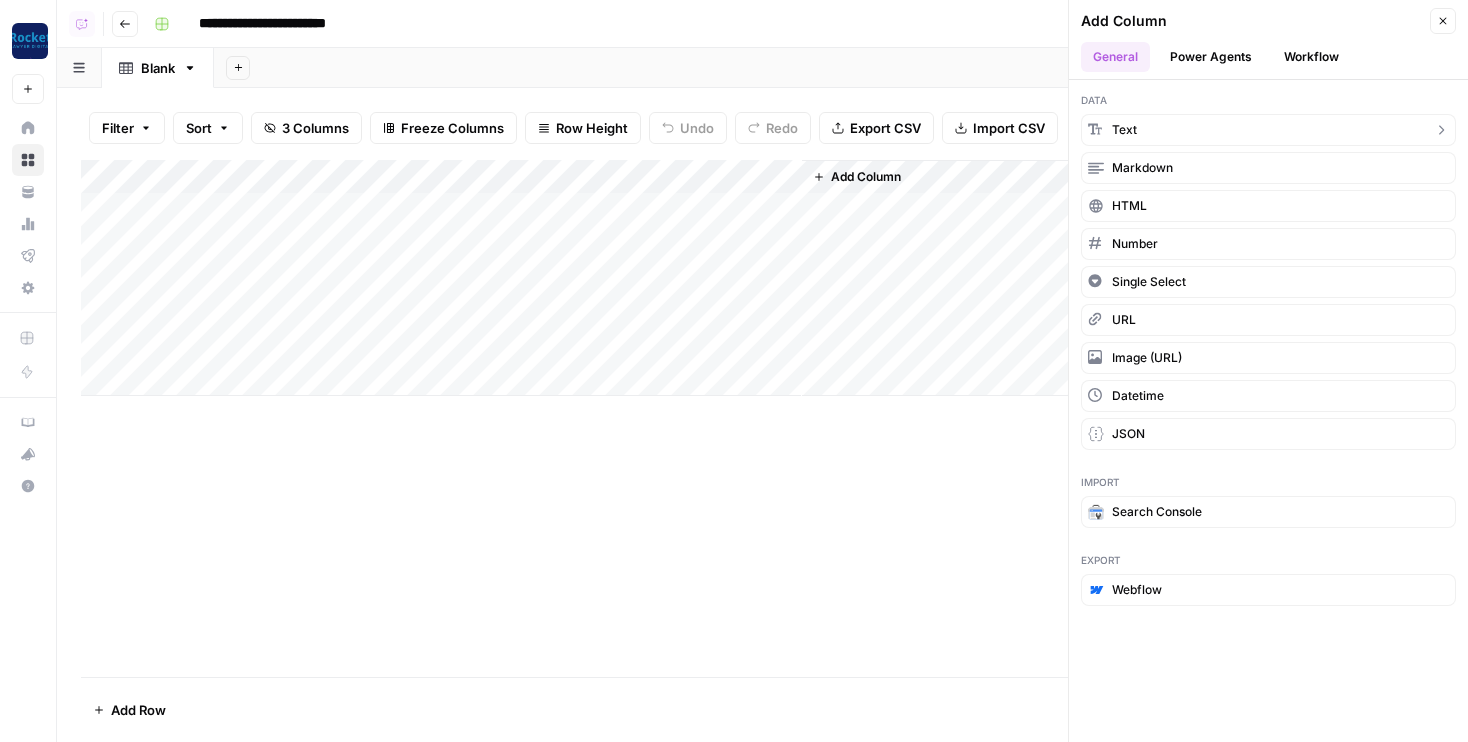 click on "Text" at bounding box center [1268, 130] 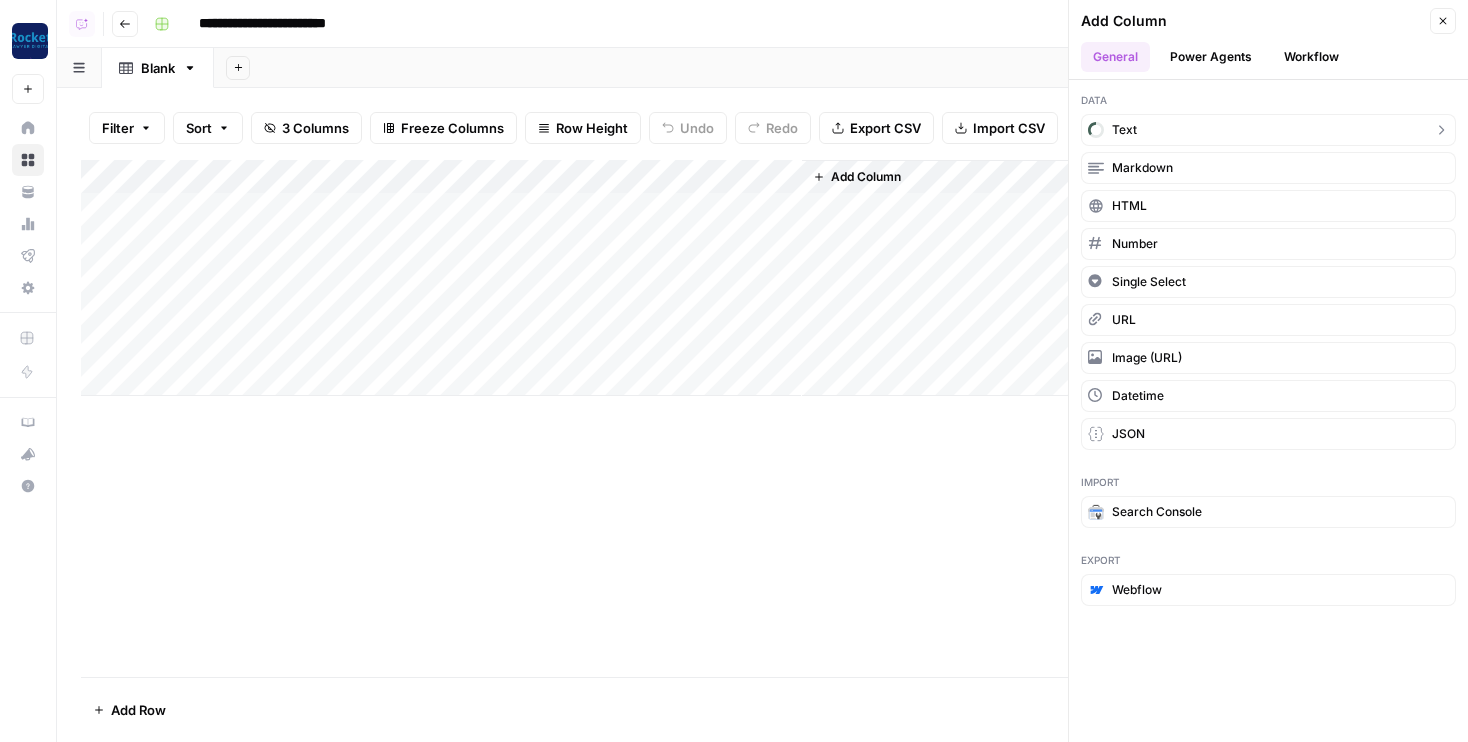 click on "Text" at bounding box center [1124, 130] 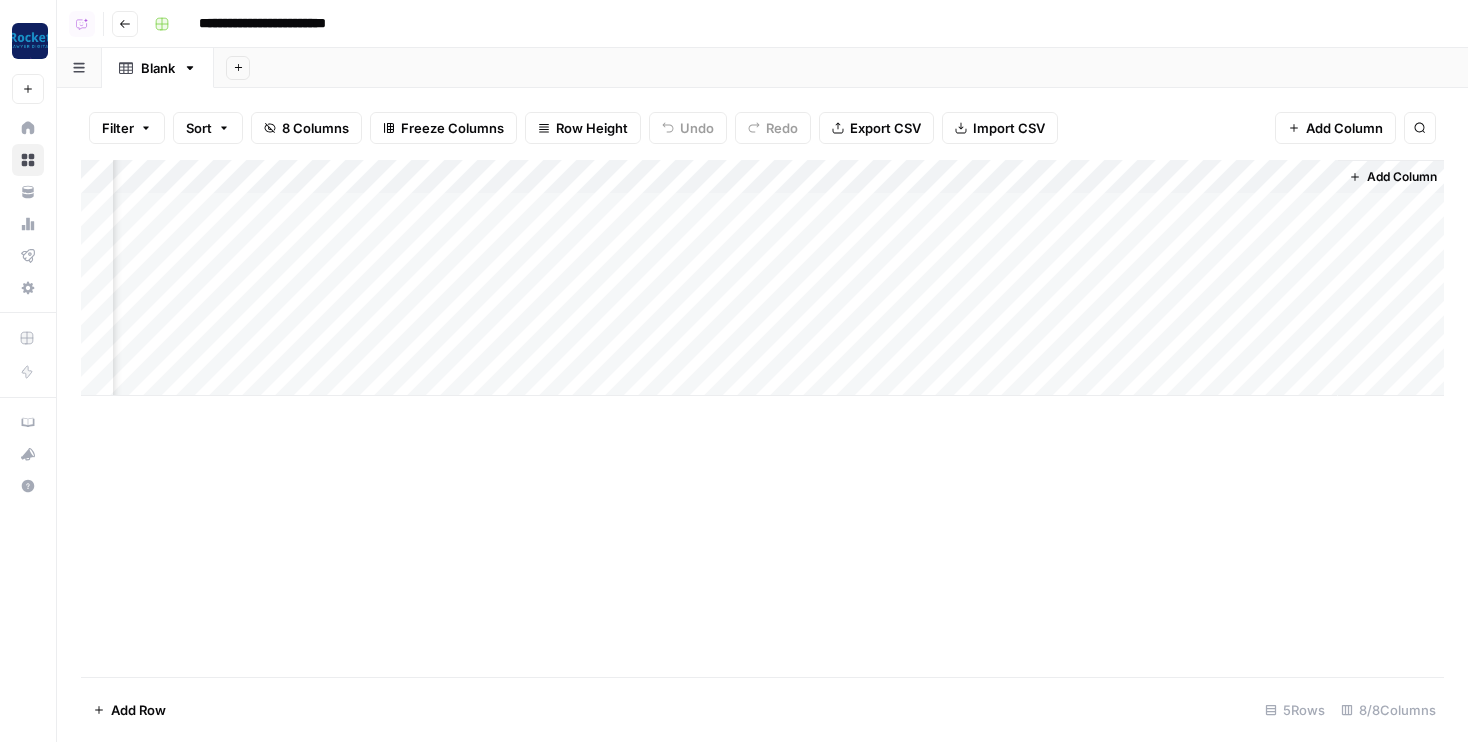 scroll, scrollTop: 0, scrollLeft: 369, axis: horizontal 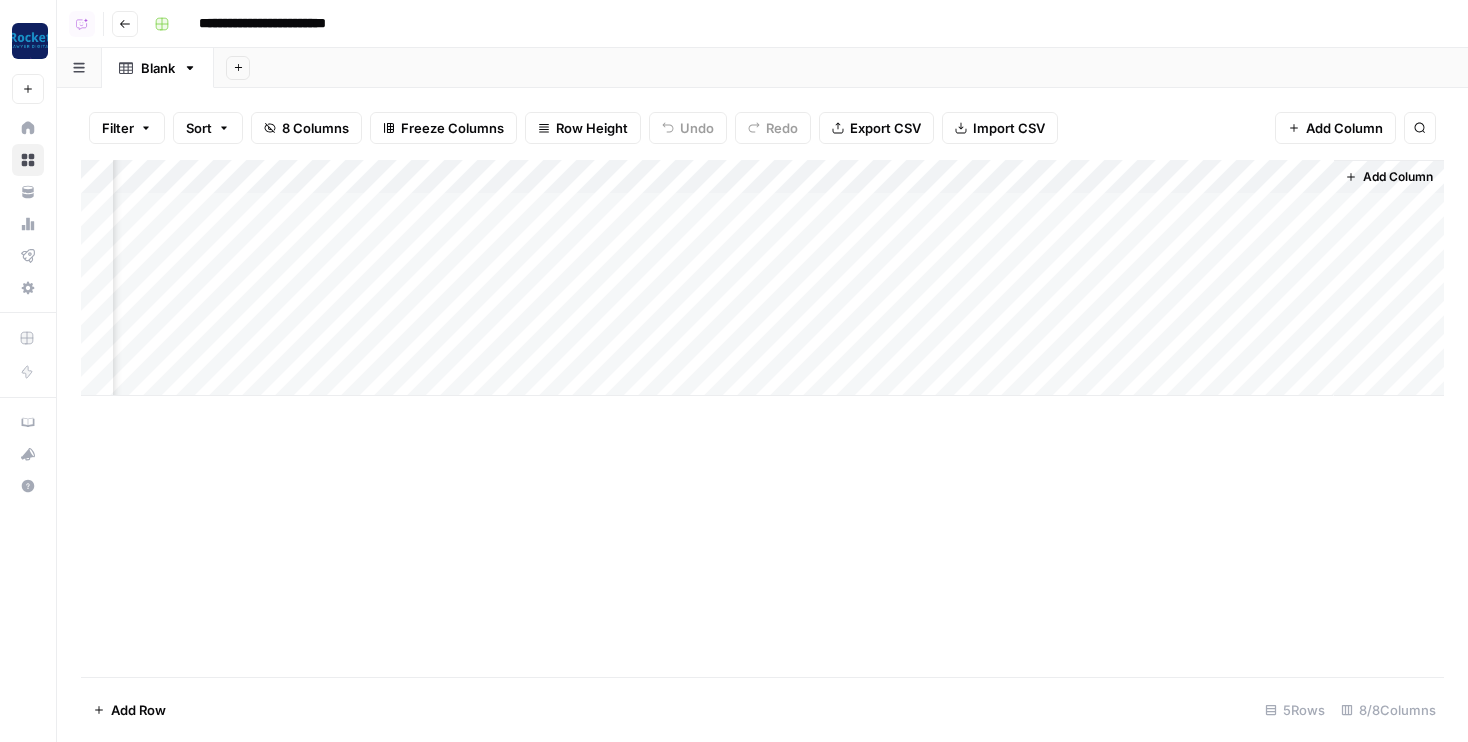 click on "Add Column" at bounding box center [762, 278] 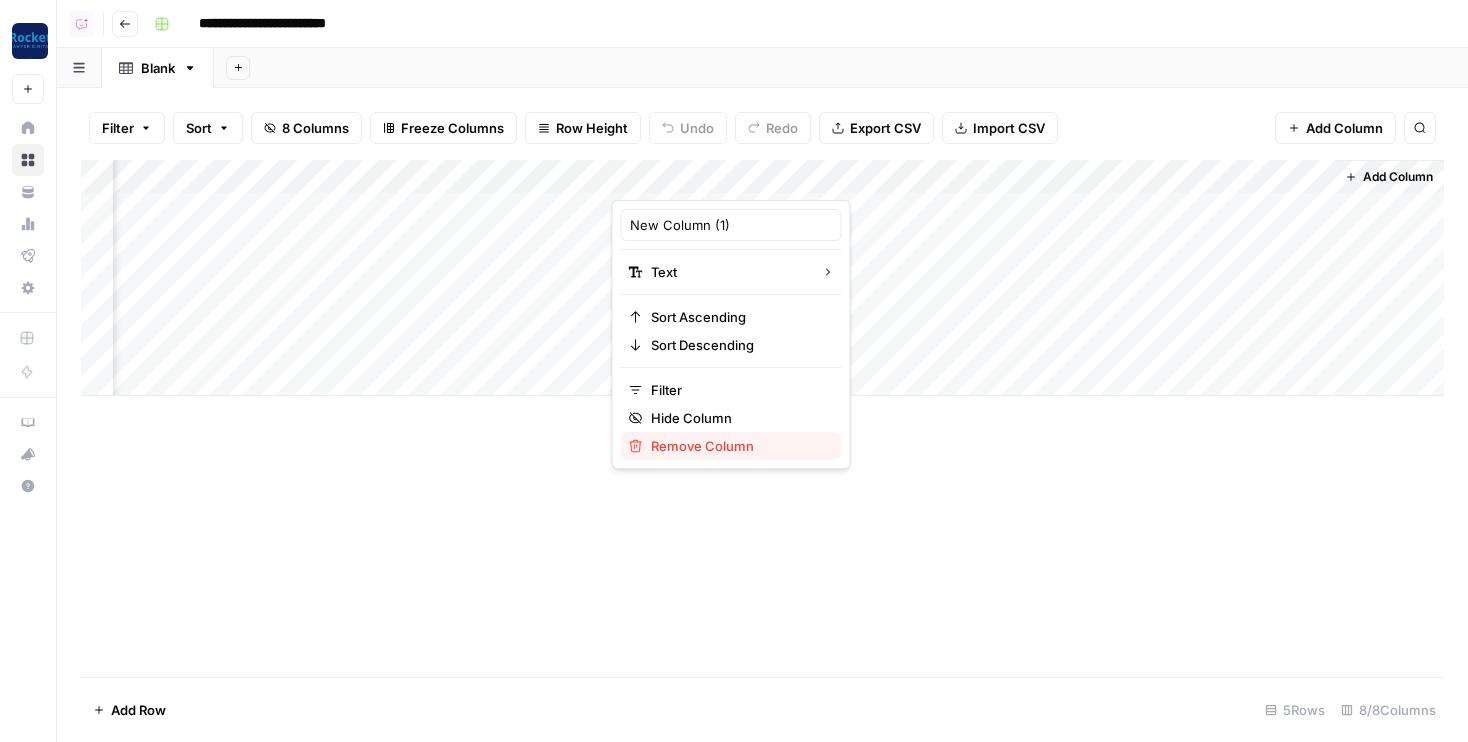 click on "Remove Column" at bounding box center [738, 446] 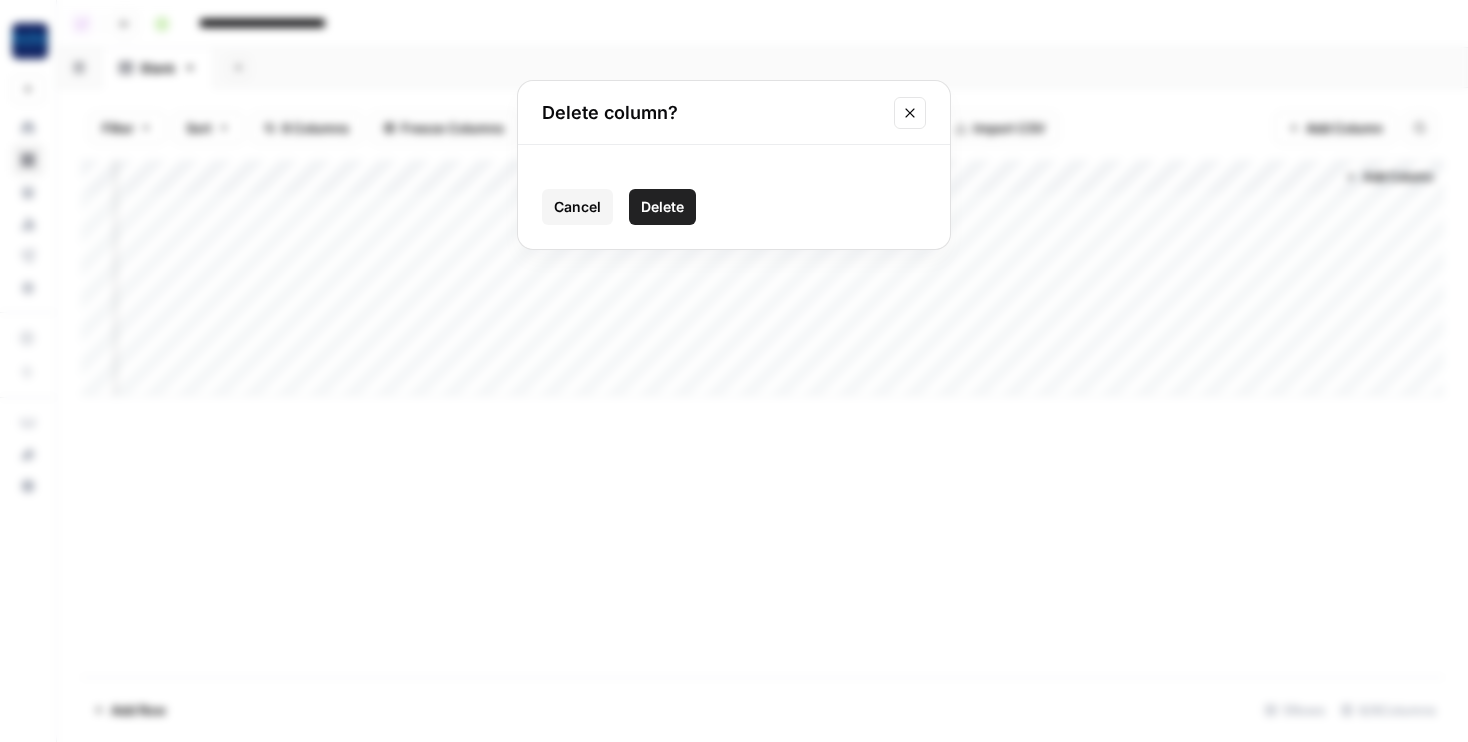 click on "Delete" at bounding box center (662, 207) 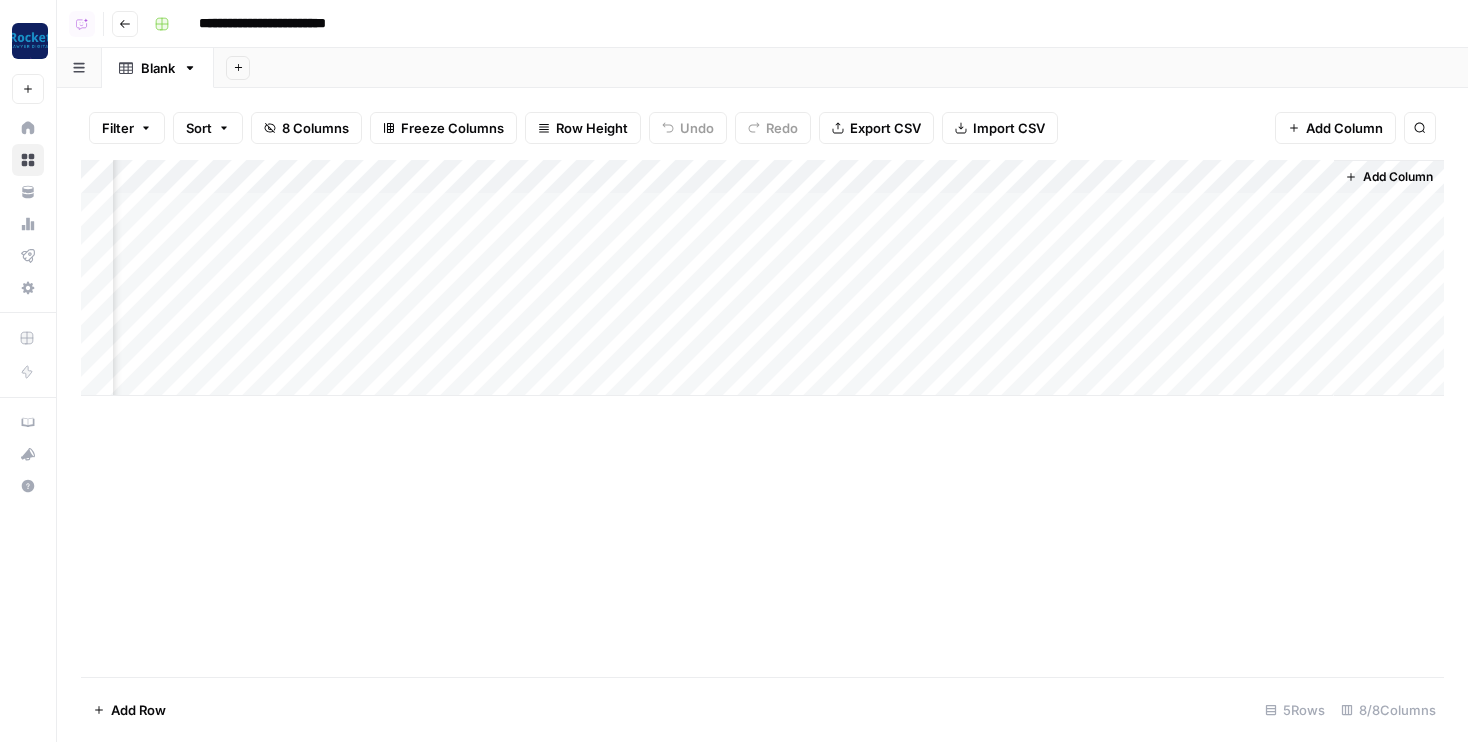 scroll, scrollTop: 0, scrollLeft: 189, axis: horizontal 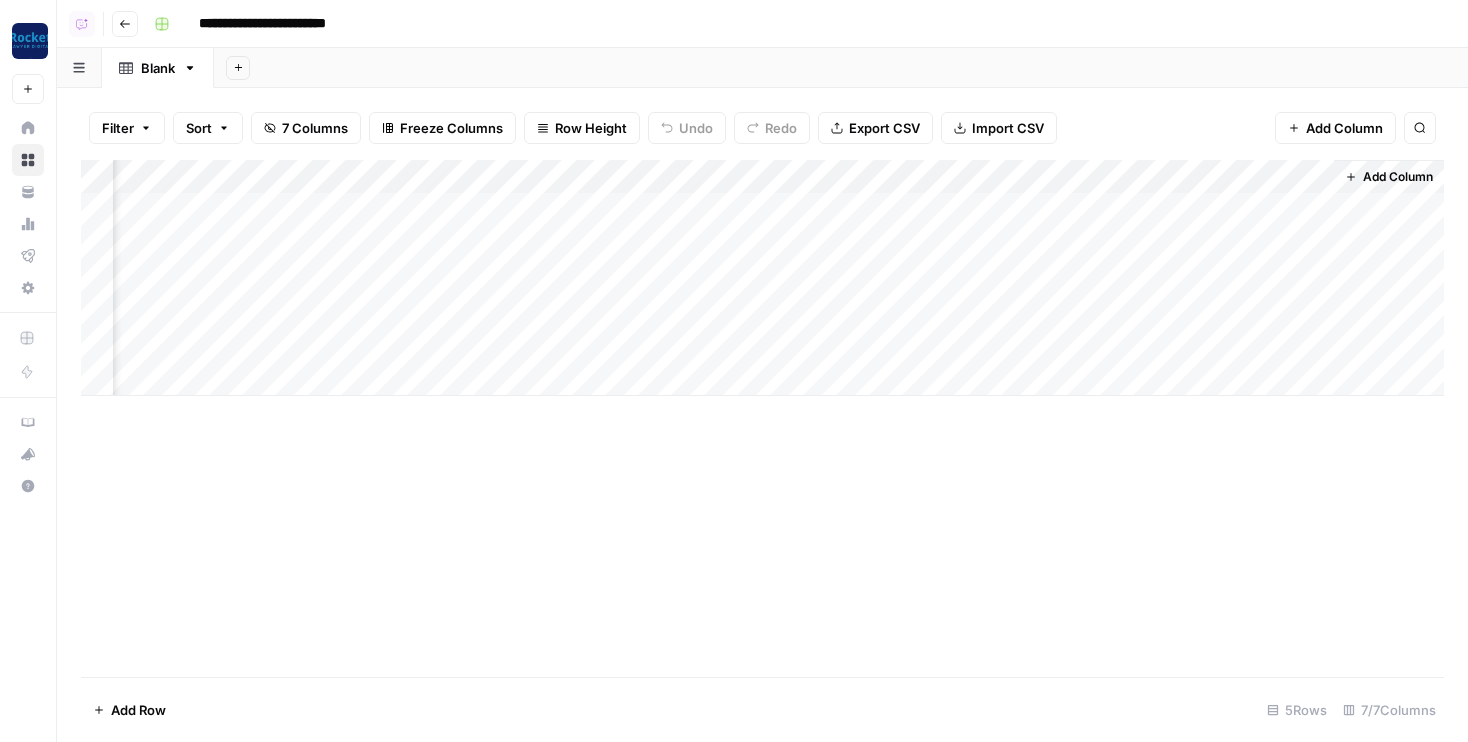 click on "Add Column" at bounding box center [762, 278] 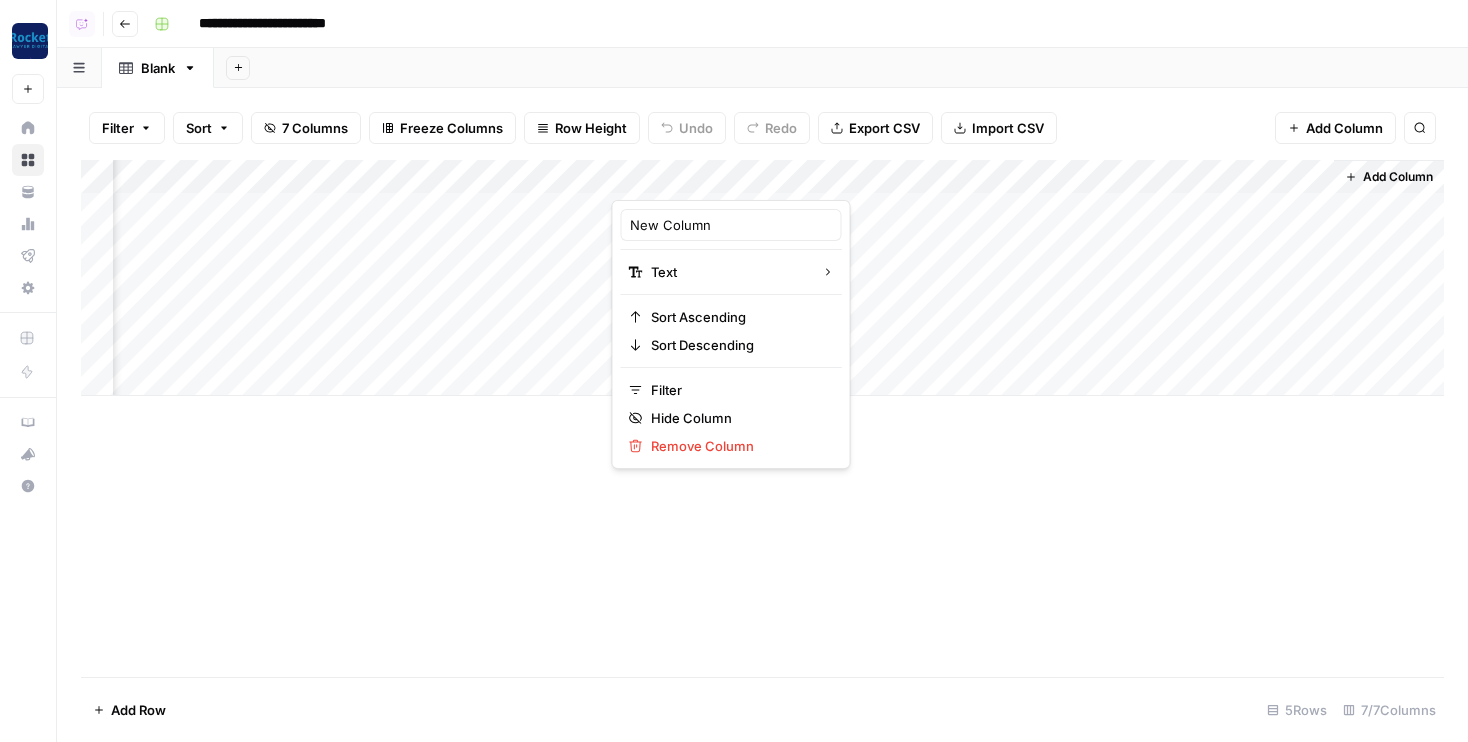 click on "Add Column" at bounding box center [762, 278] 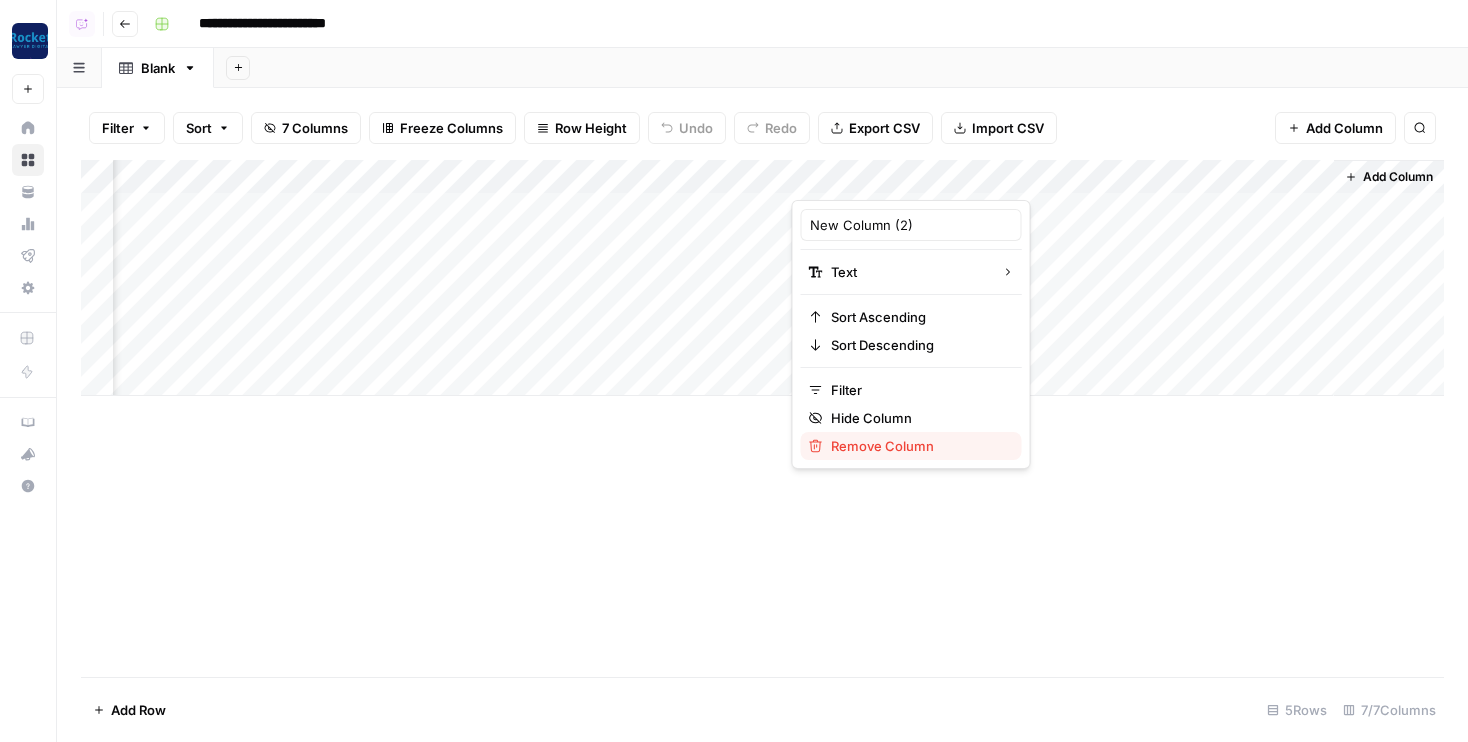 click on "Remove Column" at bounding box center [918, 446] 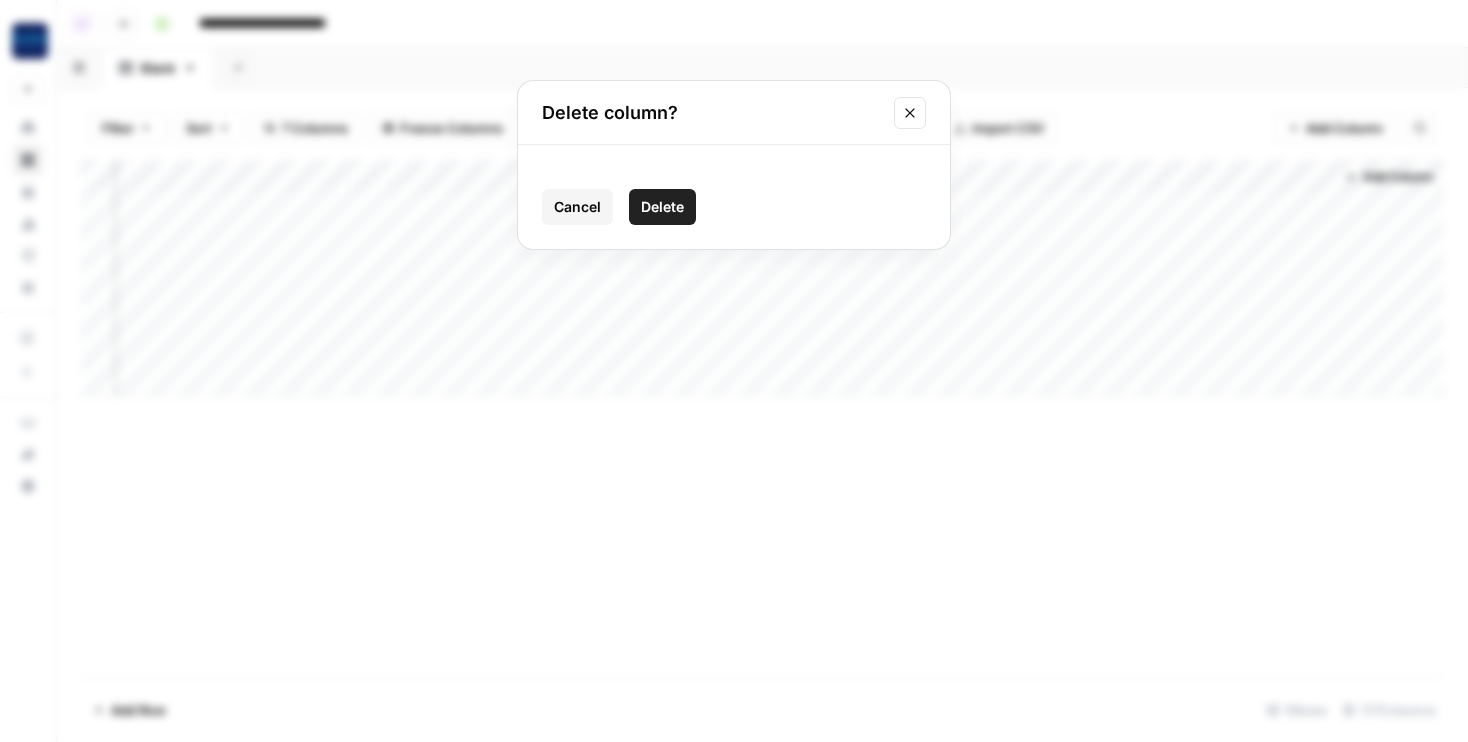 click on "Cancel Delete" at bounding box center (734, 197) 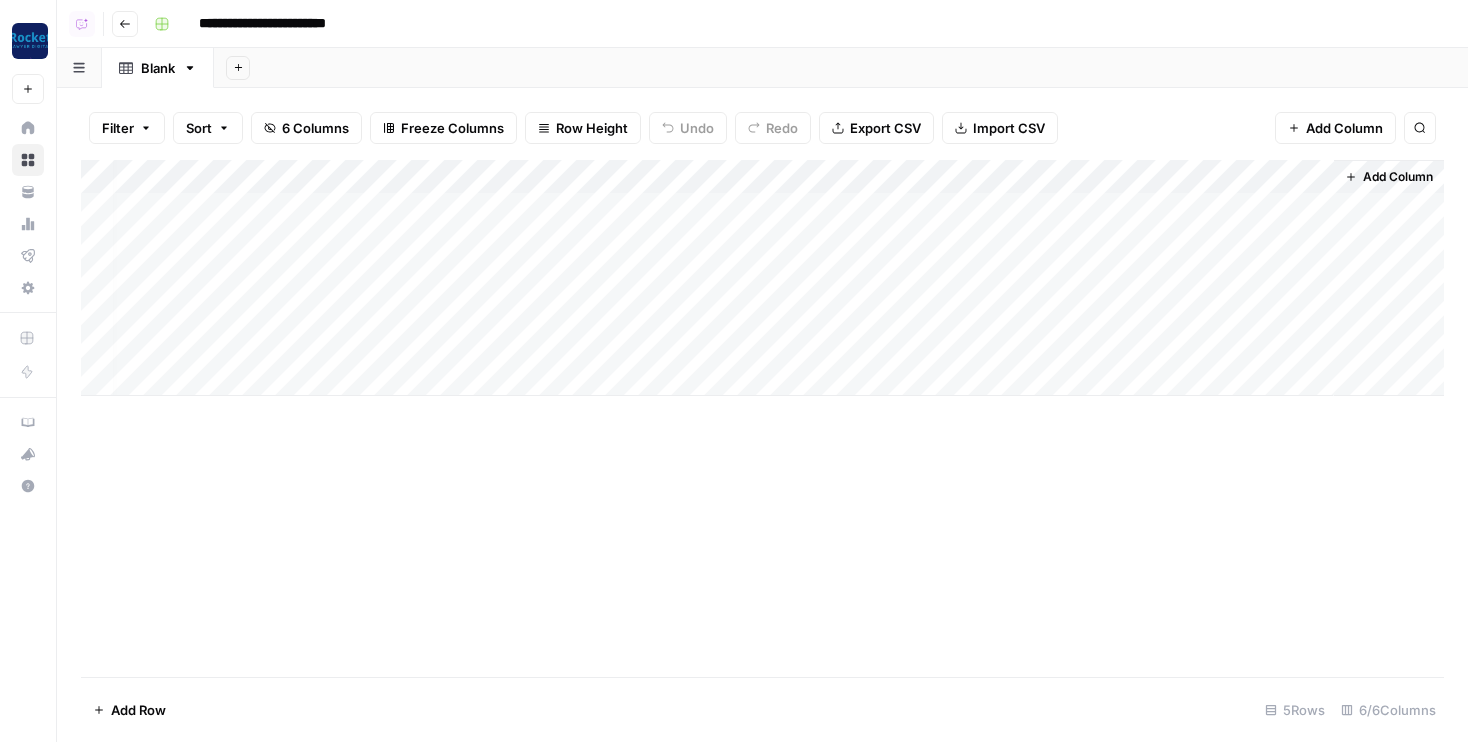 scroll, scrollTop: 0, scrollLeft: 9, axis: horizontal 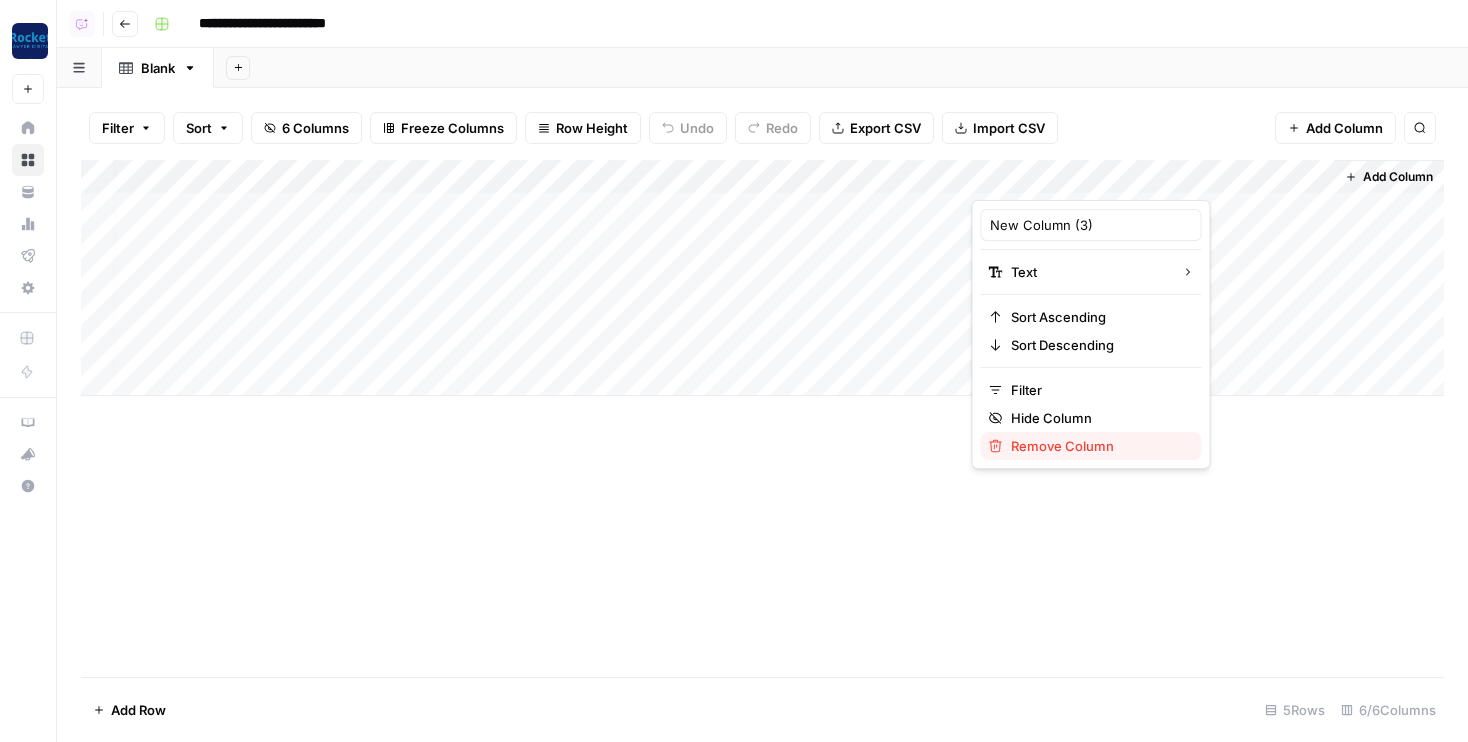 click on "Remove Column" at bounding box center [1098, 446] 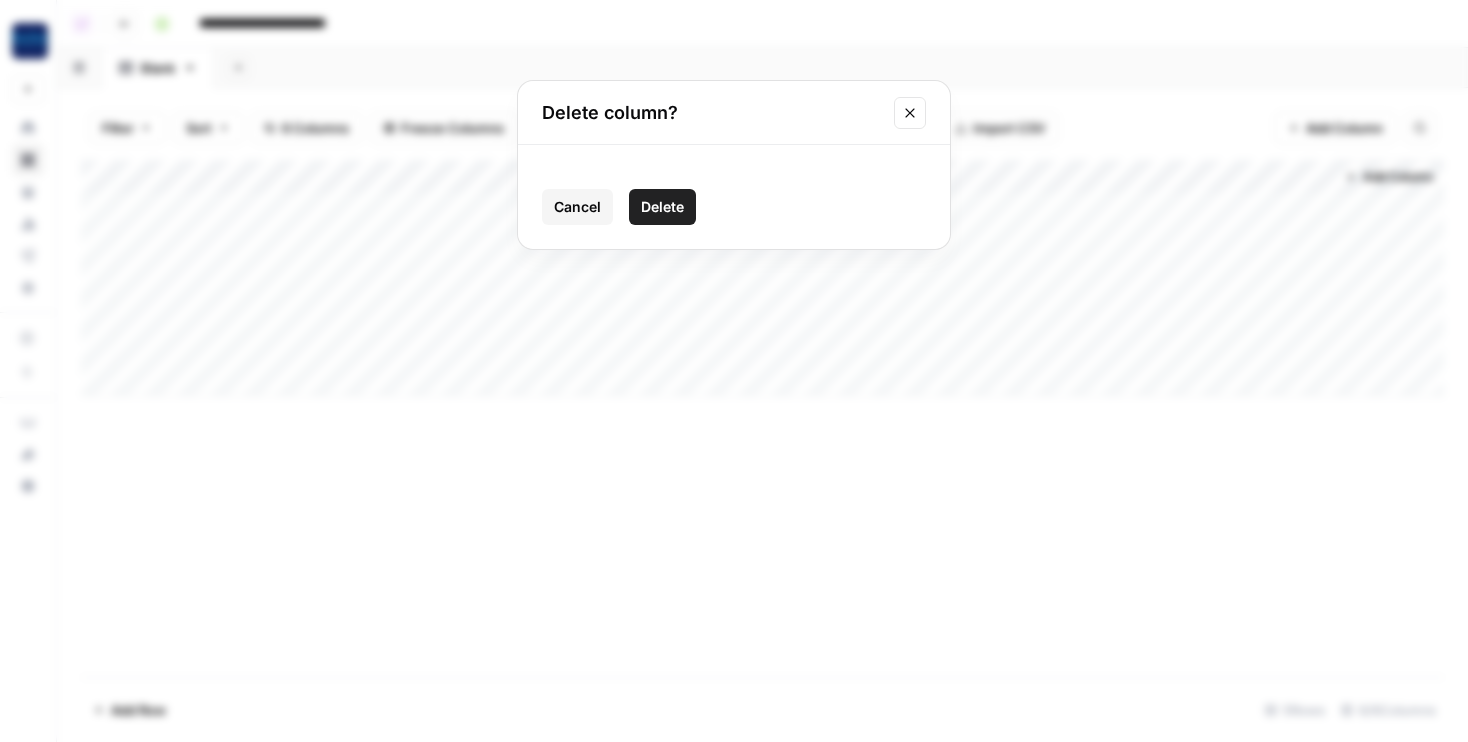 click on "Delete" at bounding box center (662, 207) 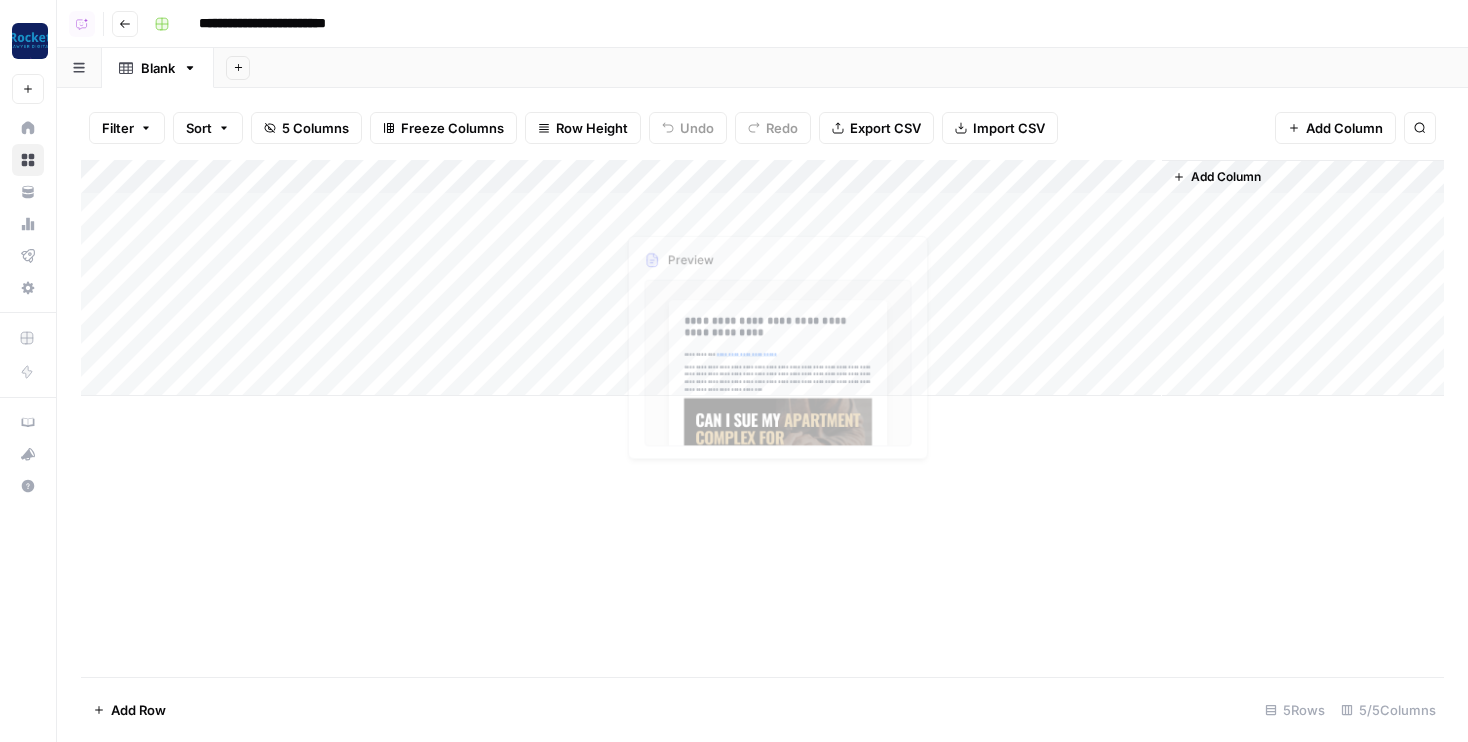 scroll, scrollTop: 0, scrollLeft: 0, axis: both 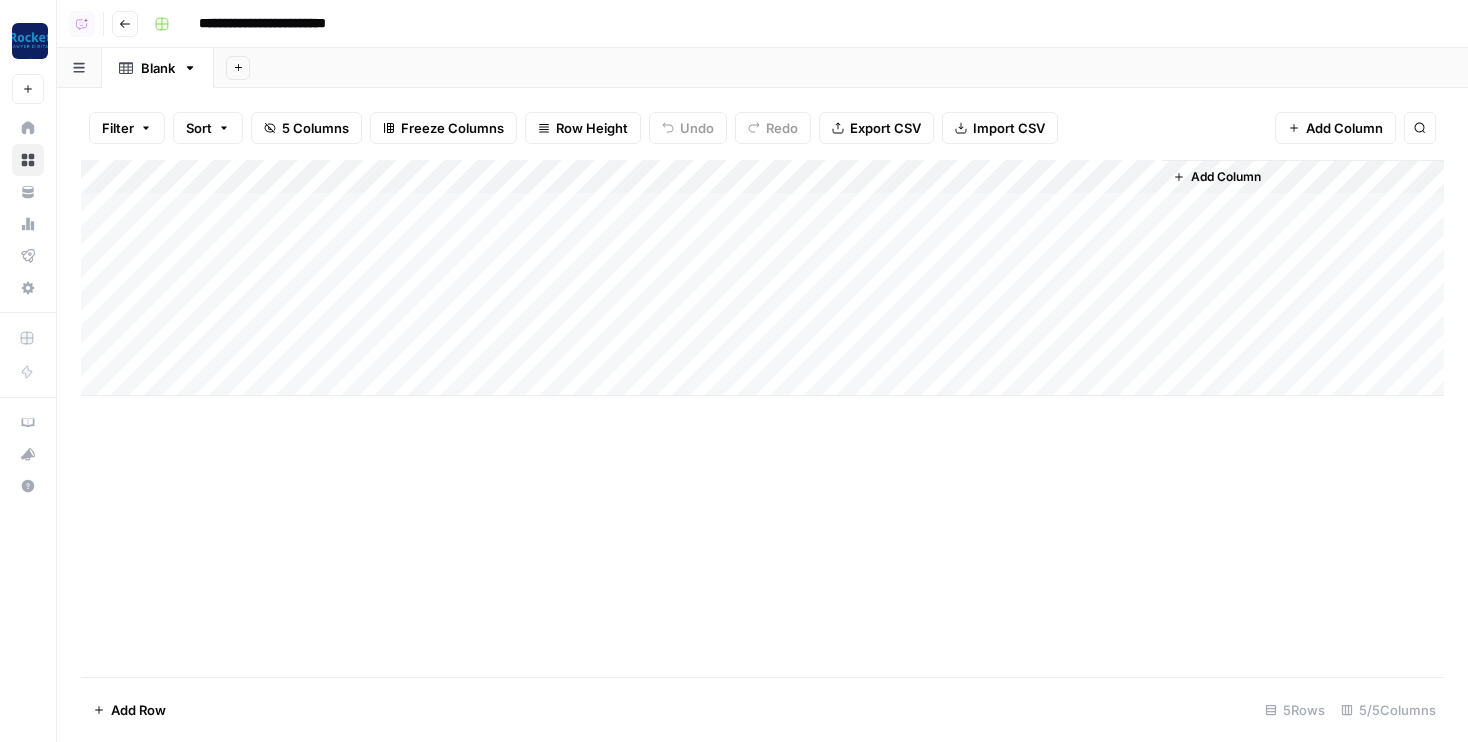 click on "Add Column" at bounding box center [762, 278] 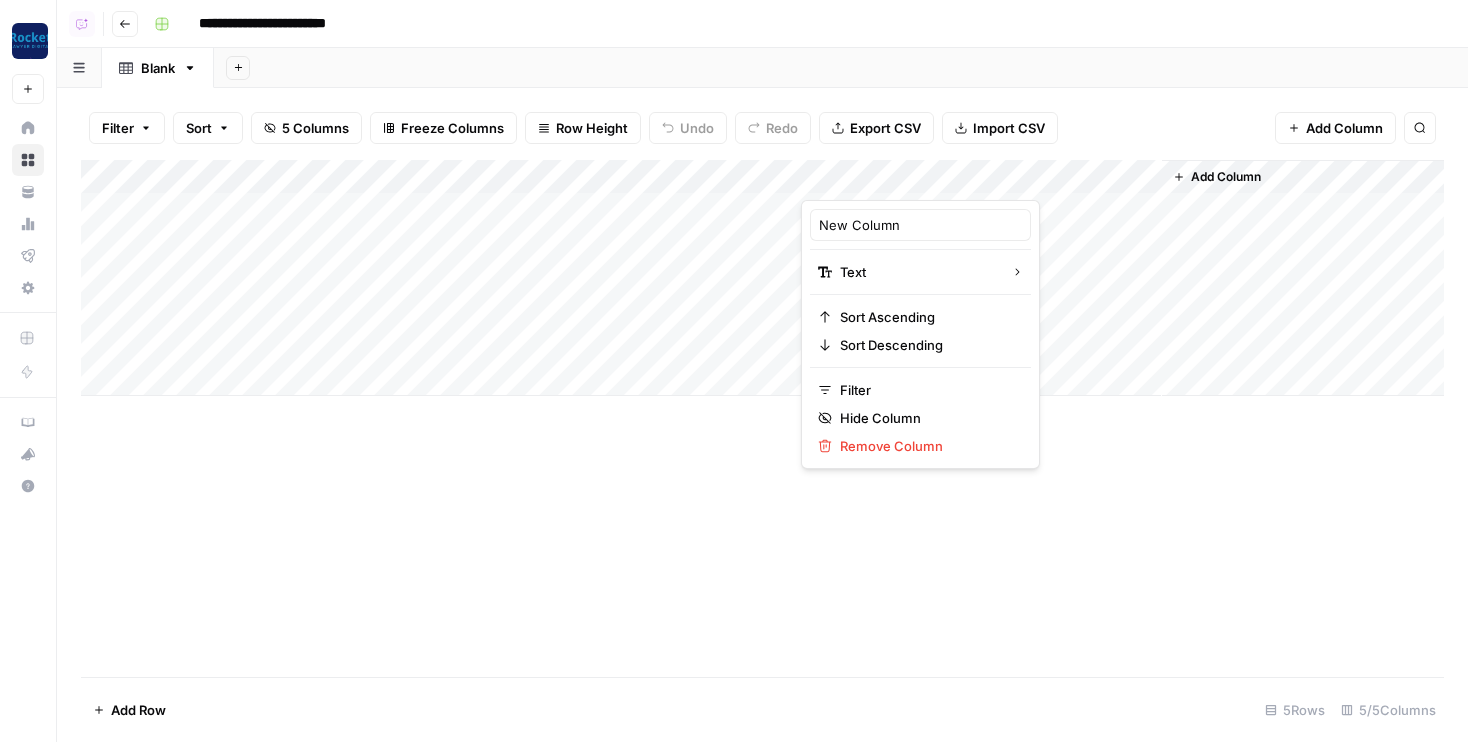 click on "New Column" at bounding box center [920, 225] 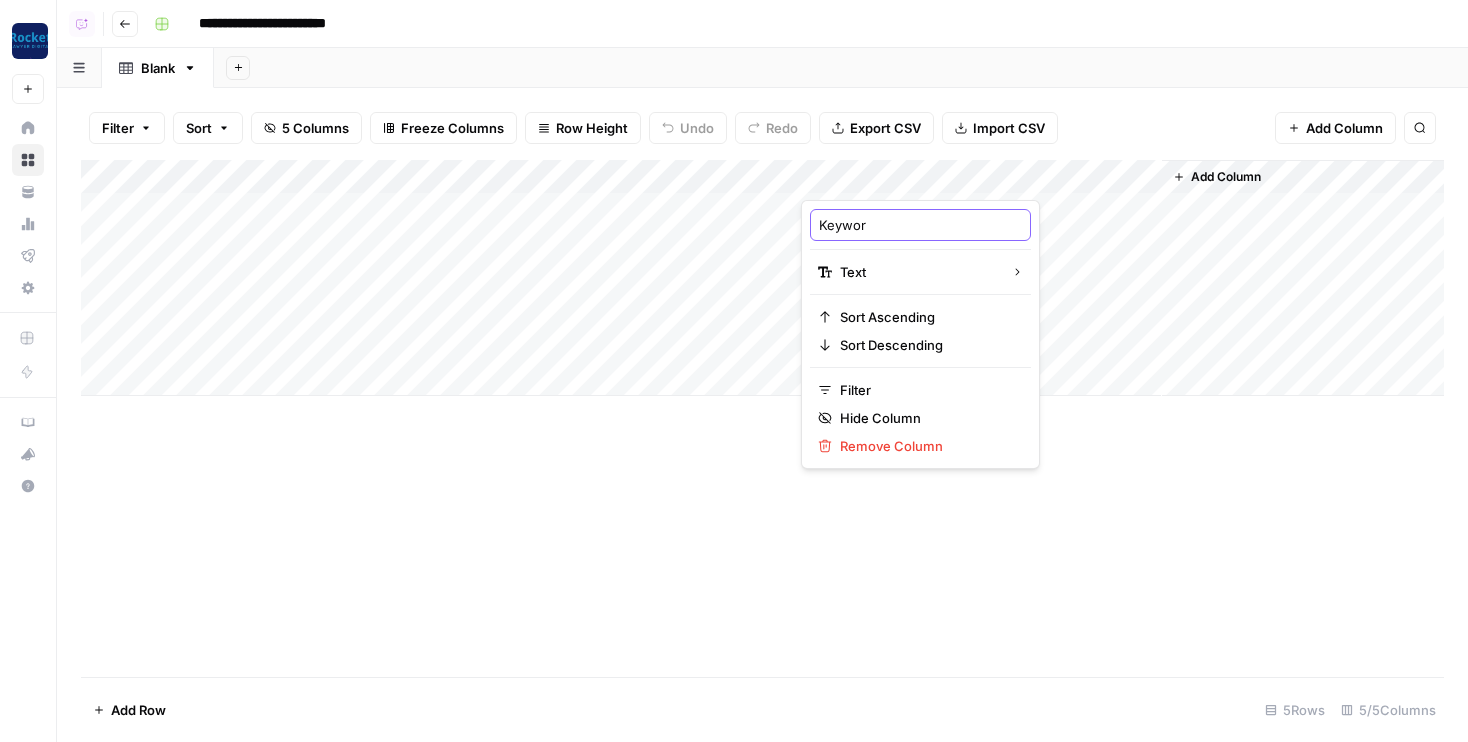 type on "Keyword" 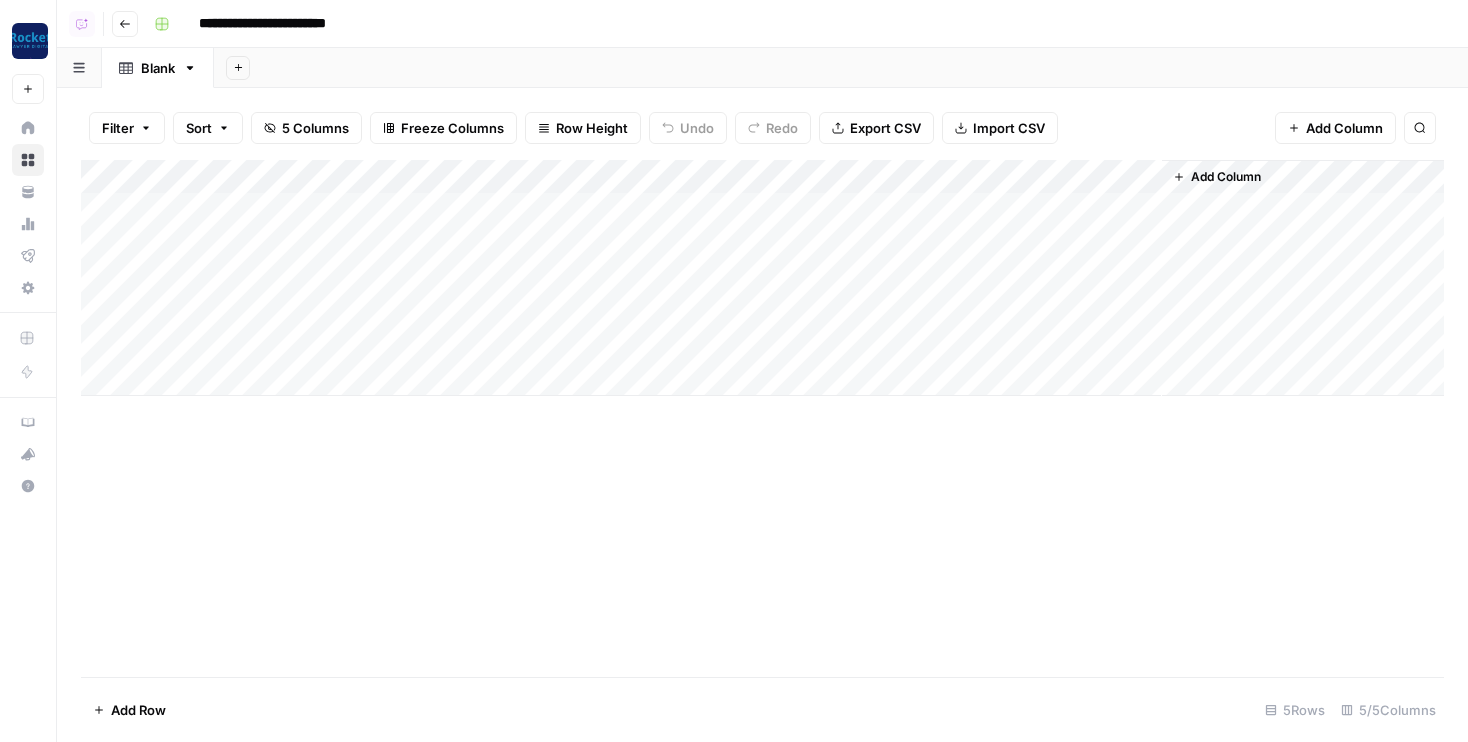 click on "Add Column" at bounding box center (762, 278) 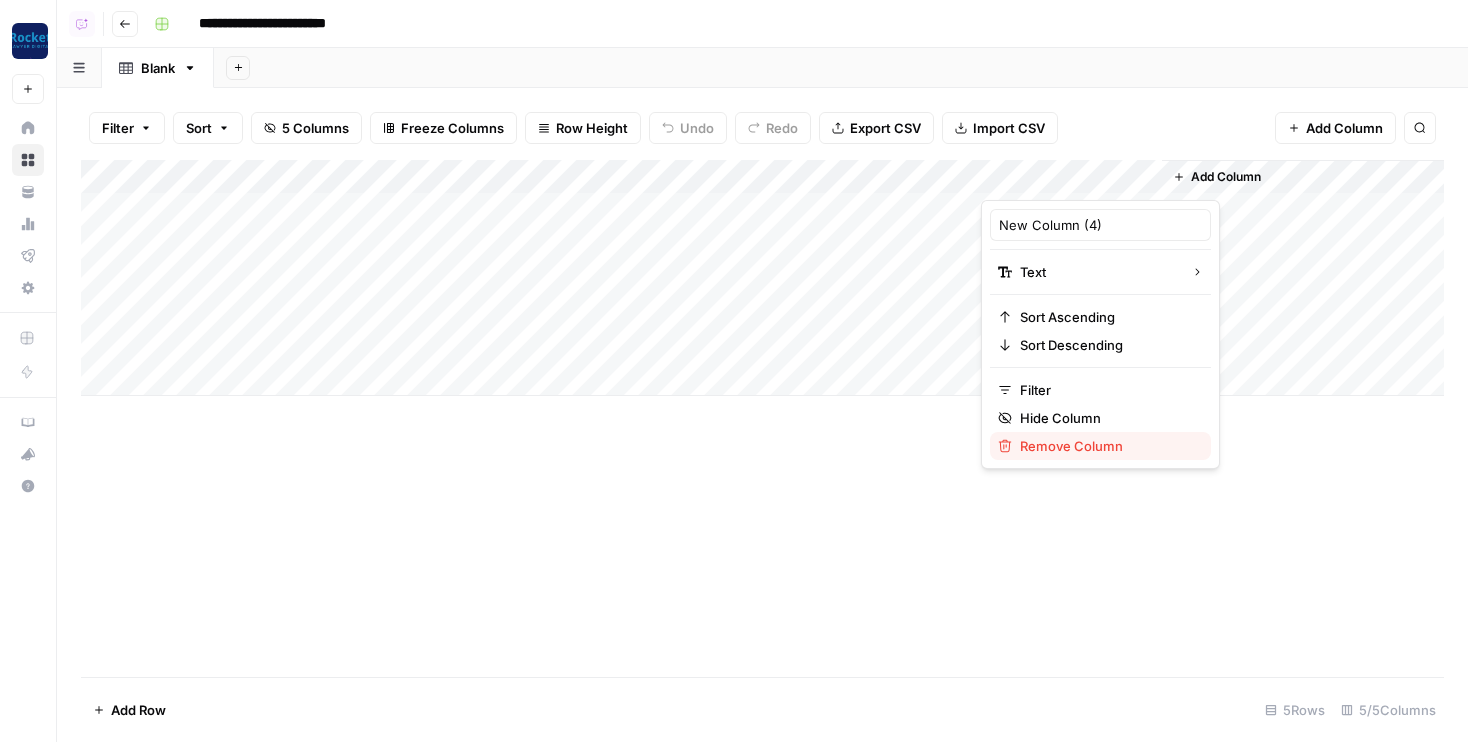 click on "Remove Column" at bounding box center (1107, 446) 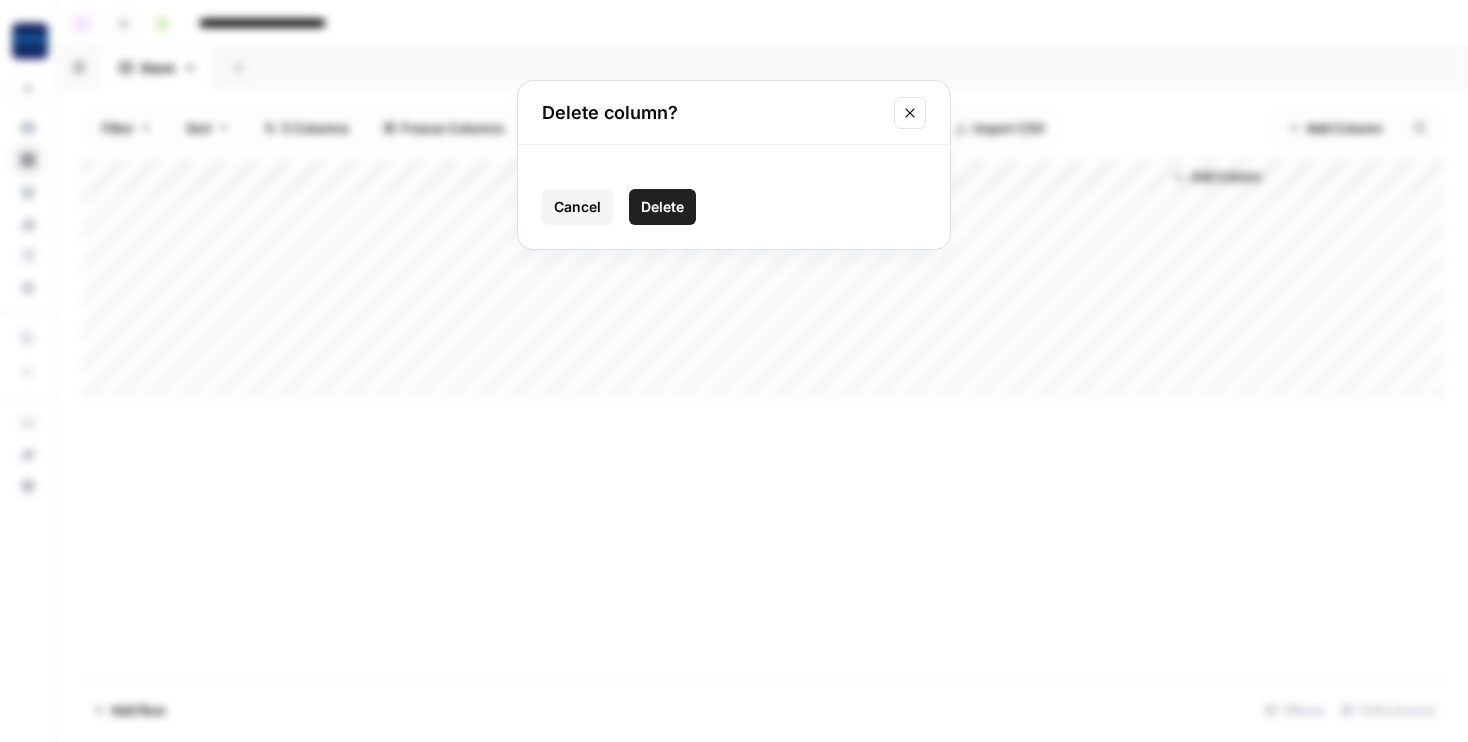 click on "Delete" at bounding box center (662, 207) 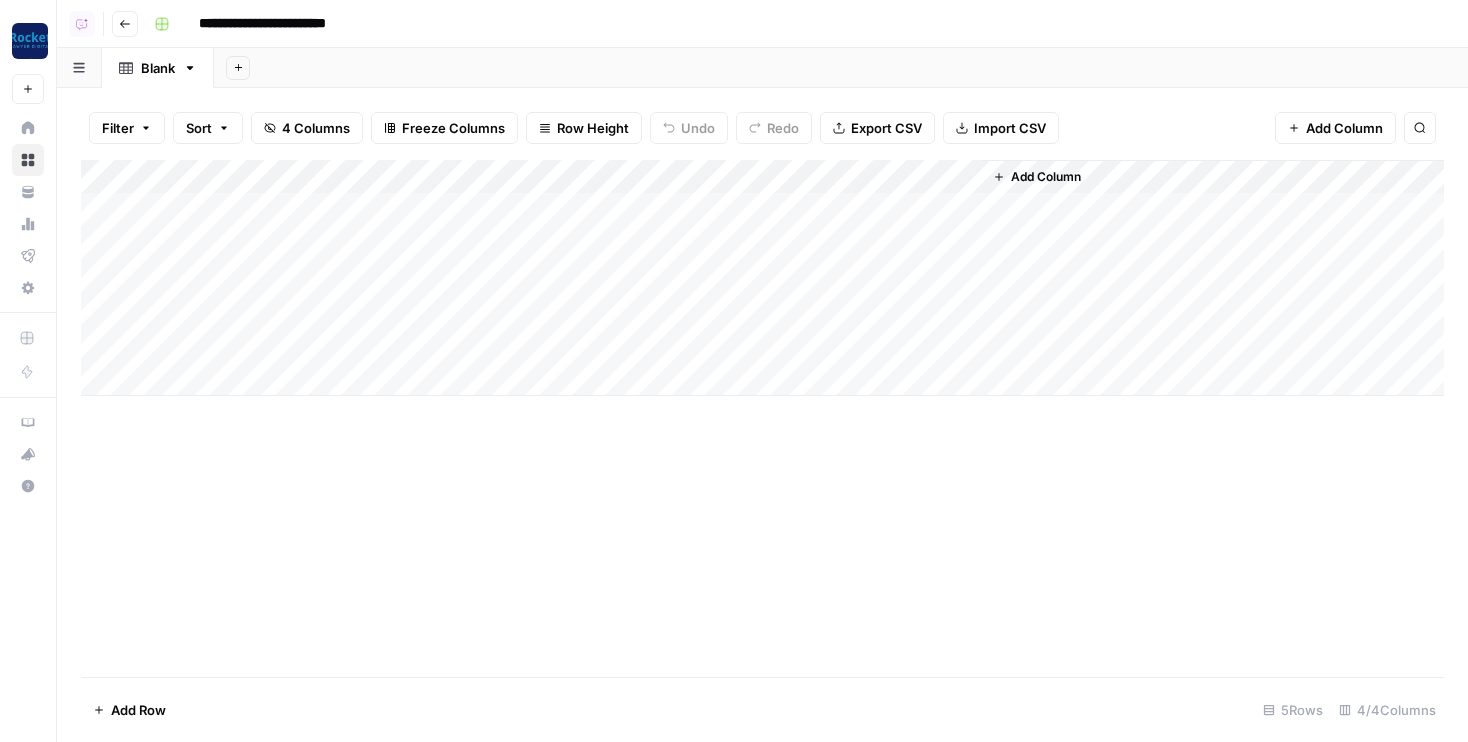 click on "Add Column" at bounding box center [1046, 177] 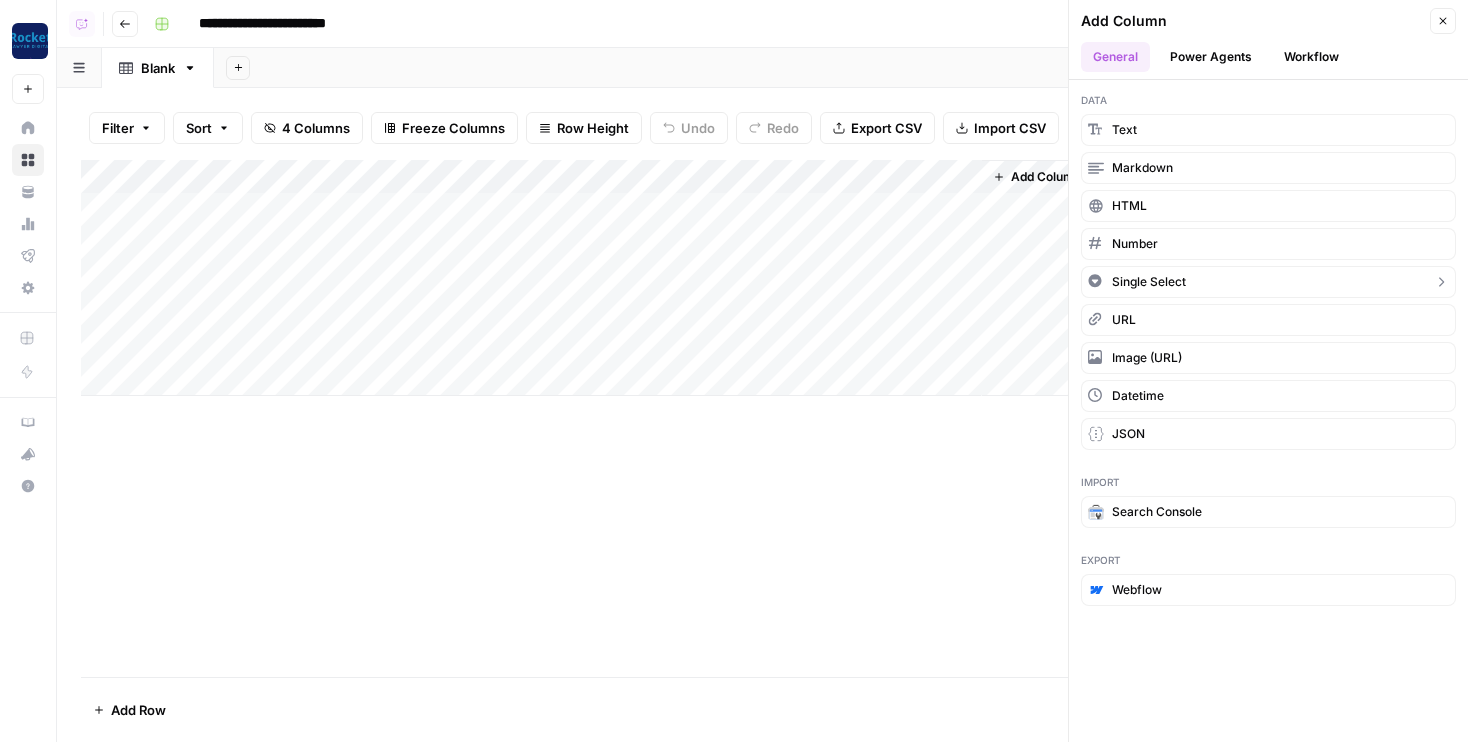 click on "Single Select" at bounding box center (1149, 282) 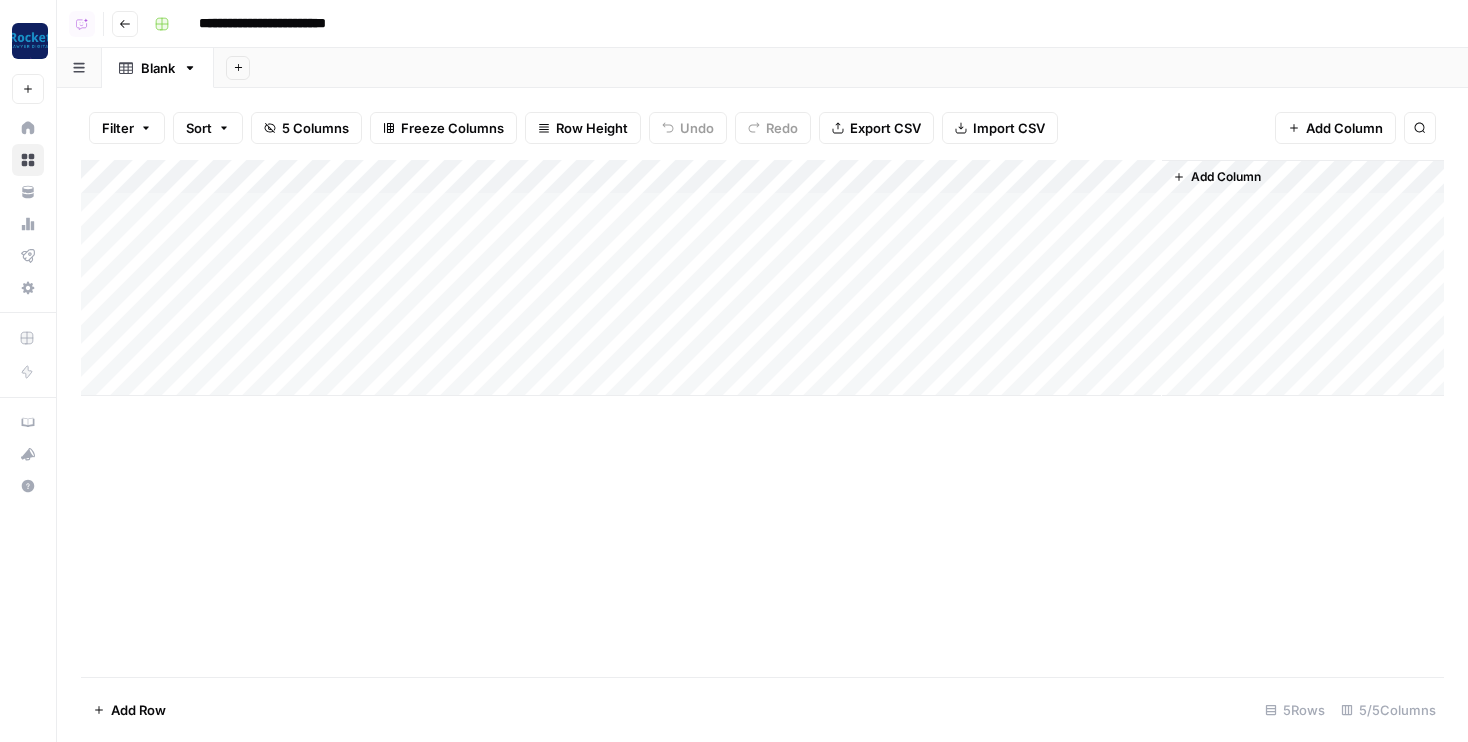 click on "Add Column" at bounding box center [762, 278] 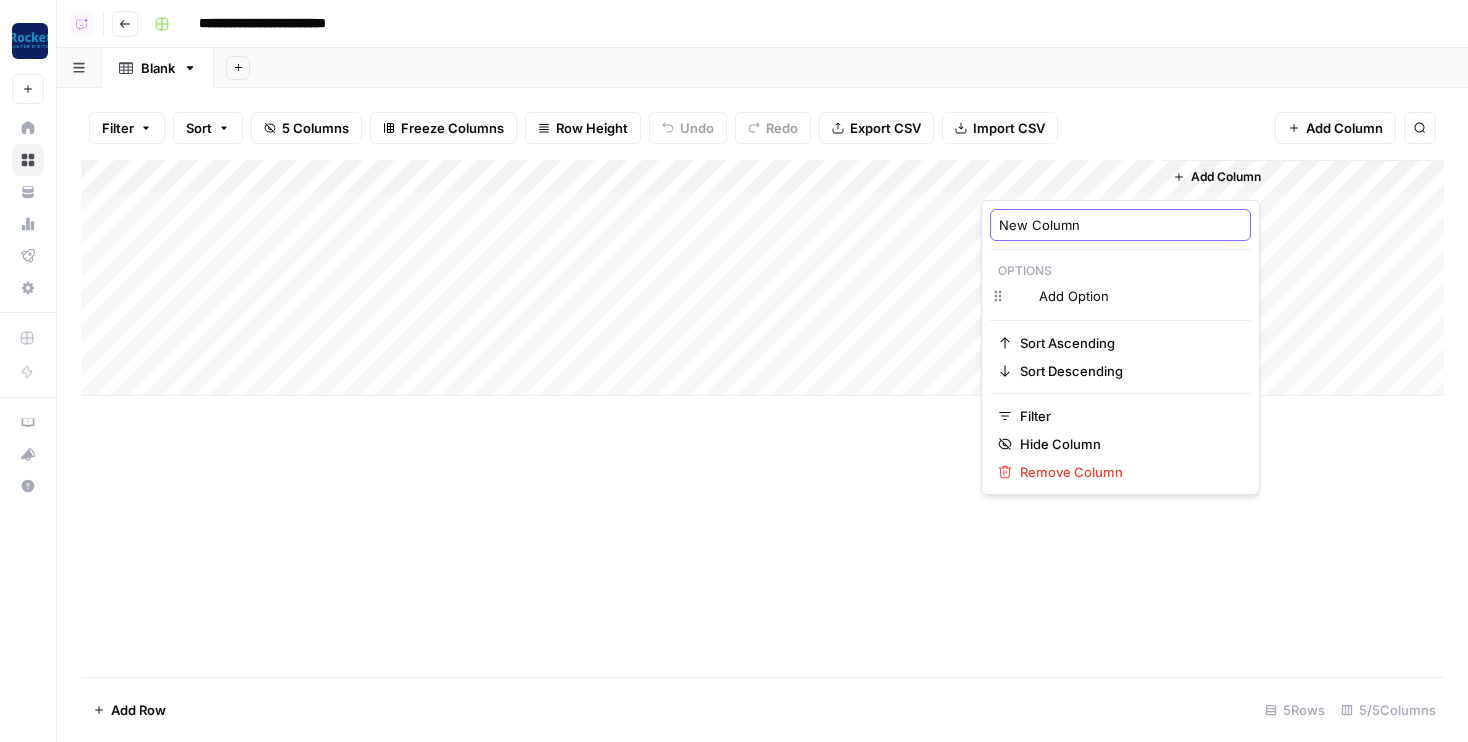 click on "New Column" at bounding box center [1120, 225] 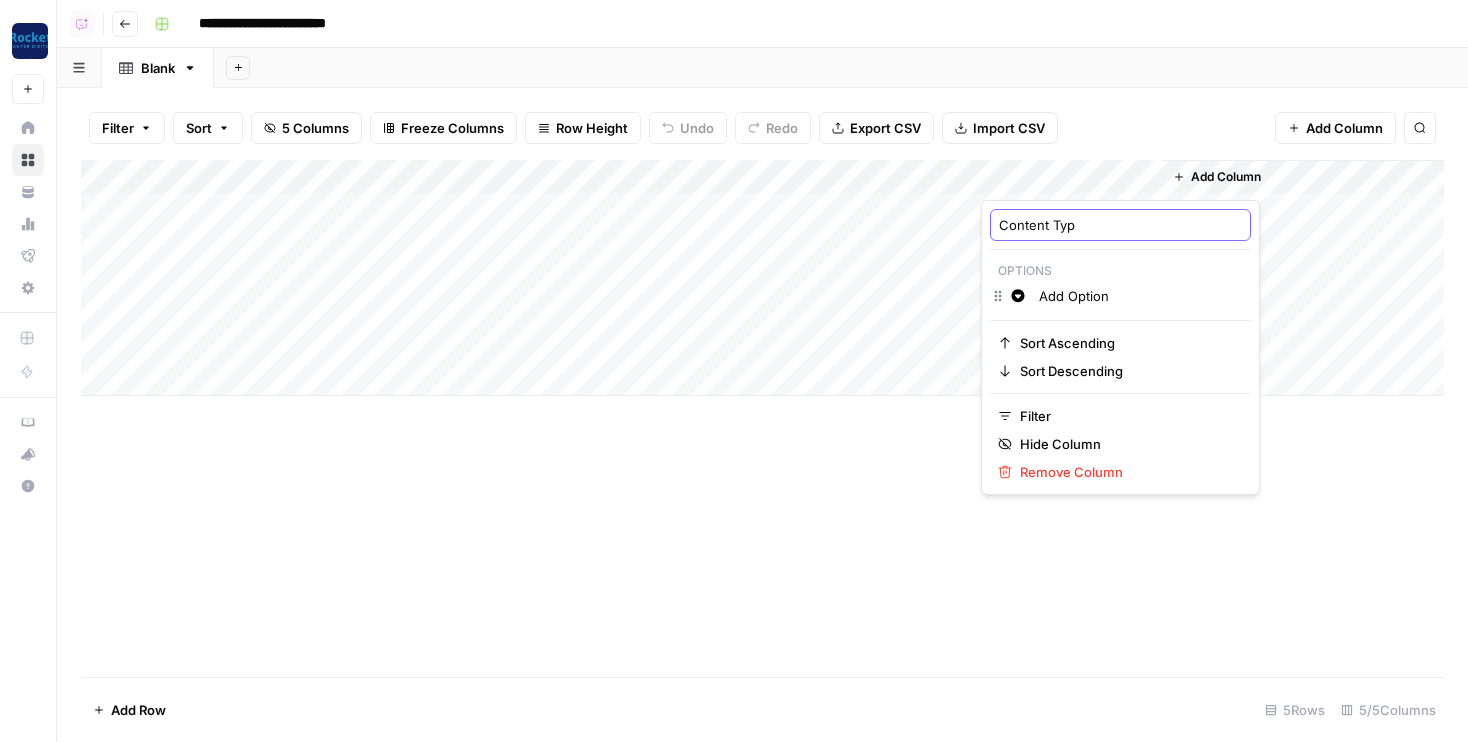 type on "Content Type" 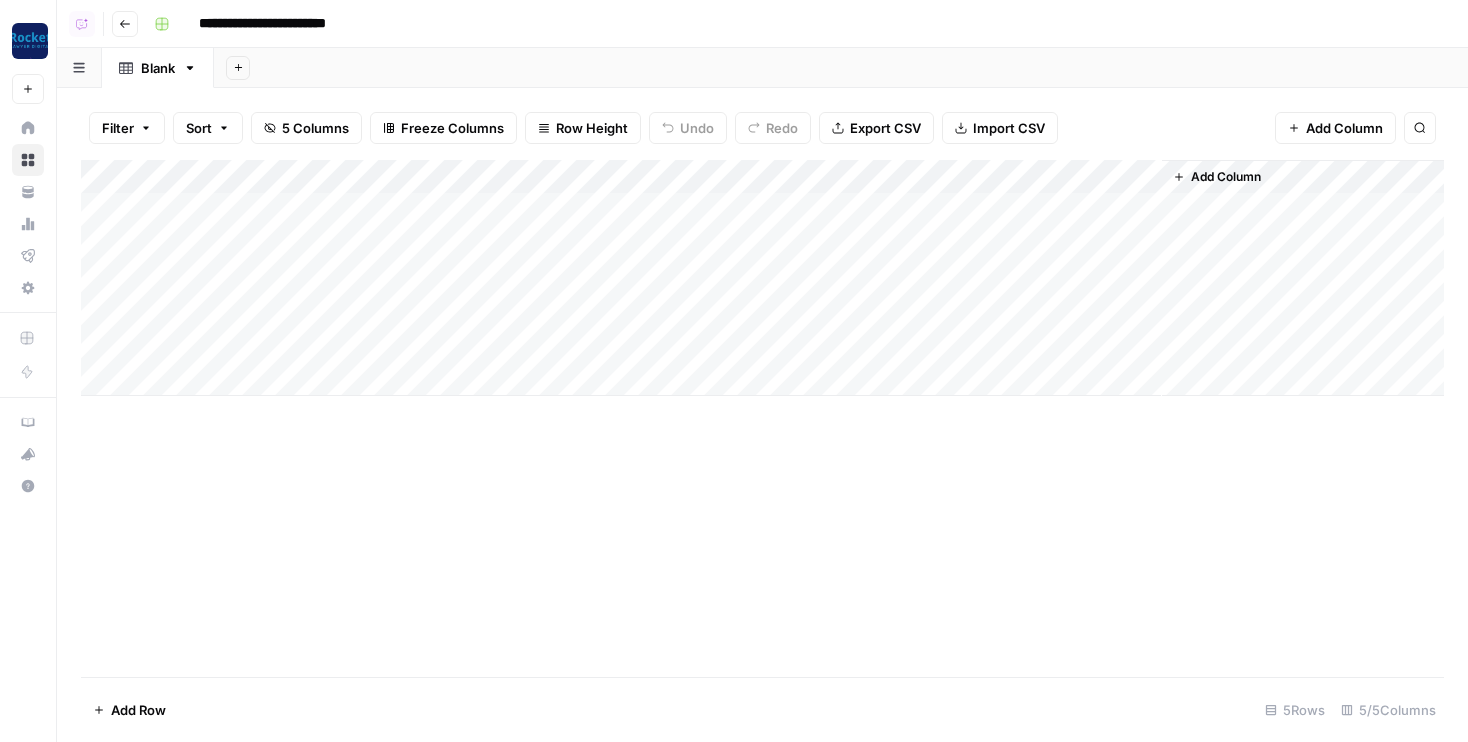 click on "Add Column" at bounding box center (762, 278) 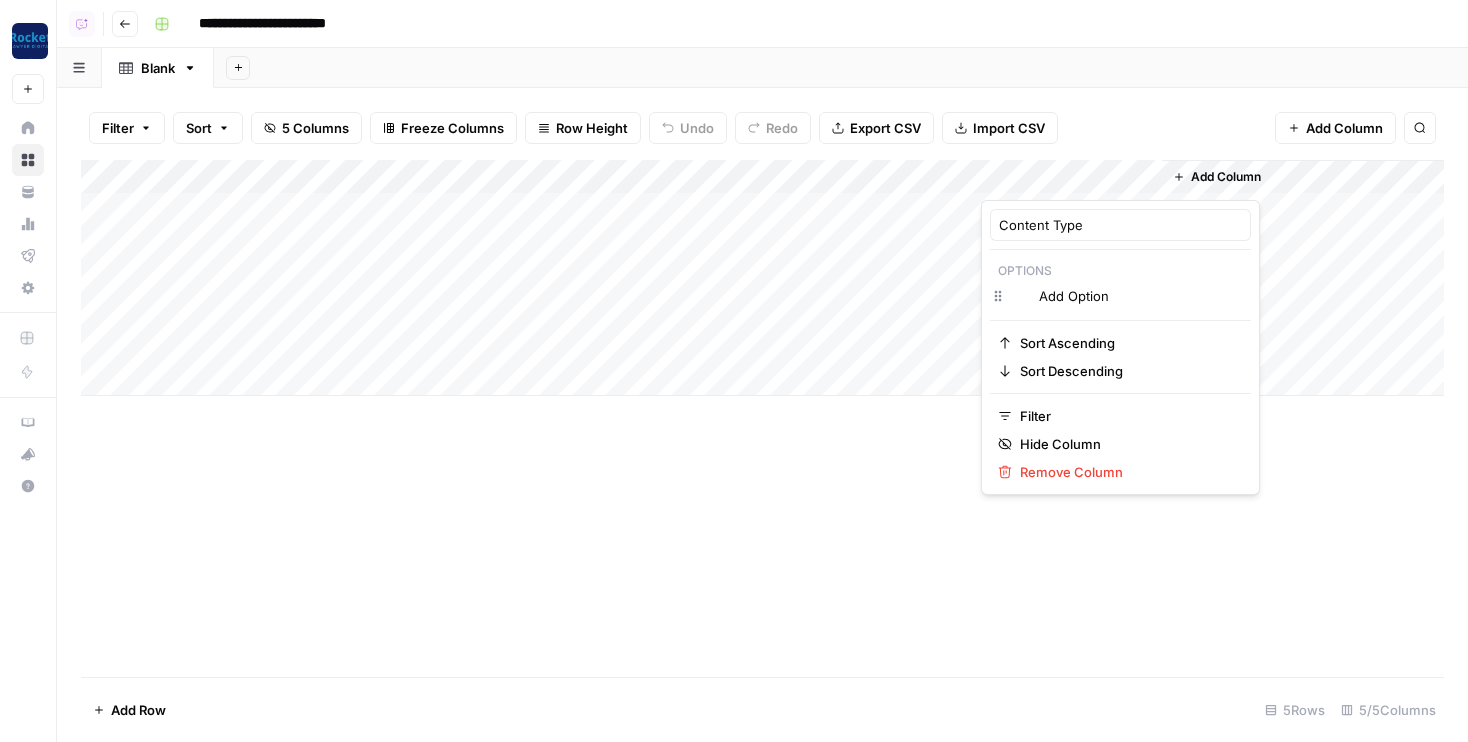 click on "Add Option" at bounding box center [1140, 296] 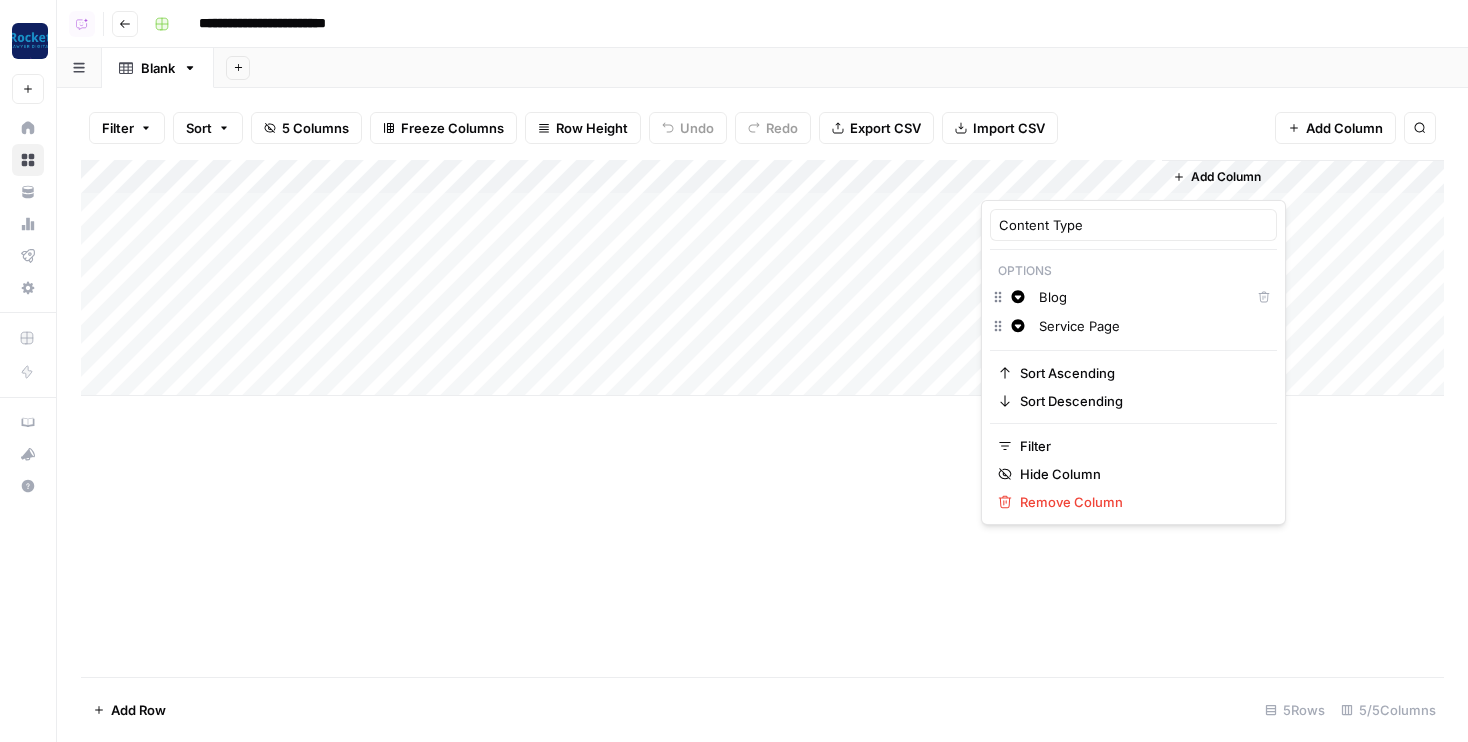 type on "Service Page" 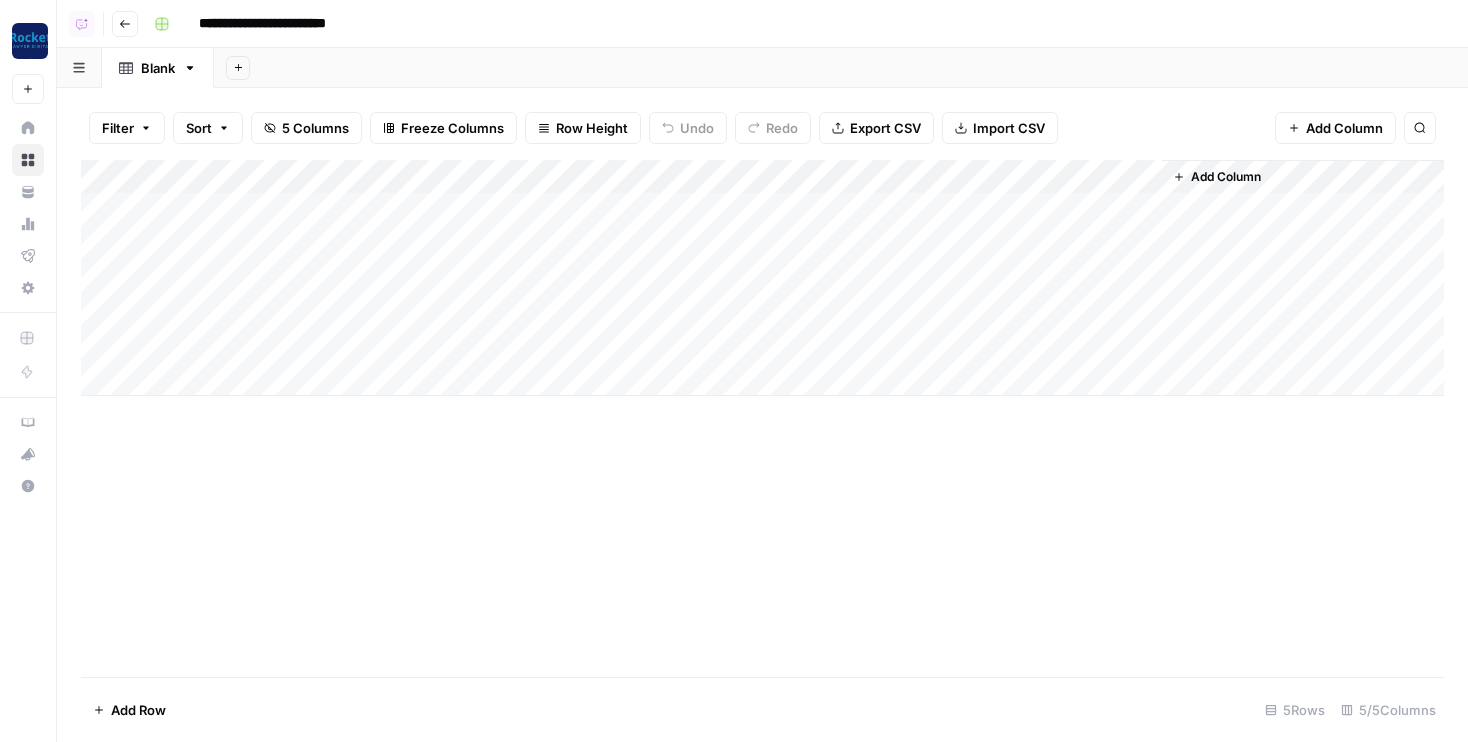 click on "Filter Sort 5 Columns Freeze Columns Row Height Undo Redo Export CSV Import CSV Add Column Search" at bounding box center (762, 128) 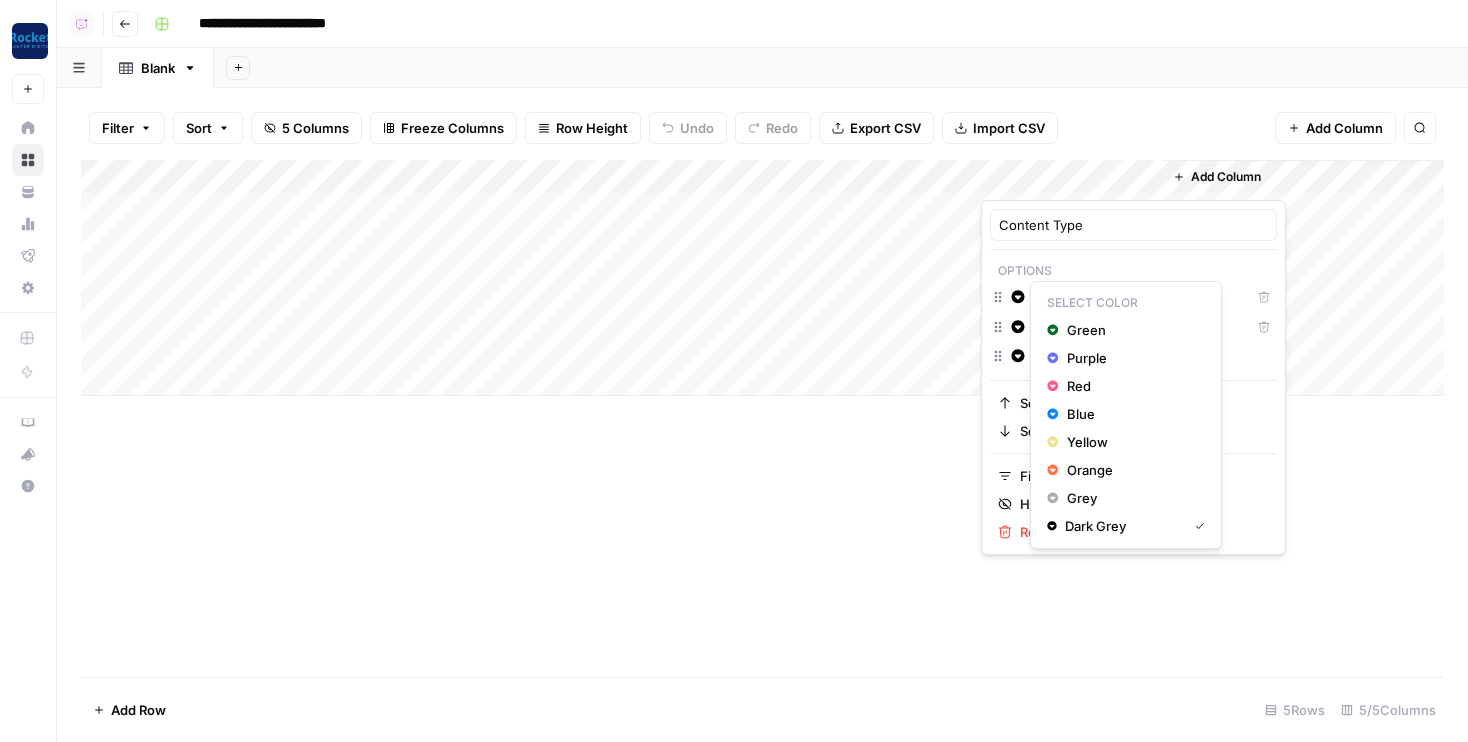 click 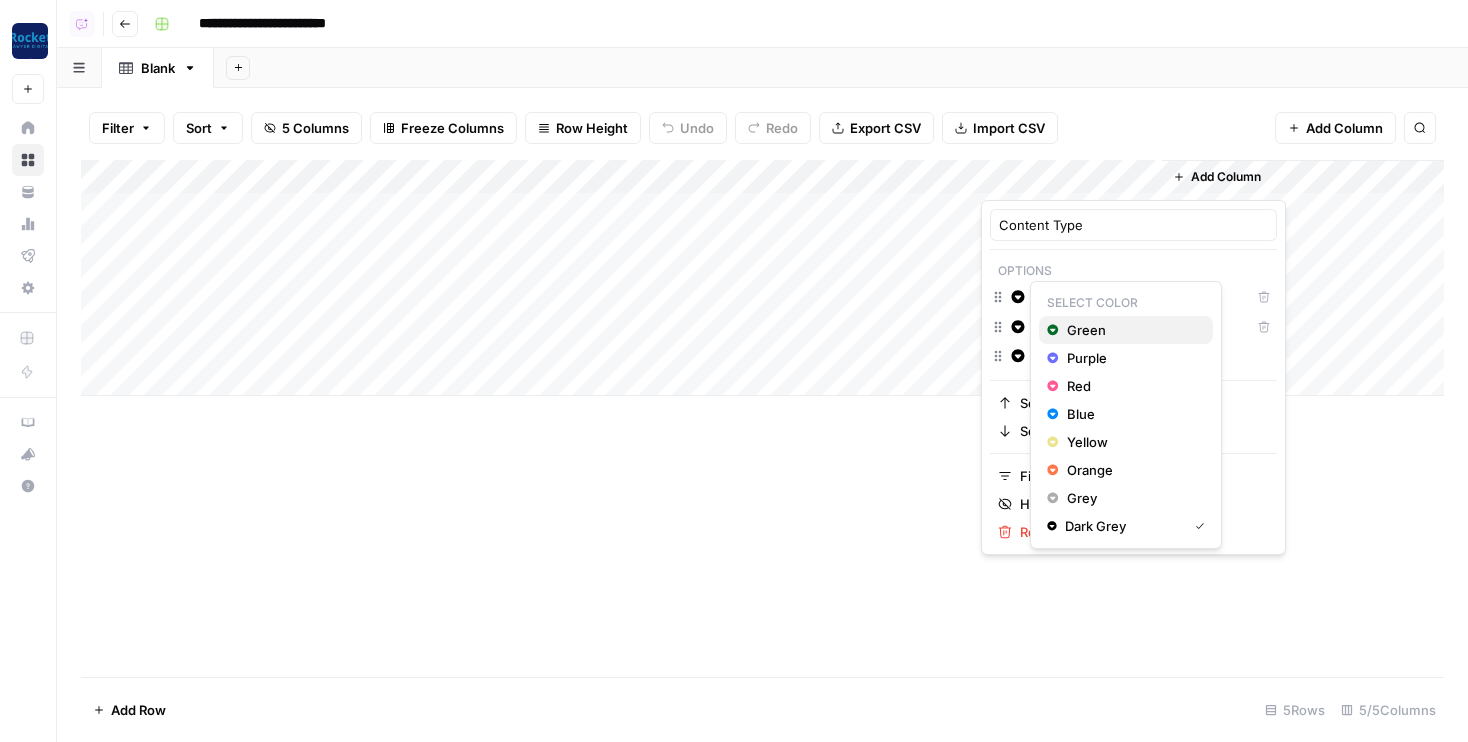 click 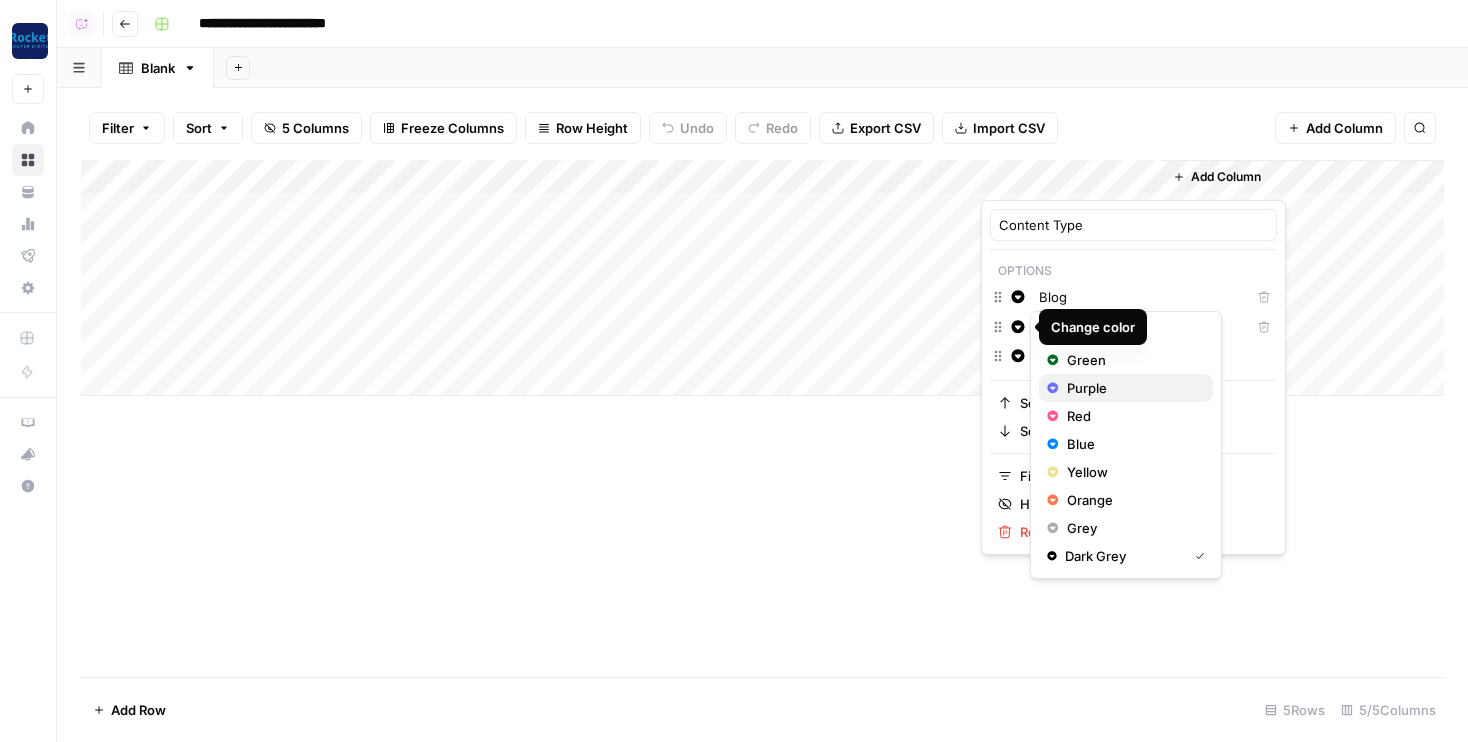 click 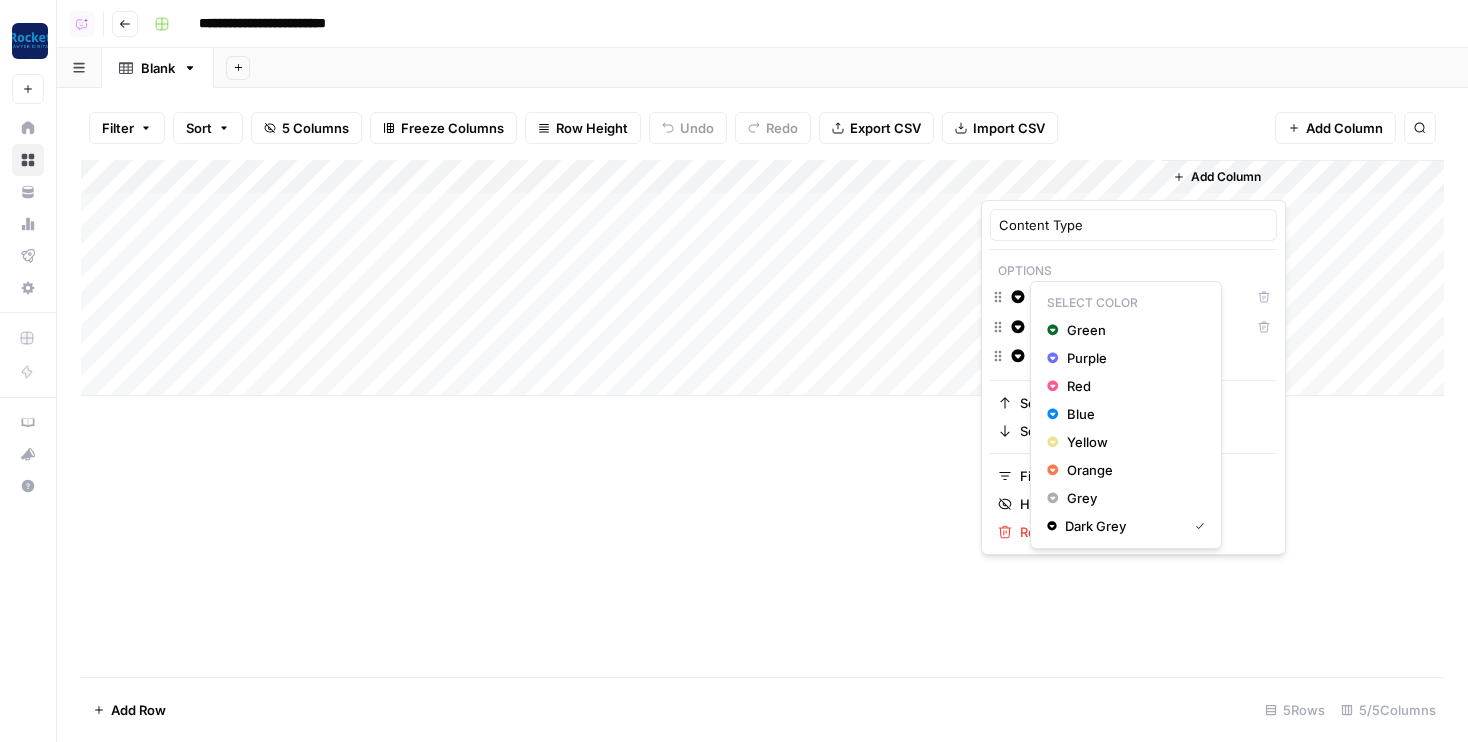 click 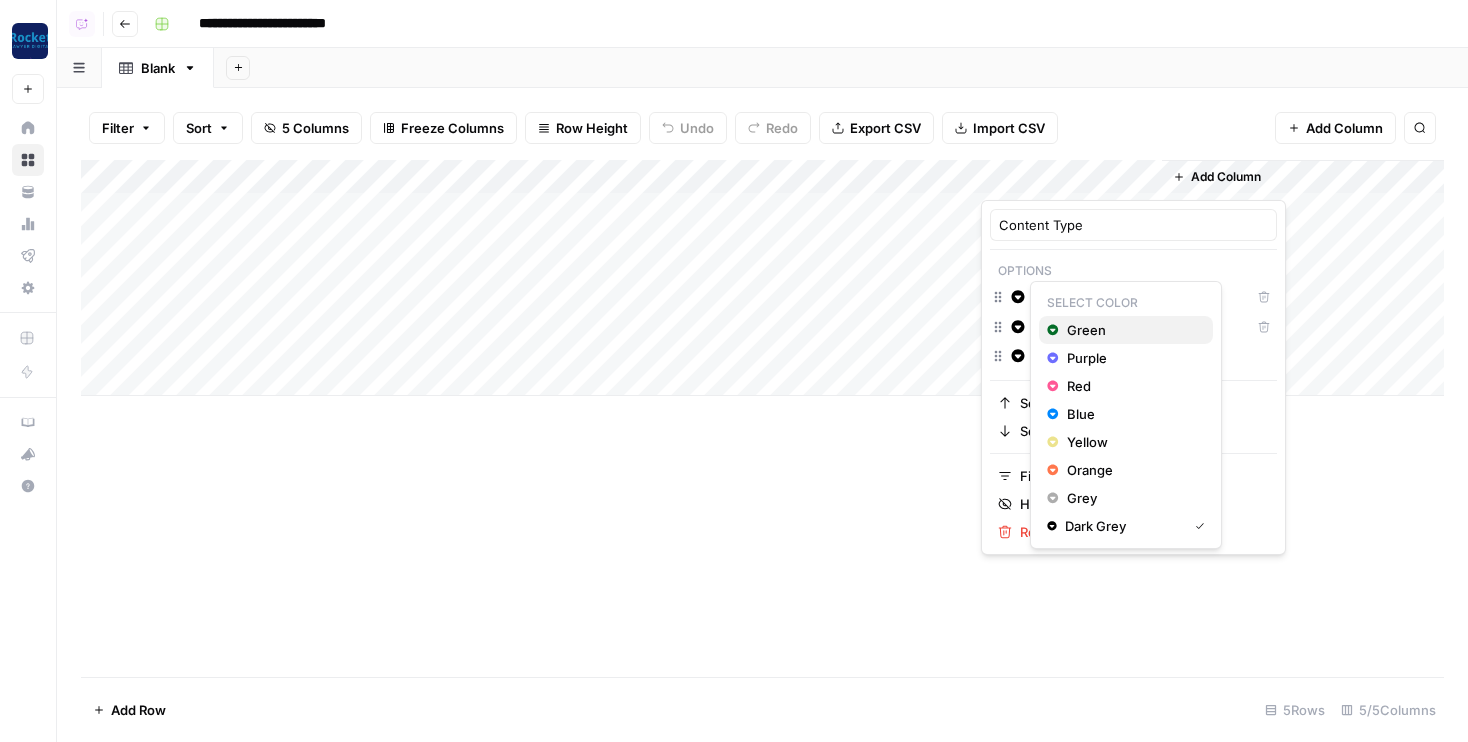 click 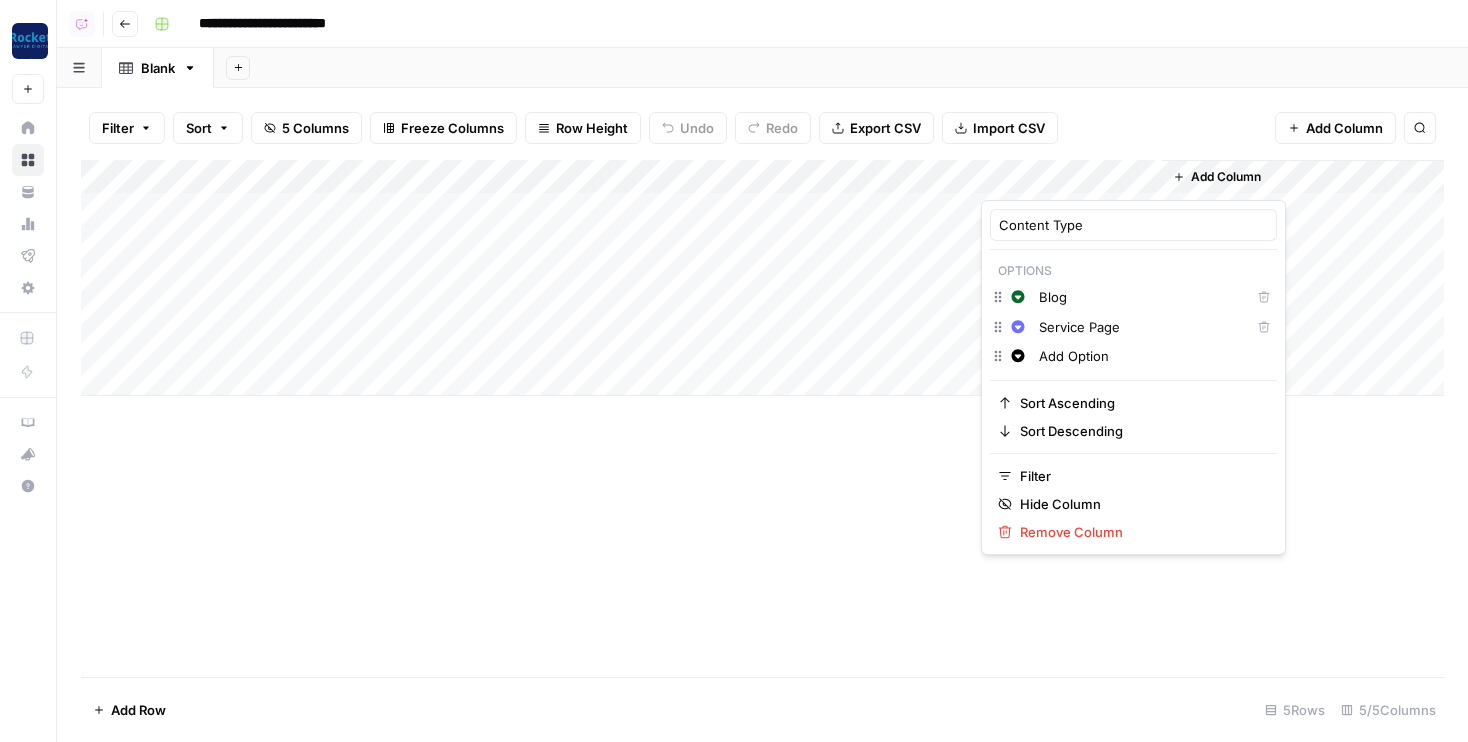 click on "Filter Sort 5 Columns Freeze Columns Row Height Undo Redo Export CSV Import CSV Add Column Search" at bounding box center (762, 128) 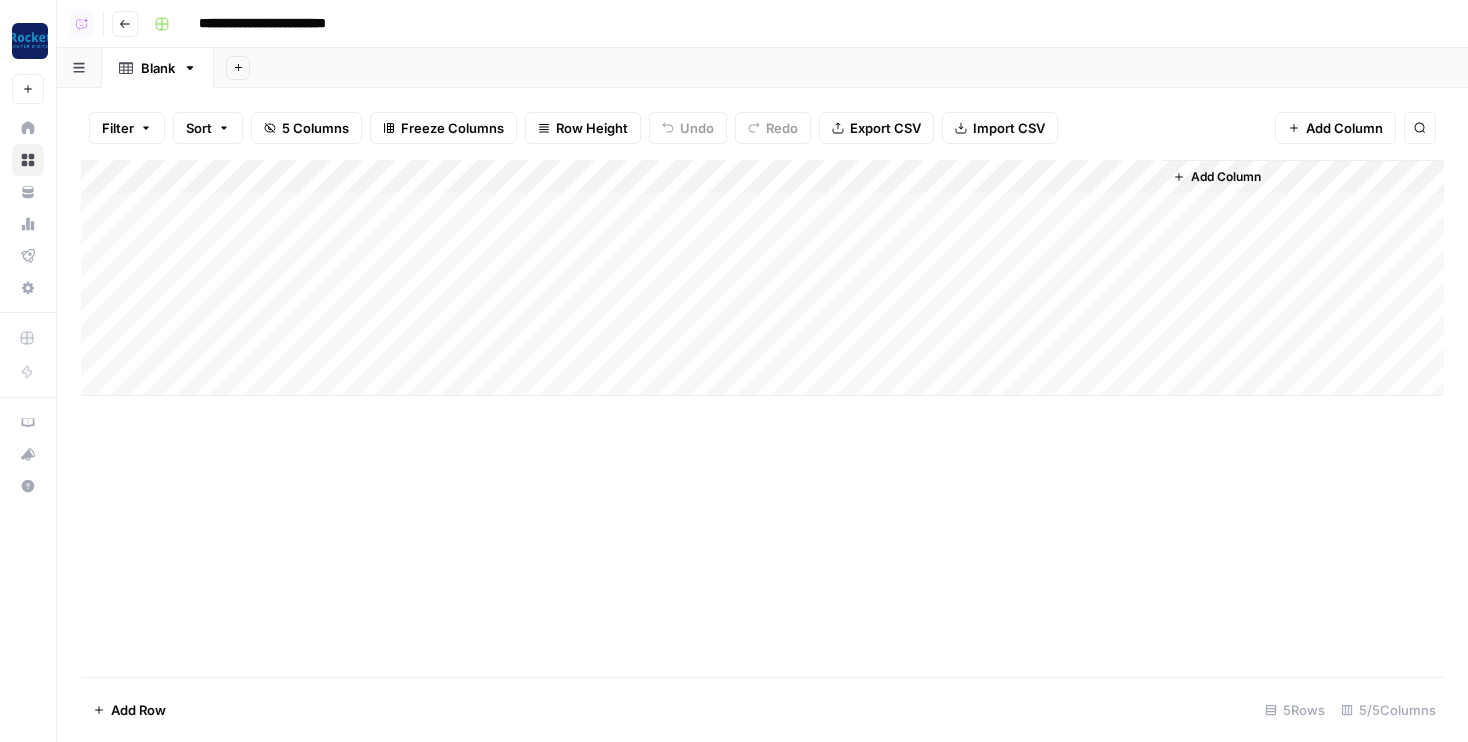 click on "Add Column" at bounding box center (762, 278) 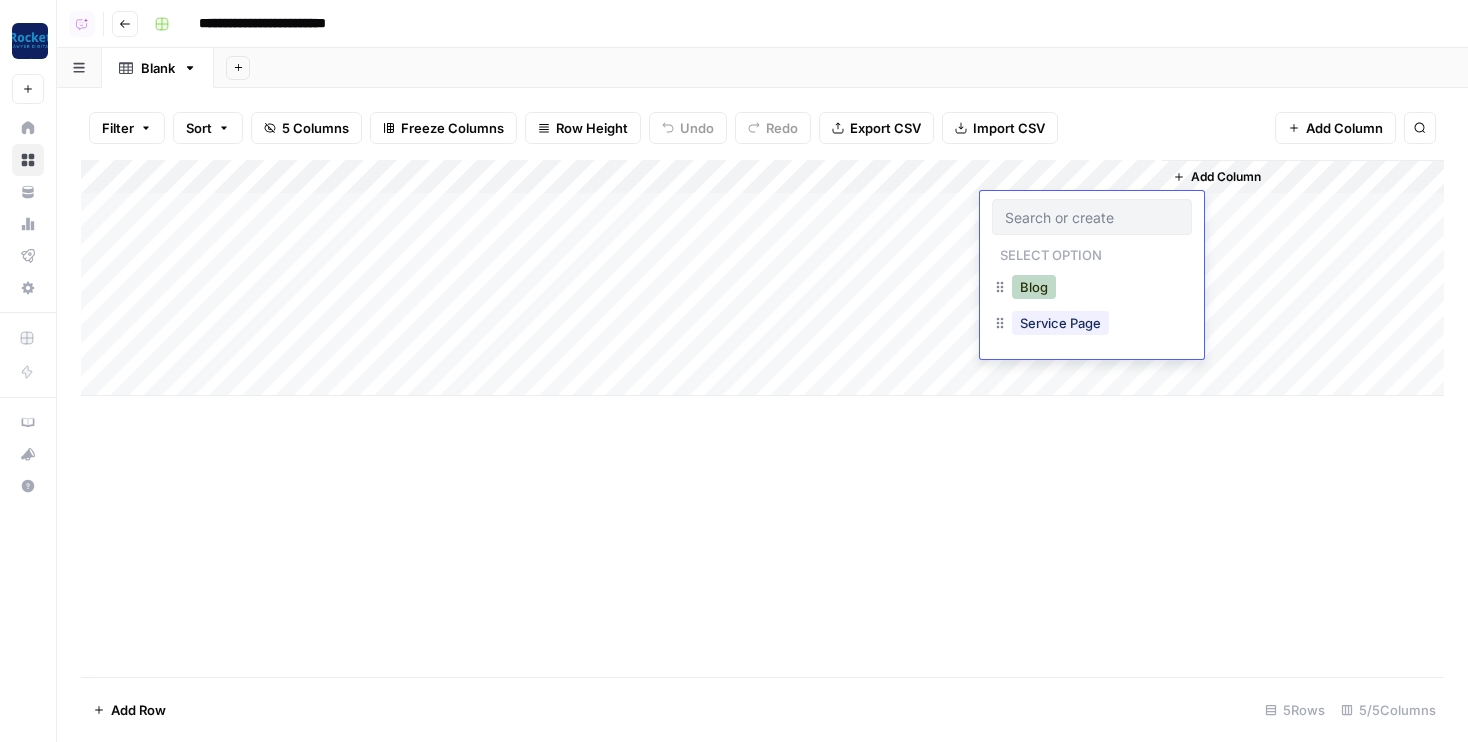click on "Blog" at bounding box center [1034, 287] 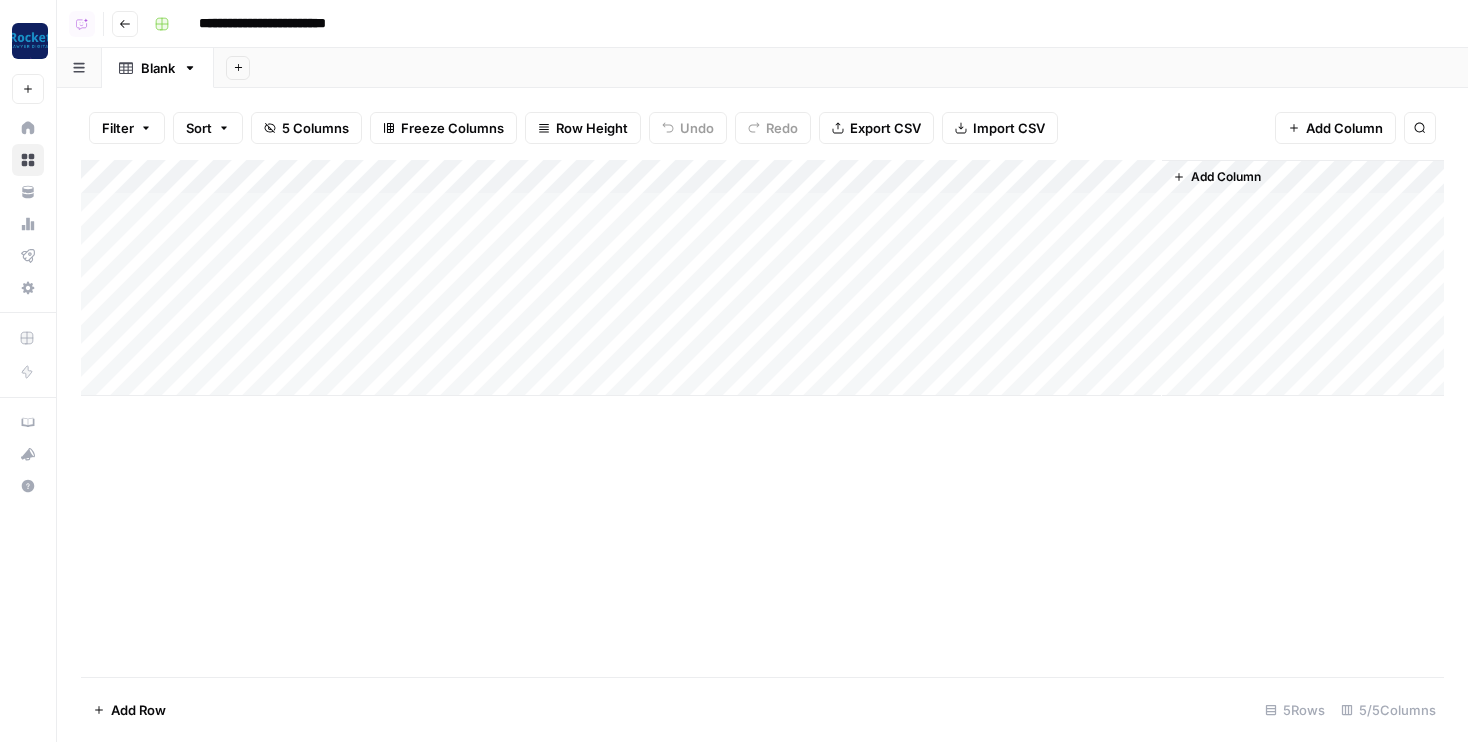 click on "Filter Sort 5 Columns Freeze Columns Row Height Undo Redo Export CSV Import CSV Add Column Search" at bounding box center (762, 128) 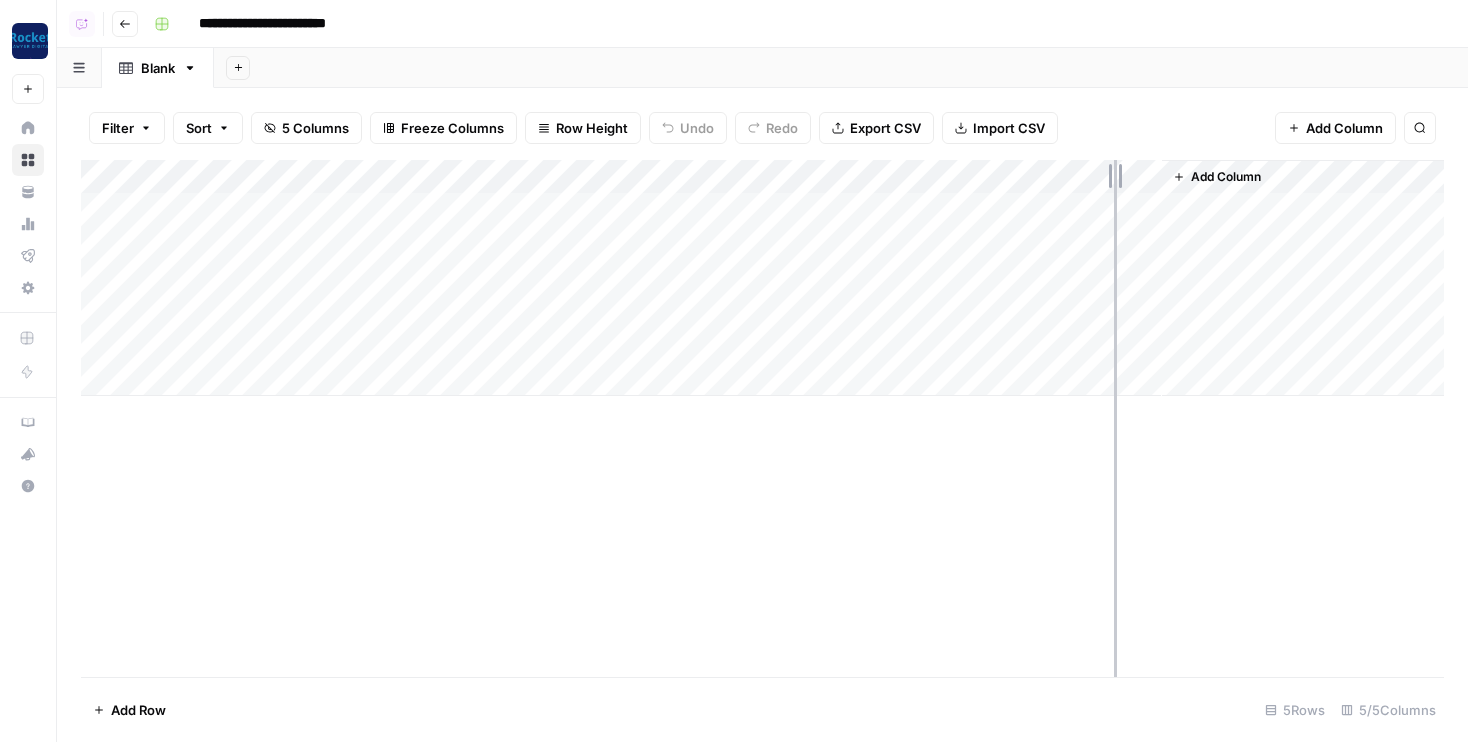 drag, startPoint x: 1157, startPoint y: 174, endPoint x: 1114, endPoint y: 174, distance: 43 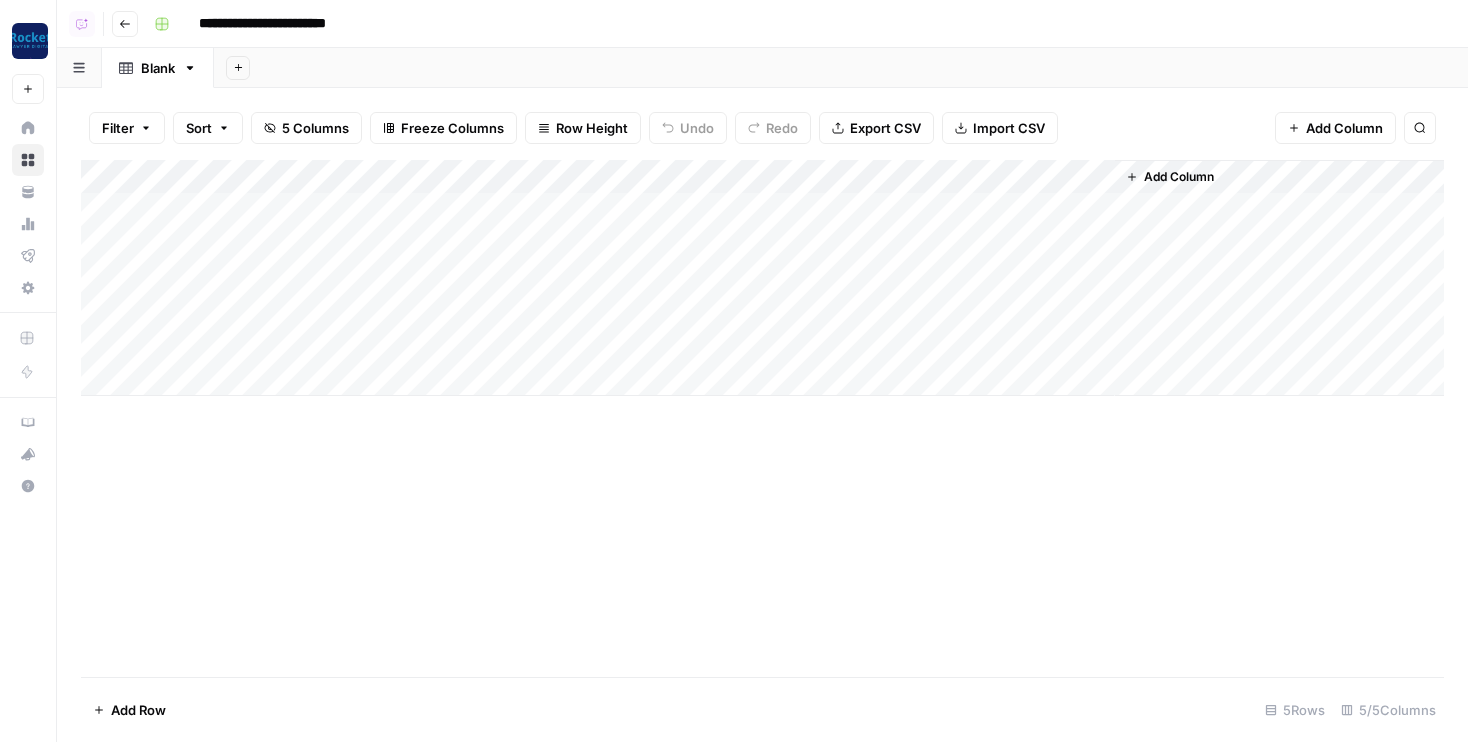 click on "Add Column" at bounding box center (1279, 278) 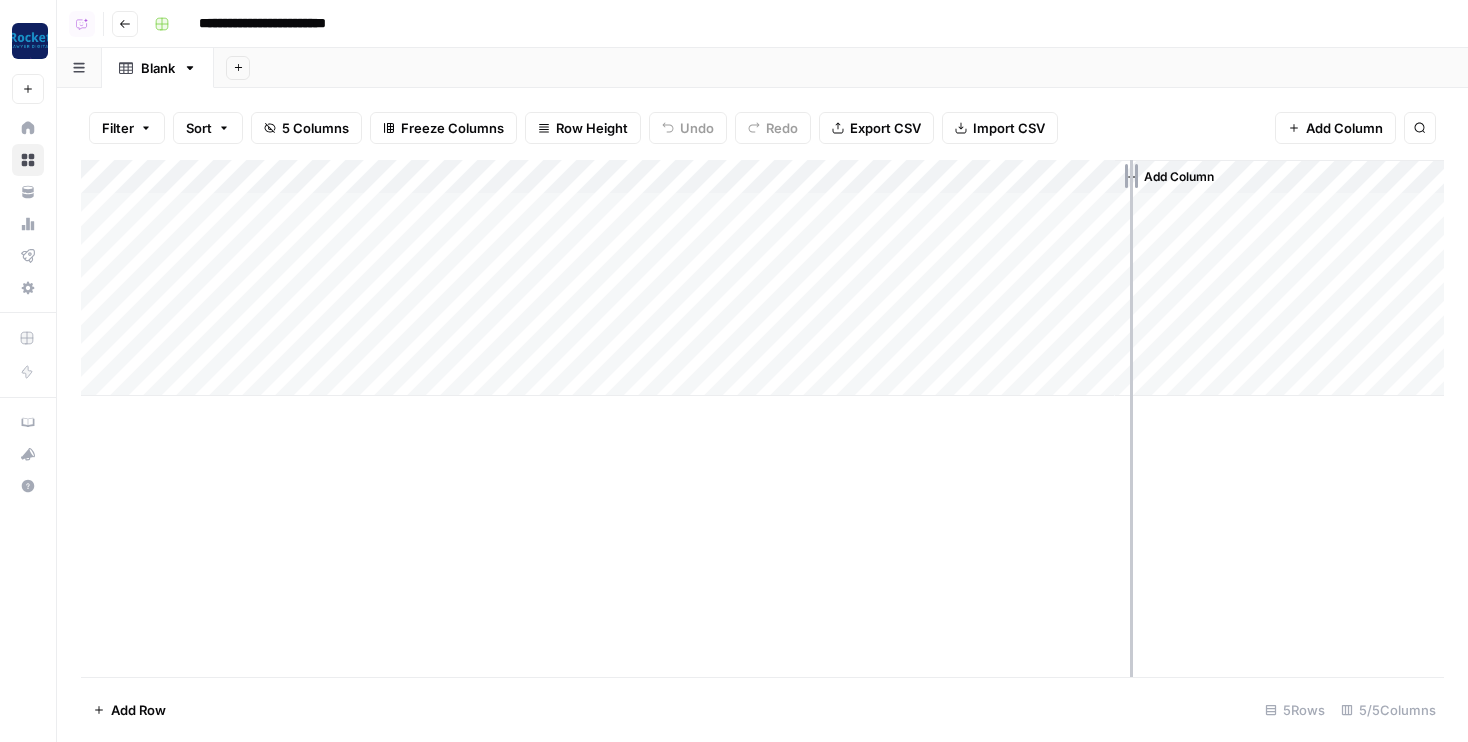 drag, startPoint x: 1112, startPoint y: 176, endPoint x: 1130, endPoint y: 176, distance: 18 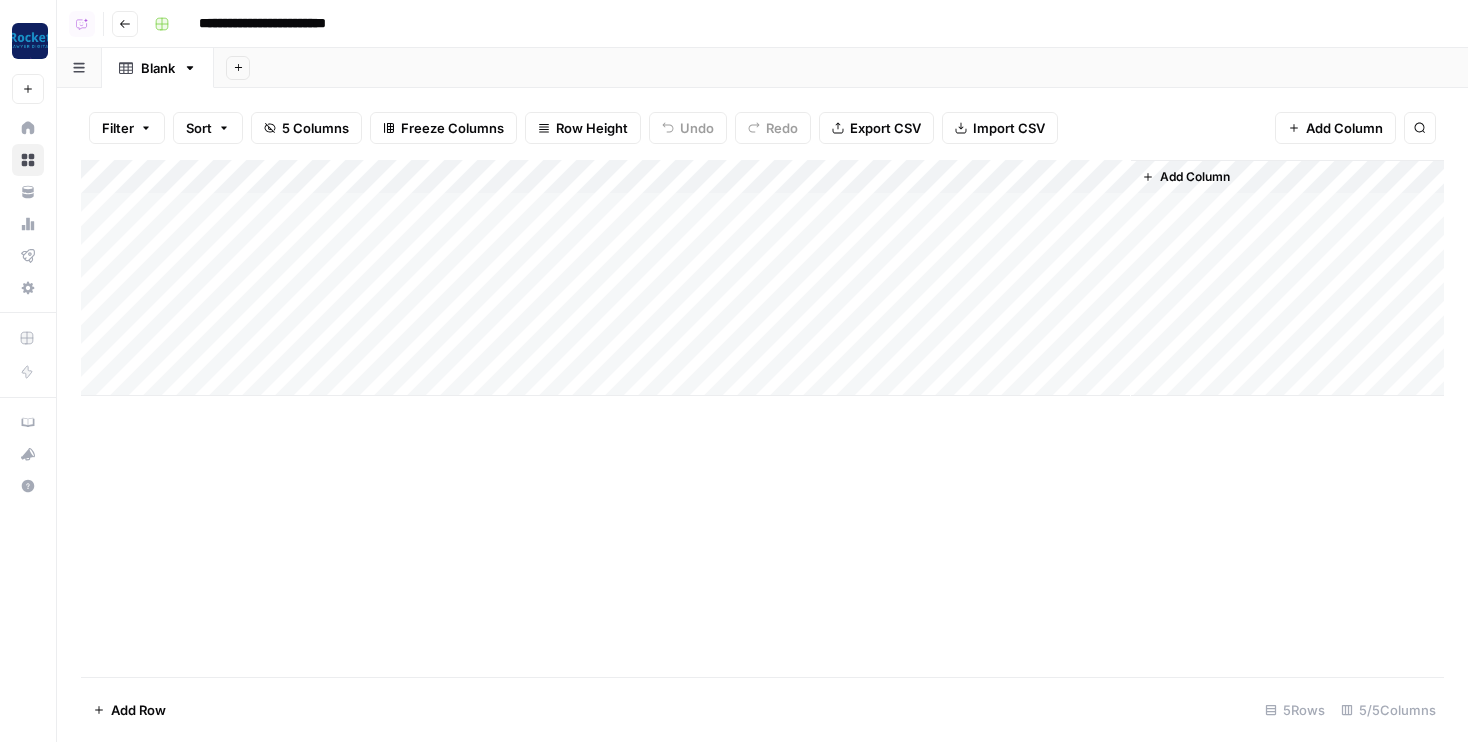 click on "Add Column" at bounding box center (762, 278) 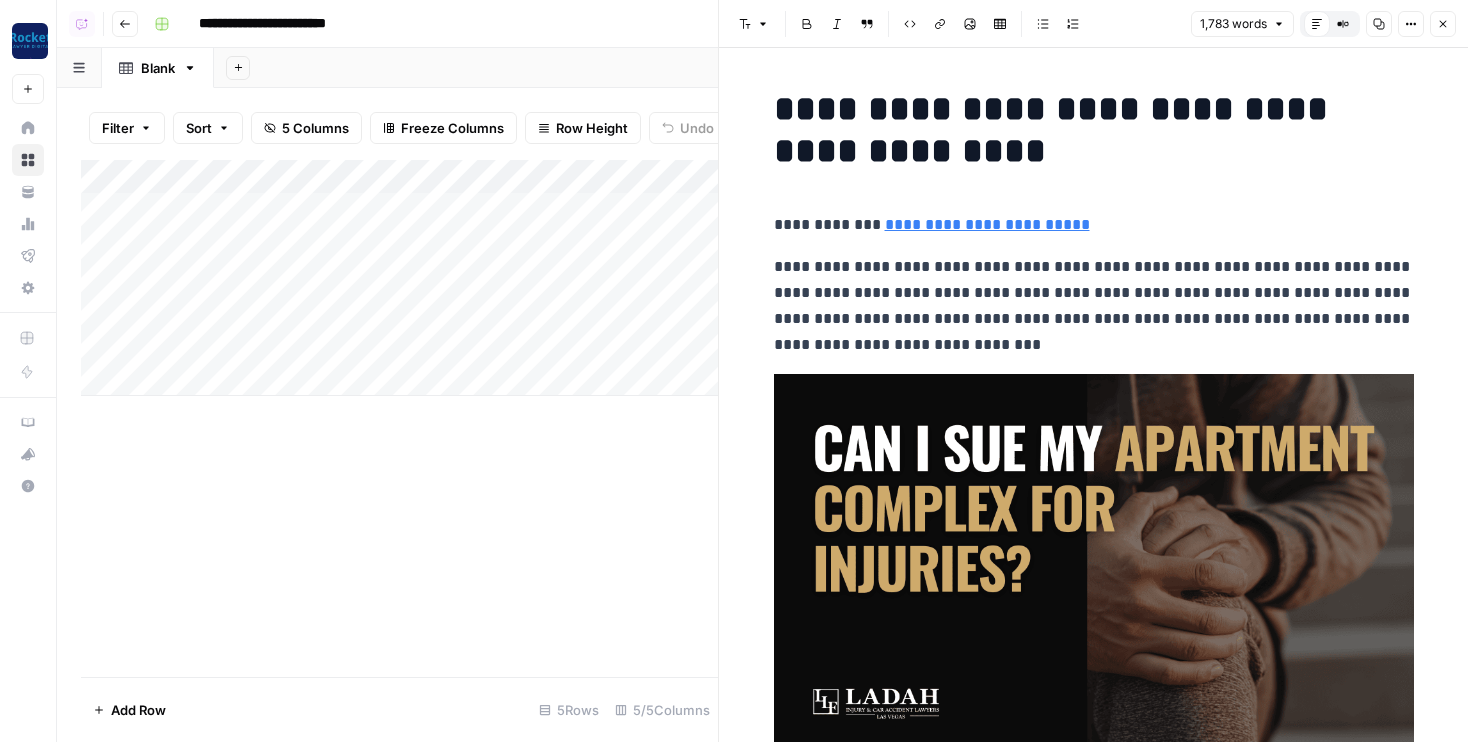 click on "Options" at bounding box center (1411, 24) 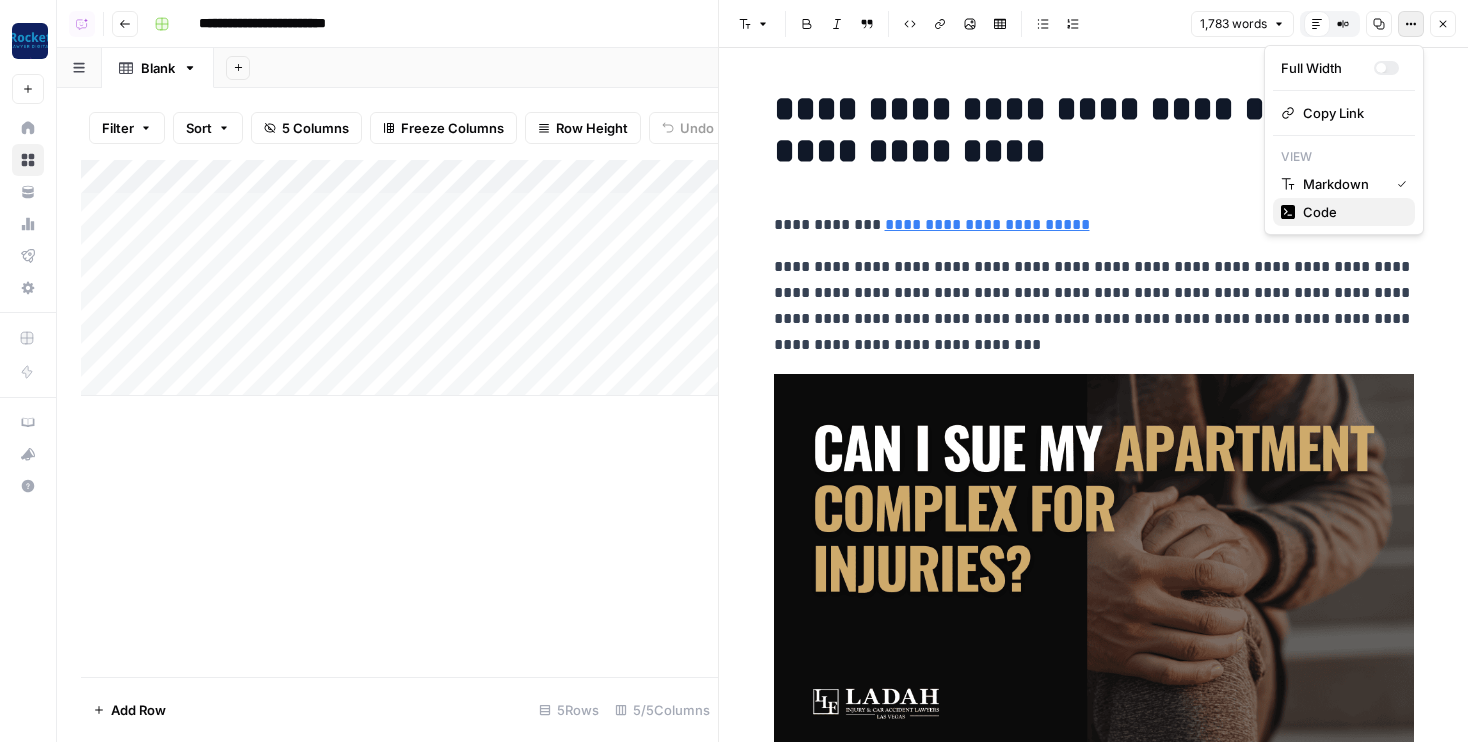 click on "Code" at bounding box center [1344, 212] 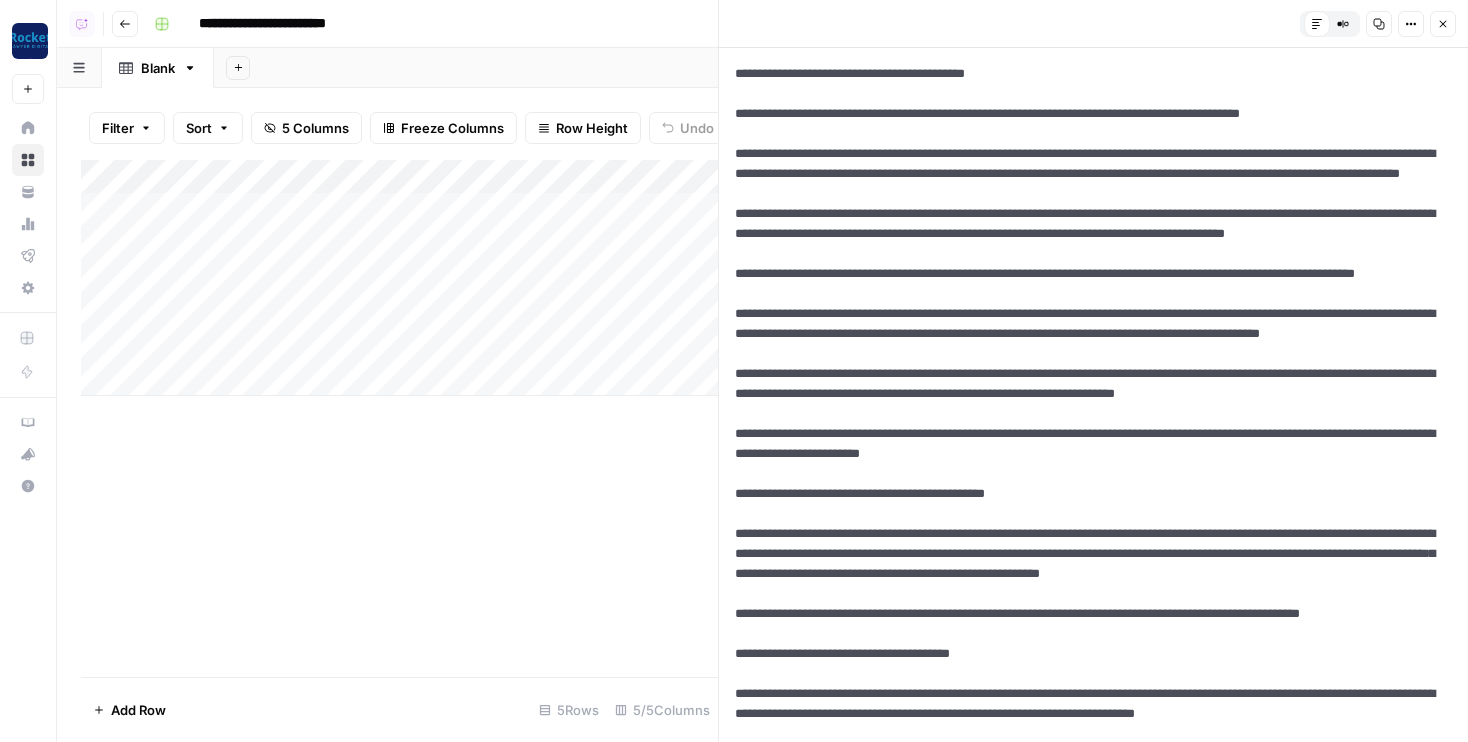 click at bounding box center (1093, 2694) 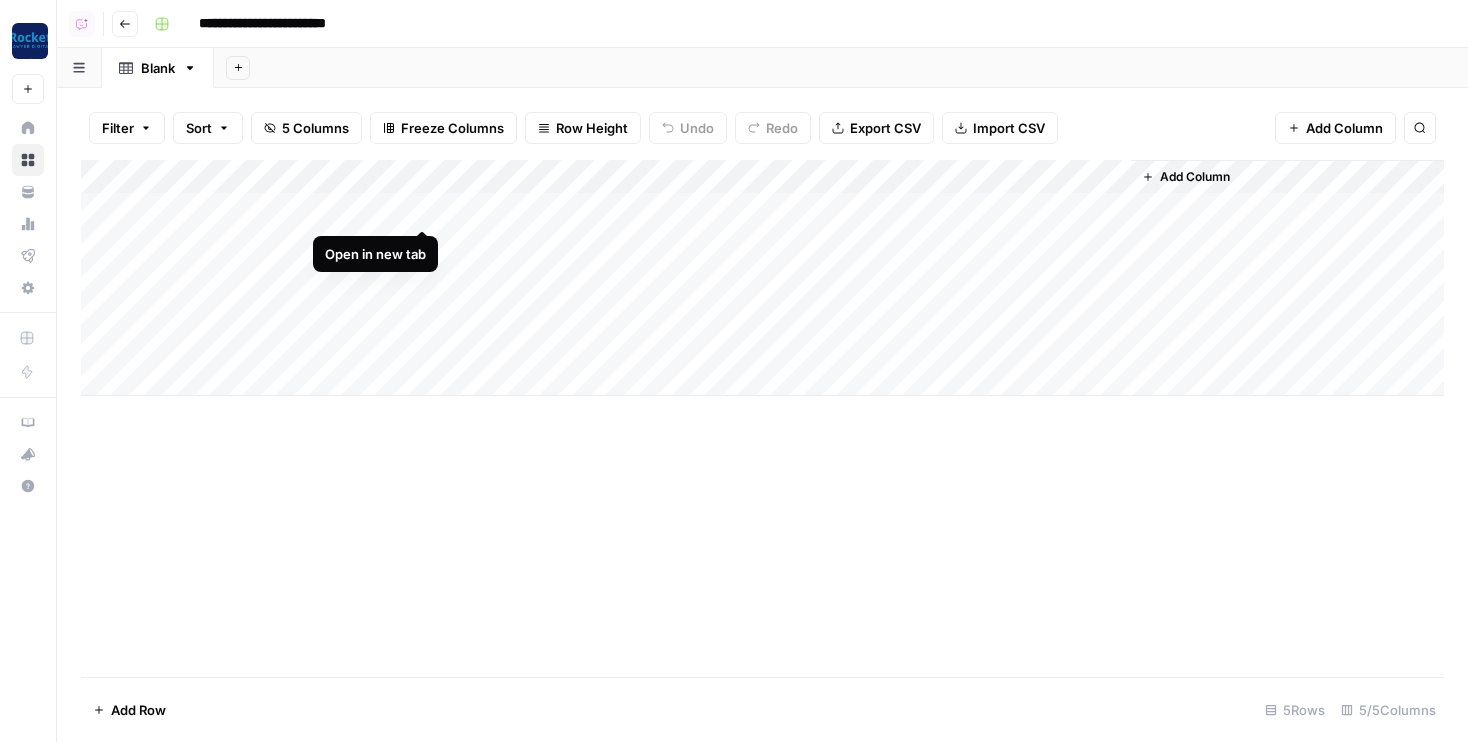click on "Add Column" at bounding box center [762, 278] 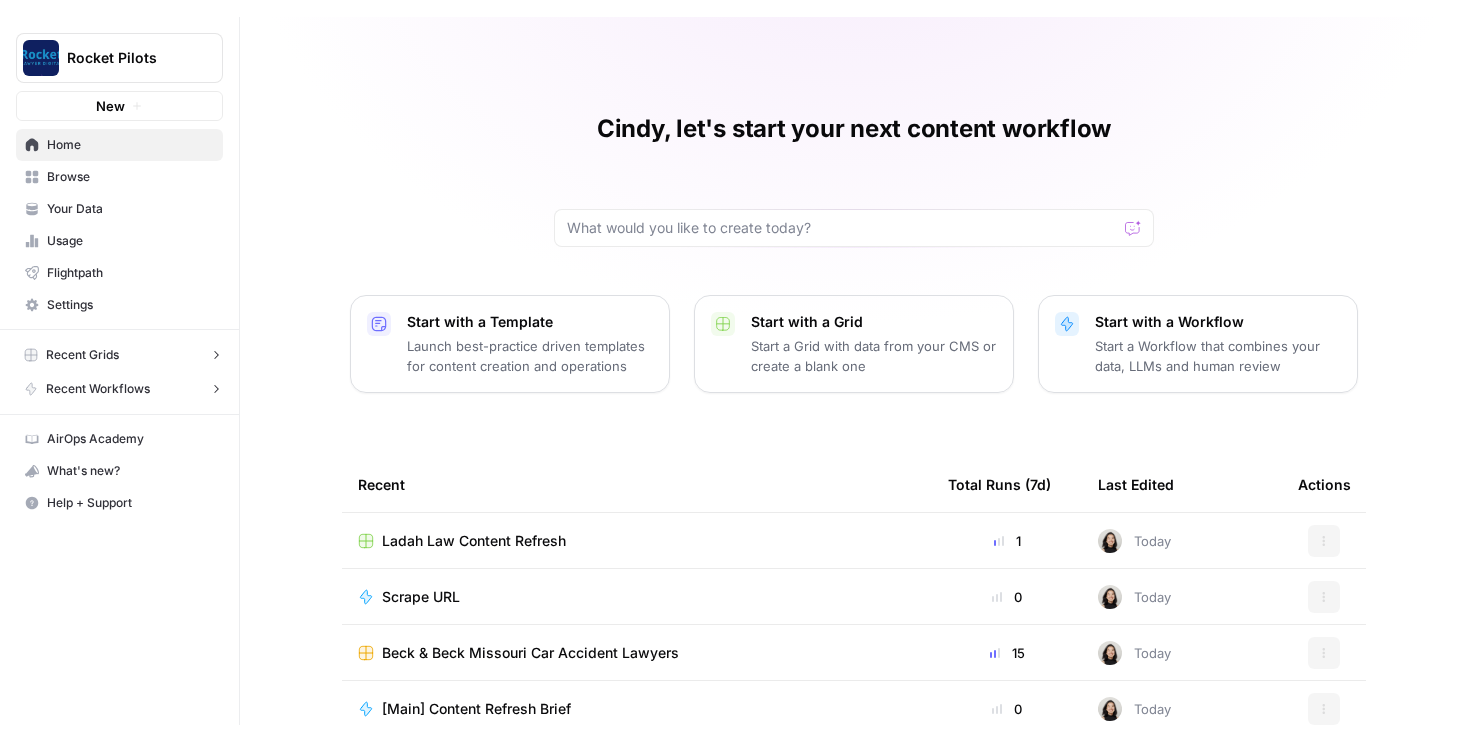 scroll, scrollTop: 0, scrollLeft: 0, axis: both 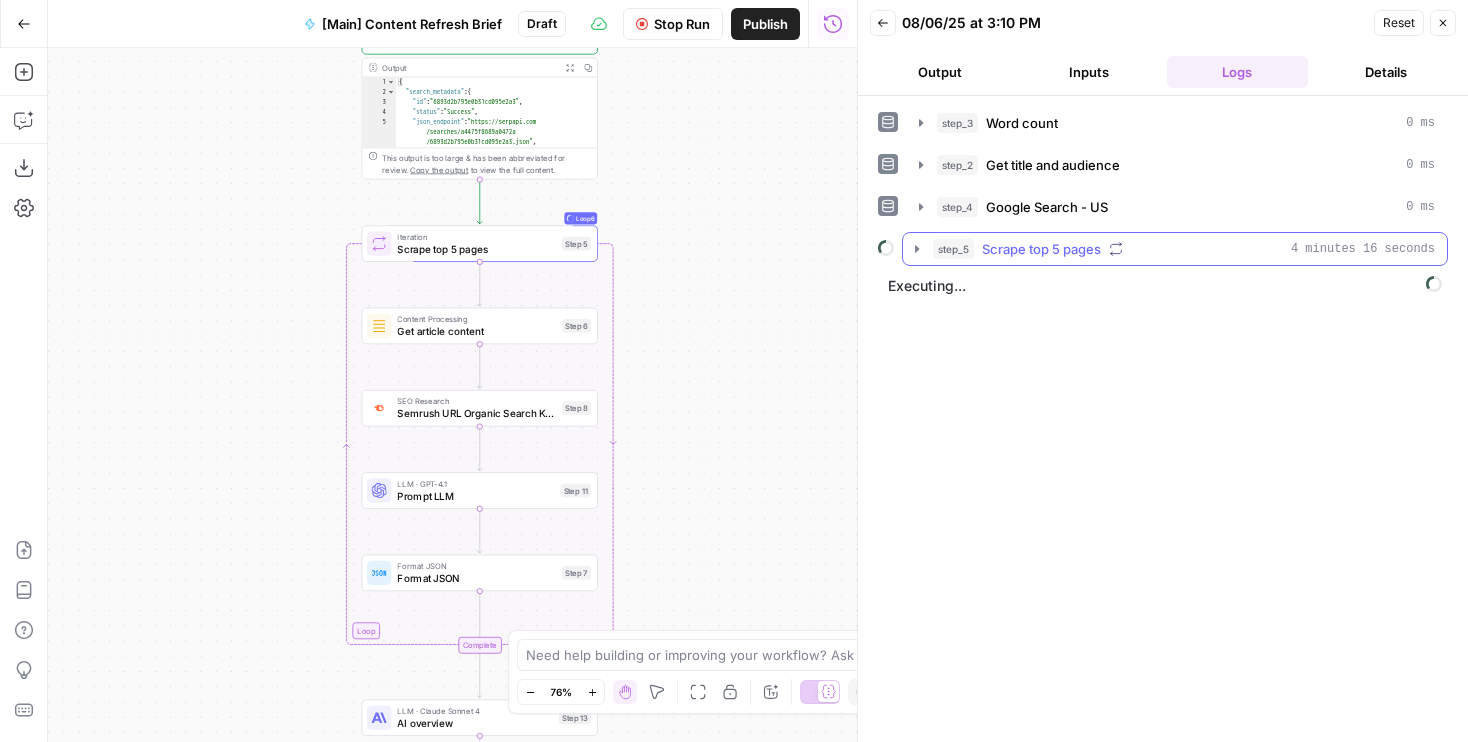 click on "Scrape top 5 pages" at bounding box center (1041, 249) 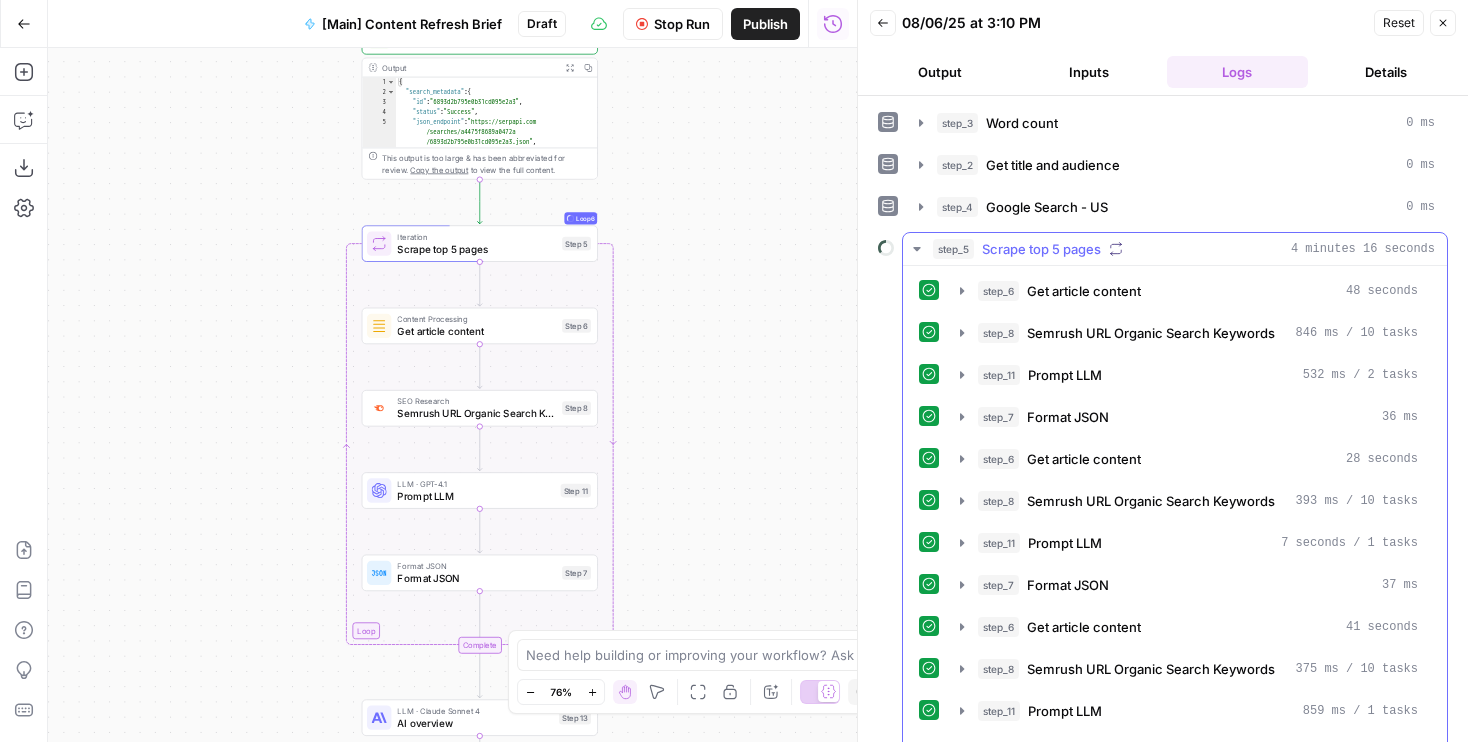 scroll, scrollTop: 461, scrollLeft: 0, axis: vertical 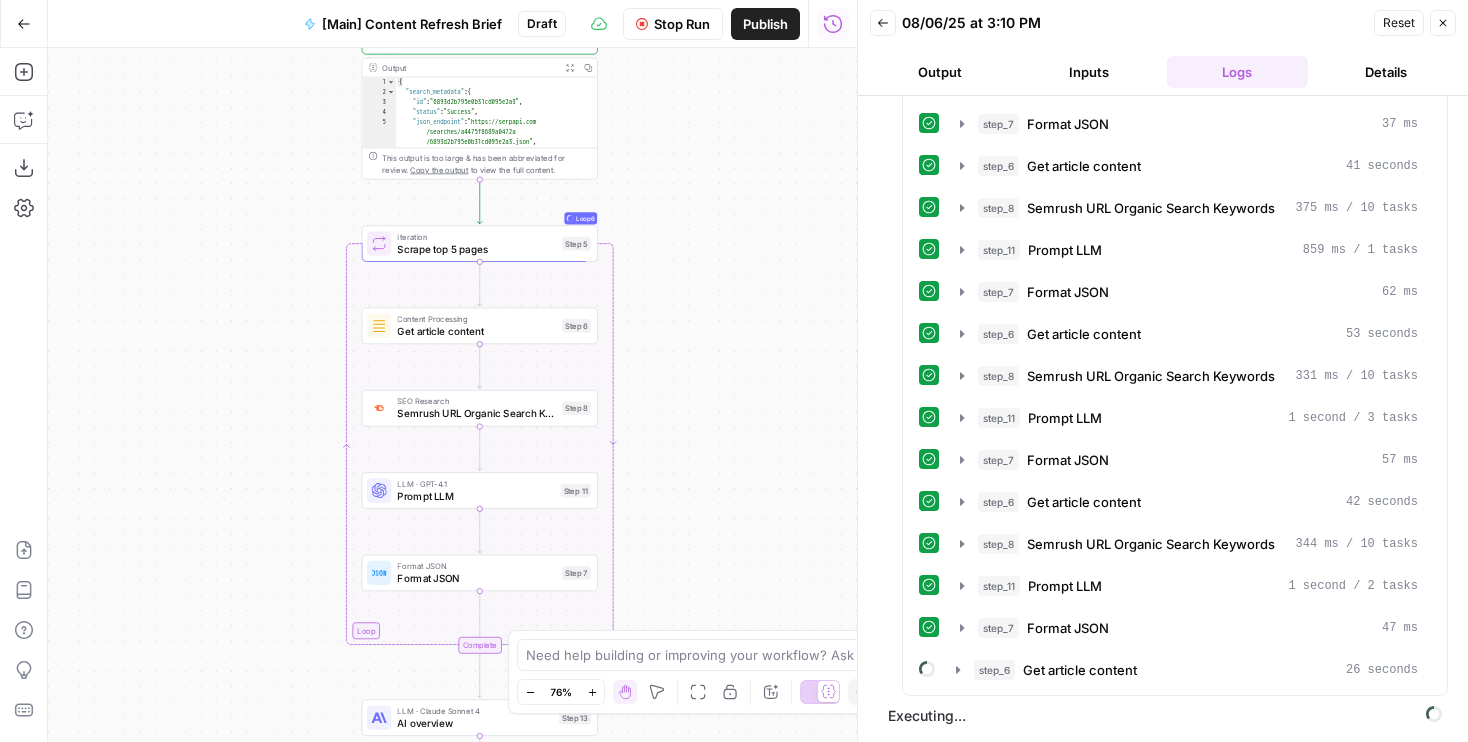 drag, startPoint x: 246, startPoint y: 429, endPoint x: 395, endPoint y: 179, distance: 291.03436 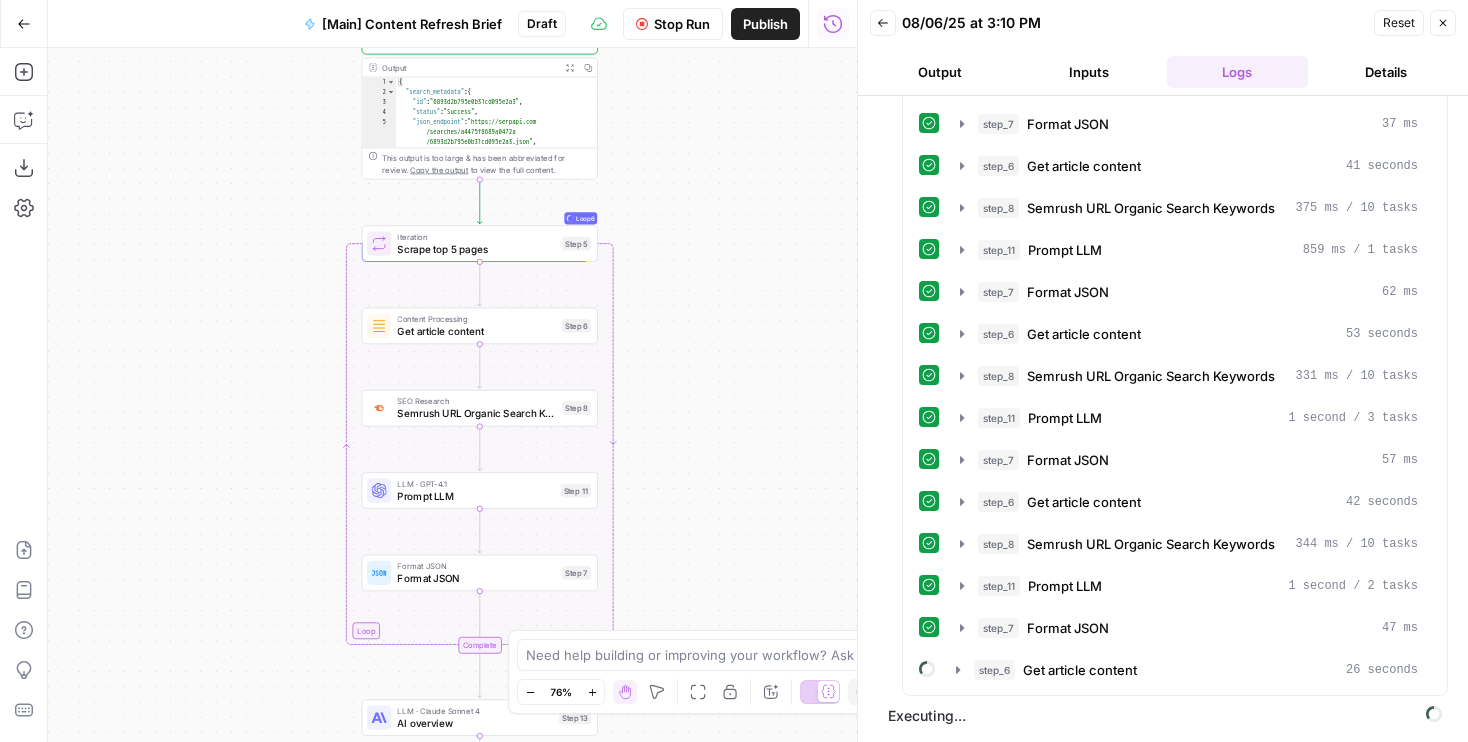 click on "Workflow Set Inputs Inputs Run Code · Python Word count Step 3 Output Expand Output Copy 1 2 3 {    "word_count" :  1826 }     XXXXXXXXXXXXXXXXXXXXXXXXXXXXXXXXXXXXXXXXXXXXXXXXXXXXXXXXXXXXXXXXXXXXXXXXXXXXXXXXXXXXXXXXXXXXXXXXXXXXXXXXXXXXXXXXXXXXXXXXXXXXXXXXXXXXXXXXXXXXXXXXXXXXXXXXXXXXXXXXXXXXXXXXXXXXXXXXXXXXXXXXXXXXXXXXXXXXXXXXXXXXXXXXXXXXXXXXXXXXXXXXXXXXXXXXXXXXXXXXXXXXXXXXXXXXXXXXXXXXXXXXXXXXXXXXXXXXXXXXXXXXXXXXXXXXXXXXXXXXXXXXXXXXXXXXXXXXXXXXXXXXXXXXXXXXXXXXXXXXXXXXXXXXXXXXXXXXXXXXXXXXXXXXXXXXXXXXXXXXXXXXXXXXXXXXXXXXXXXXXXXXXXXXXXXXXXXXXXXXXXXXXXXXXXXXXXXXXXXXXXXXXXXXXXXXXXXXXXXXXXXXXXXXXXXXXXXXXXXXXXXXXXXXXXXXXXXXXXXXXXXXXXXXXXXX LLM · GPT-4.1 Get title and audience Step 2 Output Expand Output Copy 1 2 3 4 5 {    "article_title" :  "Can I Sue My Apartment         Complex for Injuries?" ,    "audience" :  "Tenants injured in apartment         complexes" ,    "word_count" :  1800 }     Google Search Google Search - US Step 4 Output Expand Output Copy 1 2 3 4 5 6 {    "search_metadata" :  { ," at bounding box center [452, 395] 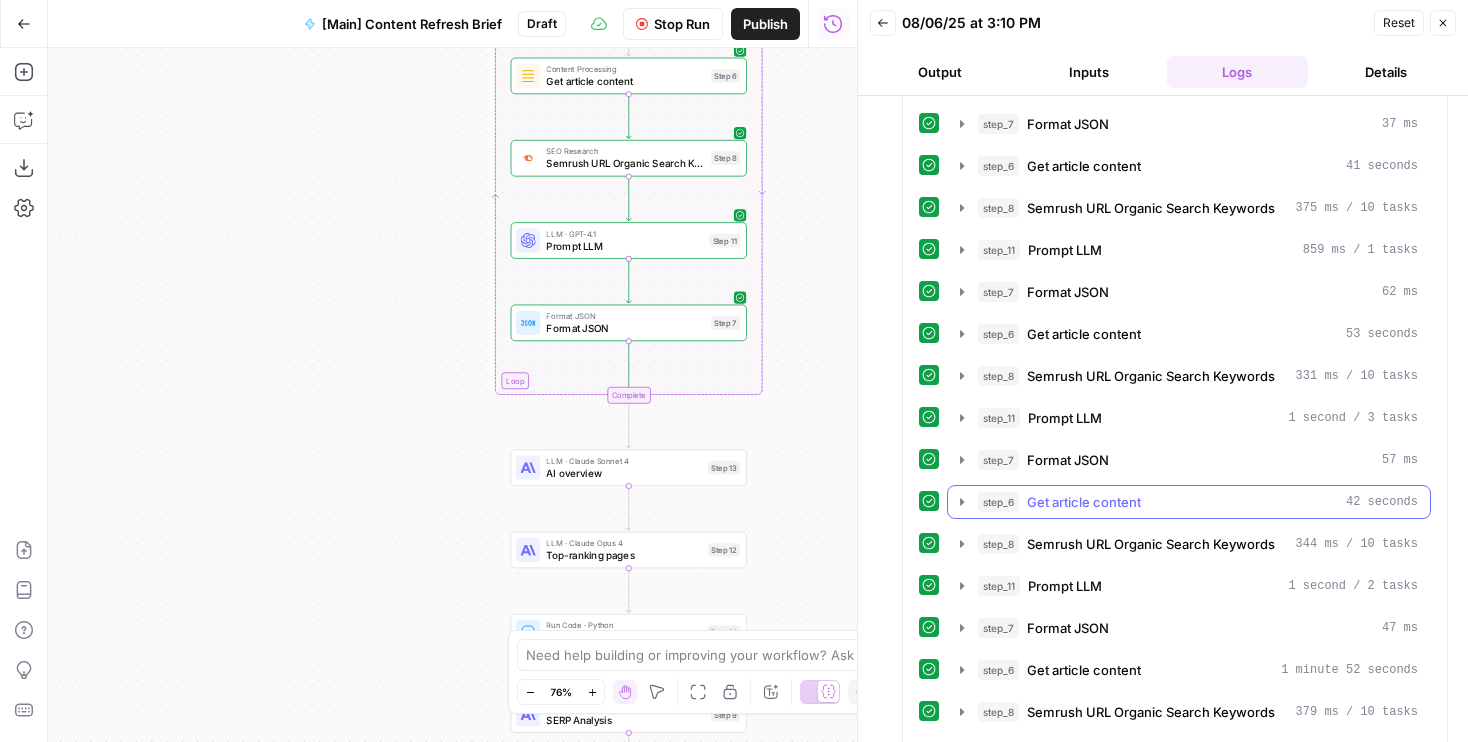 scroll, scrollTop: 587, scrollLeft: 0, axis: vertical 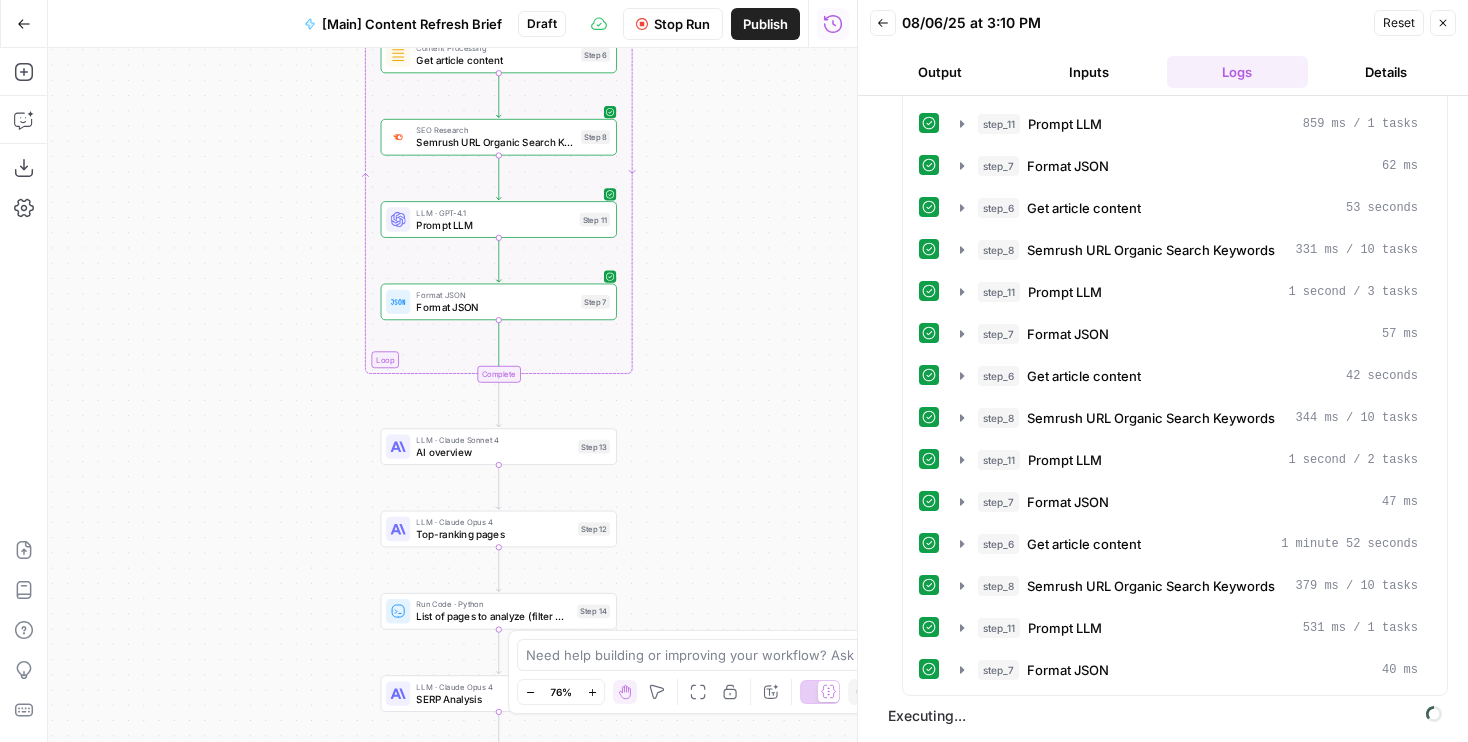 drag, startPoint x: 784, startPoint y: 257, endPoint x: 654, endPoint y: 237, distance: 131.52946 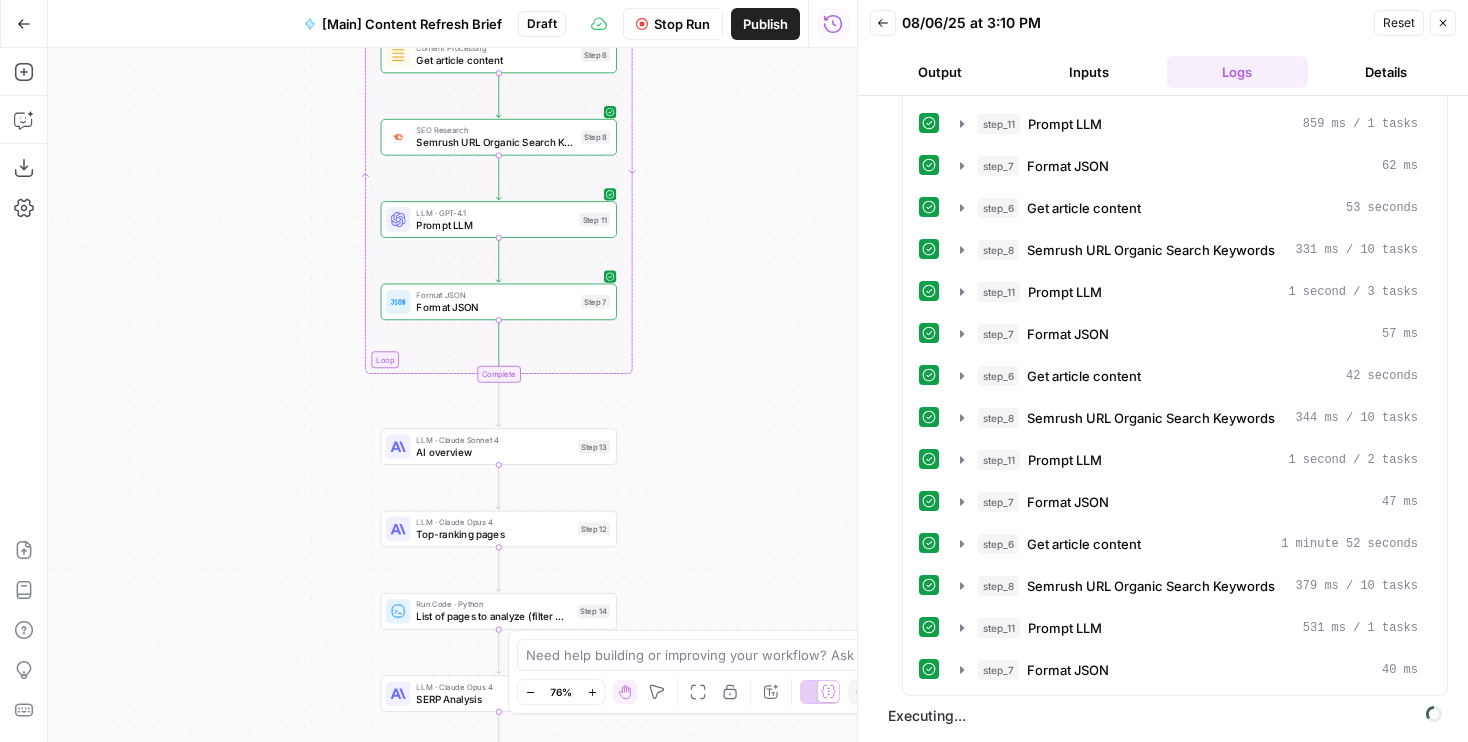 click on "Workflow Set Inputs Inputs Run Code · Python Word count Step 3 Output Expand Output Copy 1 2 3 {    "word_count" :  1826 }     XXXXXXXXXXXXXXXXXXXXXXXXXXXXXXXXXXXXXXXXXXXXXXXXXXXXXXXXXXXXXXXXXXXXXXXXXXXXXXXXXXXXXXXXXXXXXXXXXXXXXXXXXXXXXXXXXXXXXXXXXXXXXXXXXXXXXXXXXXXXXXXXXXXXXXXXXXXXXXXXXXXXXXXXXXXXXXXXXXXXXXXXXXXXXXXXXXXXXXXXXXXXXXXXXXXXXXXXXXXXXXXXXXXXXXXXXXXXXXXXXXXXXXXXXXXXXXXXXXXXXXXXXXXXXXXXXXXXXXXXXXXXXXXXXXXXXXXXXXXXXXXXXXXXXXXXXXXXXXXXXXXXXXXXXXXXXXXXXXXXXXXXXXXXXXXXXXXXXXXXXXXXXXXXXXXXXXXXXXXXXXXXXXXXXXXXXXXXXXXXXXXXXXXXXXXXXXXXXXXXXXXXXXXXXXXXXXXXXXXXXXXXXXXXXXXXXXXXXXXXXXXXXXXXXXXXXXXXXXXXXXXXXXXXXXXXXXXXXXXXXXXXXXXXXXXX LLM · GPT-4.1 Get title and audience Step 2 Output Expand Output Copy 1 2 3 4 5 {    "article_title" :  "Can I Sue My Apartment         Complex for Injuries?" ,    "audience" :  "Tenants injured in apartment         complexes" ,    "word_count" :  1800 }     Google Search Google Search - US Step 4 Output Expand Output Copy 1 2 3 4 5 6 {    "search_metadata" :  { ," at bounding box center [452, 395] 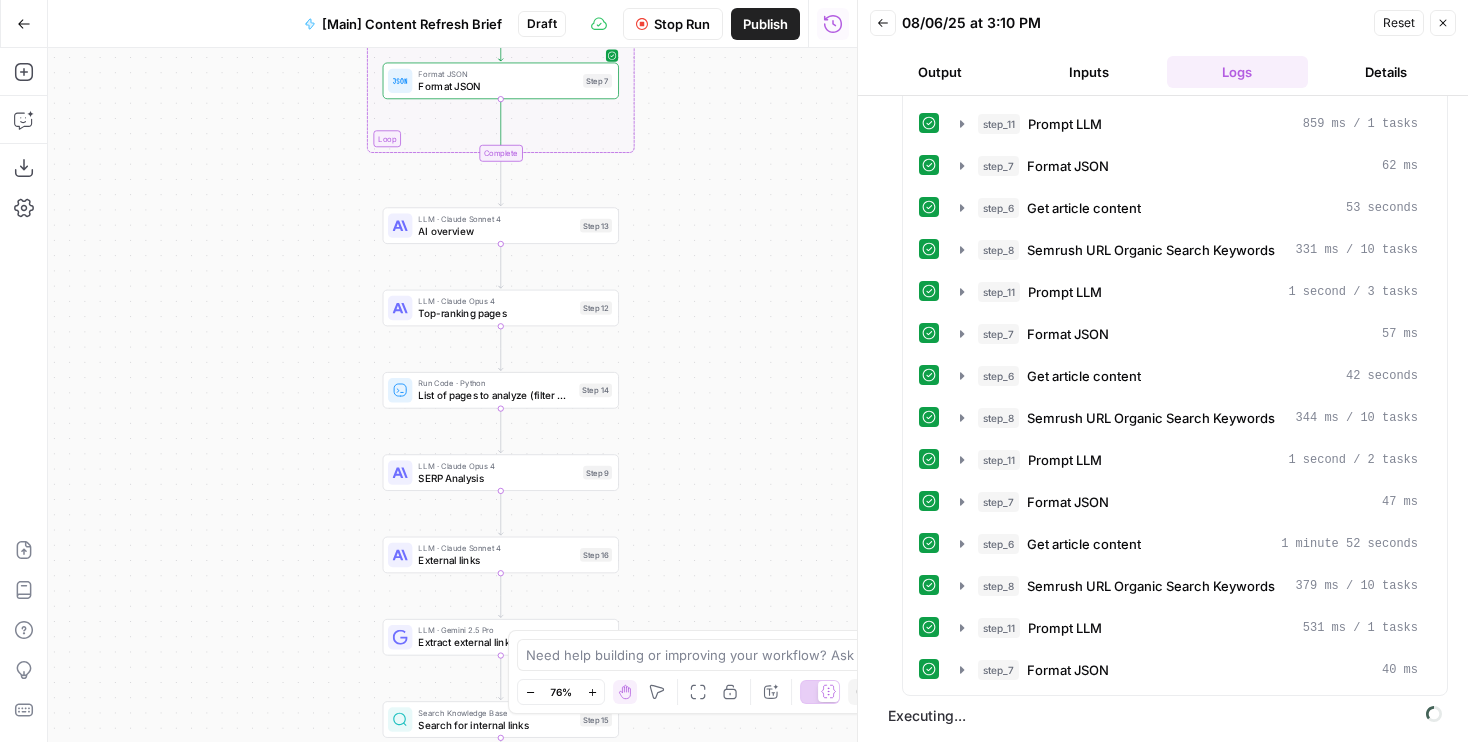 drag, startPoint x: 675, startPoint y: 400, endPoint x: 677, endPoint y: 190, distance: 210.00952 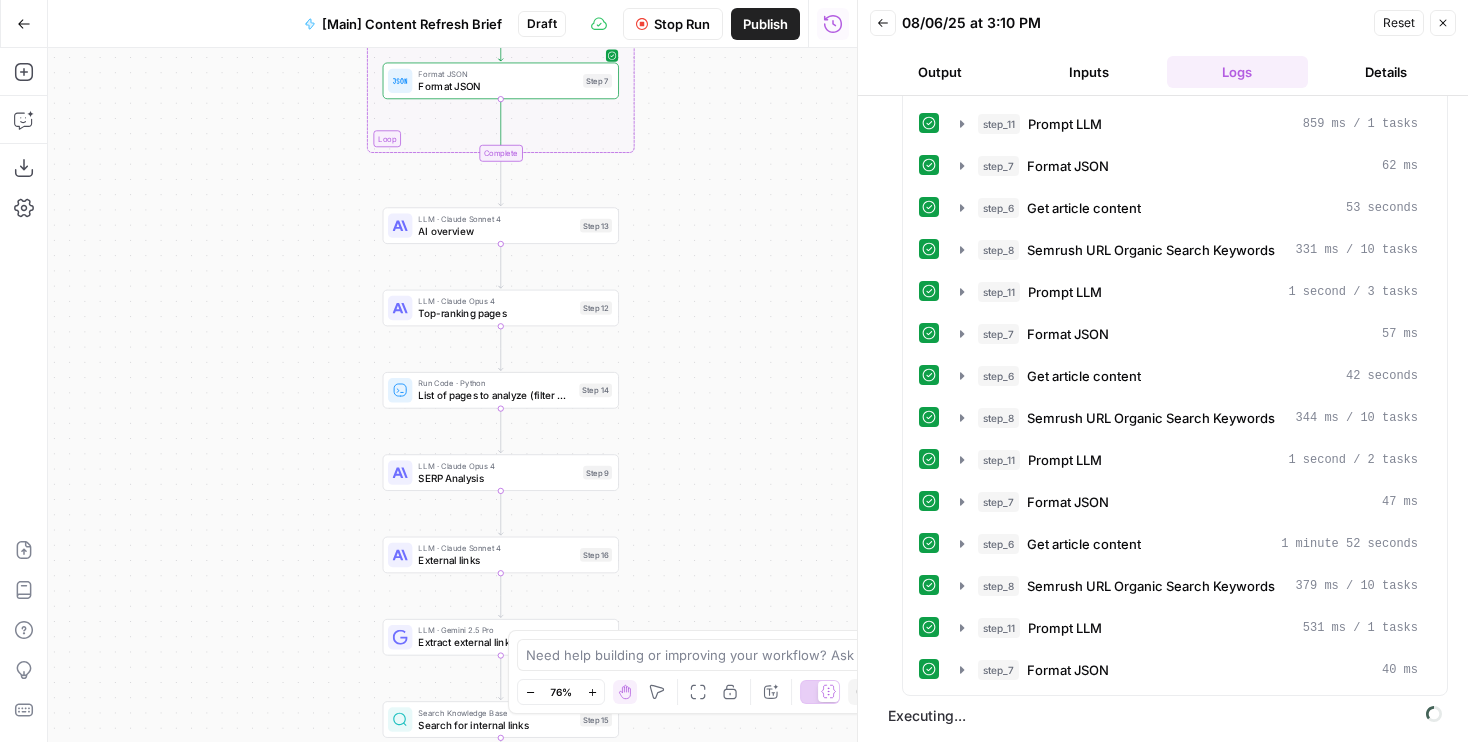 click on "Workflow Set Inputs Inputs Run Code · Python Word count Step 3 Output Expand Output Copy 1 2 3 {    "word_count" :  1826 }     XXXXXXXXXXXXXXXXXXXXXXXXXXXXXXXXXXXXXXXXXXXXXXXXXXXXXXXXXXXXXXXXXXXXXXXXXXXXXXXXXXXXXXXXXXXXXXXXXXXXXXXXXXXXXXXXXXXXXXXXXXXXXXXXXXXXXXXXXXXXXXXXXXXXXXXXXXXXXXXXXXXXXXXXXXXXXXXXXXXXXXXXXXXXXXXXXXXXXXXXXXXXXXXXXXXXXXXXXXXXXXXXXXXXXXXXXXXXXXXXXXXXXXXXXXXXXXXXXXXXXXXXXXXXXXXXXXXXXXXXXXXXXXXXXXXXXXXXXXXXXXXXXXXXXXXXXXXXXXXXXXXXXXXXXXXXXXXXXXXXXXXXXXXXXXXXXXXXXXXXXXXXXXXXXXXXXXXXXXXXXXXXXXXXXXXXXXXXXXXXXXXXXXXXXXXXXXXXXXXXXXXXXXXXXXXXXXXXXXXXXXXXXXXXXXXXXXXXXXXXXXXXXXXXXXXXXXXXXXXXXXXXXXXXXXXXXXXXXXXXXXXXXXXXXXXX LLM · GPT-4.1 Get title and audience Step 2 Output Expand Output Copy 1 2 3 4 5 {    "article_title" :  "Can I Sue My Apartment         Complex for Injuries?" ,    "audience" :  "Tenants injured in apartment         complexes" ,    "word_count" :  1800 }     Google Search Google Search - US Step 4 Output Expand Output Copy 1 2 3 4 5 6 {    "search_metadata" :  { ," at bounding box center [452, 395] 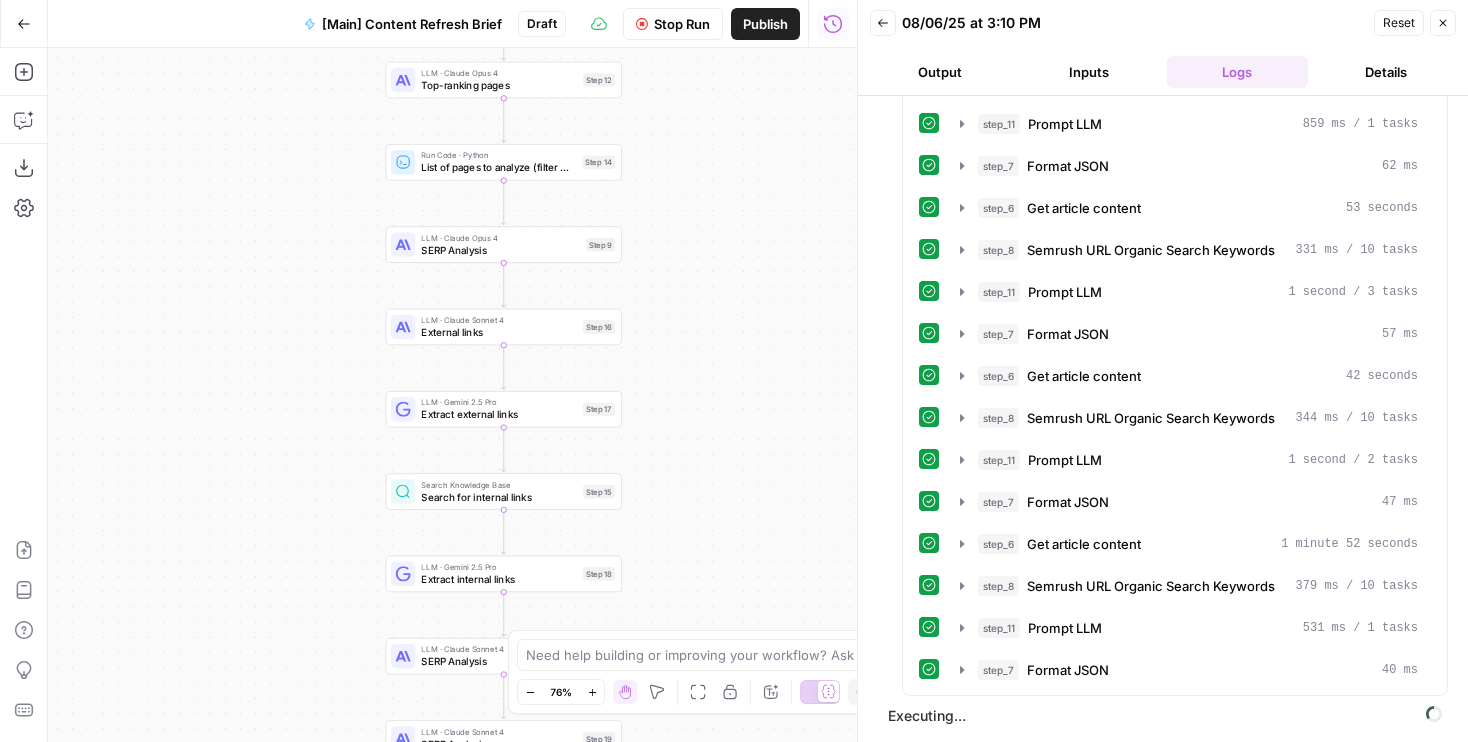 drag, startPoint x: 691, startPoint y: 518, endPoint x: 693, endPoint y: 283, distance: 235.00851 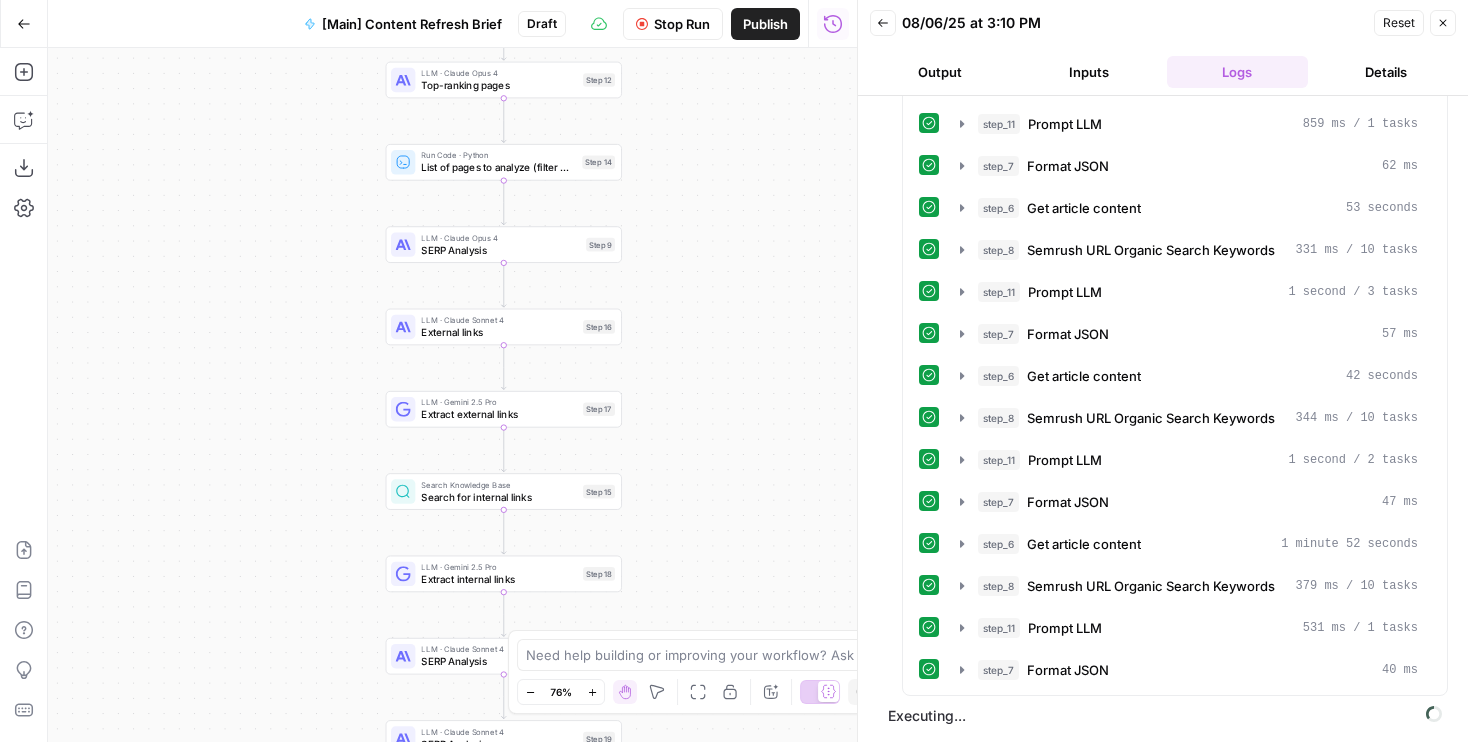 click on "Workflow Set Inputs Inputs Run Code · Python Word count Step 3 Output Expand Output Copy 1 2 3 {    "word_count" :  1826 }     XXXXXXXXXXXXXXXXXXXXXXXXXXXXXXXXXXXXXXXXXXXXXXXXXXXXXXXXXXXXXXXXXXXXXXXXXXXXXXXXXXXXXXXXXXXXXXXXXXXXXXXXXXXXXXXXXXXXXXXXXXXXXXXXXXXXXXXXXXXXXXXXXXXXXXXXXXXXXXXXXXXXXXXXXXXXXXXXXXXXXXXXXXXXXXXXXXXXXXXXXXXXXXXXXXXXXXXXXXXXXXXXXXXXXXXXXXXXXXXXXXXXXXXXXXXXXXXXXXXXXXXXXXXXXXXXXXXXXXXXXXXXXXXXXXXXXXXXXXXXXXXXXXXXXXXXXXXXXXXXXXXXXXXXXXXXXXXXXXXXXXXXXXXXXXXXXXXXXXXXXXXXXXXXXXXXXXXXXXXXXXXXXXXXXXXXXXXXXXXXXXXXXXXXXXXXXXXXXXXXXXXXXXXXXXXXXXXXXXXXXXXXXXXXXXXXXXXXXXXXXXXXXXXXXXXXXXXXXXXXXXXXXXXXXXXXXXXXXXXXXXXXXXXXXXXX LLM · GPT-4.1 Get title and audience Step 2 Output Expand Output Copy 1 2 3 4 5 {    "article_title" :  "Can I Sue My Apartment         Complex for Injuries?" ,    "audience" :  "Tenants injured in apartment         complexes" ,    "word_count" :  1800 }     Google Search Google Search - US Step 4 Output Expand Output Copy 1 2 3 4 5 6 {    "search_metadata" :  { ," at bounding box center [452, 395] 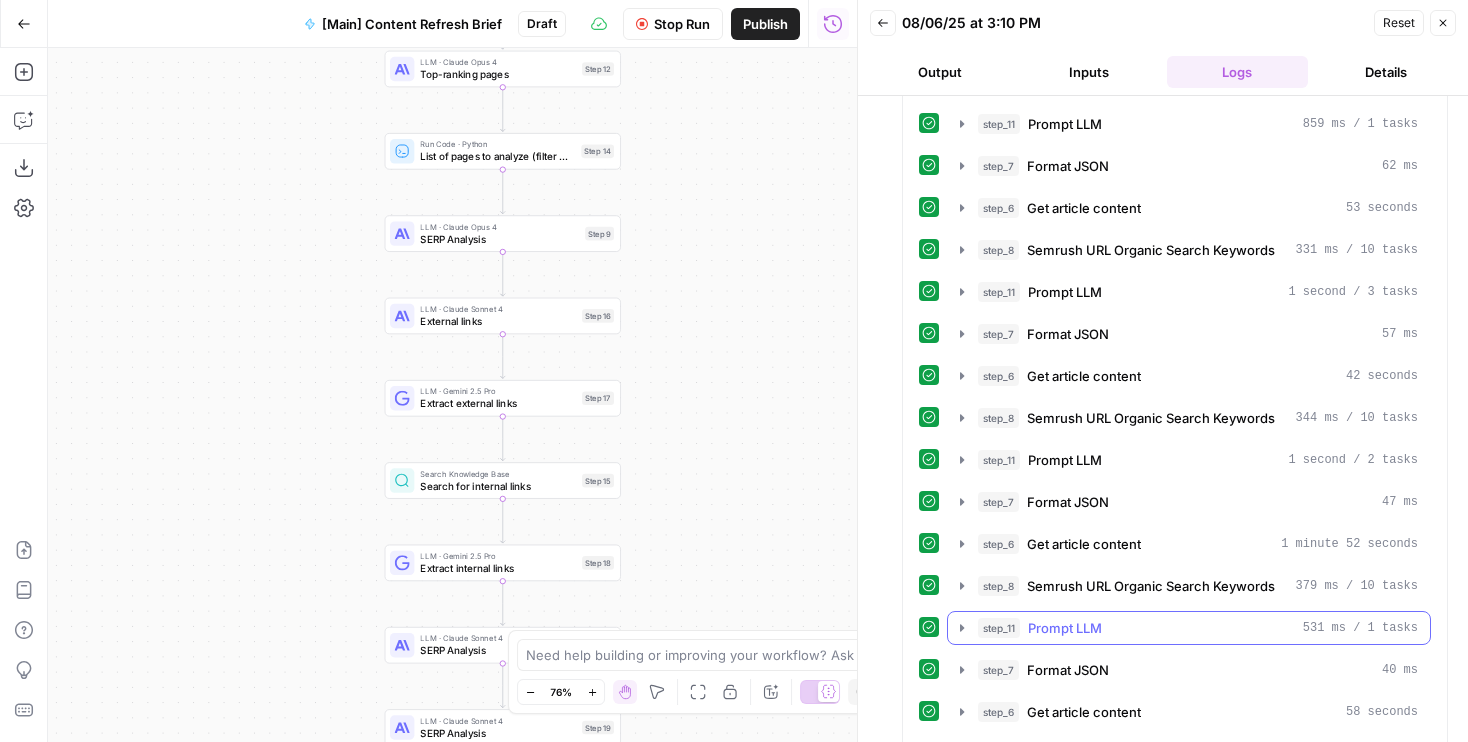 scroll, scrollTop: 755, scrollLeft: 0, axis: vertical 